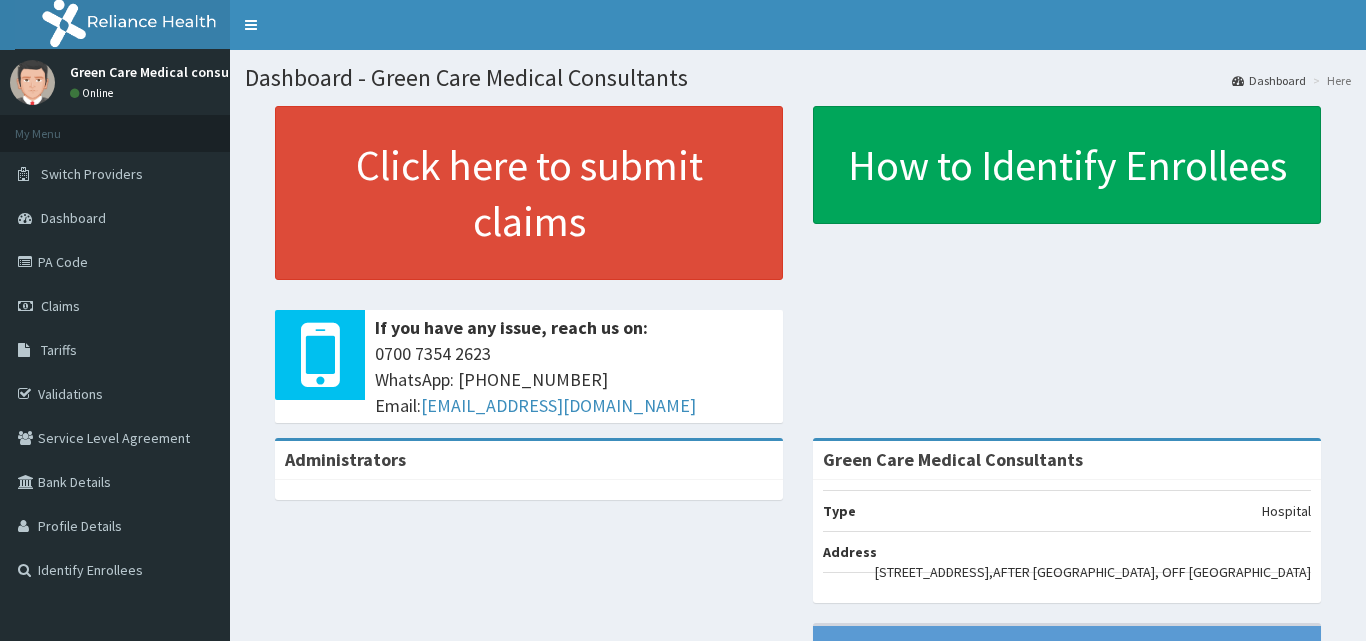 scroll, scrollTop: 0, scrollLeft: 0, axis: both 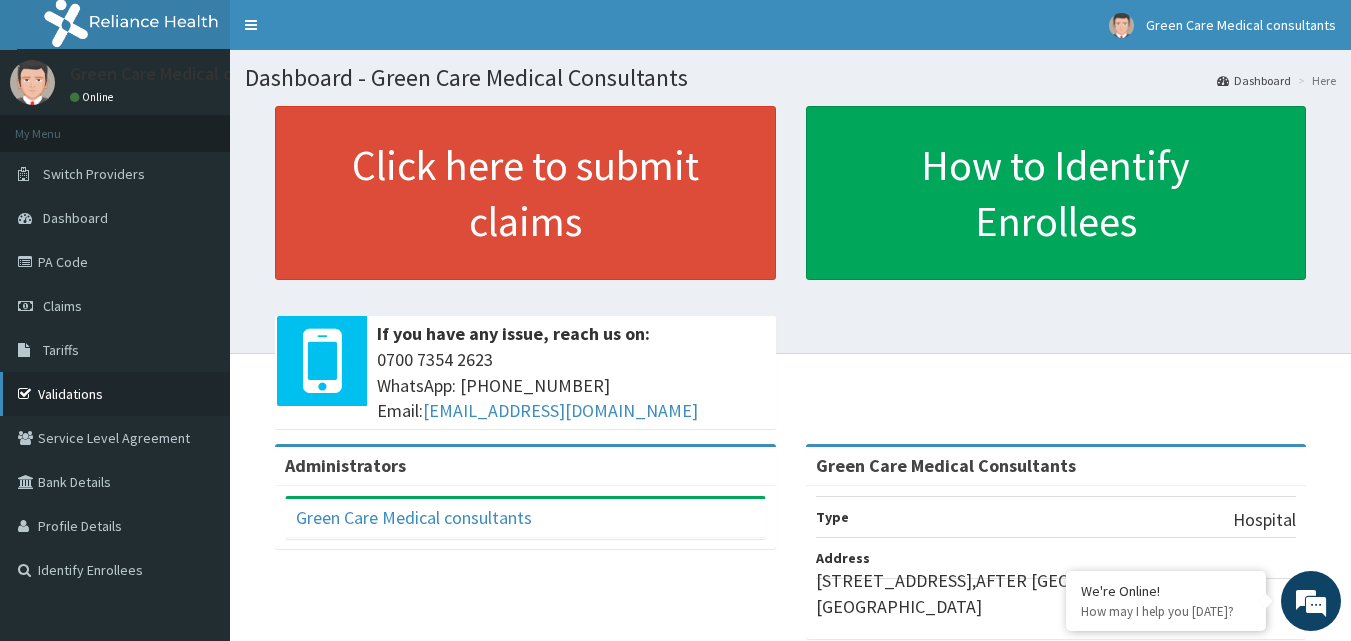 click on "Validations" at bounding box center [115, 394] 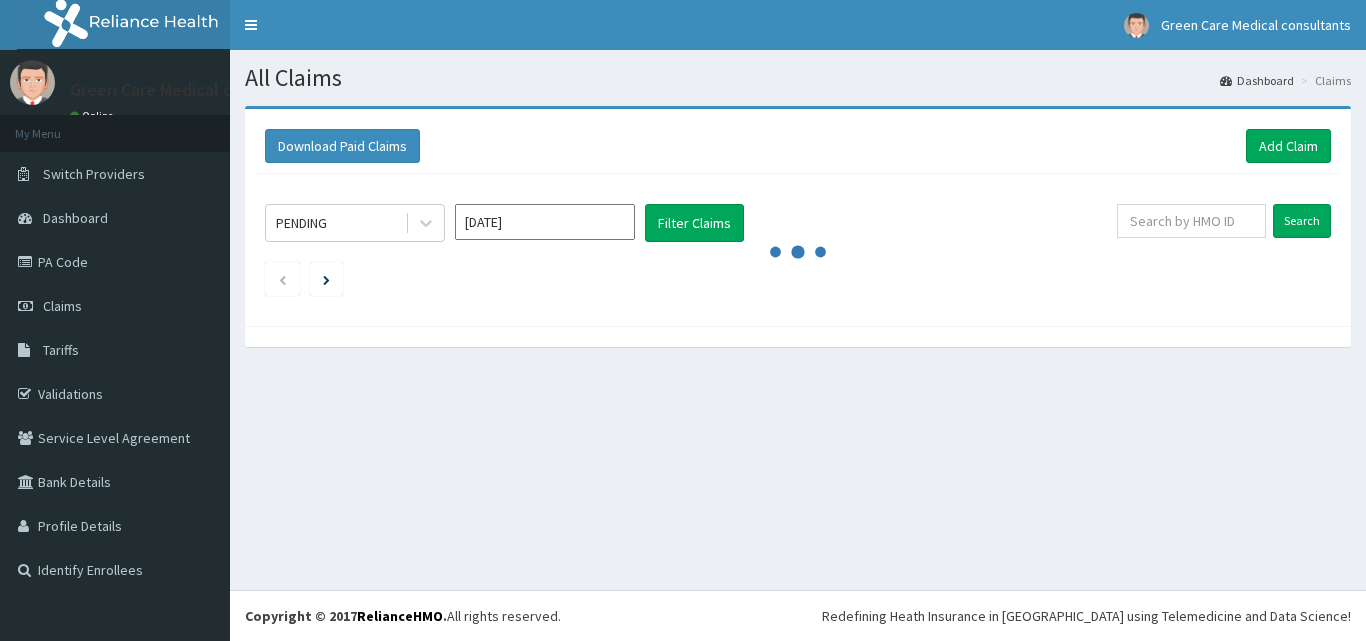scroll, scrollTop: 0, scrollLeft: 0, axis: both 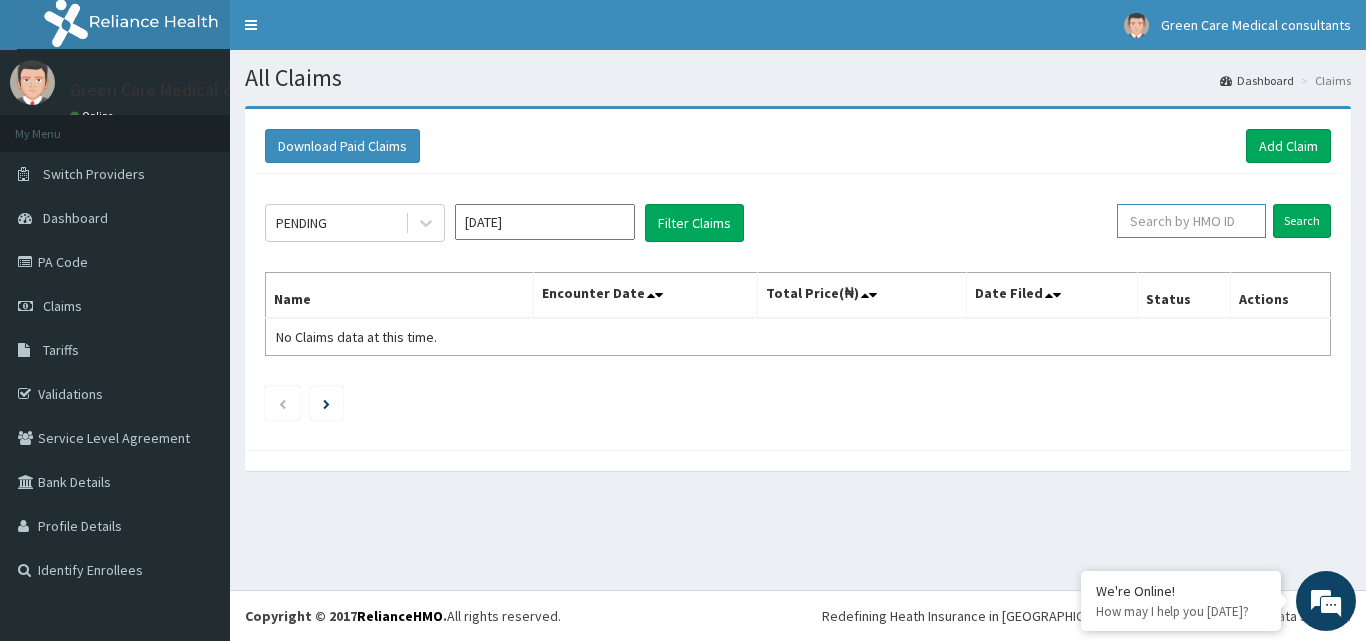 click at bounding box center (1191, 221) 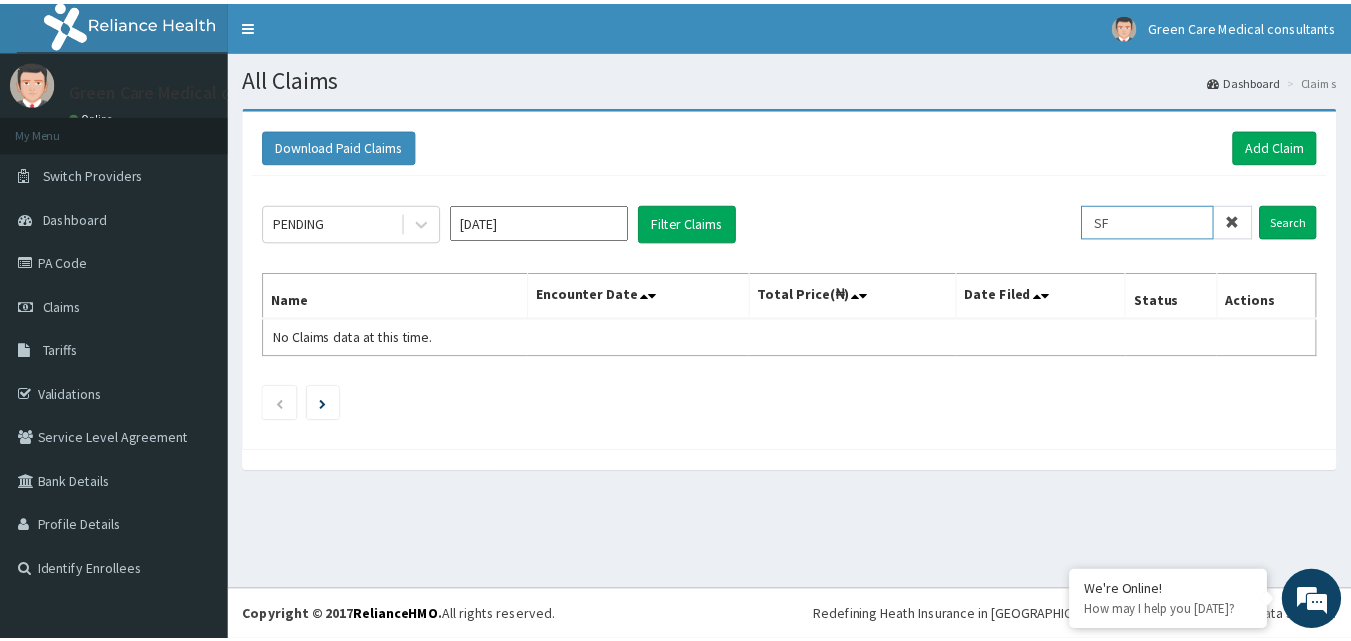 scroll, scrollTop: 0, scrollLeft: 0, axis: both 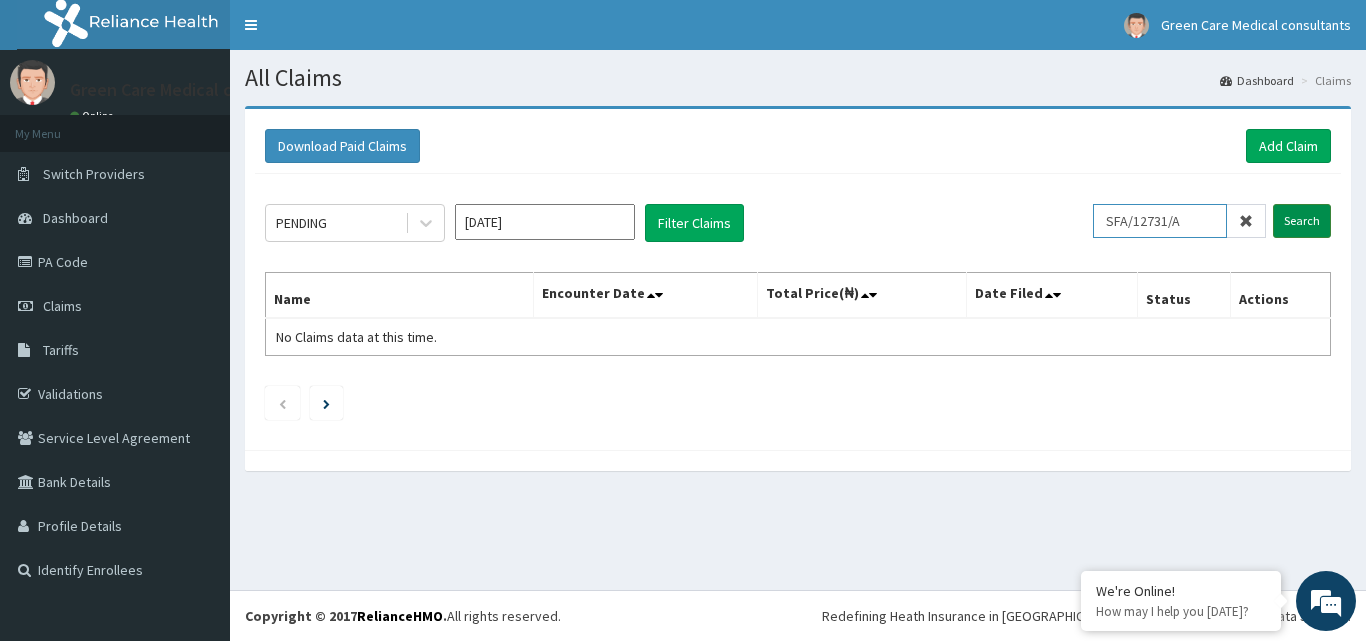 type on "SFA/12731/A" 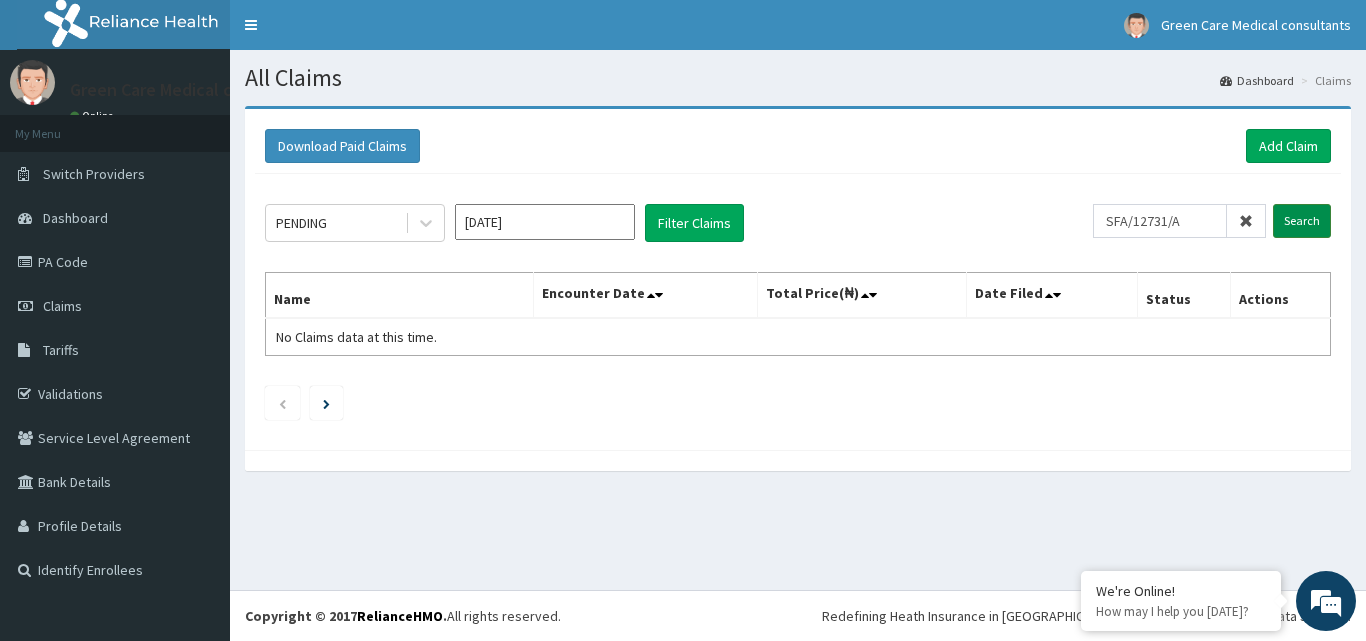 click on "Search" at bounding box center [1302, 221] 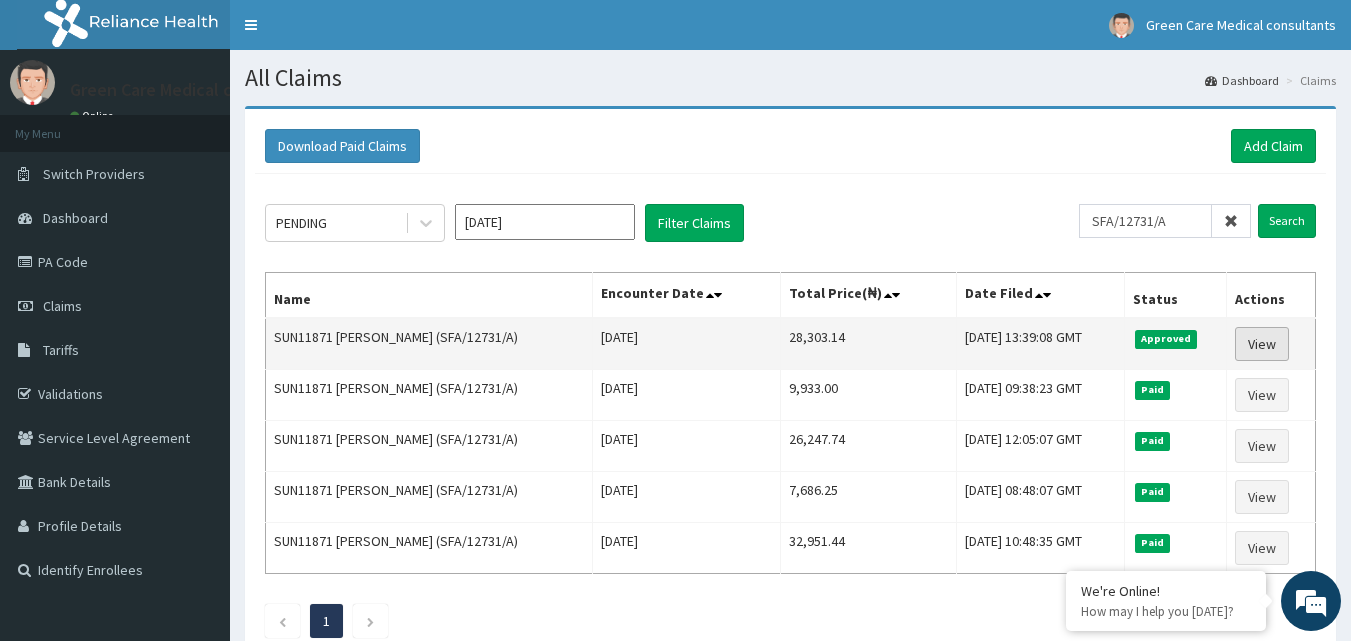 click on "View" at bounding box center (1262, 344) 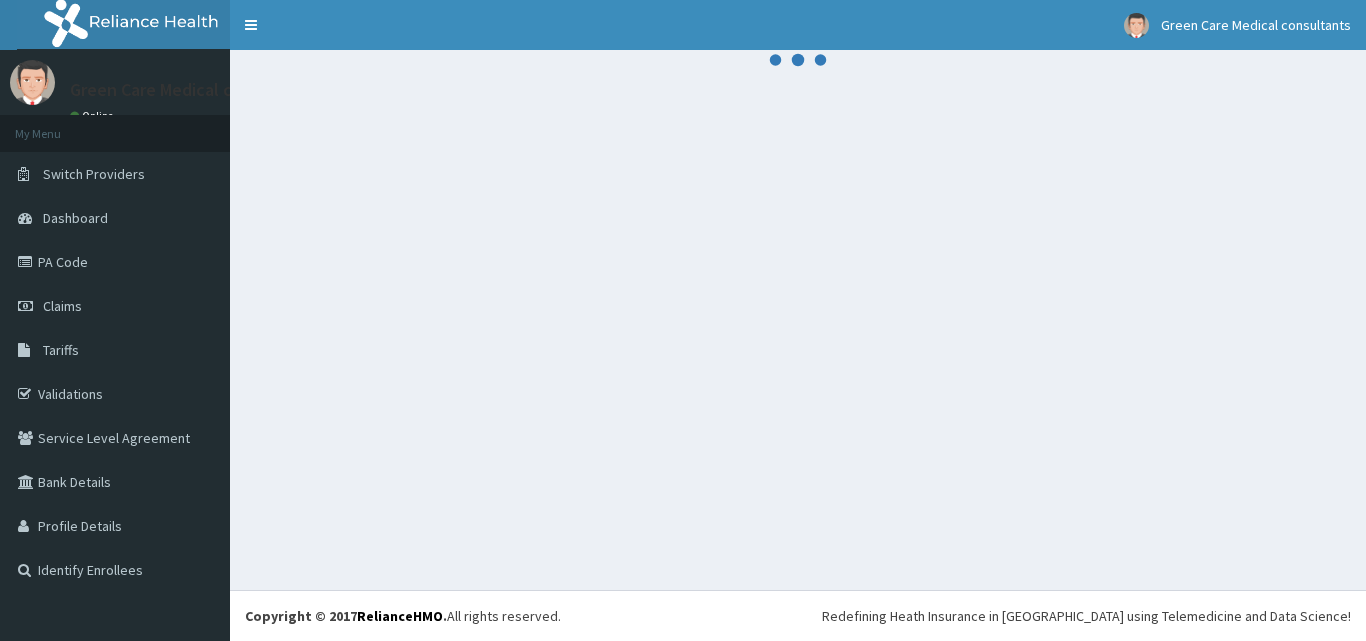 scroll, scrollTop: 0, scrollLeft: 0, axis: both 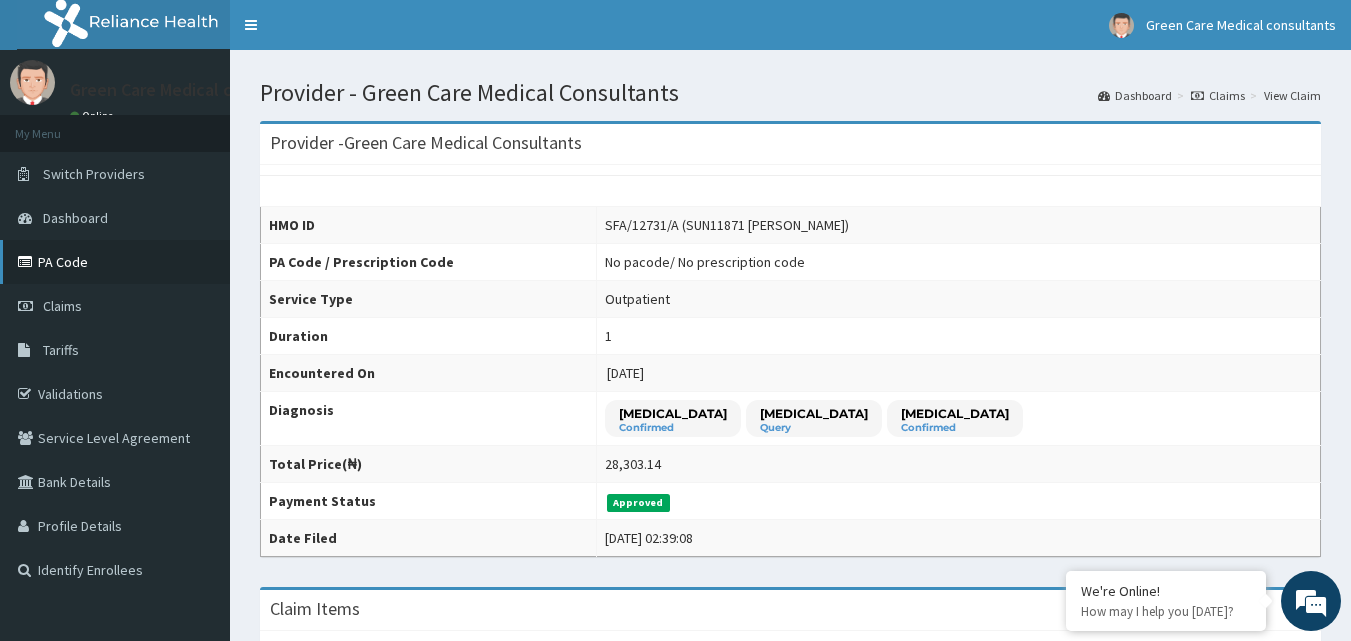 click on "PA Code" at bounding box center [115, 262] 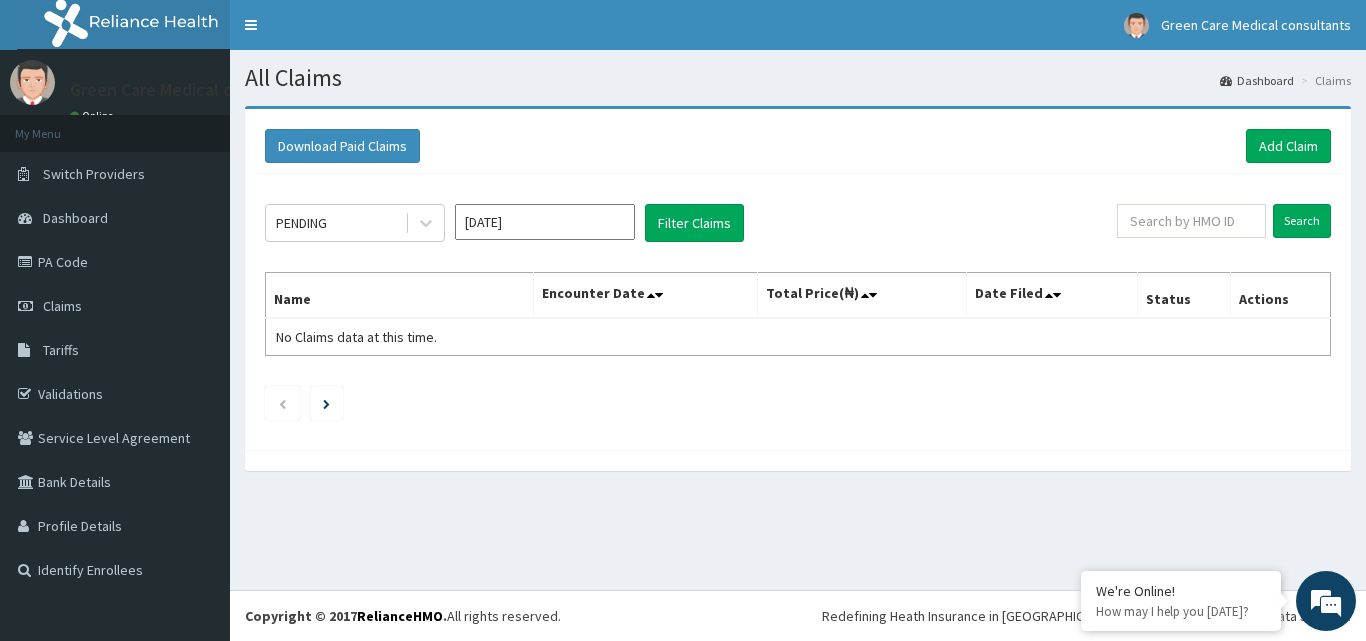 scroll, scrollTop: 0, scrollLeft: 0, axis: both 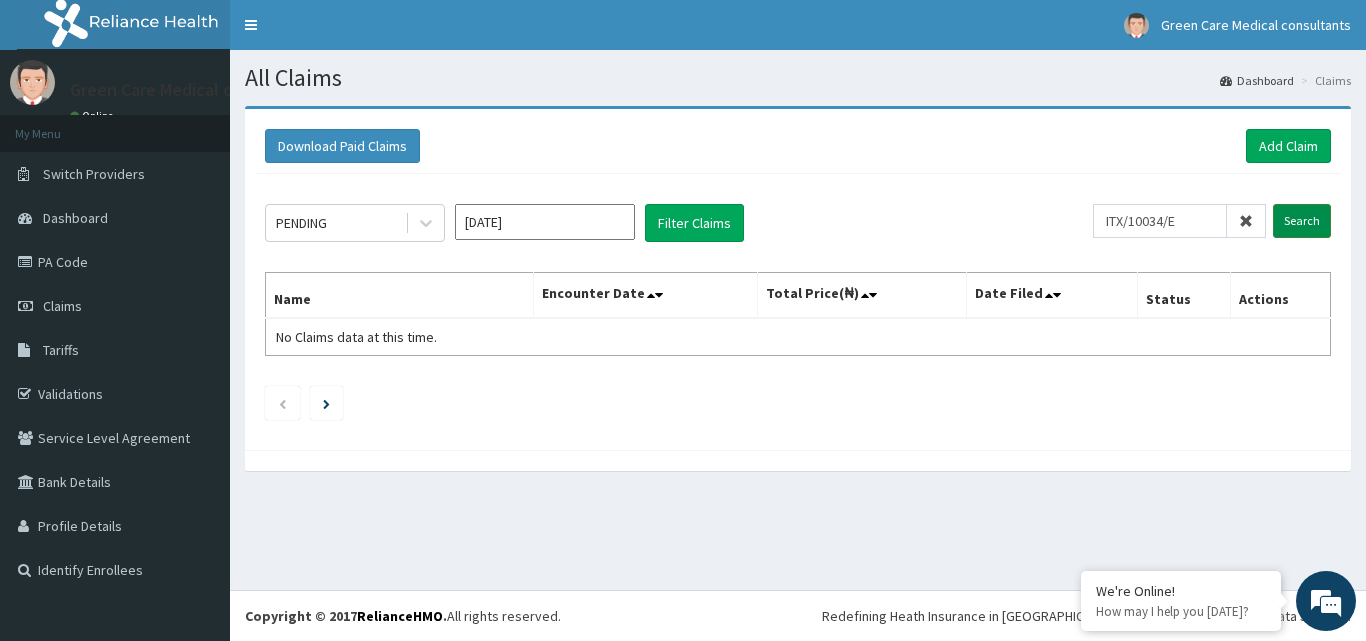 type on "ITX/10034/E" 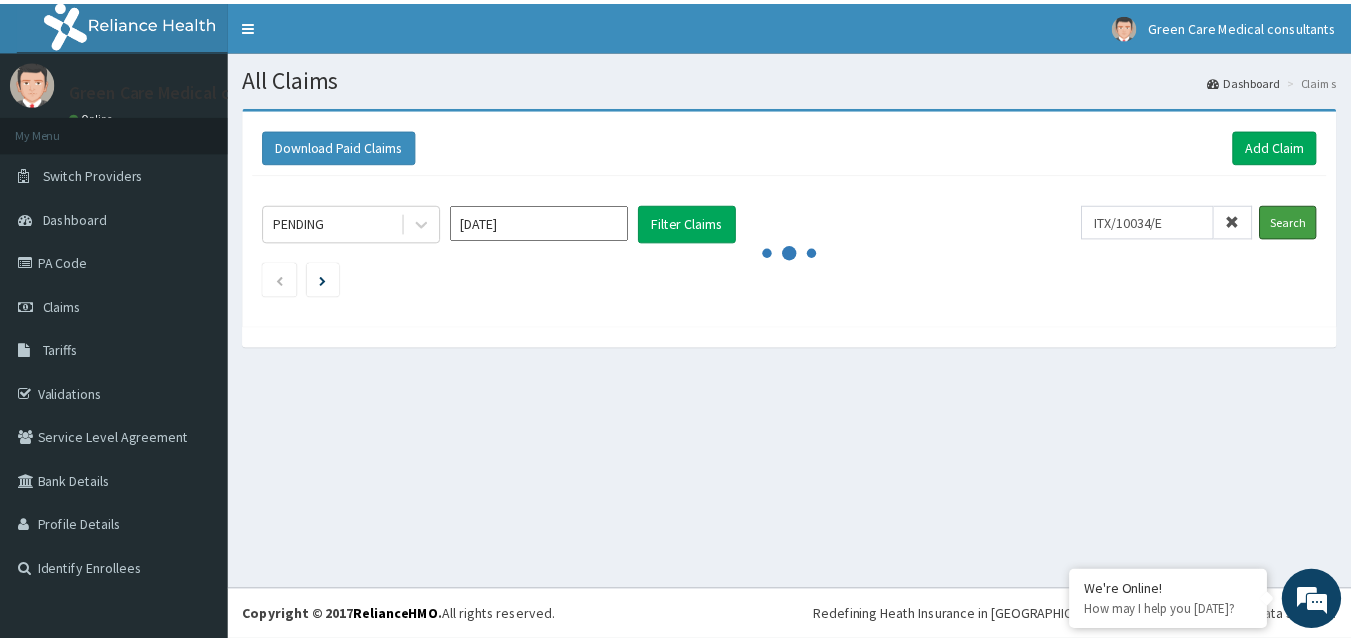 scroll, scrollTop: 0, scrollLeft: 0, axis: both 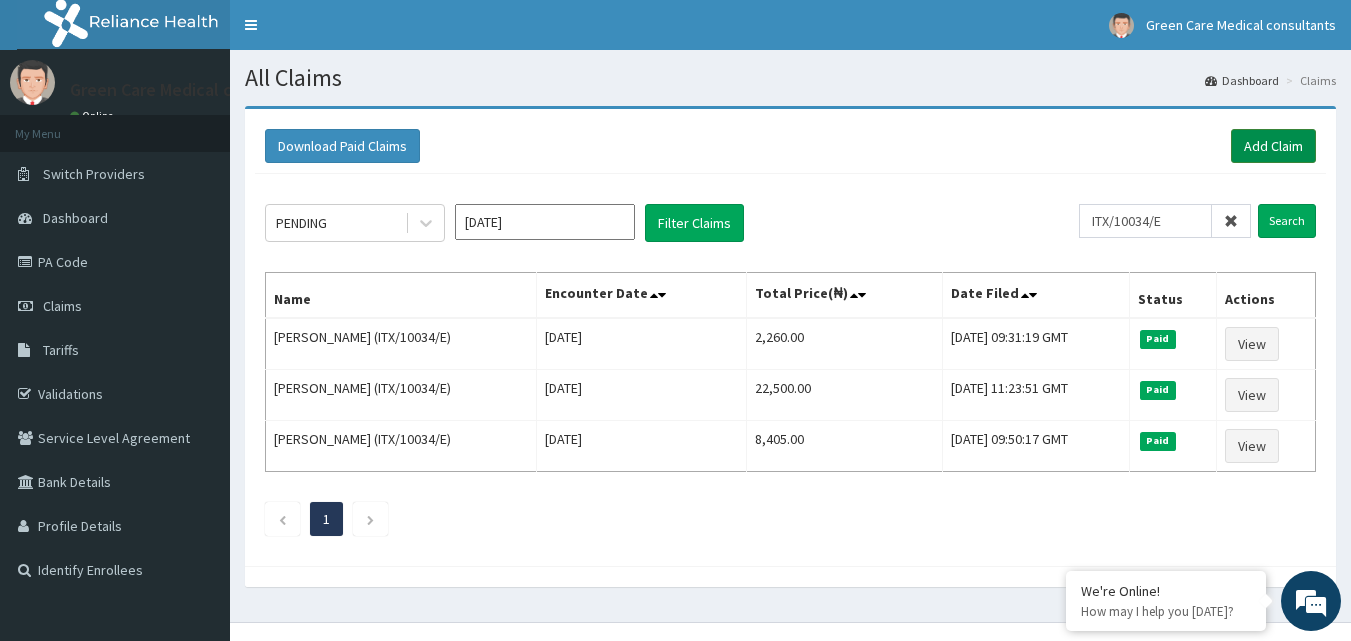 click on "Add Claim" at bounding box center (1273, 146) 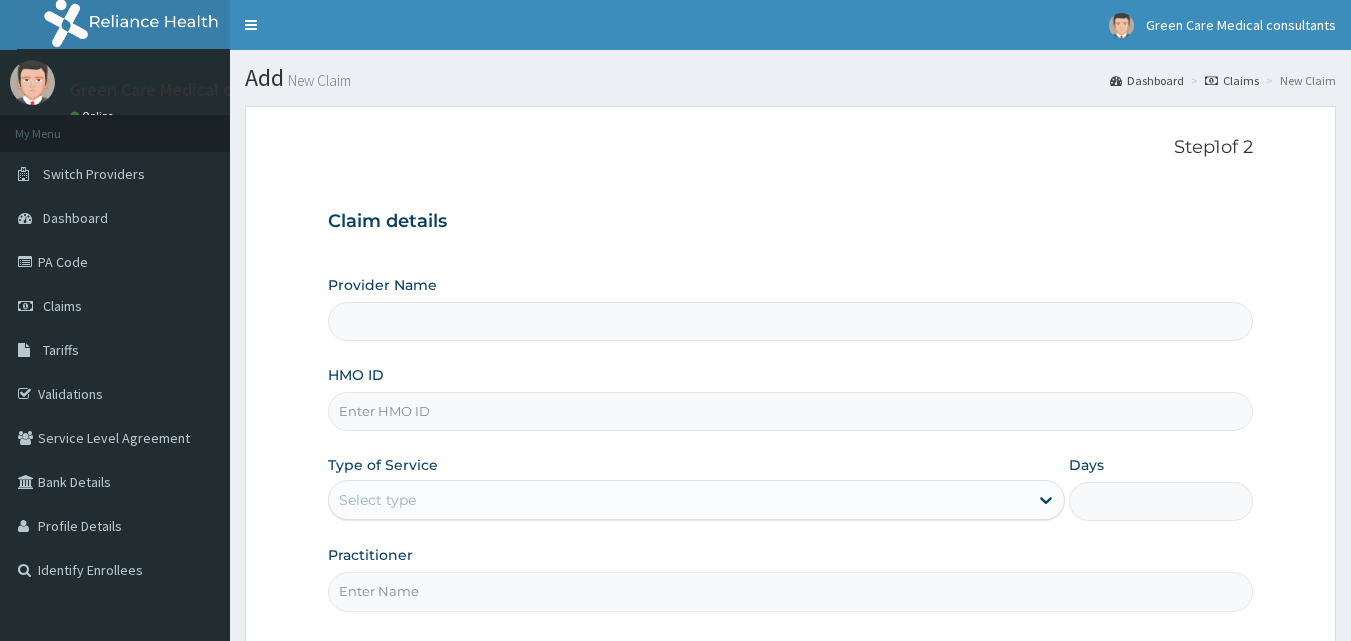 scroll, scrollTop: 0, scrollLeft: 0, axis: both 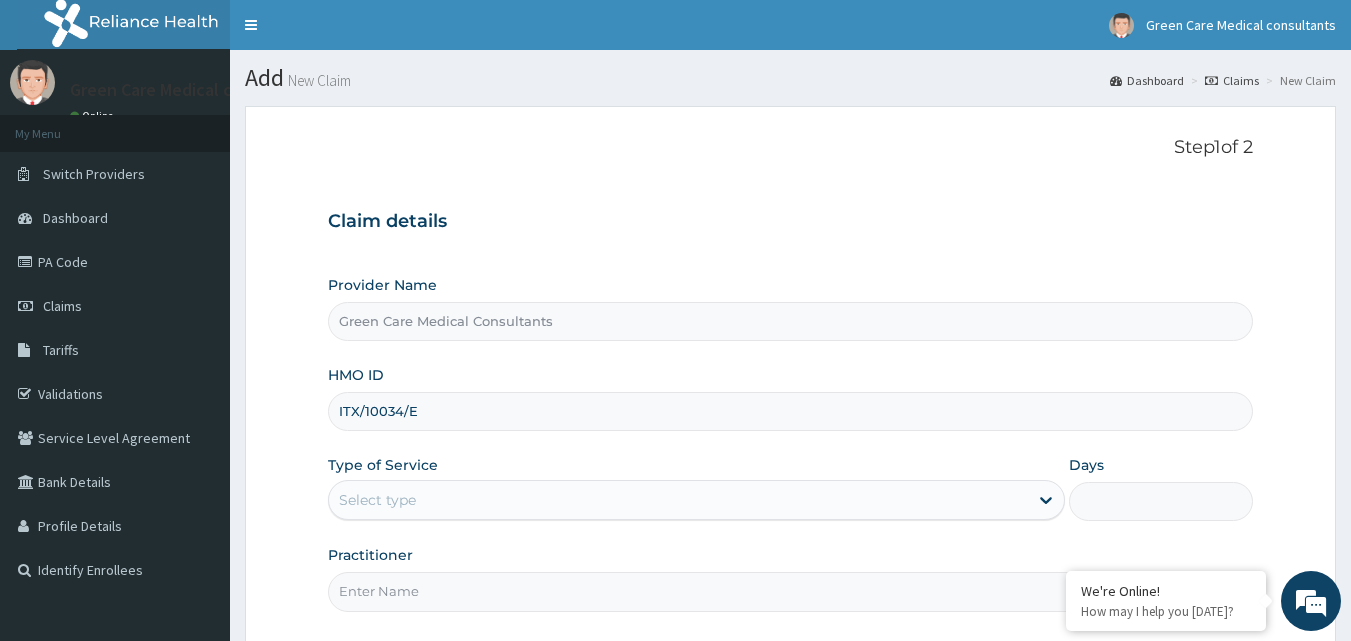 type on "ITX/10034/E" 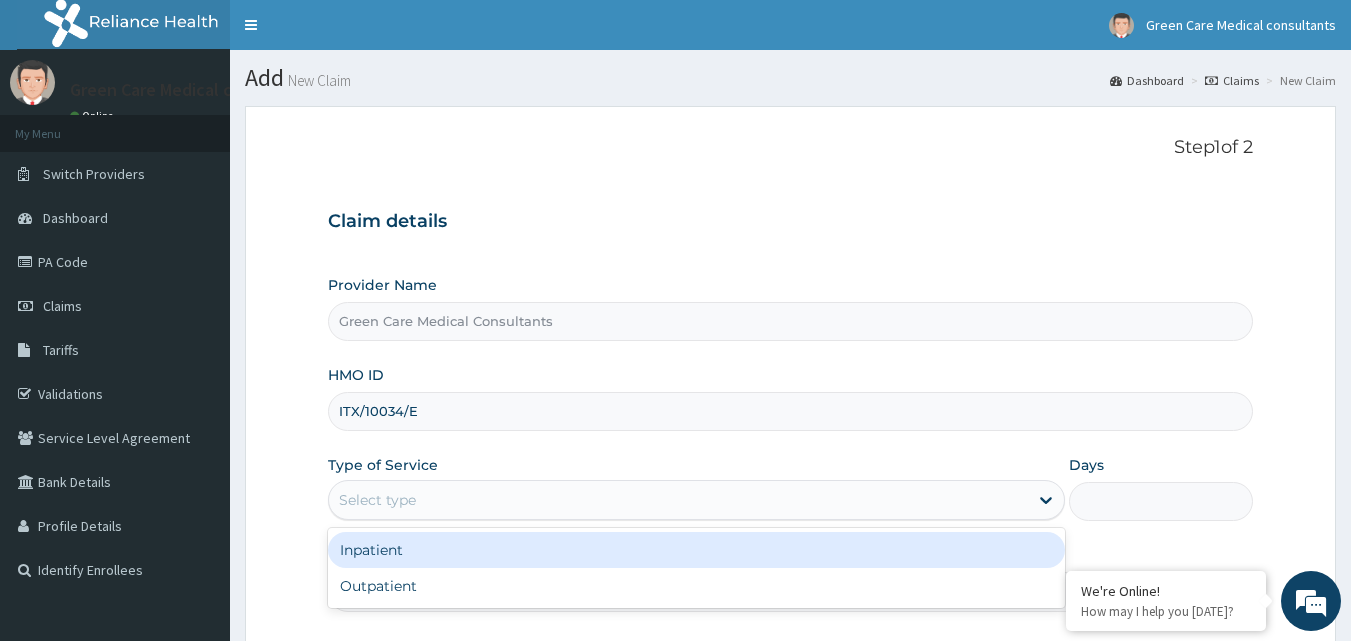 drag, startPoint x: 534, startPoint y: 497, endPoint x: 506, endPoint y: 537, distance: 48.82622 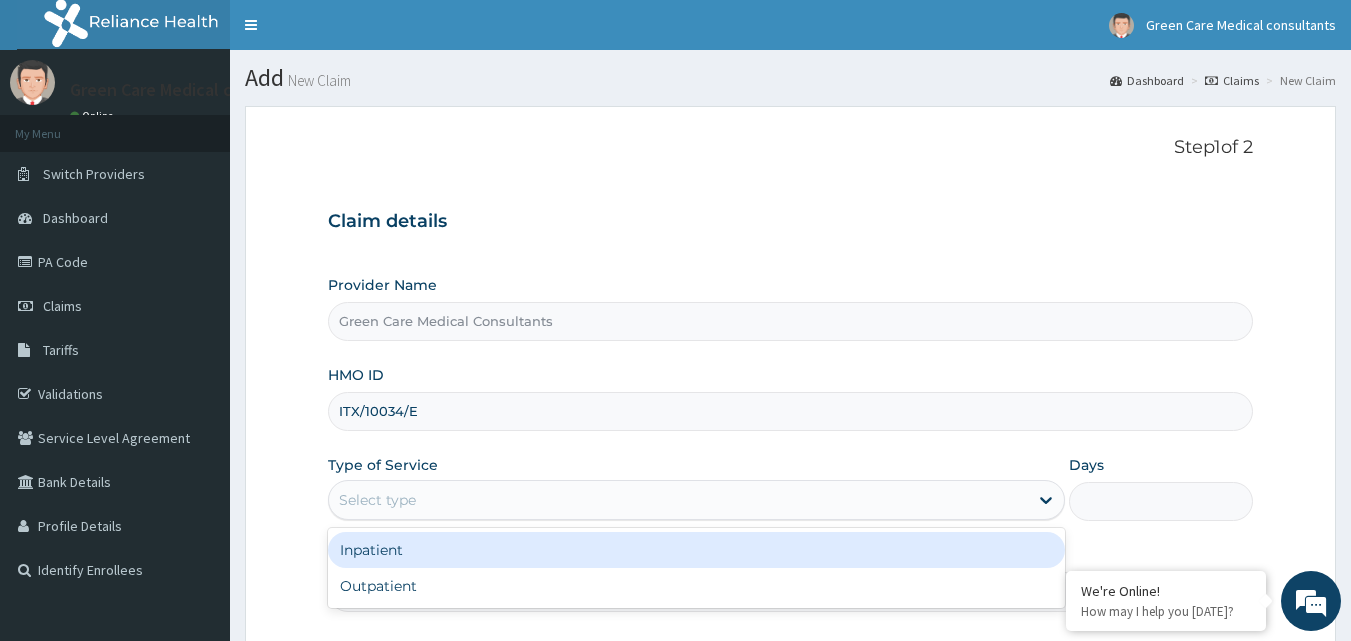 click on "Select type" at bounding box center (678, 500) 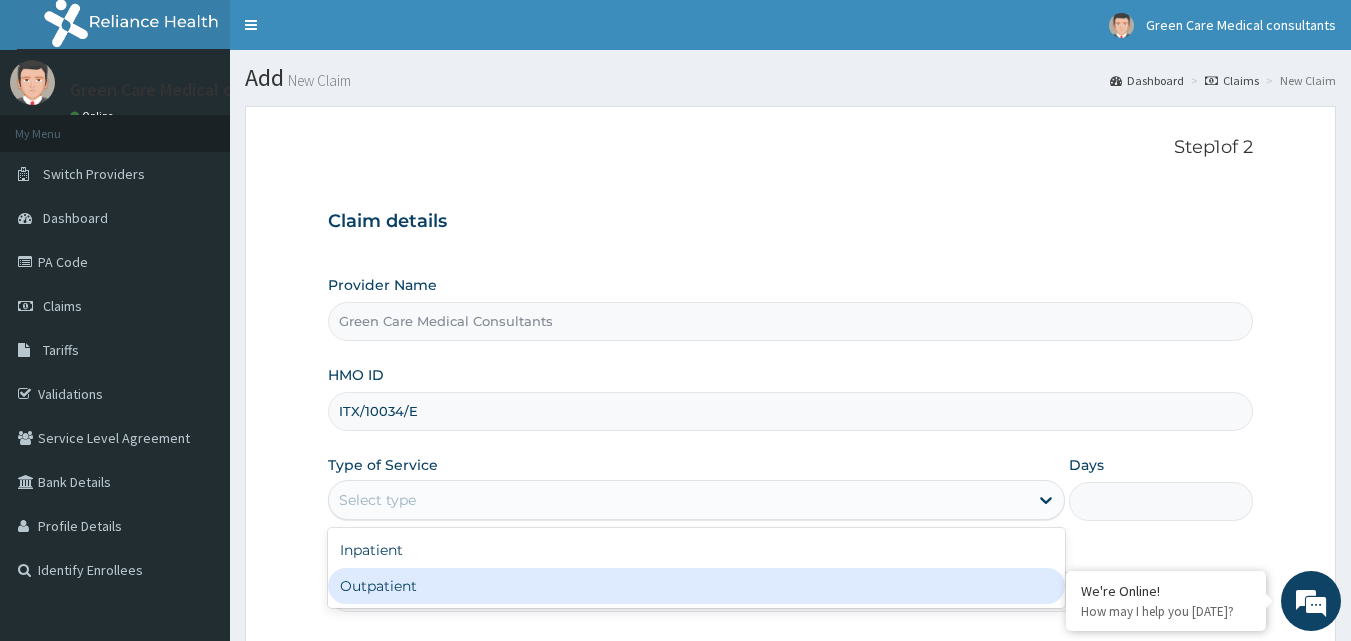 click on "Outpatient" at bounding box center (696, 586) 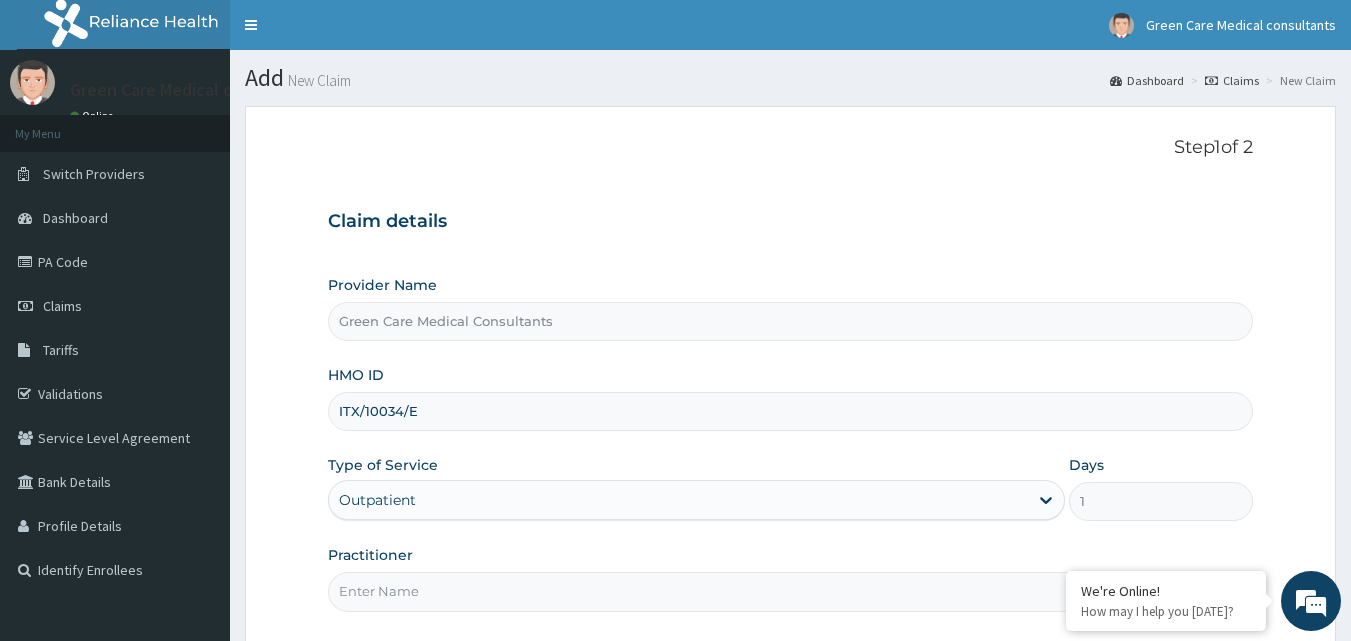 scroll, scrollTop: 0, scrollLeft: 0, axis: both 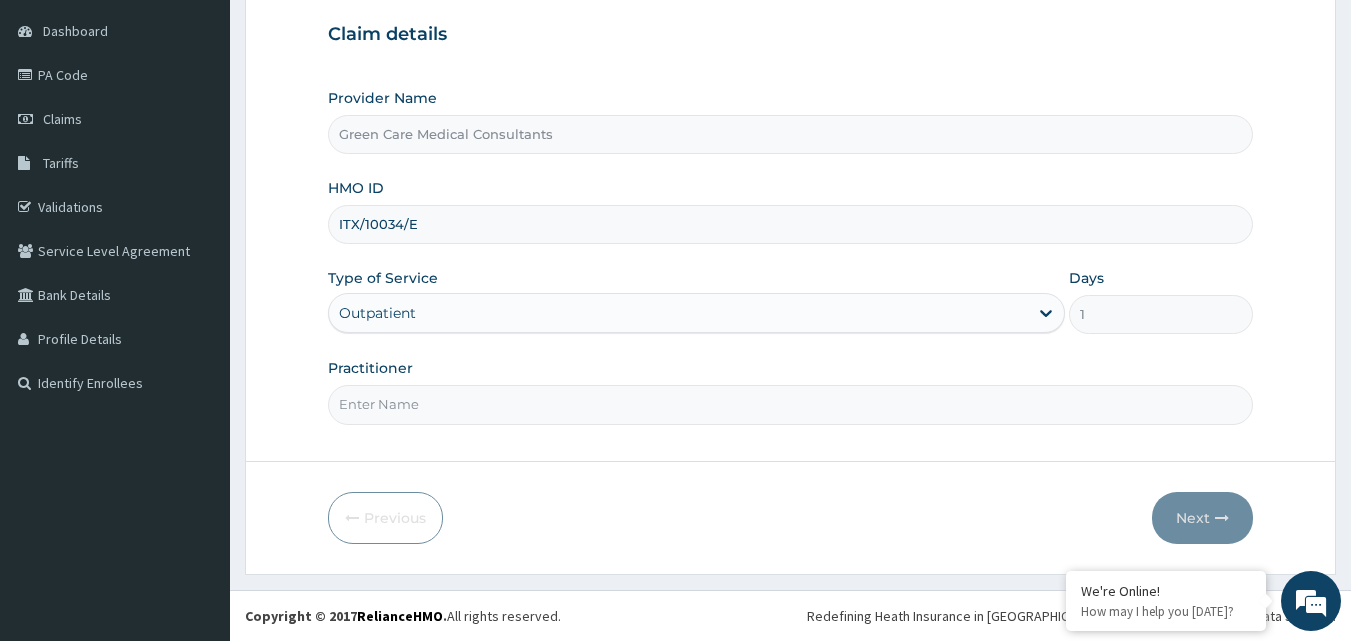 click on "Practitioner" at bounding box center (791, 404) 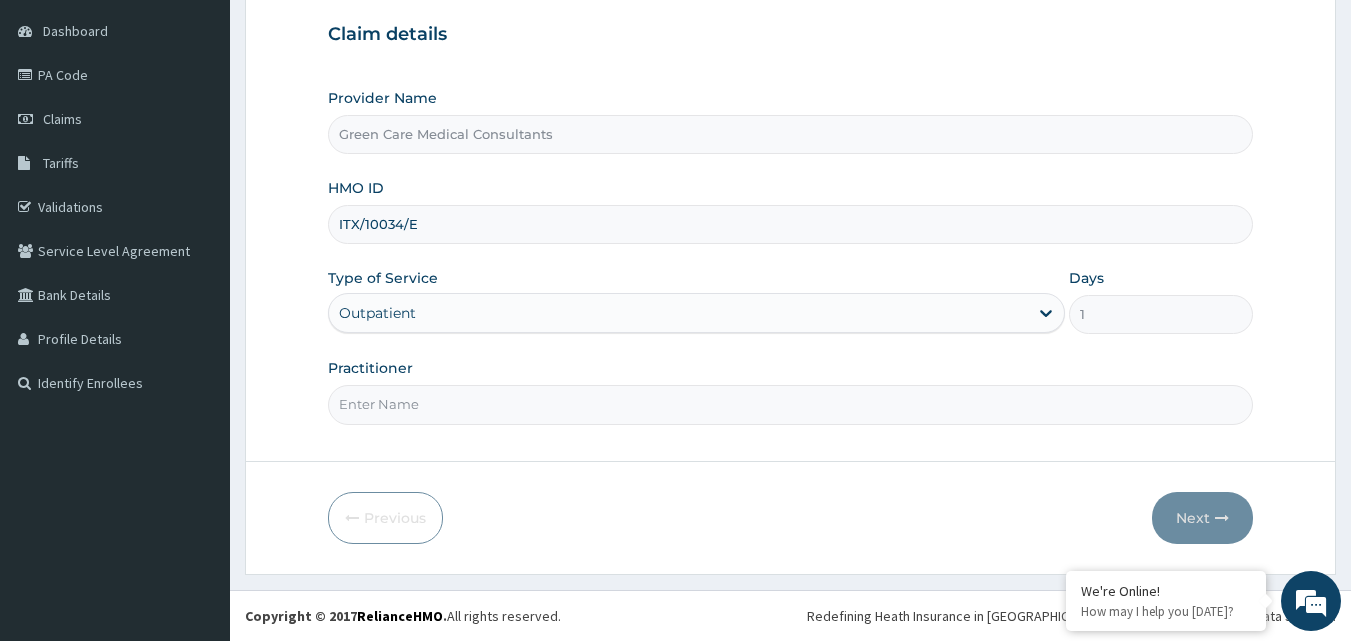 type on "DR. PAMELA" 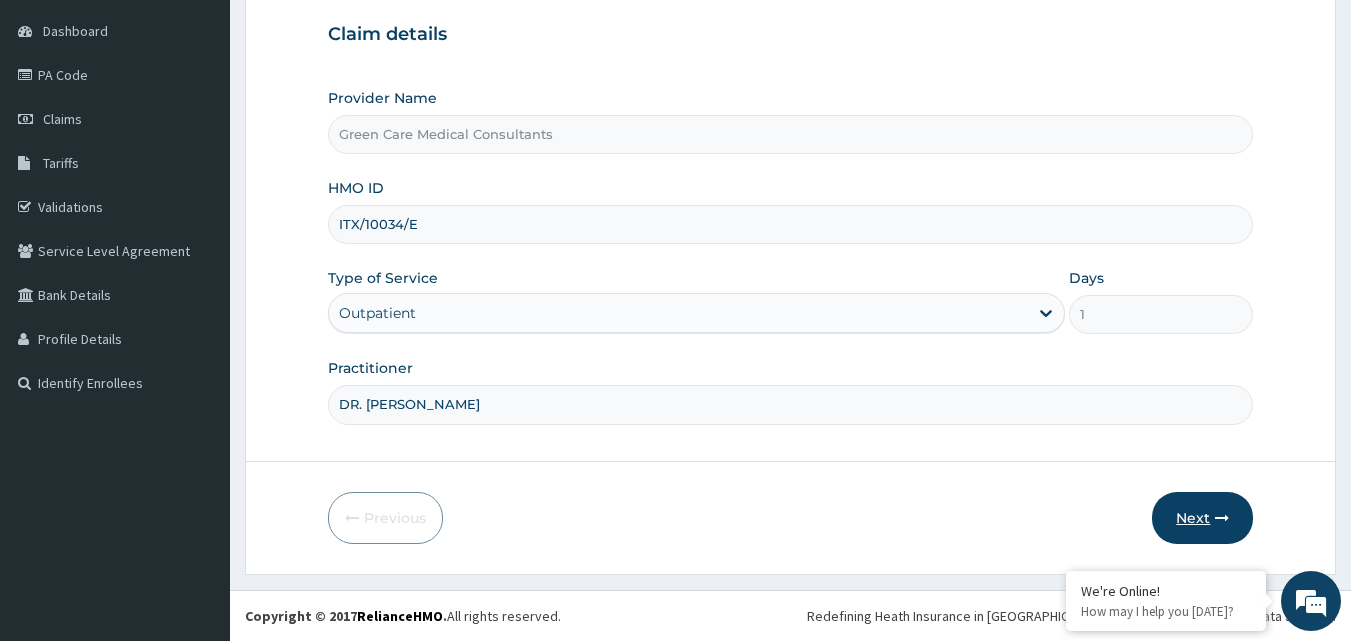click on "Next" at bounding box center (1202, 518) 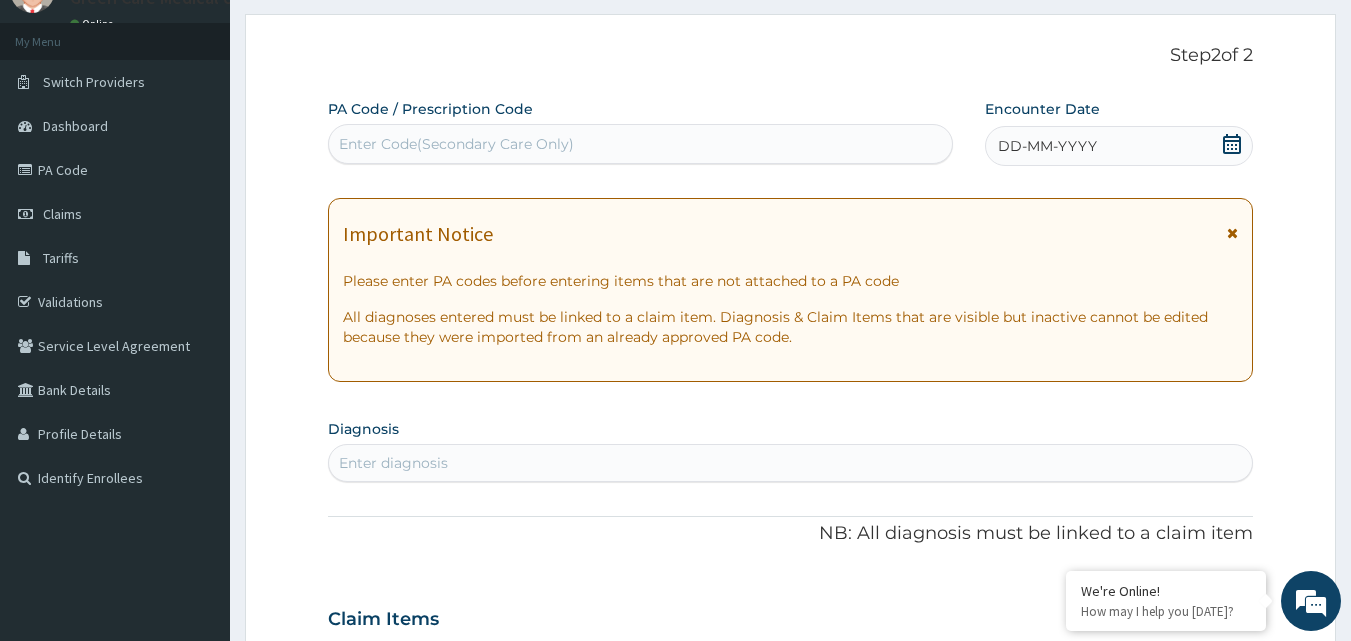 scroll, scrollTop: 0, scrollLeft: 0, axis: both 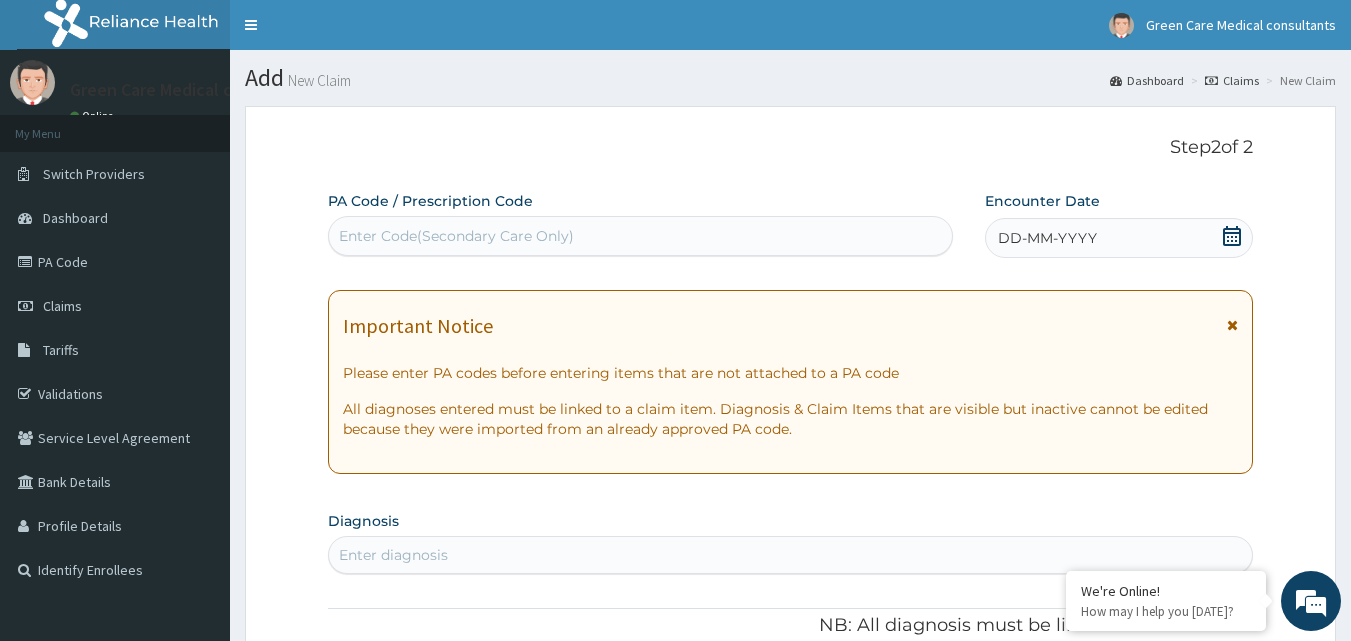 click 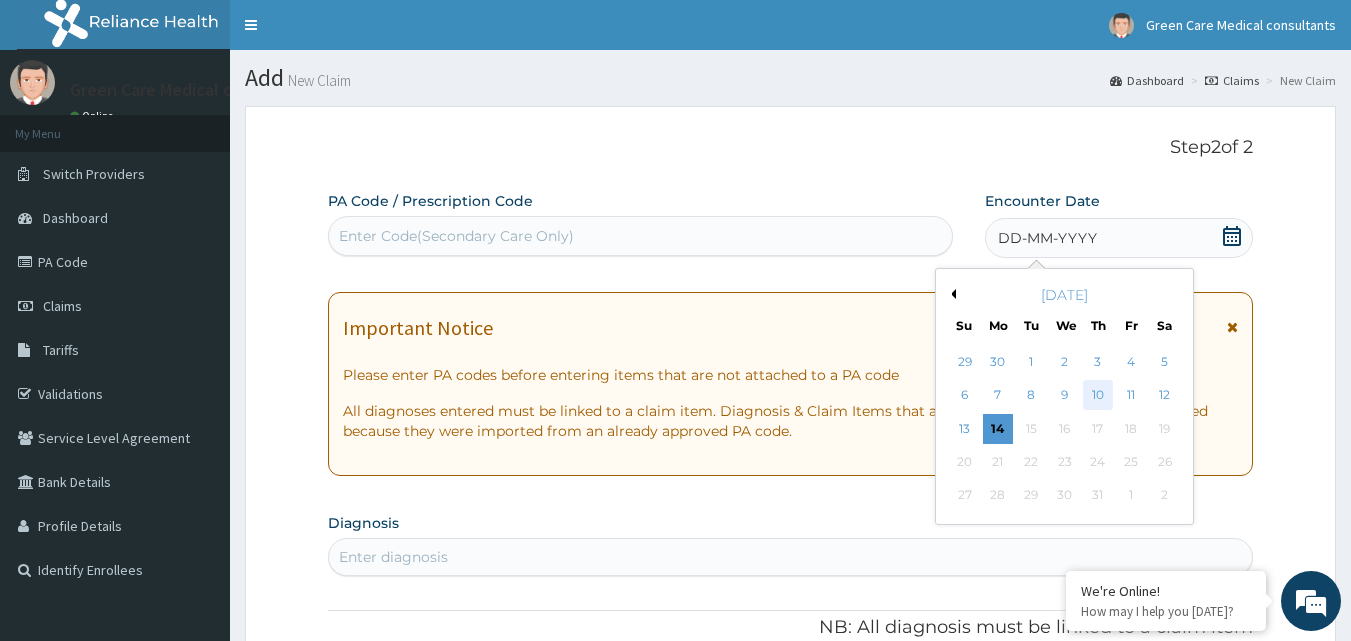 click on "10" at bounding box center [1098, 396] 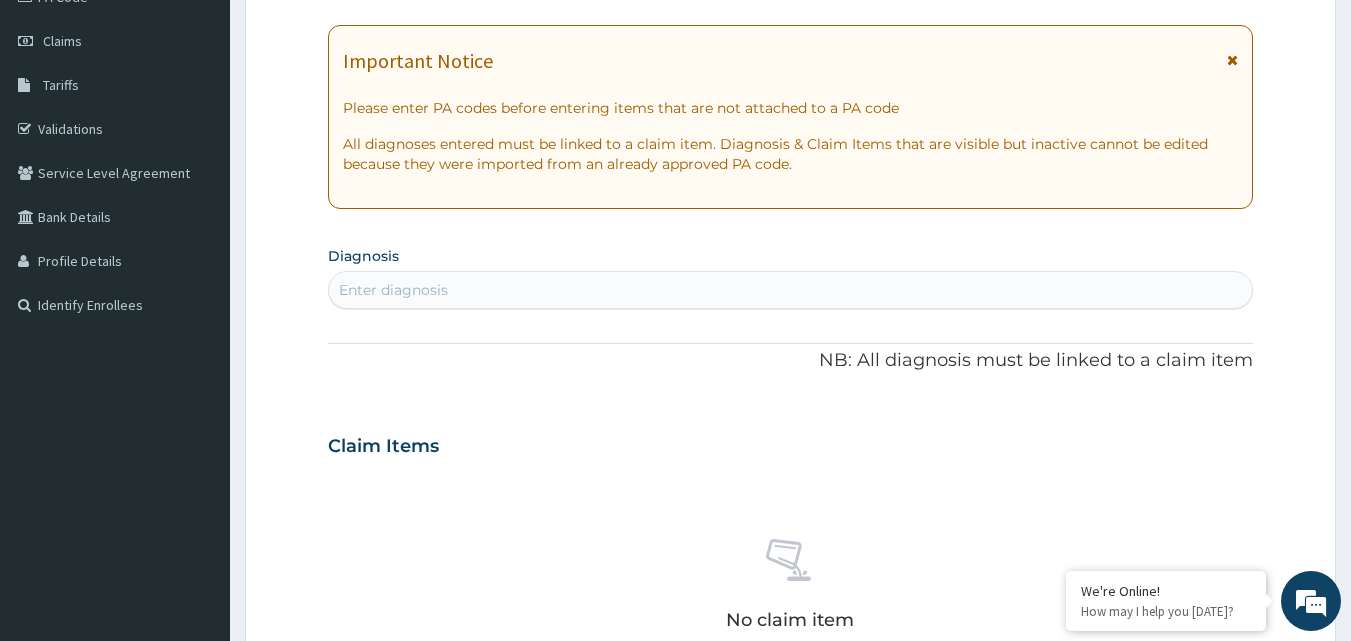 scroll, scrollTop: 300, scrollLeft: 0, axis: vertical 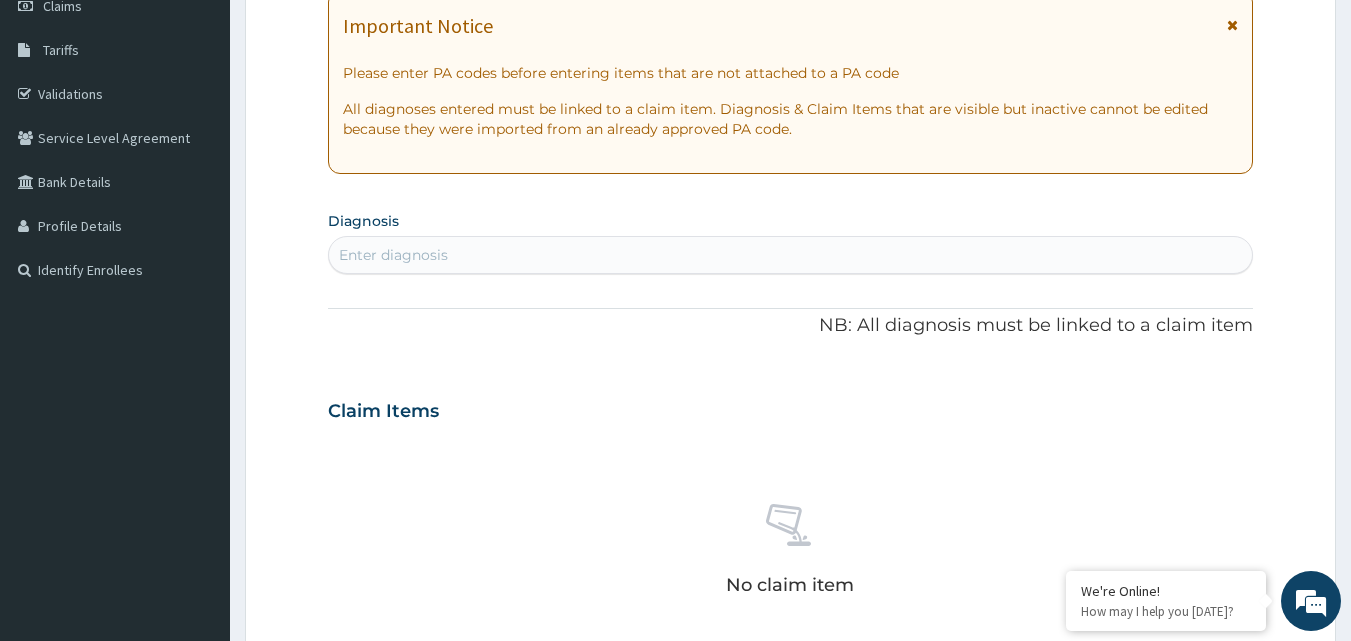click on "Enter diagnosis" at bounding box center [791, 255] 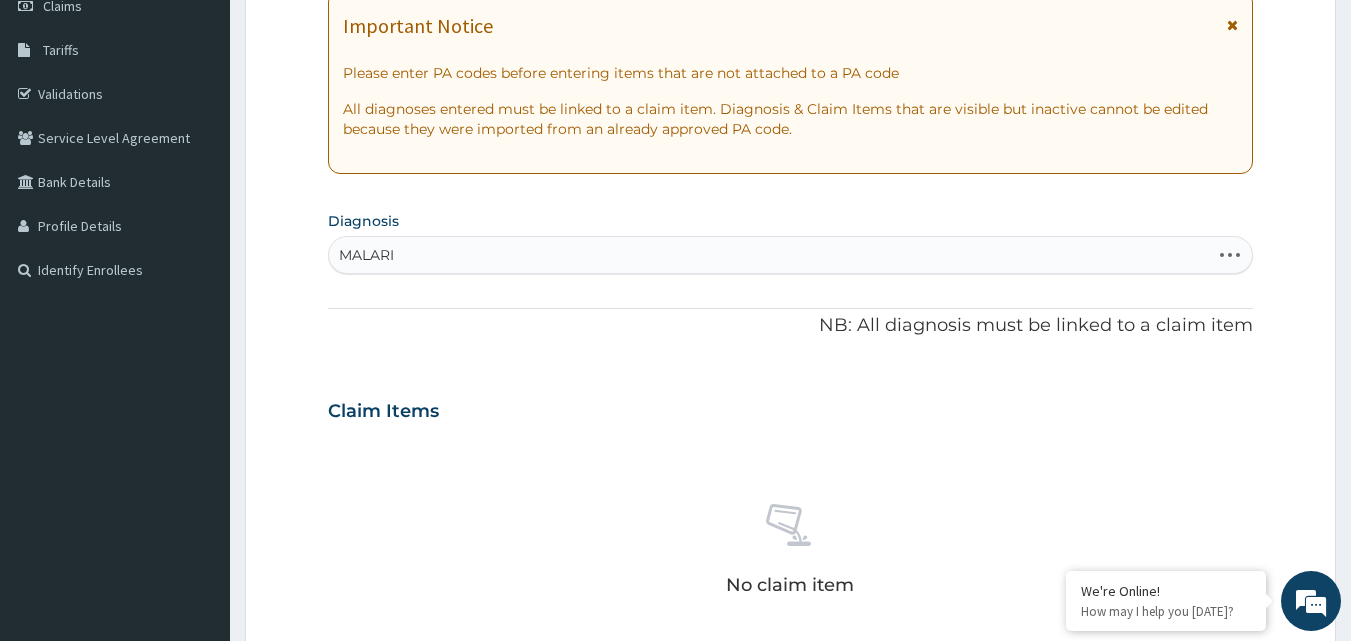 type on "MALARIA" 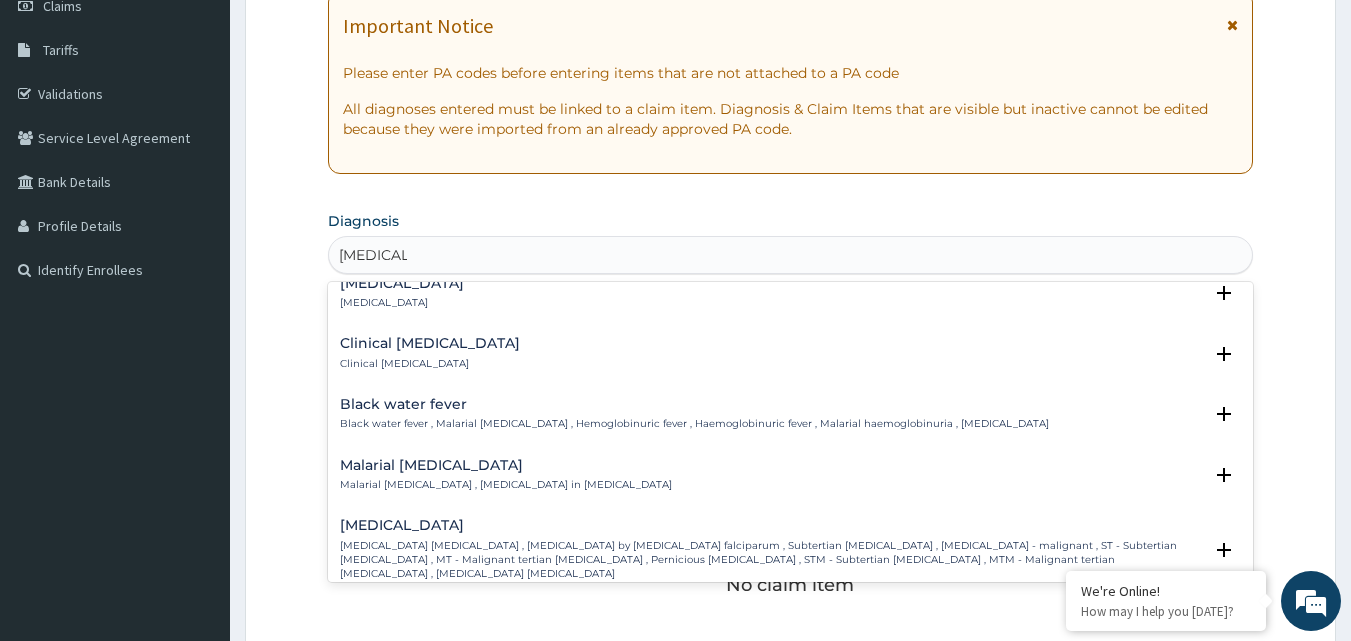 scroll, scrollTop: 600, scrollLeft: 0, axis: vertical 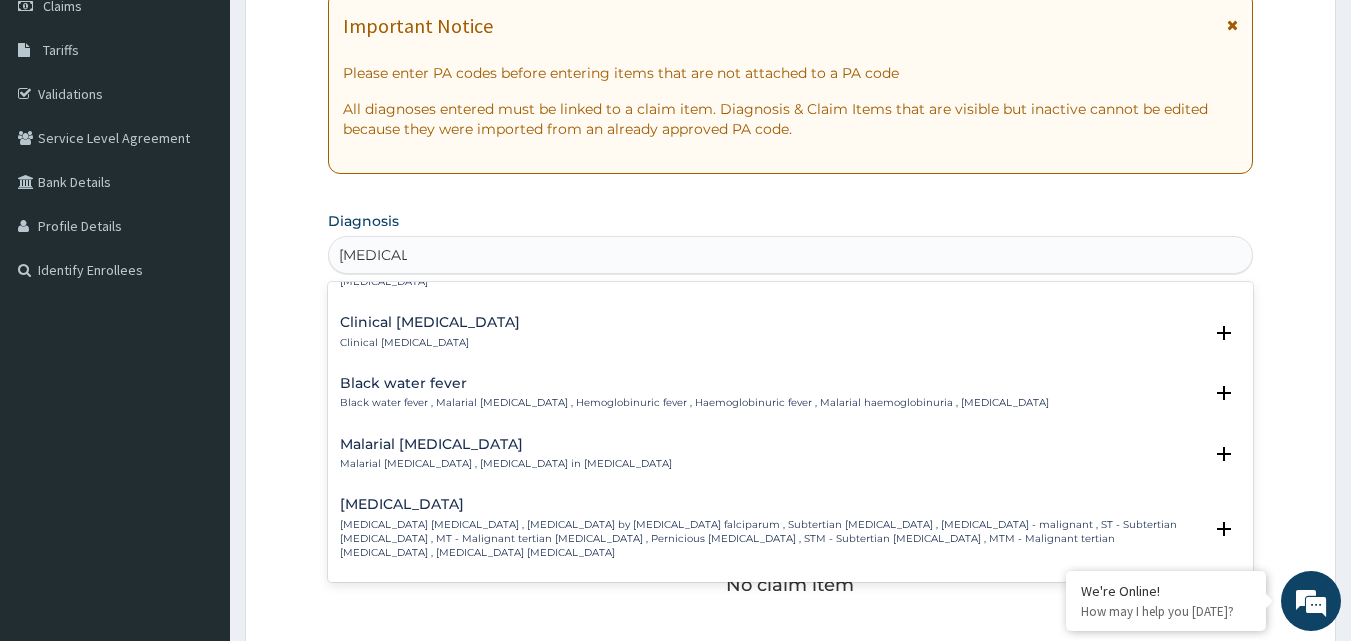 click on "Falciparum malaria" at bounding box center (771, 504) 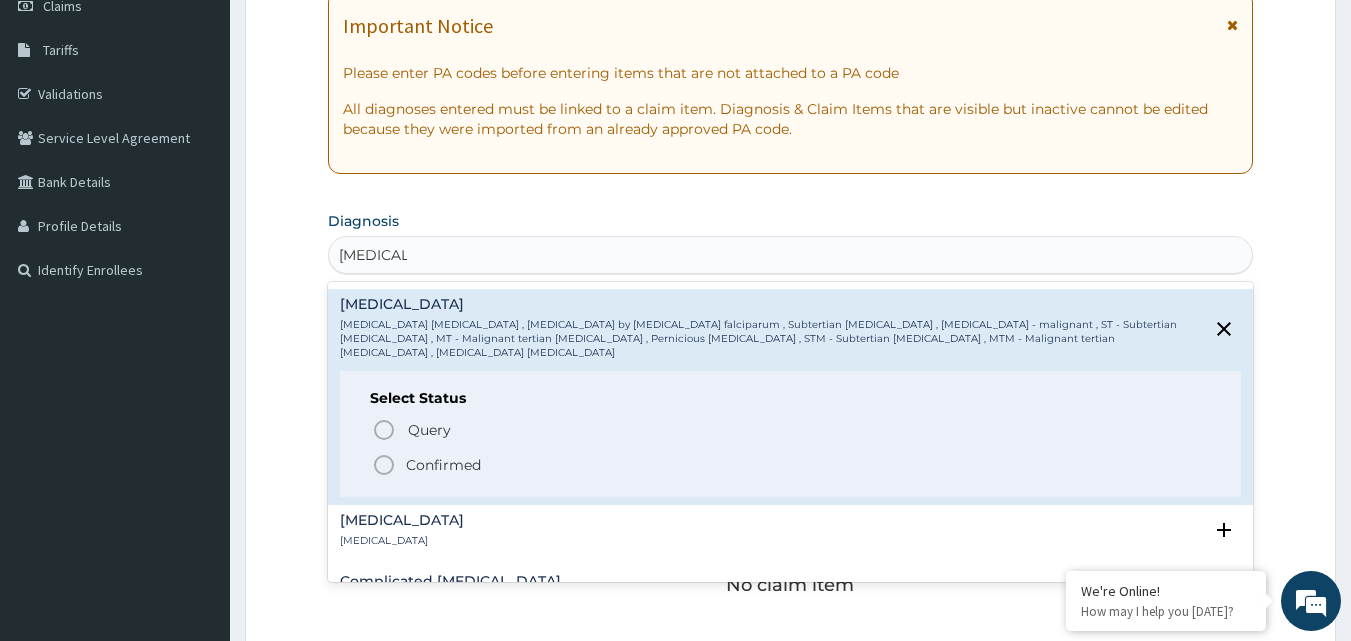 click on "Confirmed" at bounding box center (443, 465) 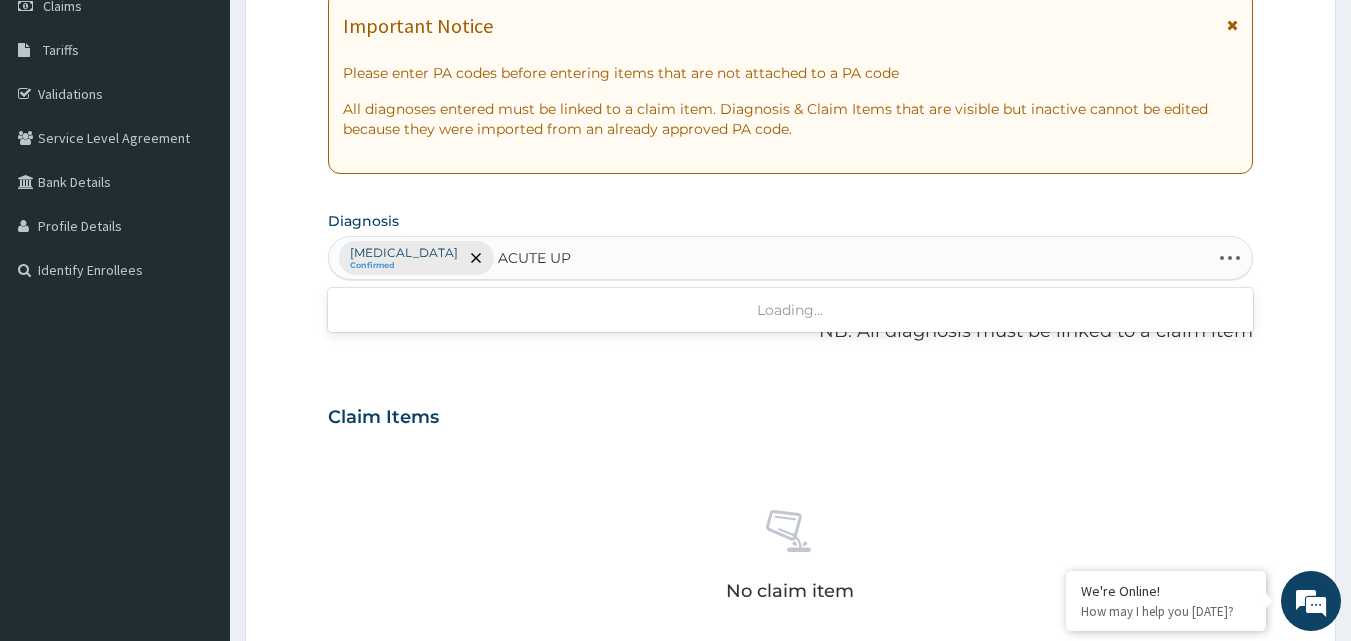 type on "ACUTE UPP" 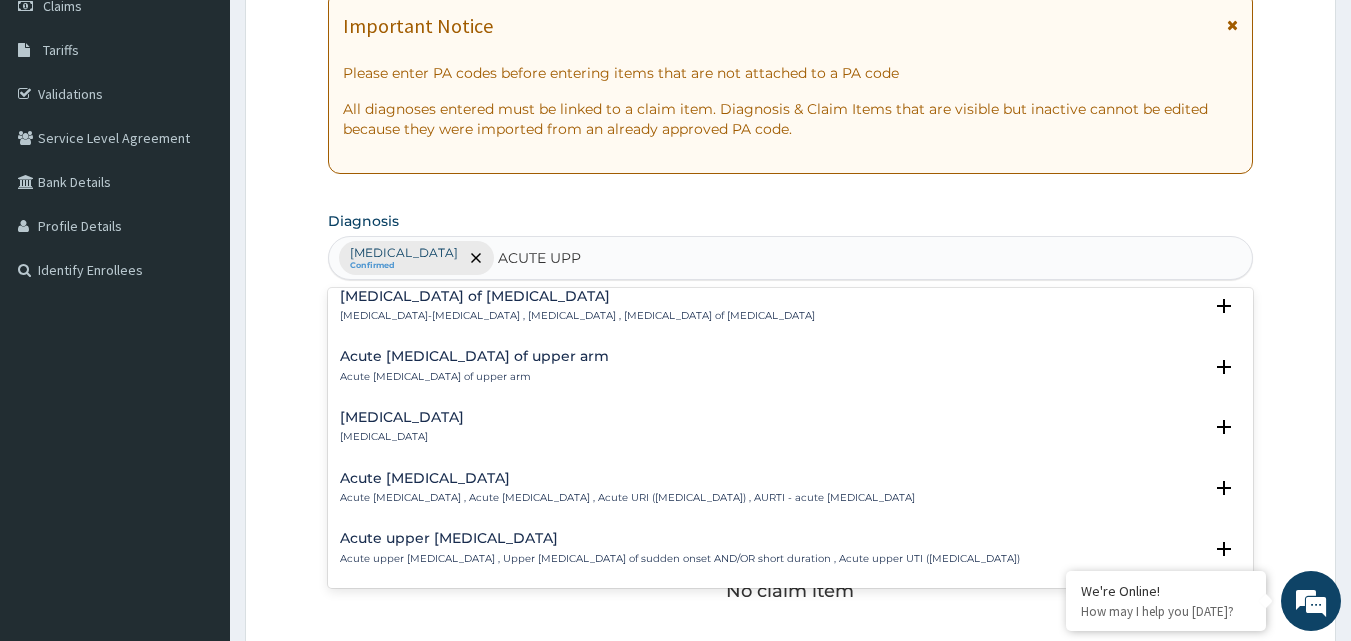 scroll, scrollTop: 100, scrollLeft: 0, axis: vertical 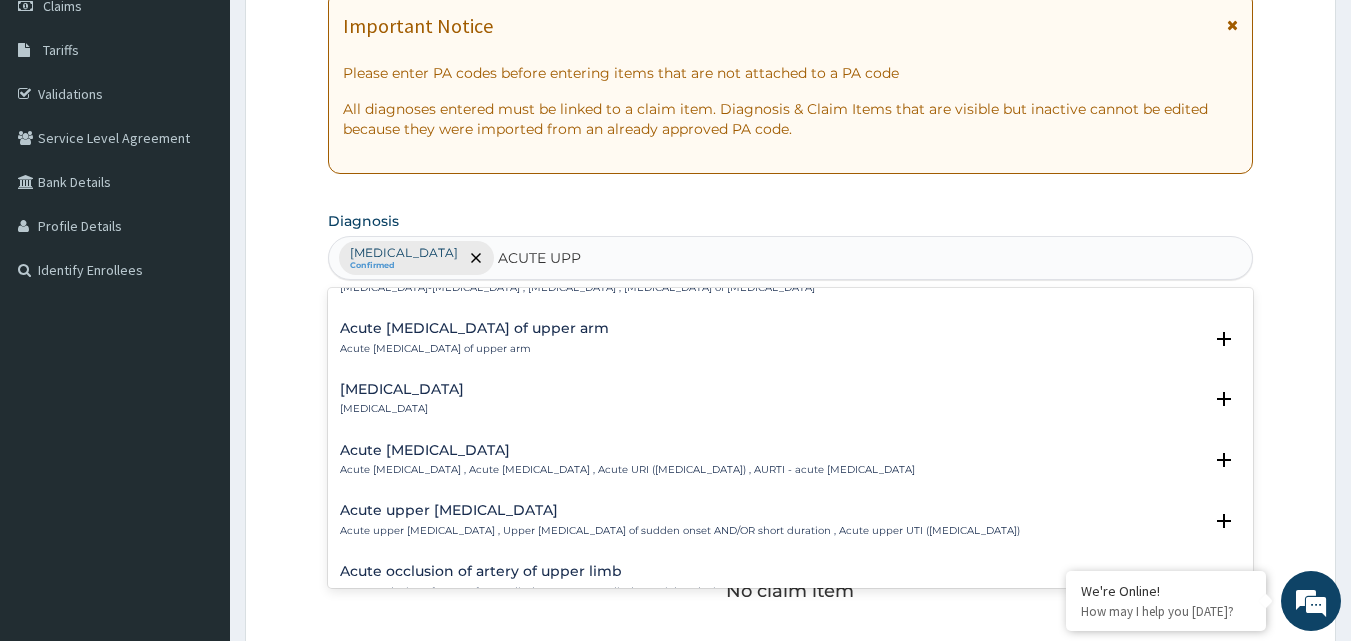 click on "Acute upper respiratory infection" at bounding box center [627, 450] 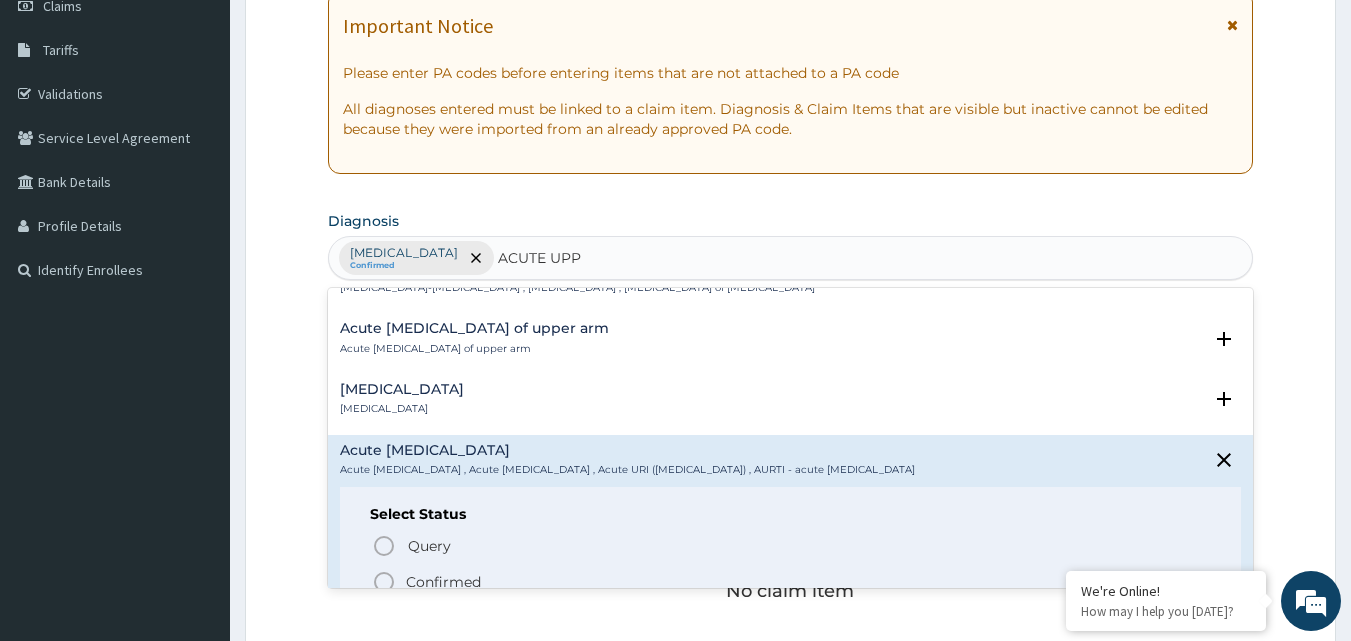 click on "Confirmed" at bounding box center [443, 582] 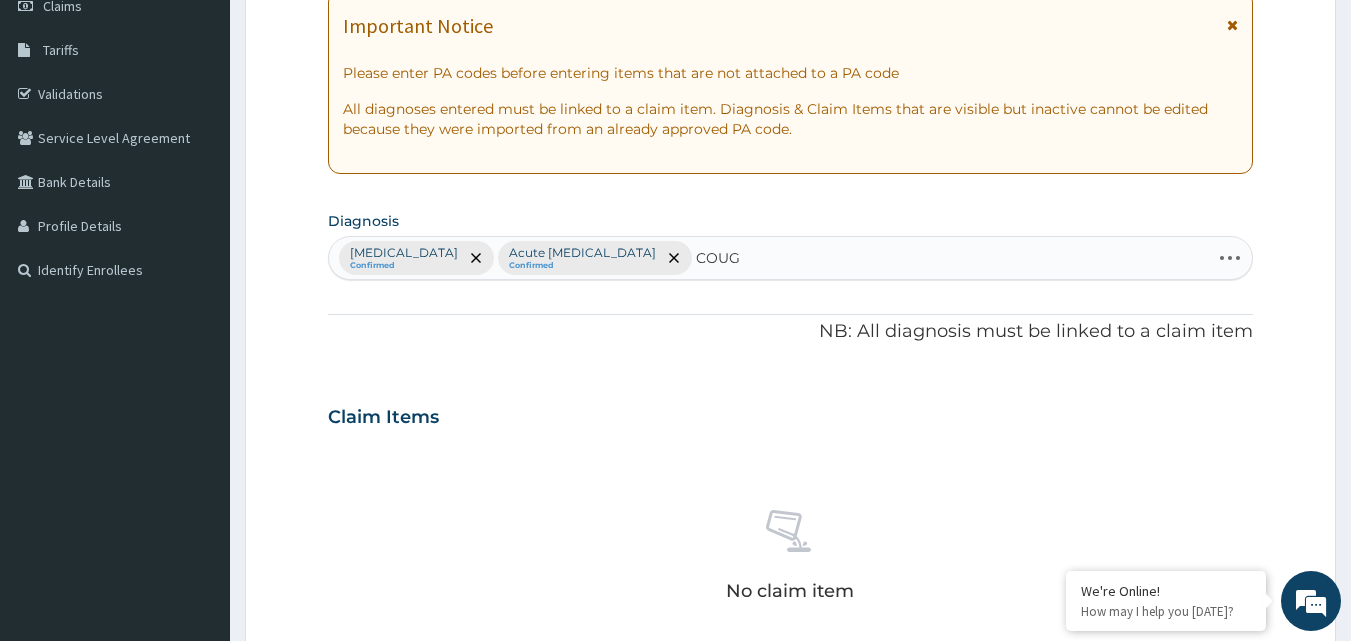 type on "COUGH" 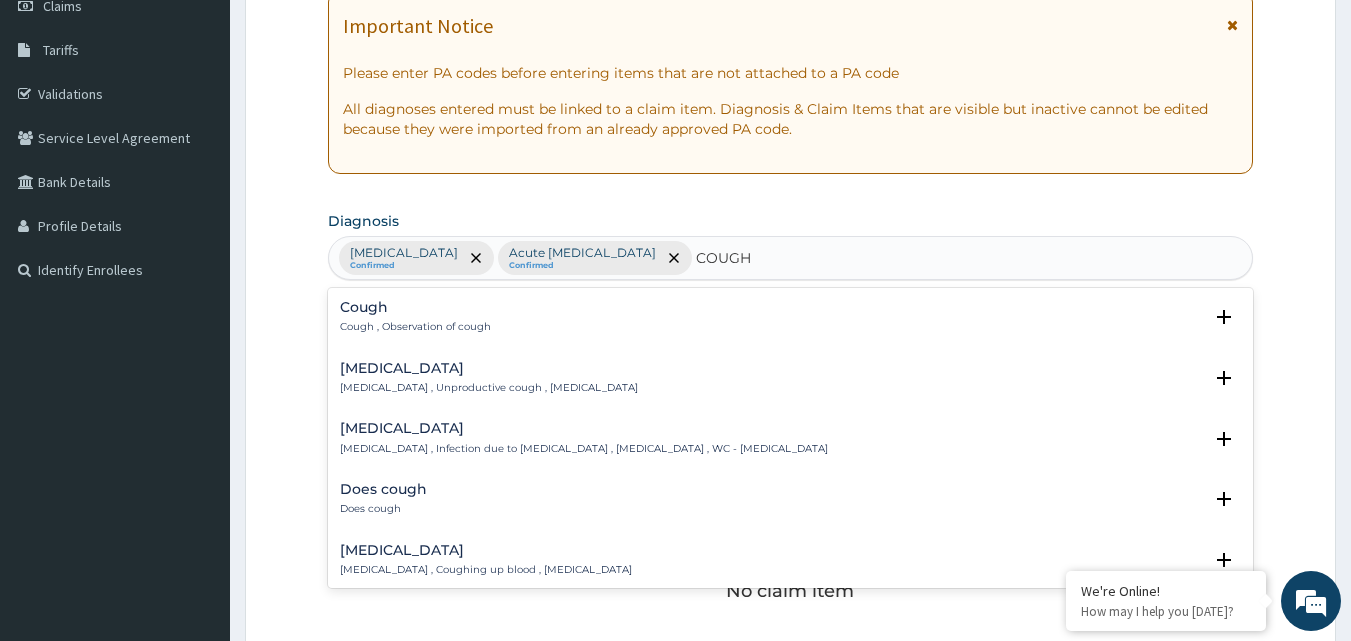 click on "Cough , Observation of cough" at bounding box center (415, 327) 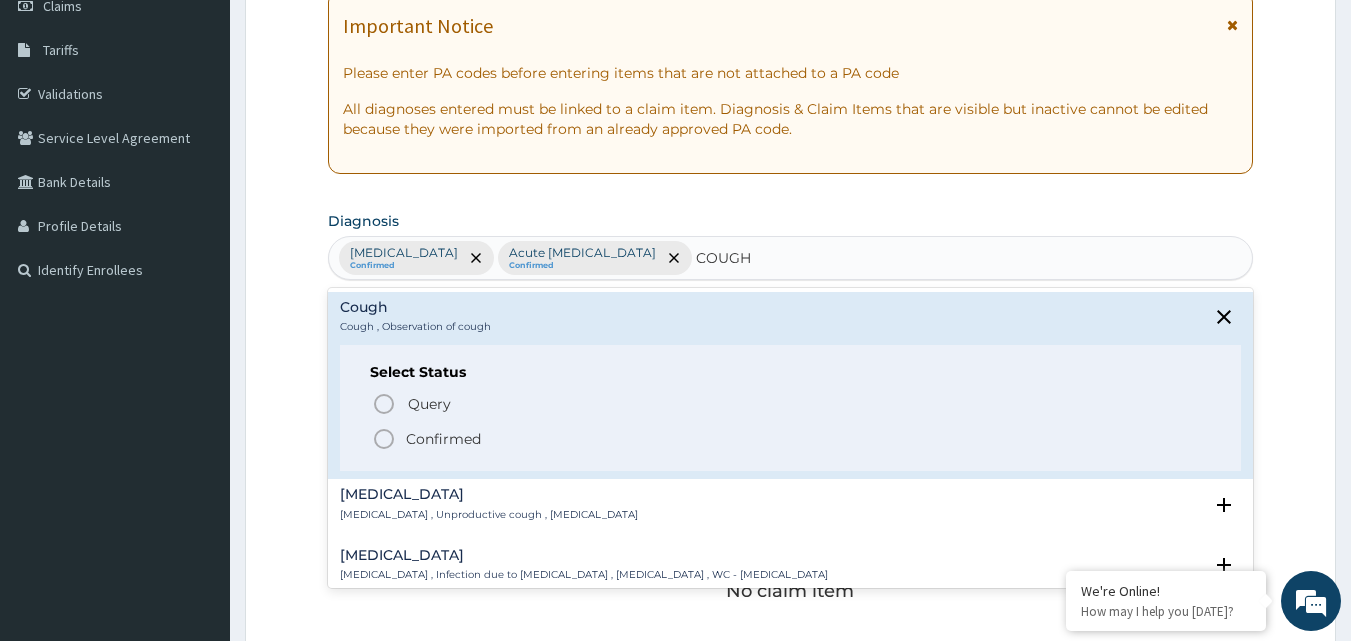 click on "Confirmed" at bounding box center [443, 439] 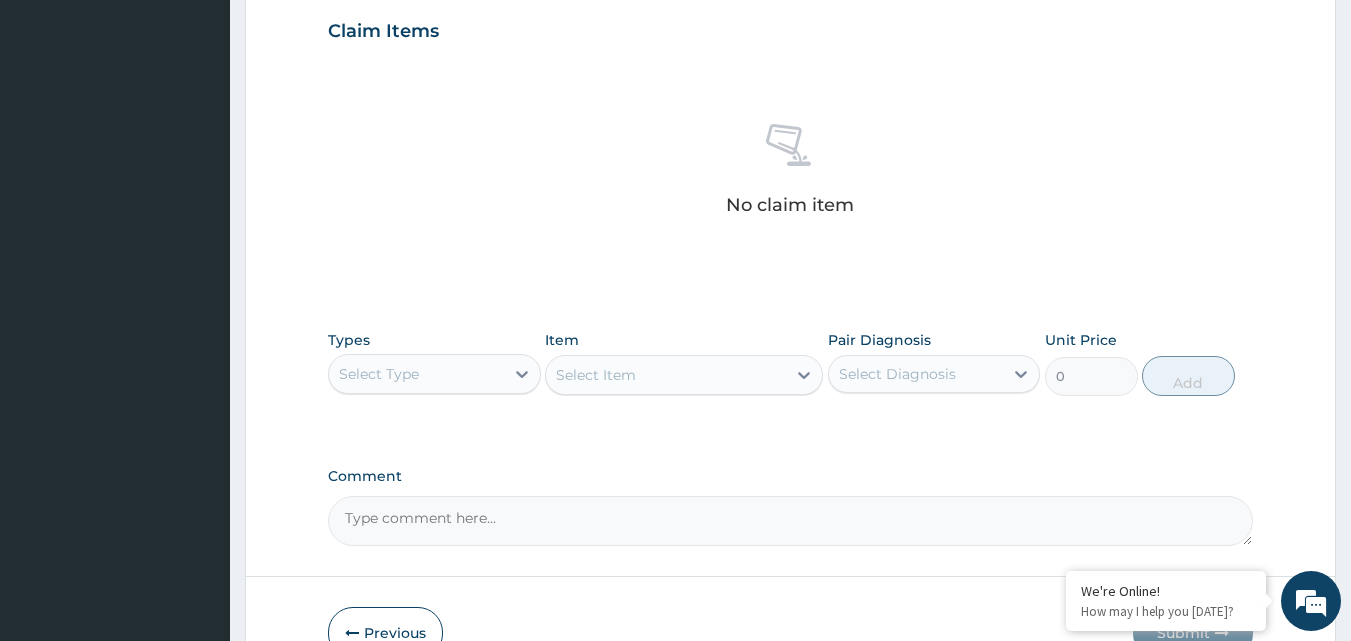 scroll, scrollTop: 800, scrollLeft: 0, axis: vertical 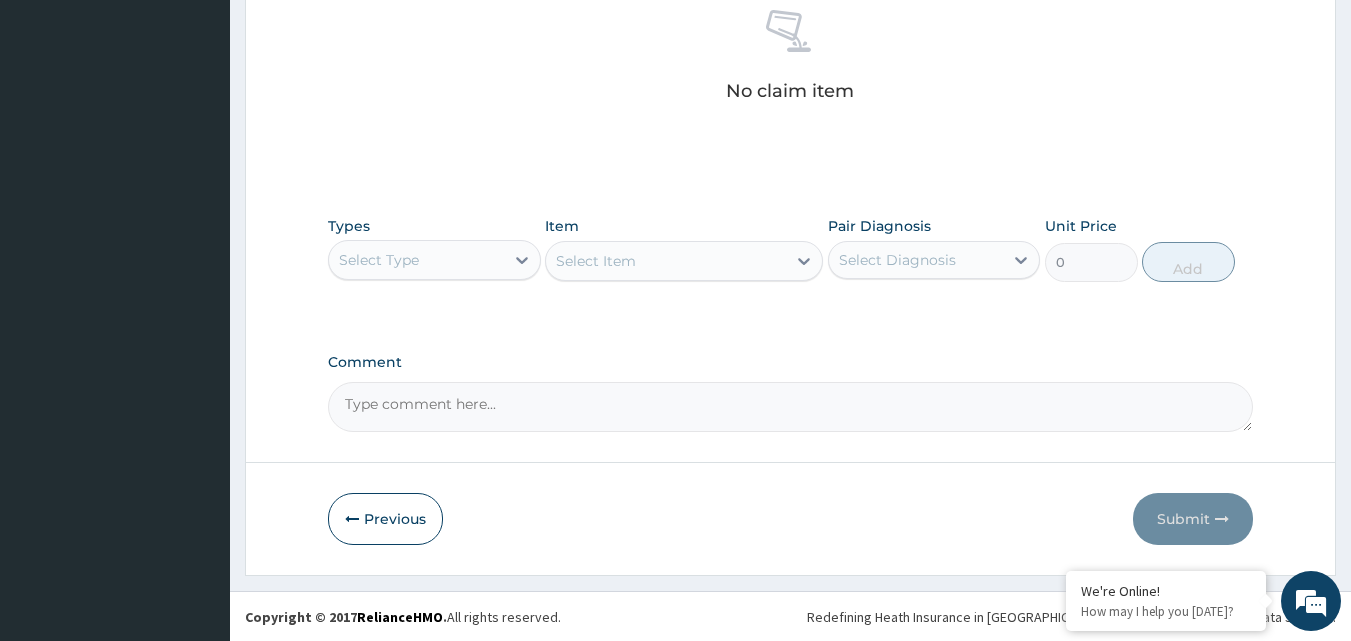 click on "Select Type" at bounding box center (416, 260) 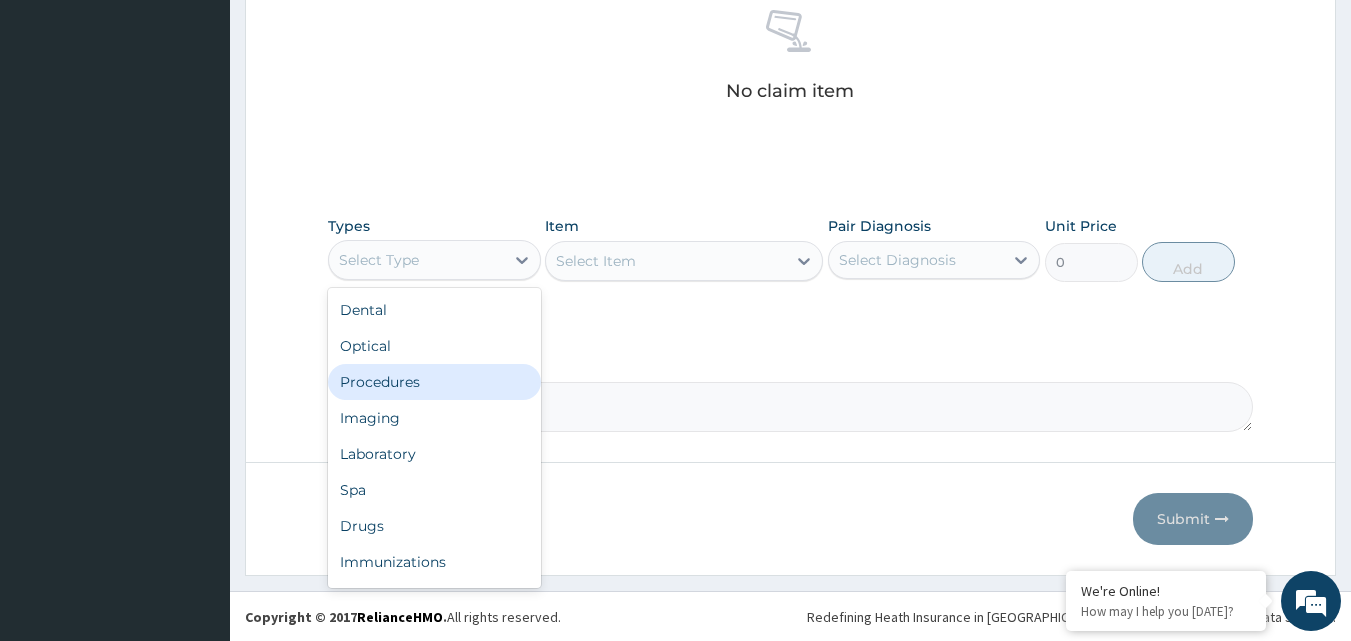 click on "Procedures" at bounding box center (434, 382) 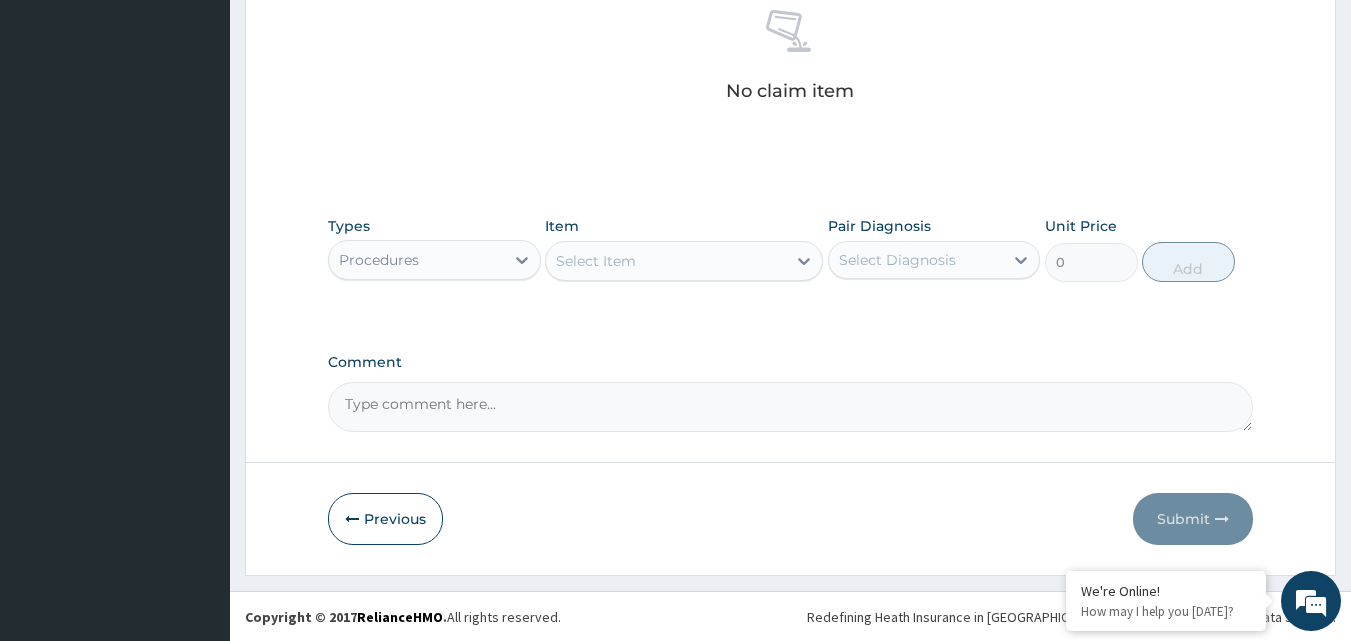 click on "Select Item" at bounding box center (666, 261) 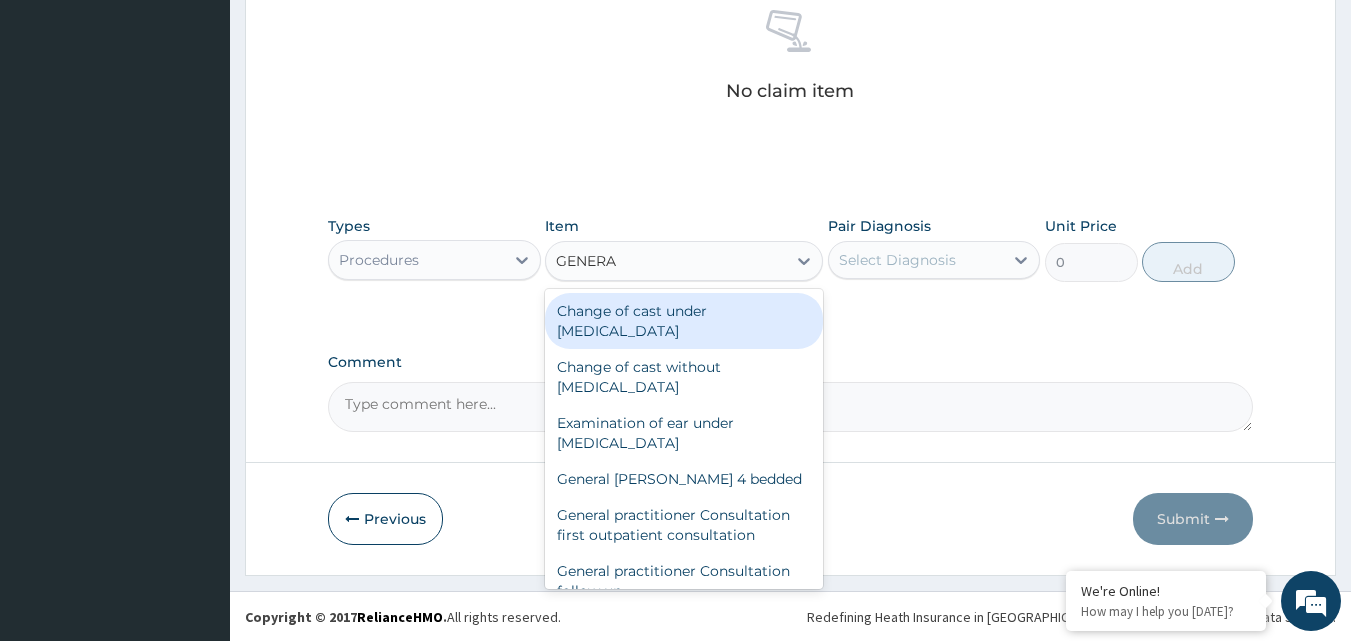 type on "GENERAL" 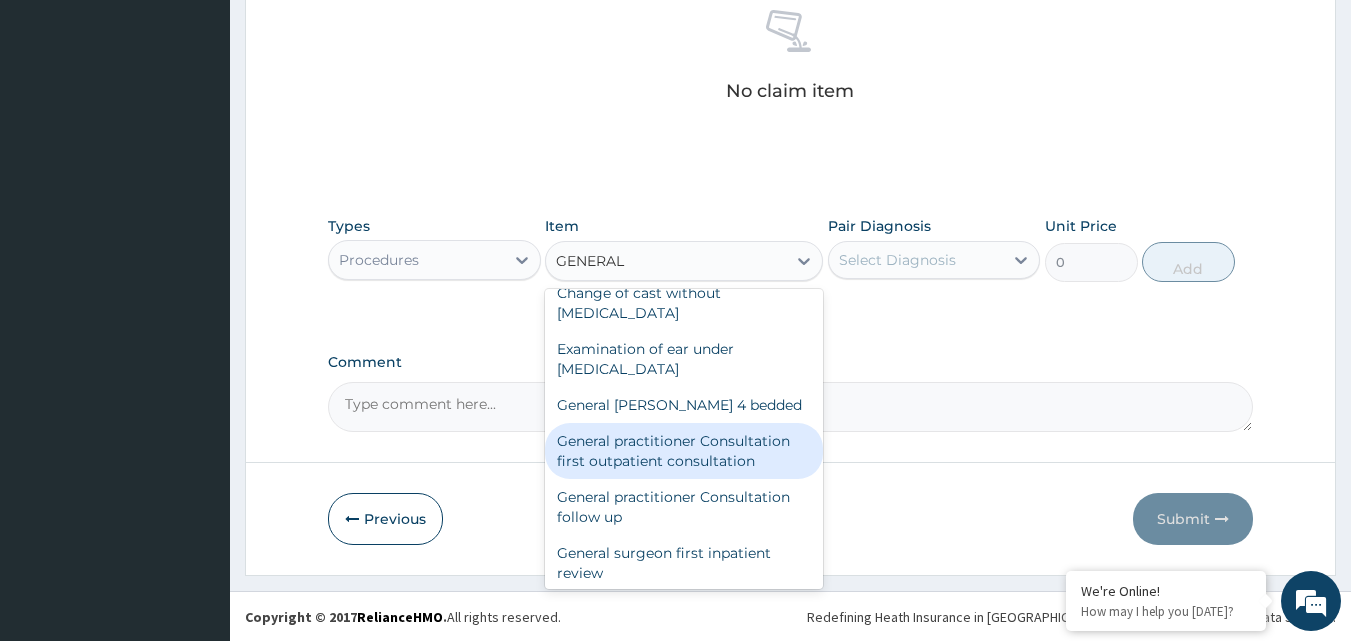 scroll, scrollTop: 100, scrollLeft: 0, axis: vertical 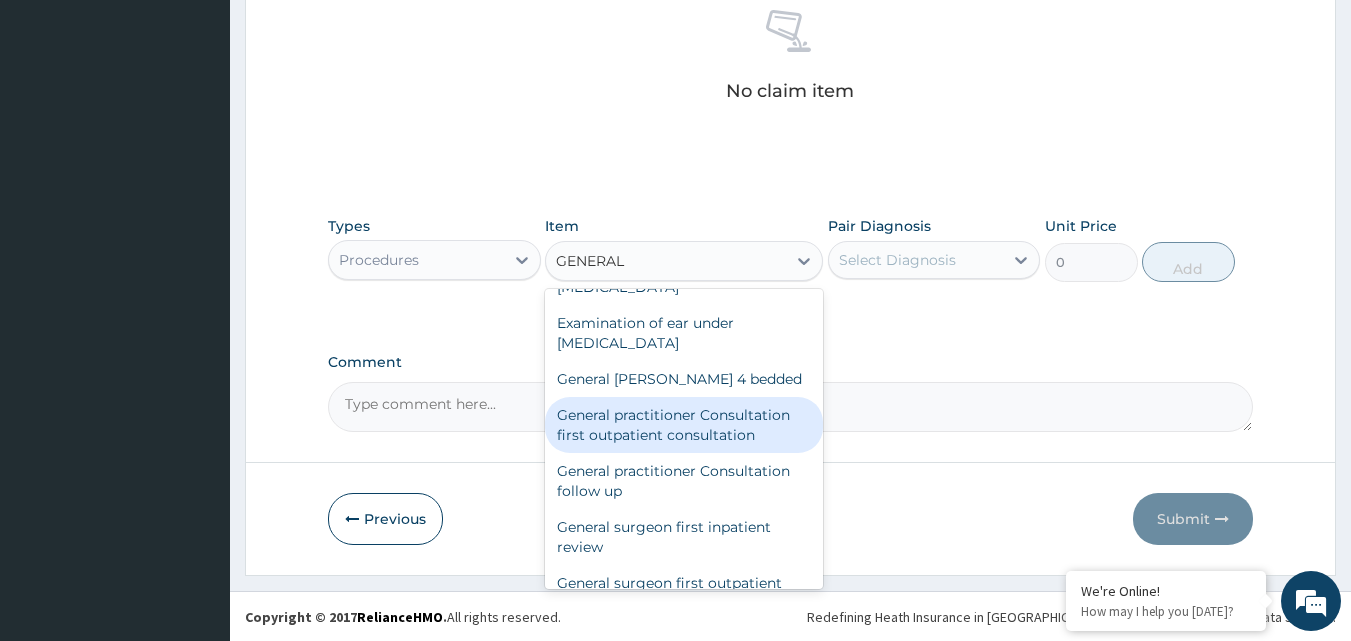 click on "General practitioner Consultation first outpatient consultation" at bounding box center (684, 425) 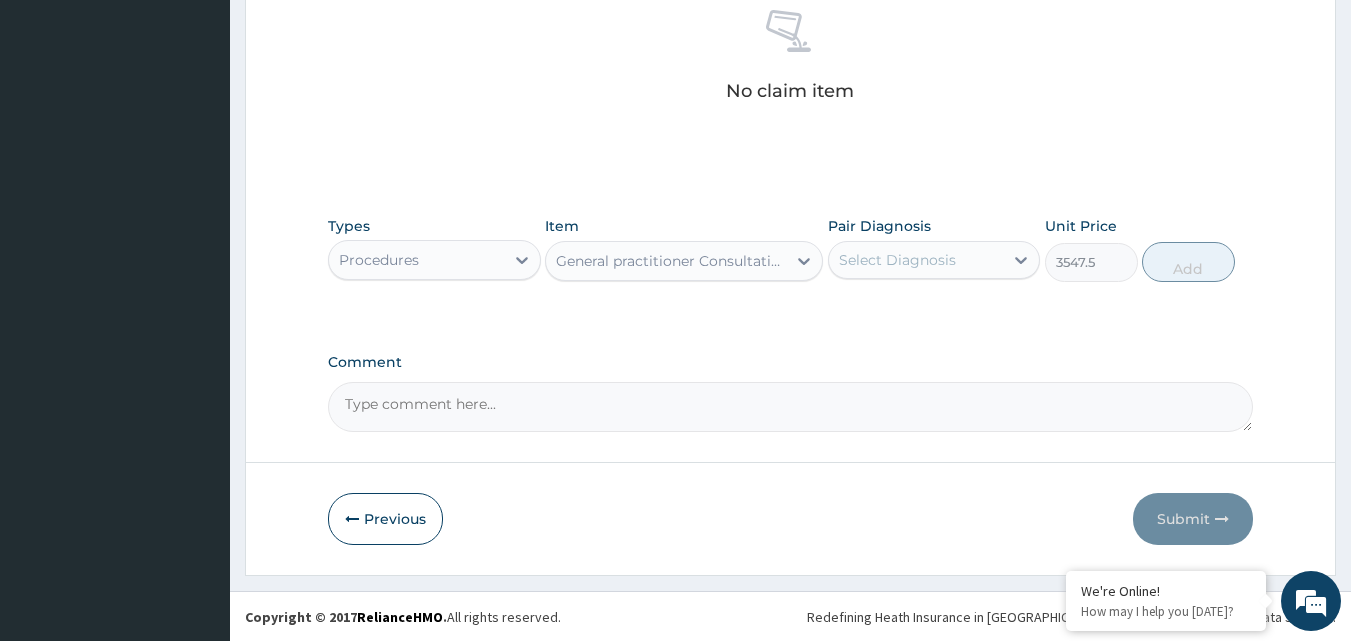 click on "Select Diagnosis" at bounding box center (897, 260) 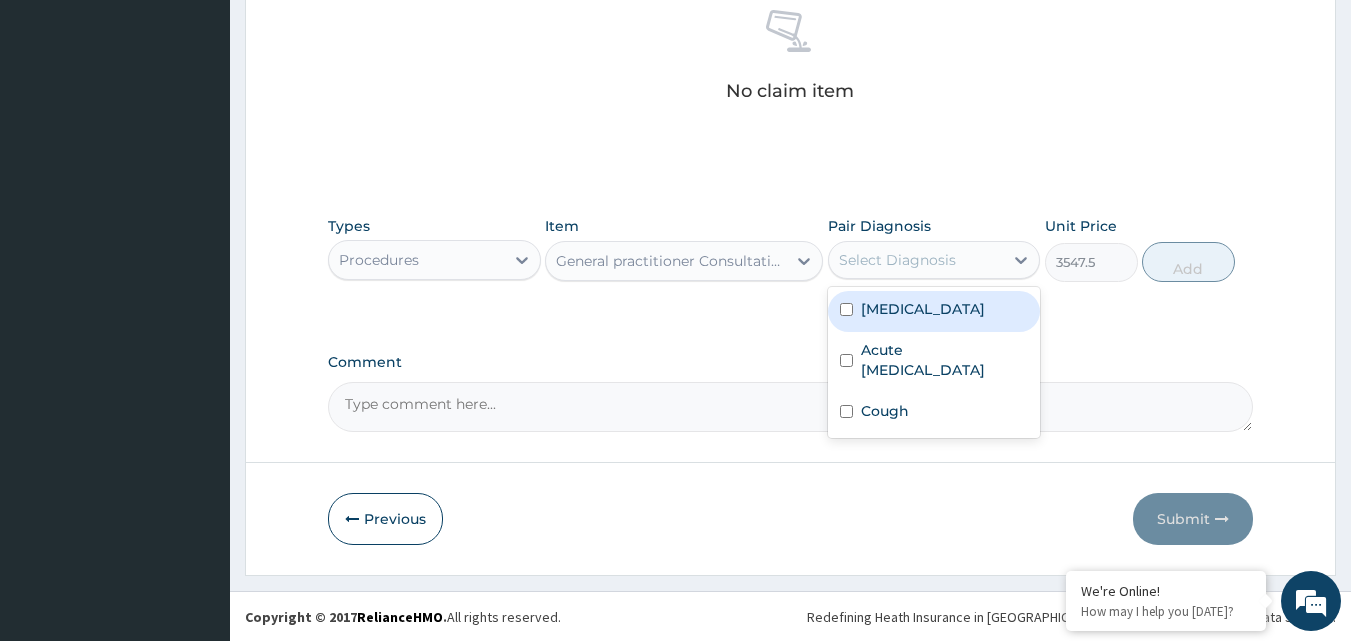 click on "Falciparum malaria" at bounding box center [923, 309] 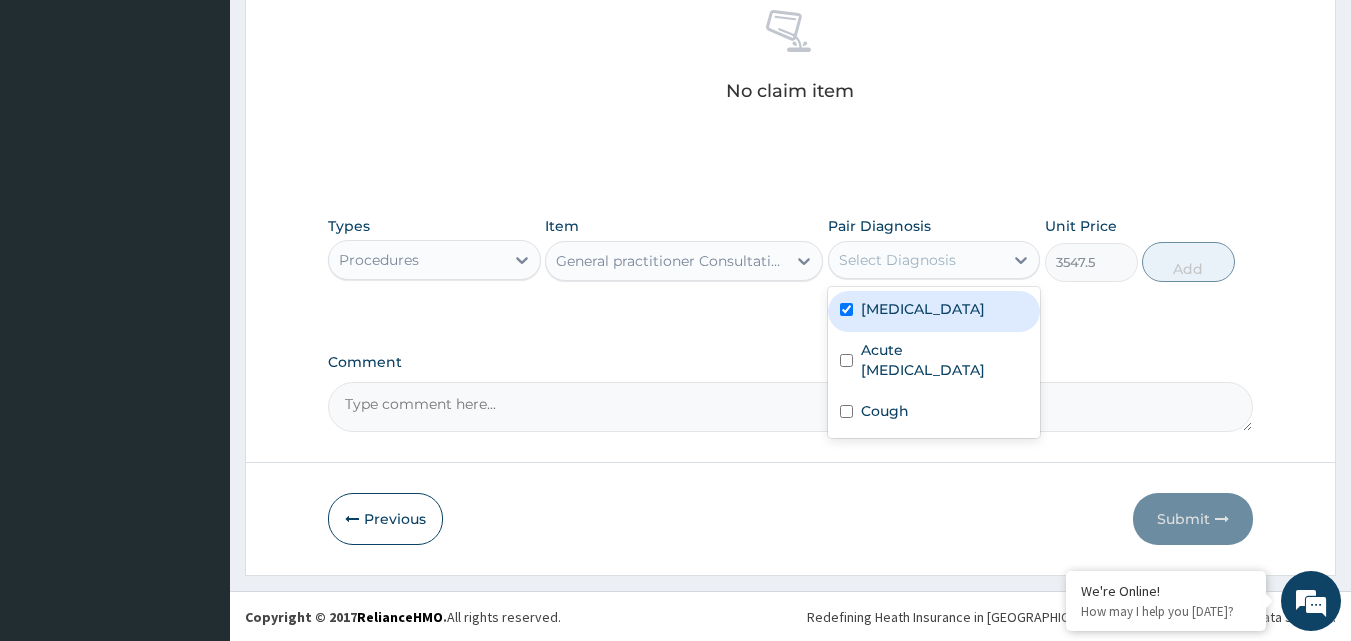 checkbox on "true" 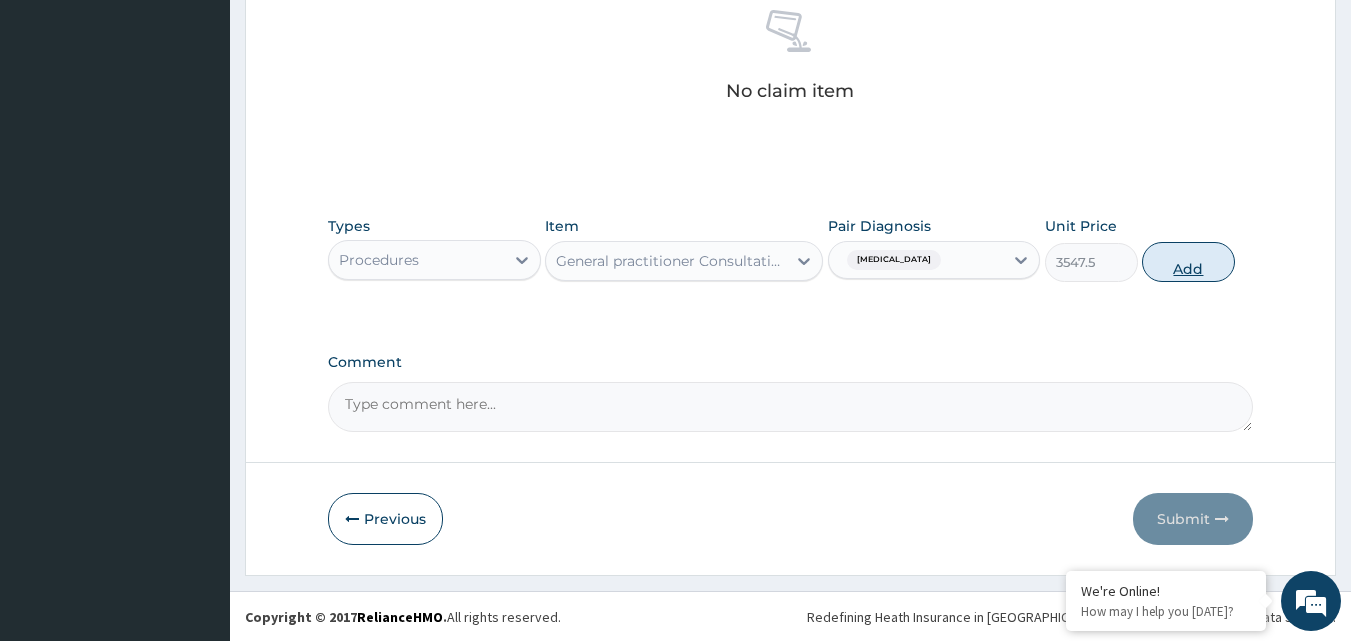 click on "Add" at bounding box center (1188, 262) 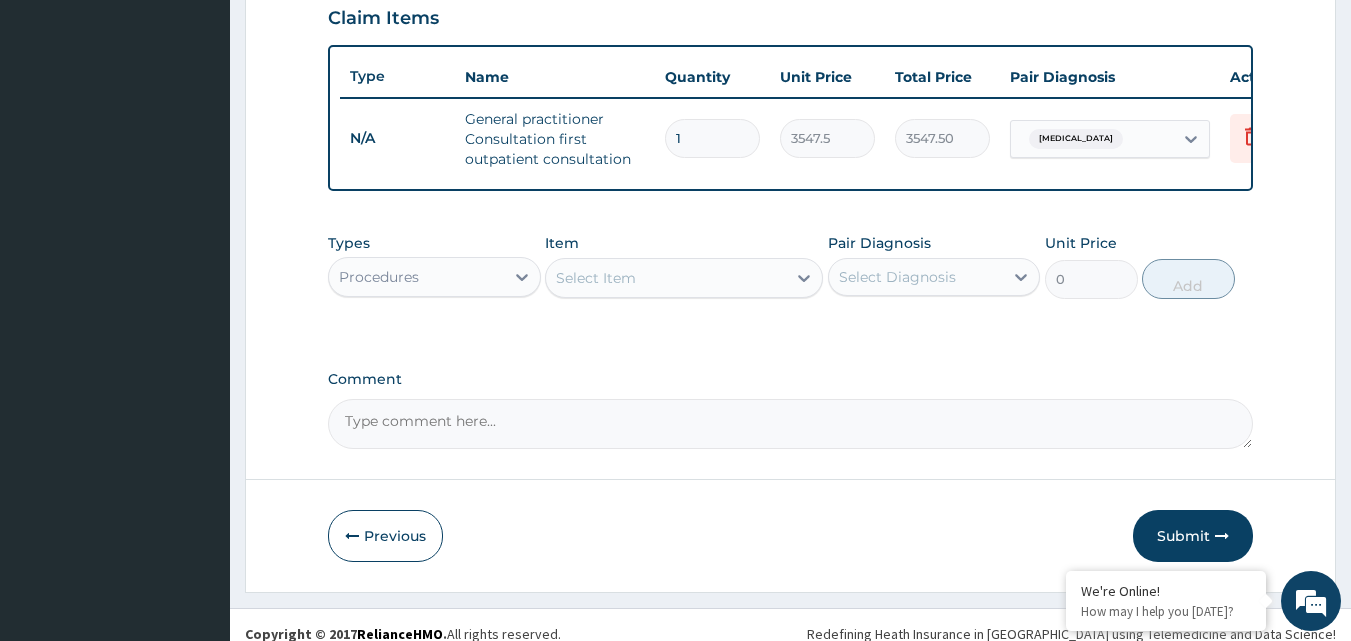 scroll, scrollTop: 732, scrollLeft: 0, axis: vertical 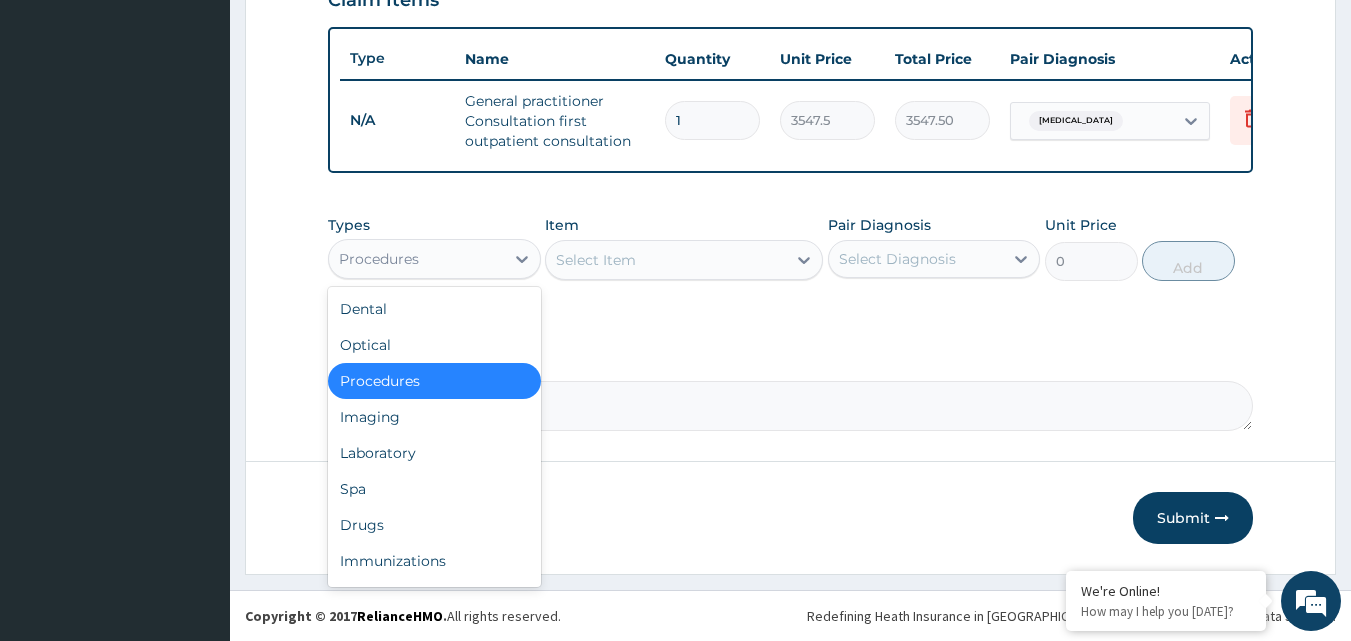 click on "Procedures" at bounding box center (416, 259) 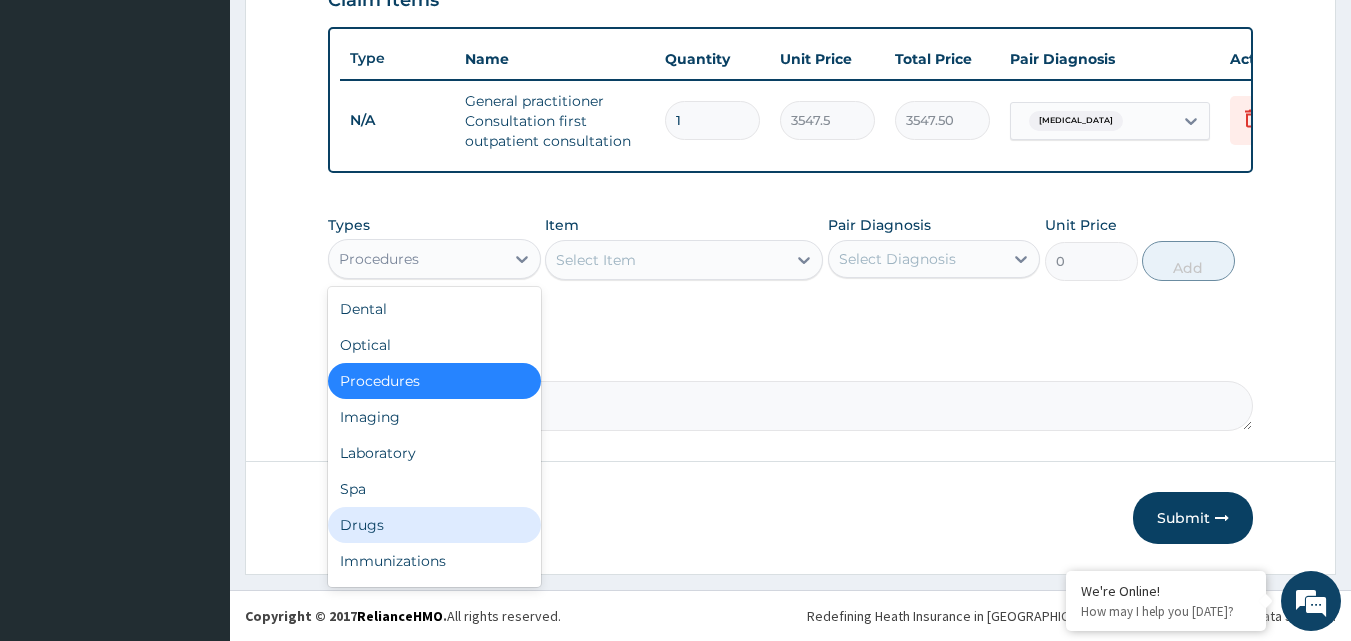 click on "Drugs" at bounding box center (434, 525) 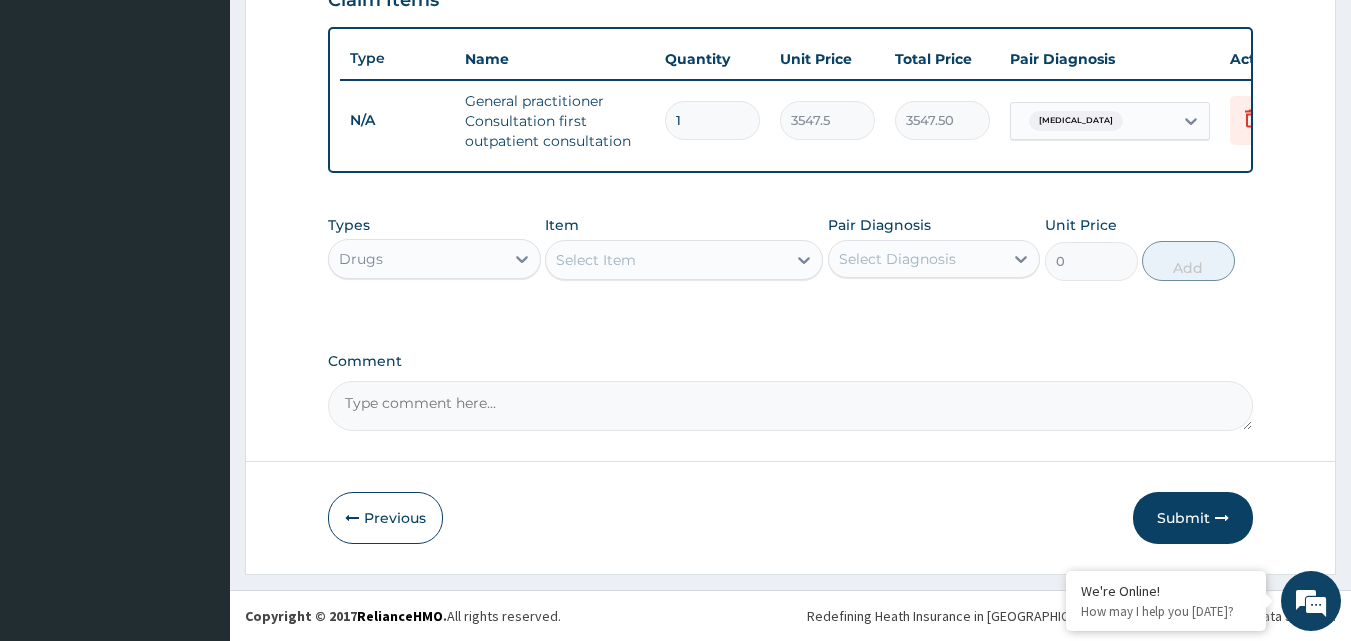 click on "Select Item" at bounding box center [666, 260] 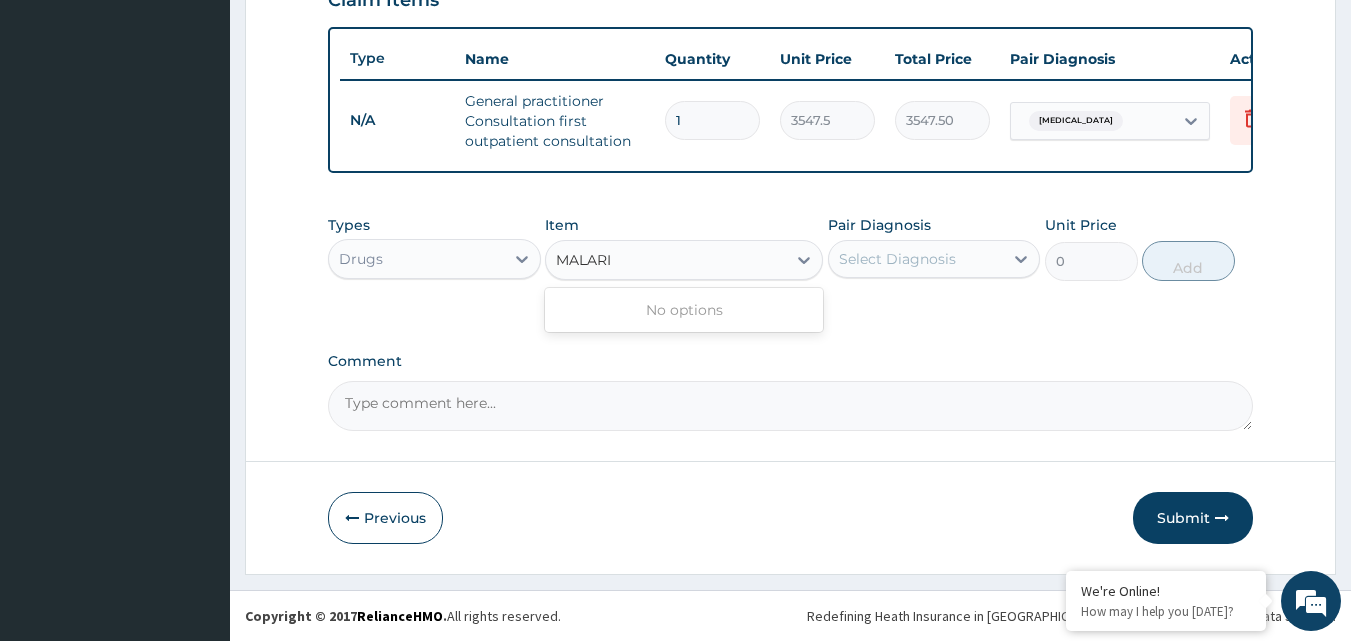 type on "MALARIA" 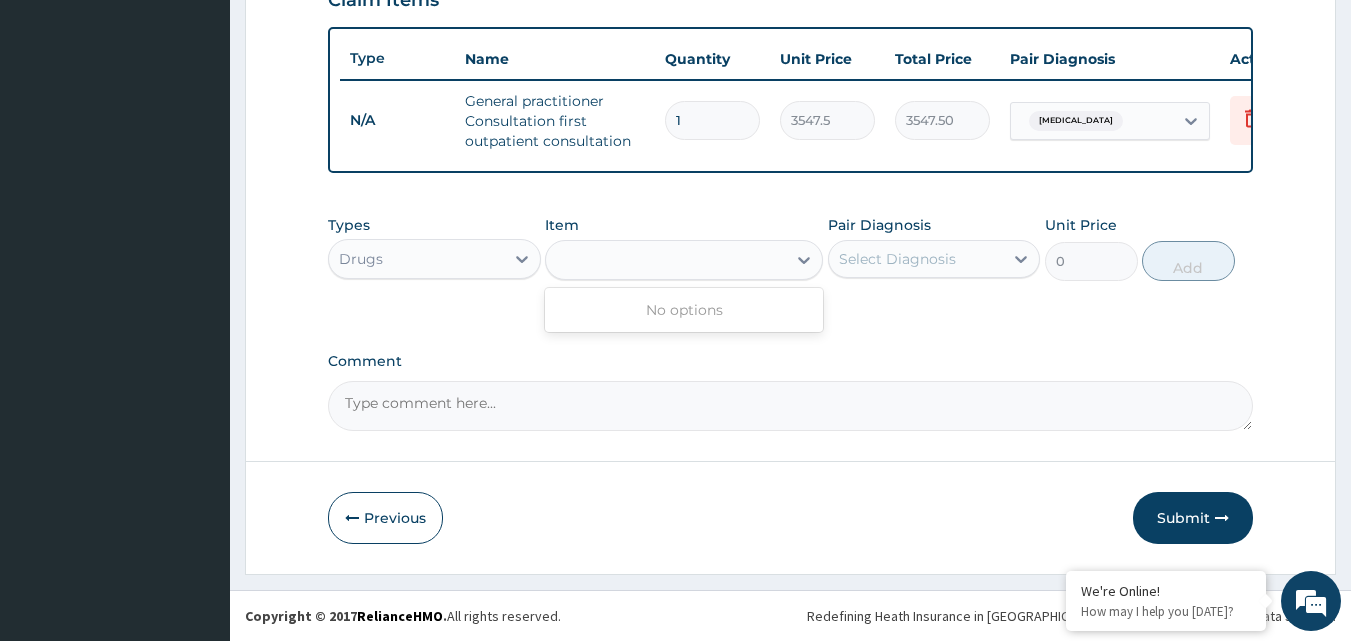 click on "MALARIA" at bounding box center [666, 260] 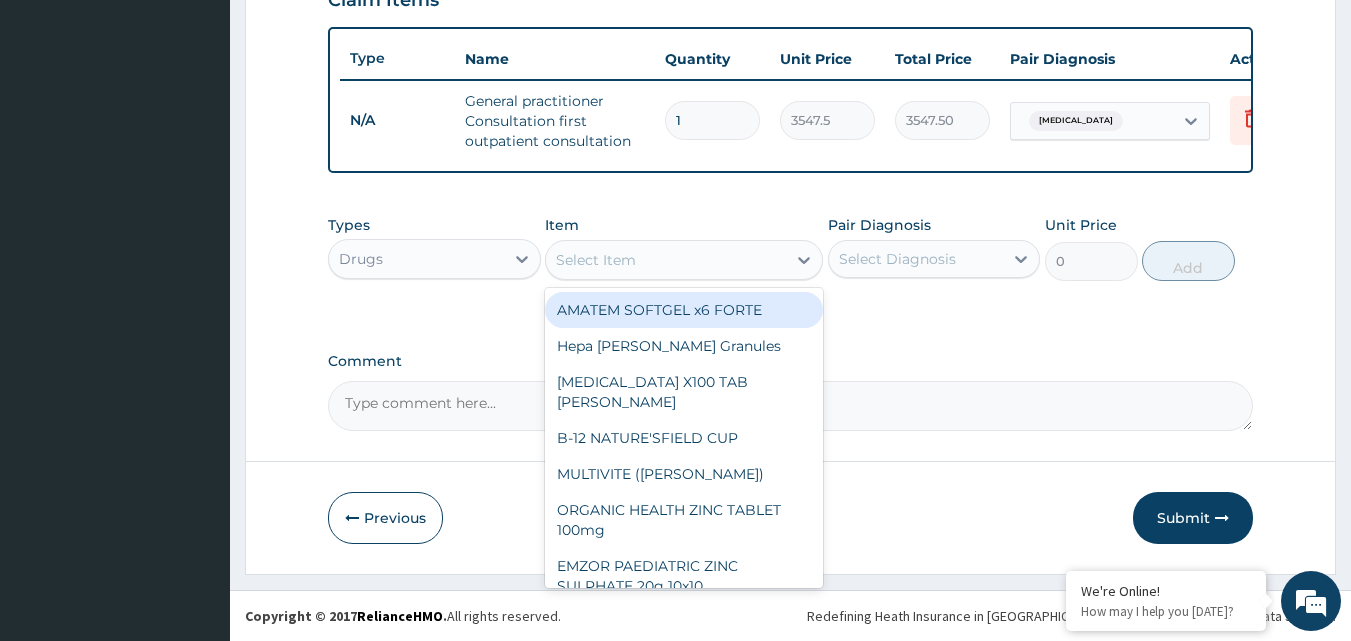click on "Select Item" at bounding box center [666, 260] 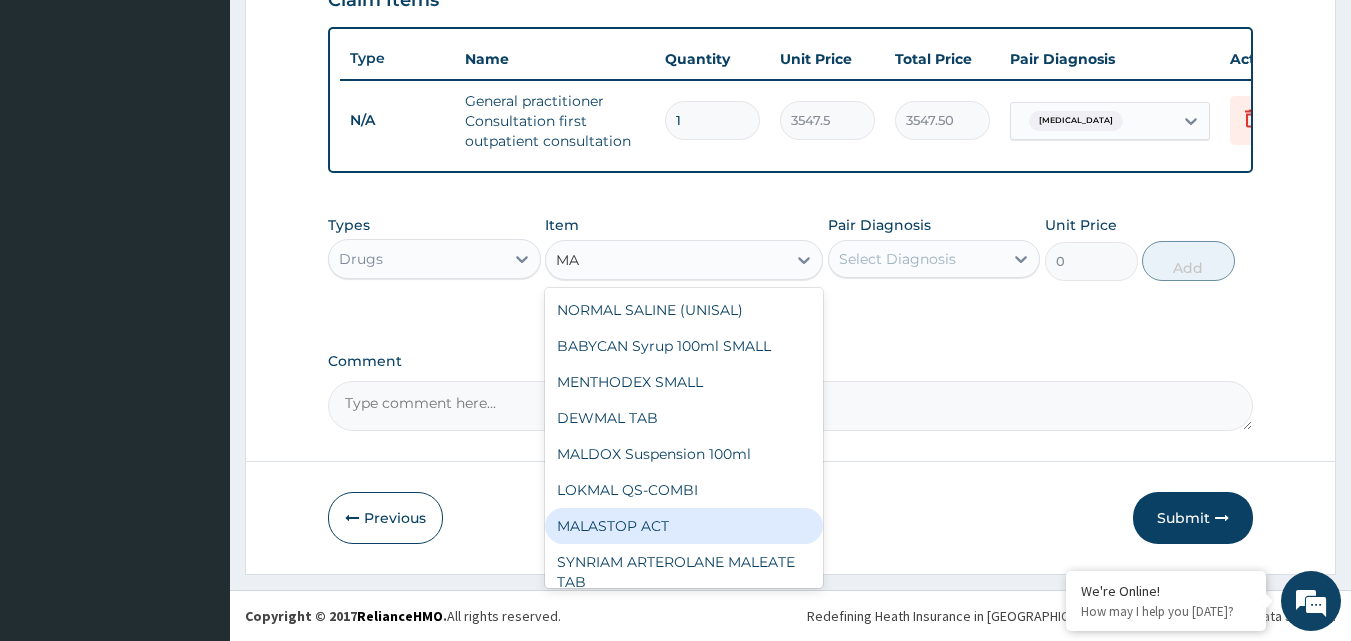type on "M" 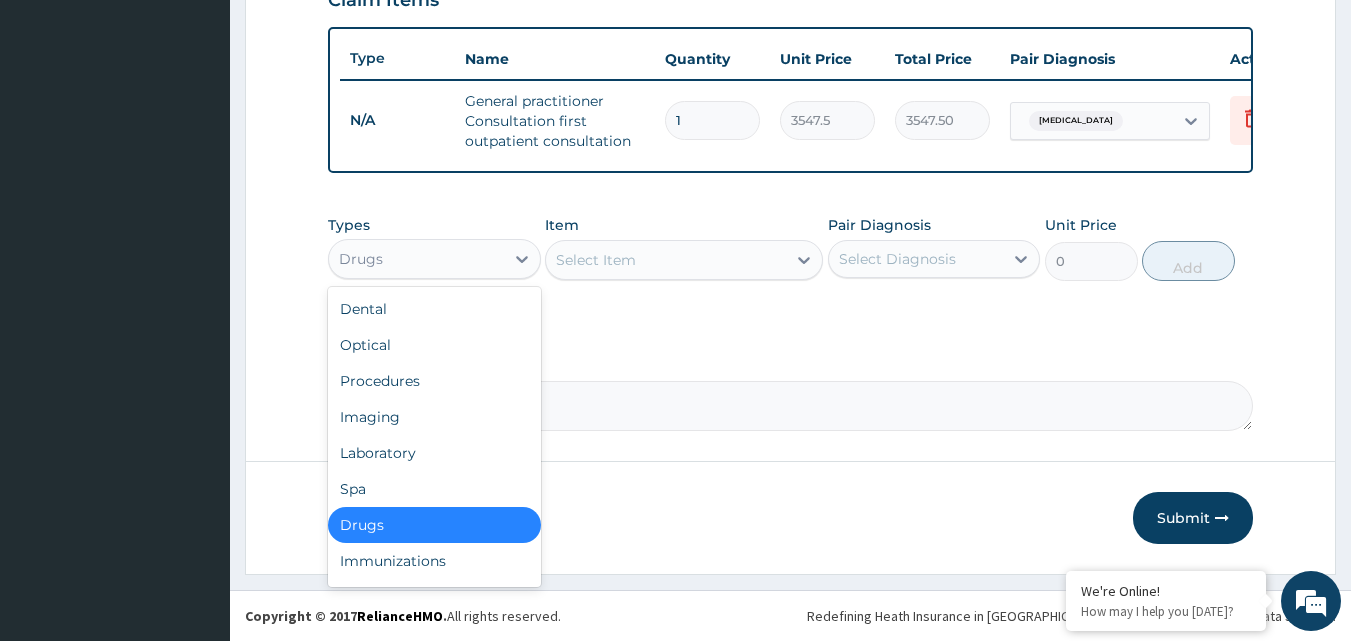click on "Drugs" at bounding box center (416, 259) 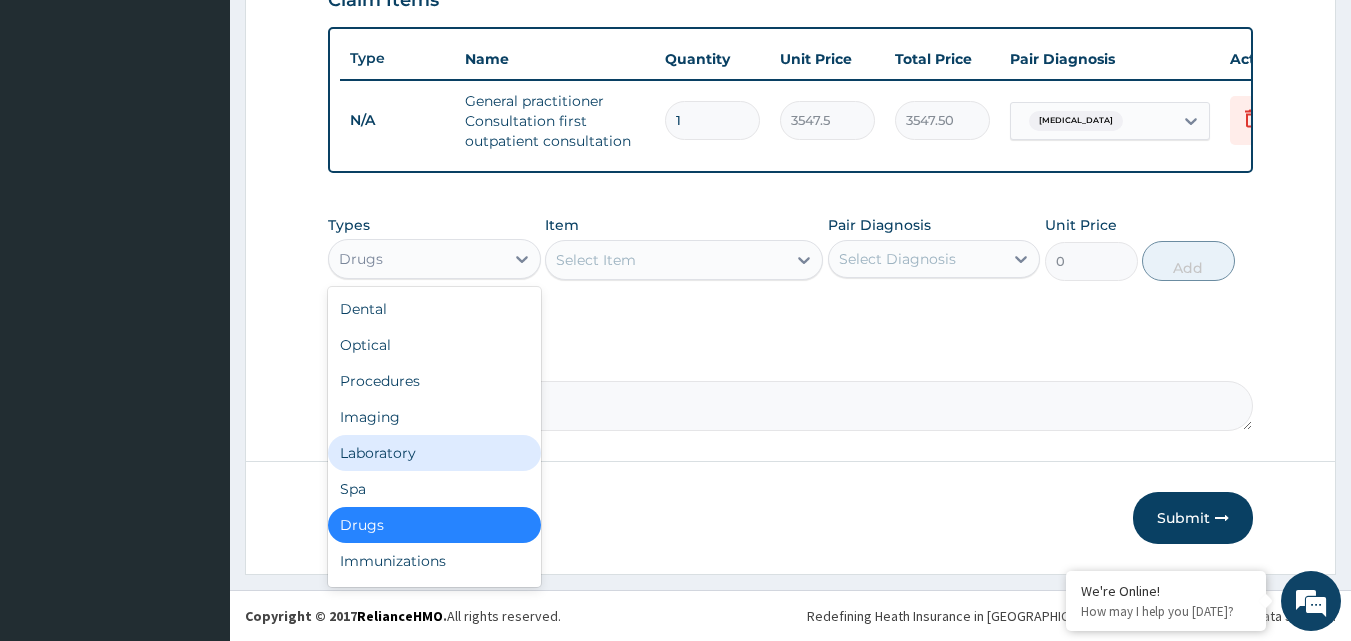 click on "Laboratory" at bounding box center (434, 453) 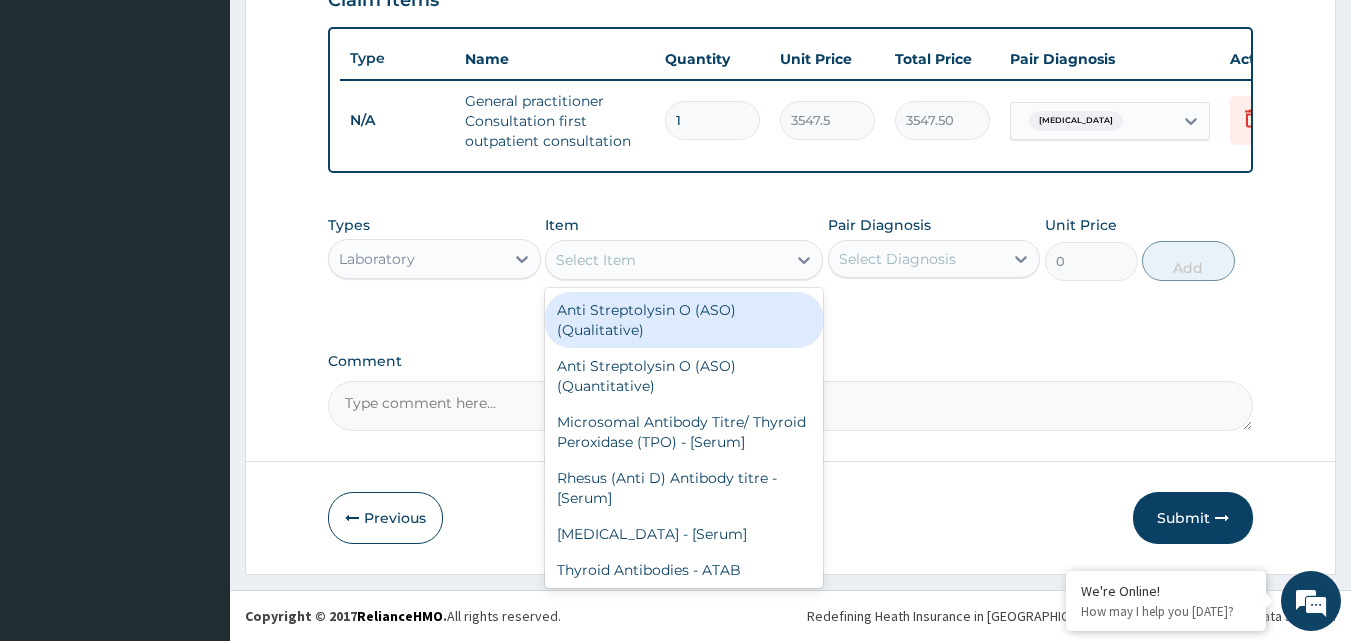 click on "Select Item" at bounding box center (666, 260) 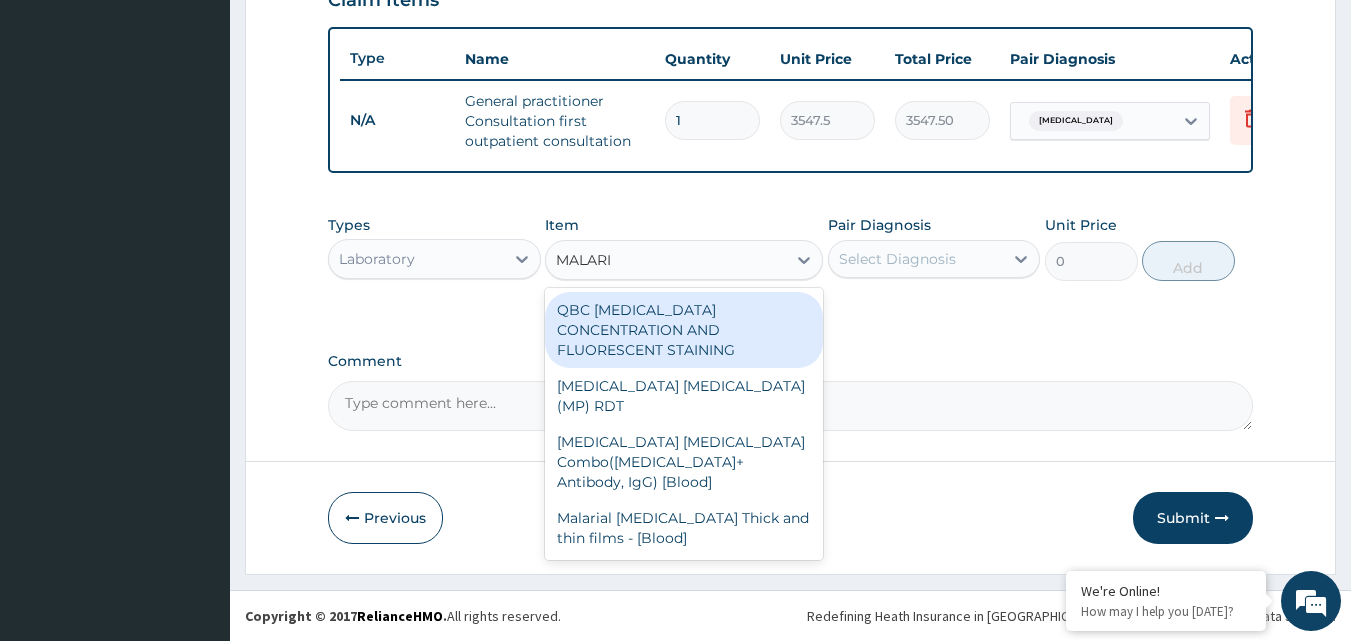 type on "MALARIA" 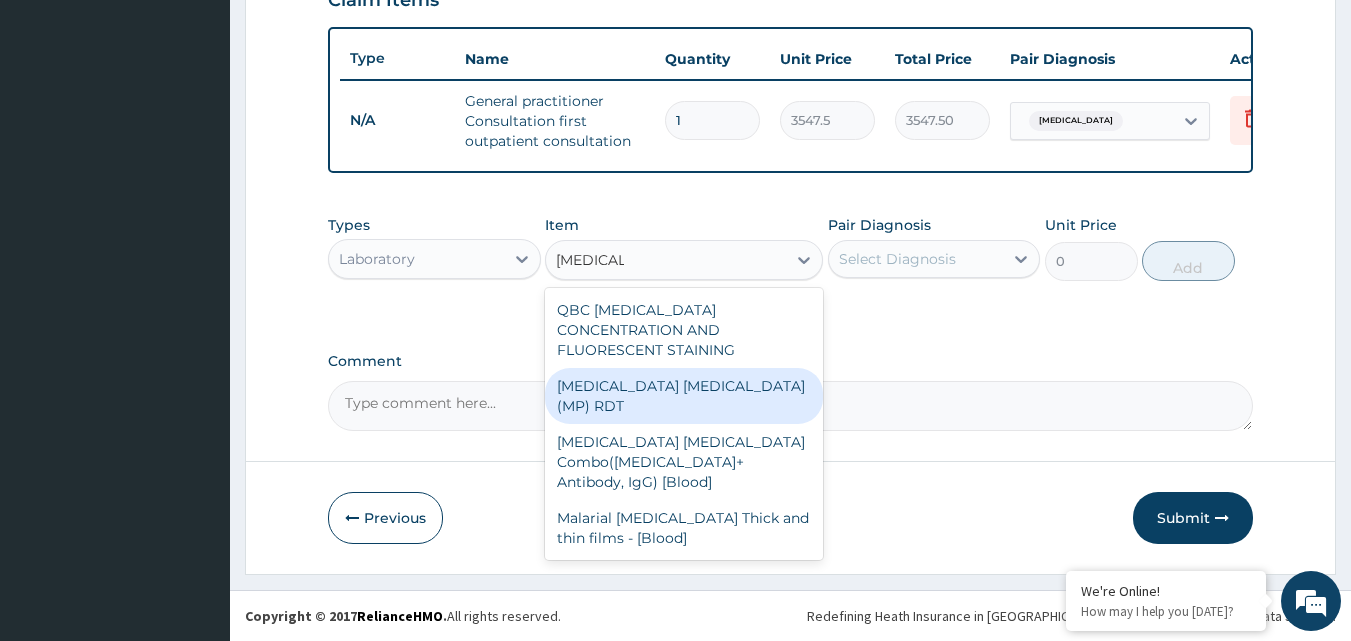 click on "MALARIA PARASITE (MP) RDT" at bounding box center [684, 396] 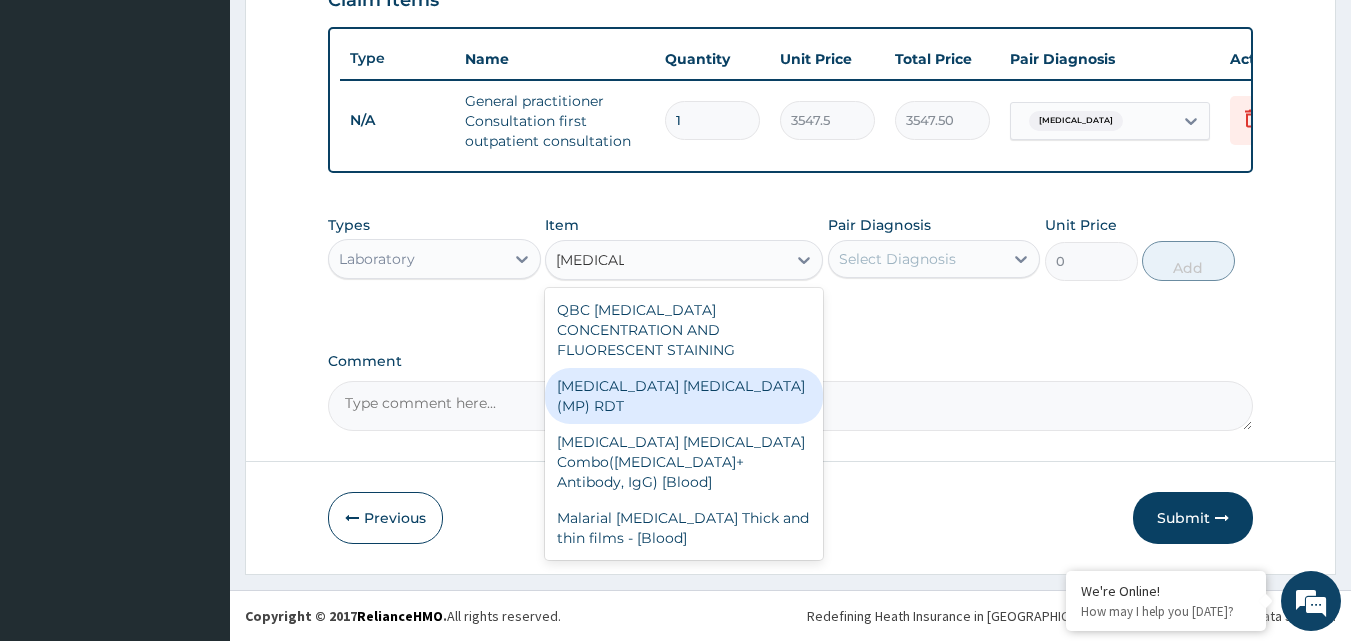 type 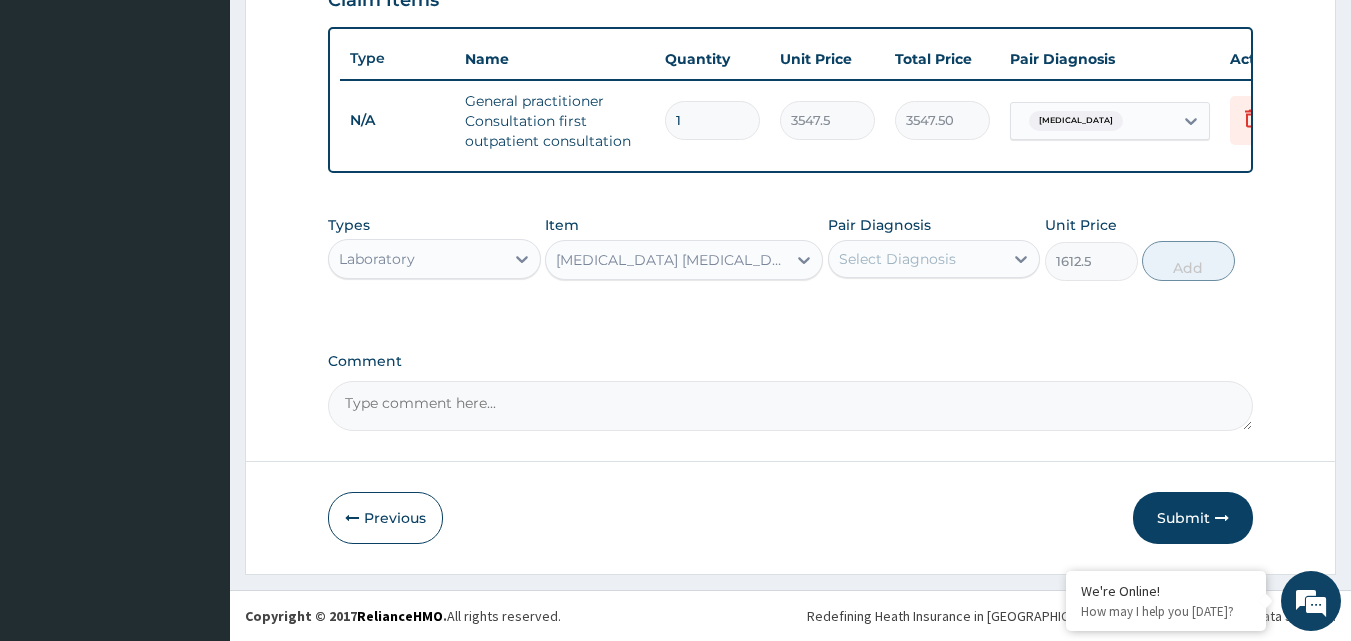 click on "Select Diagnosis" at bounding box center [897, 259] 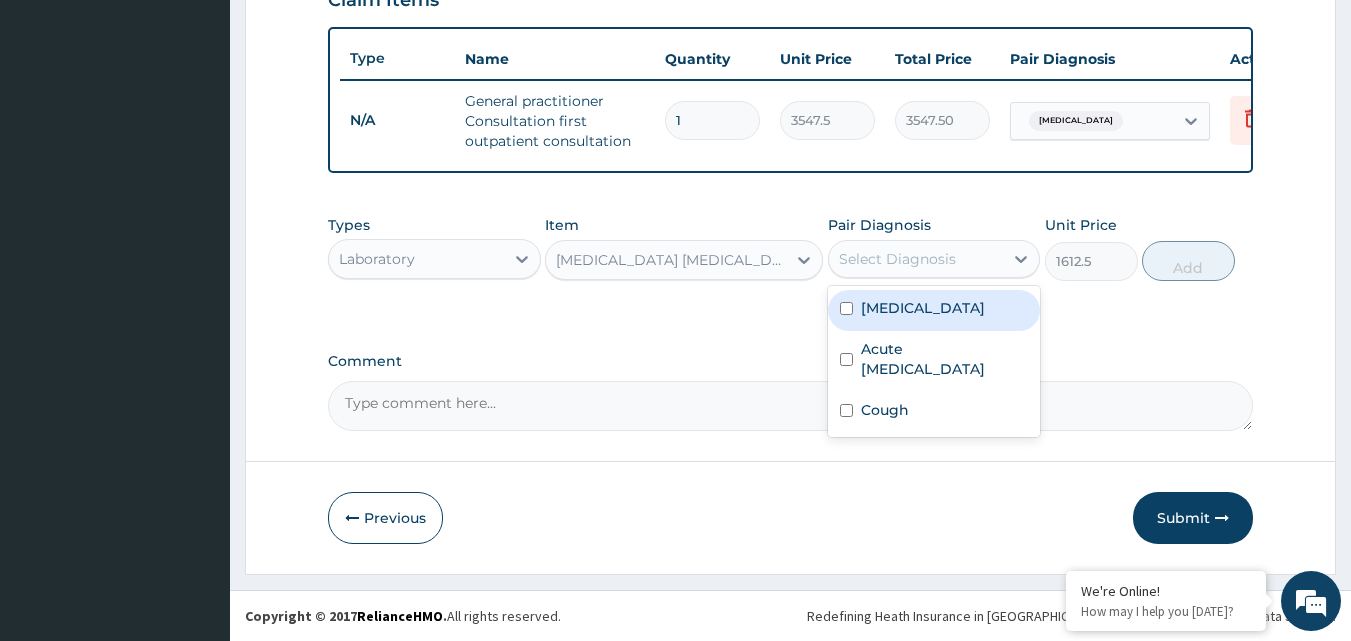 click on "Falciparum malaria" at bounding box center (923, 308) 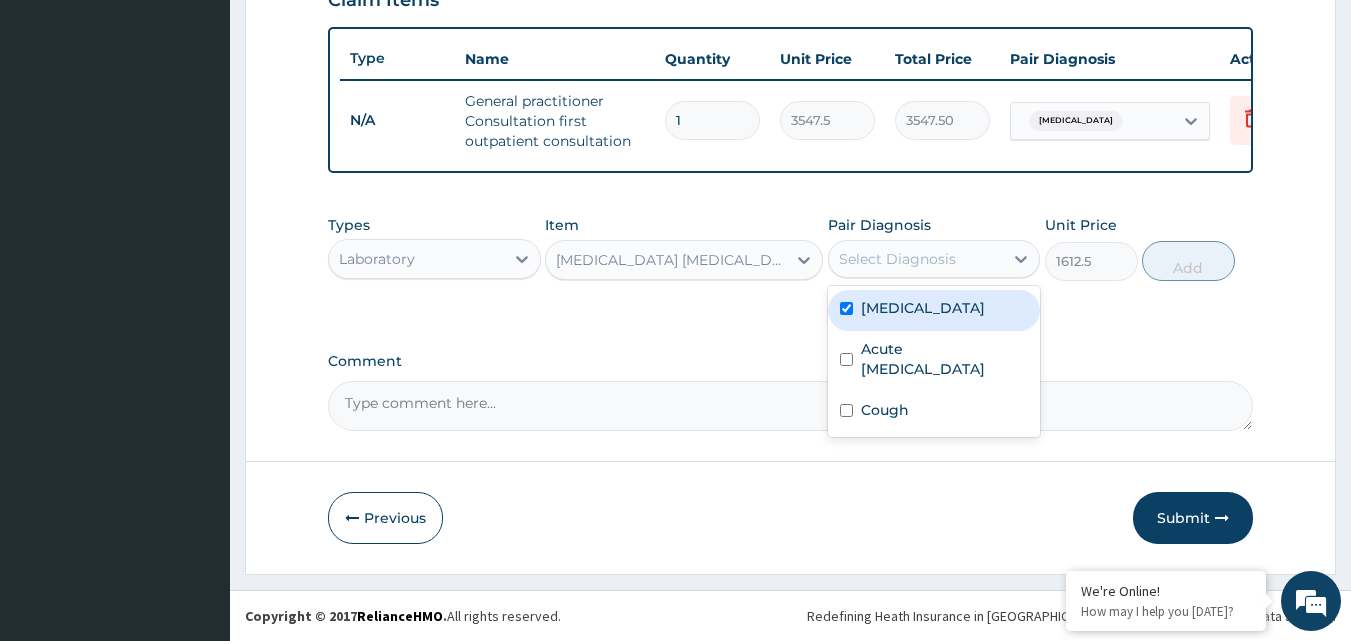checkbox on "true" 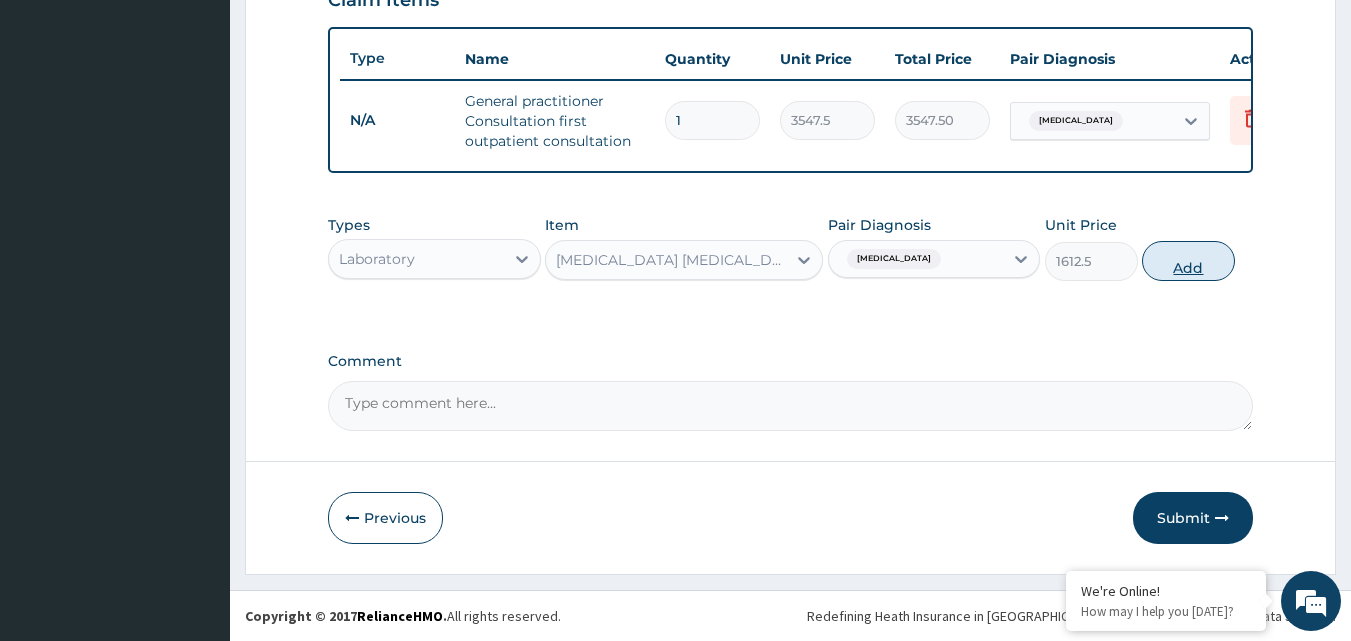click on "Add" at bounding box center (1188, 261) 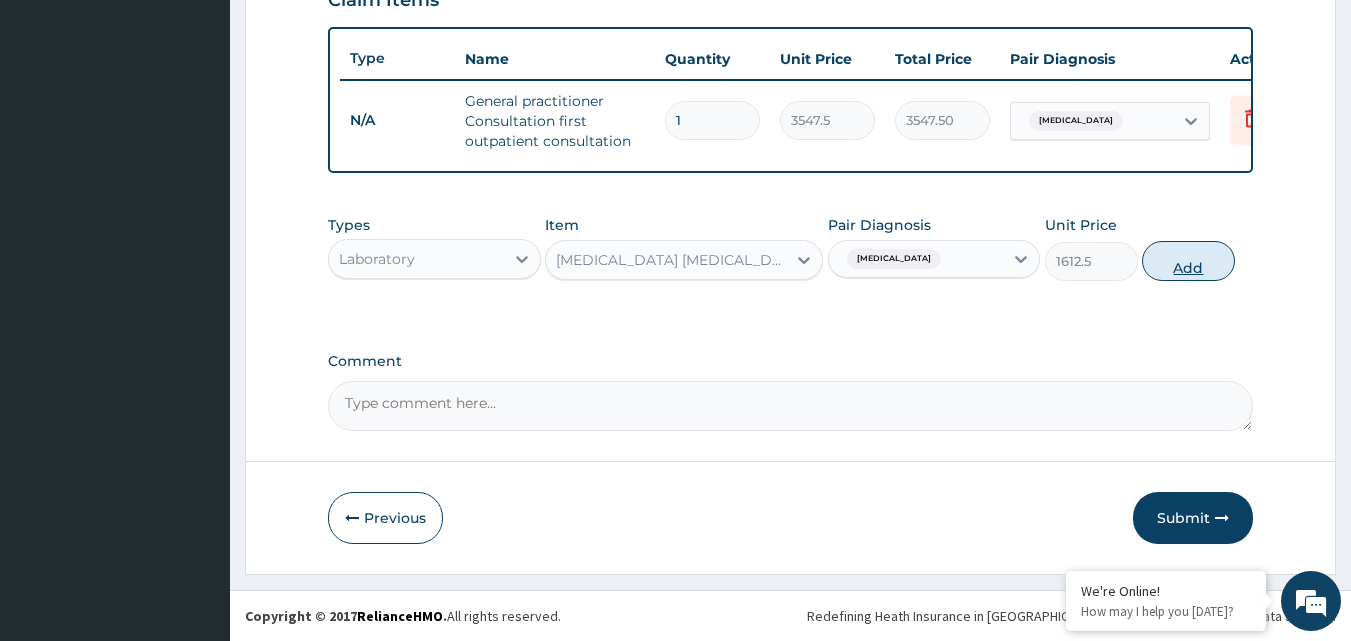 type on "0" 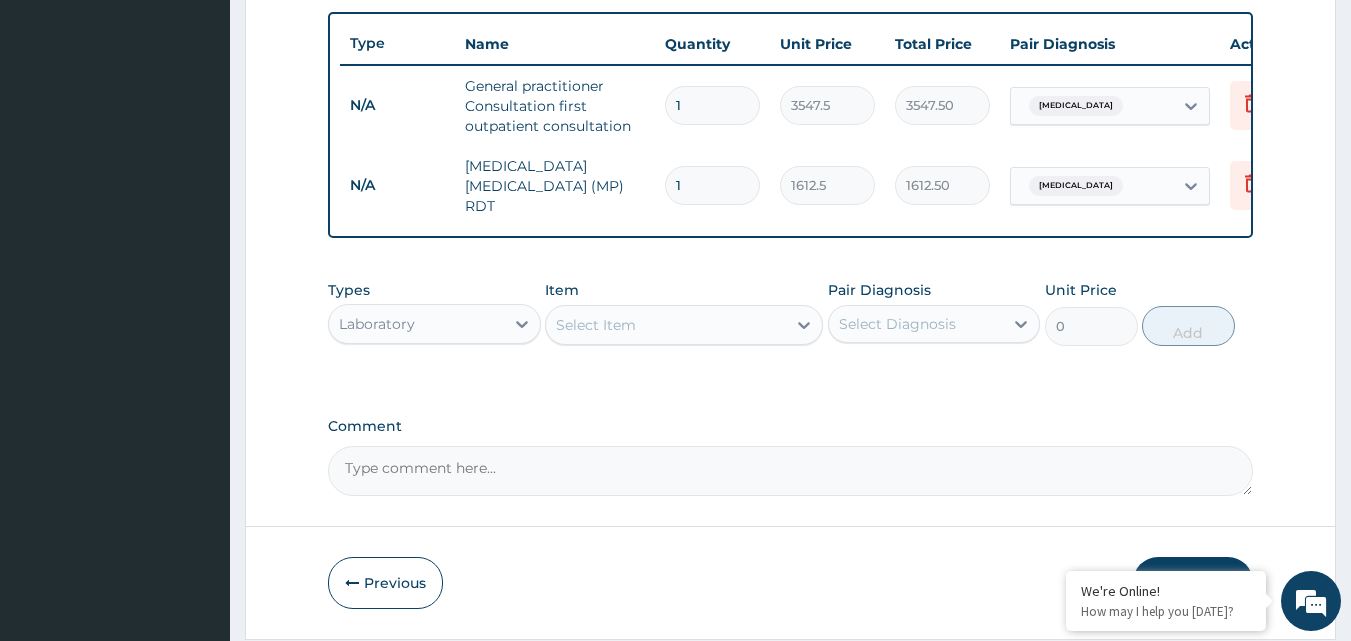 click on "Select Item" at bounding box center (666, 325) 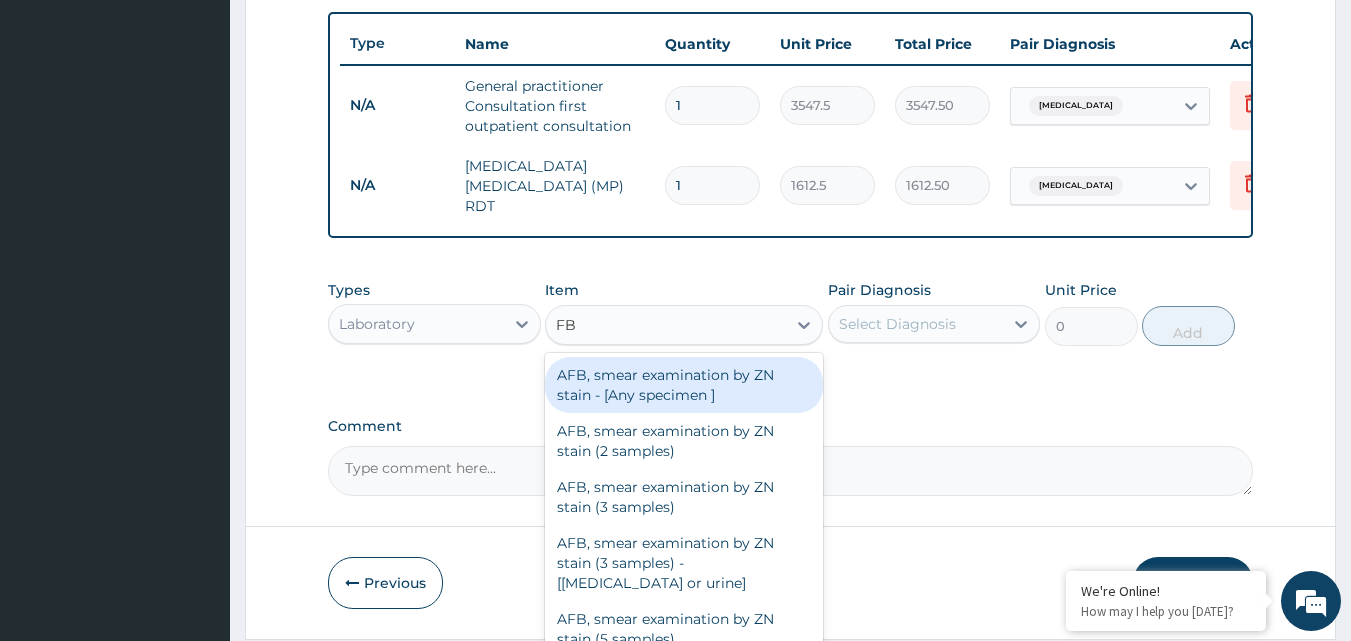 type on "FBC" 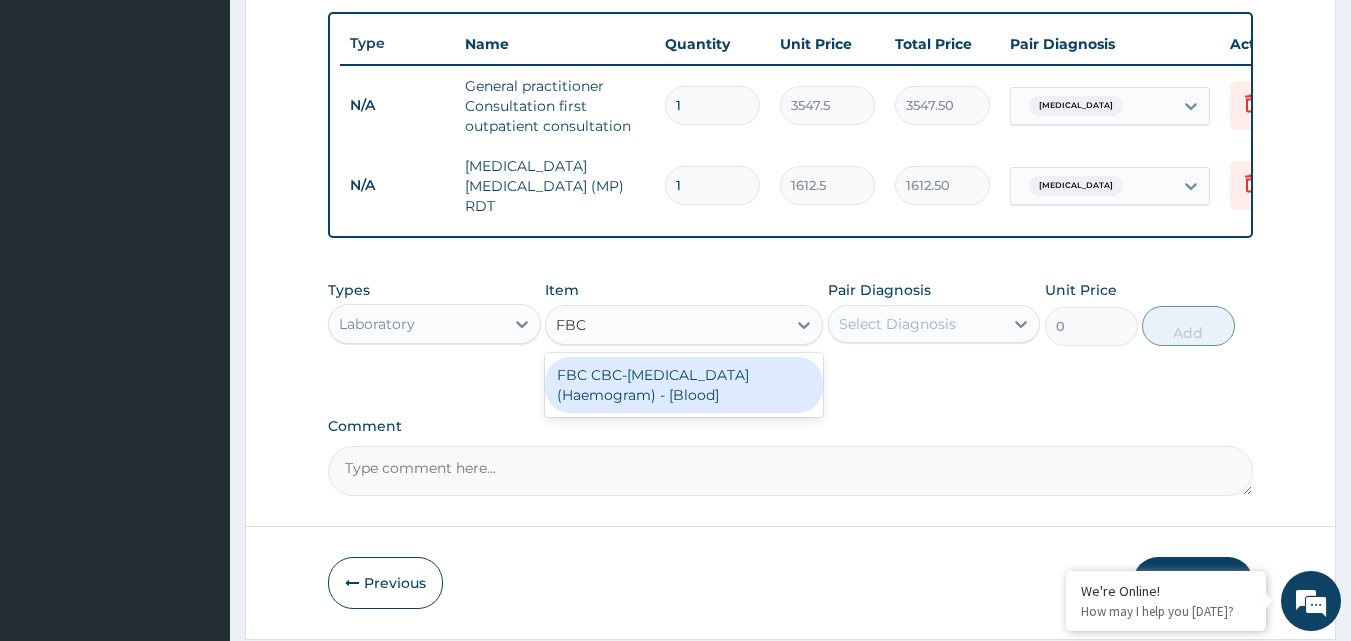 click on "FBC CBC-Complete Blood Count (Haemogram) - [Blood]" at bounding box center (684, 385) 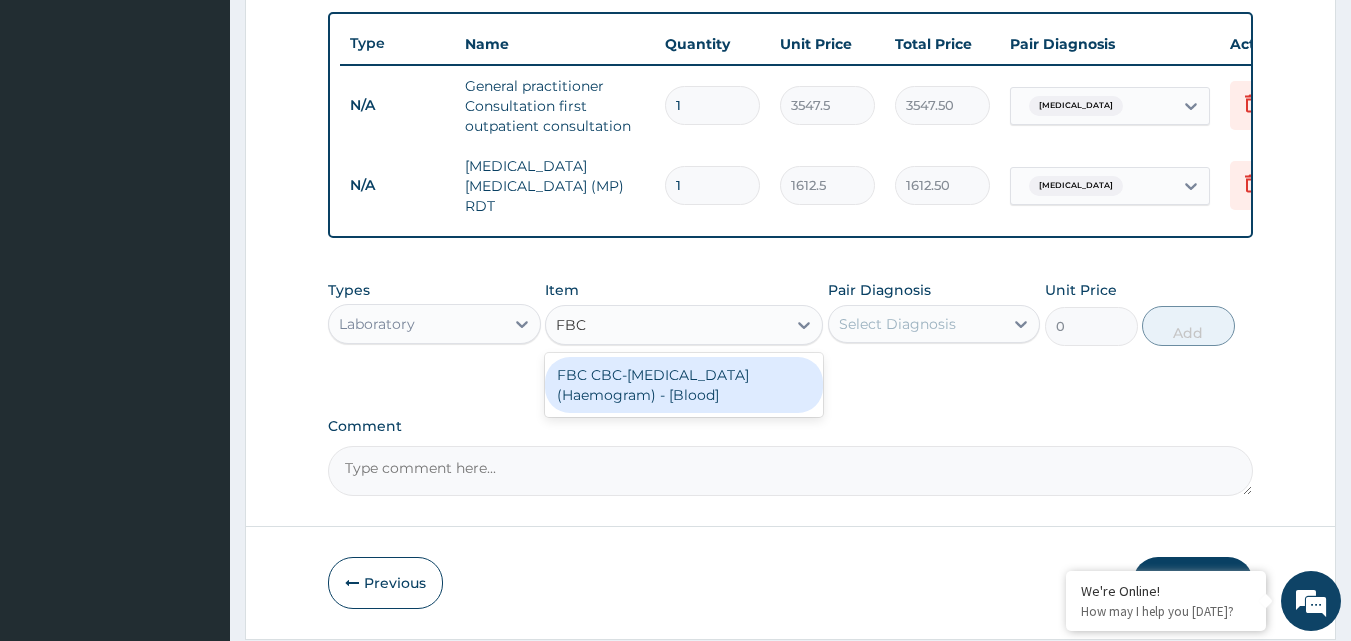 type 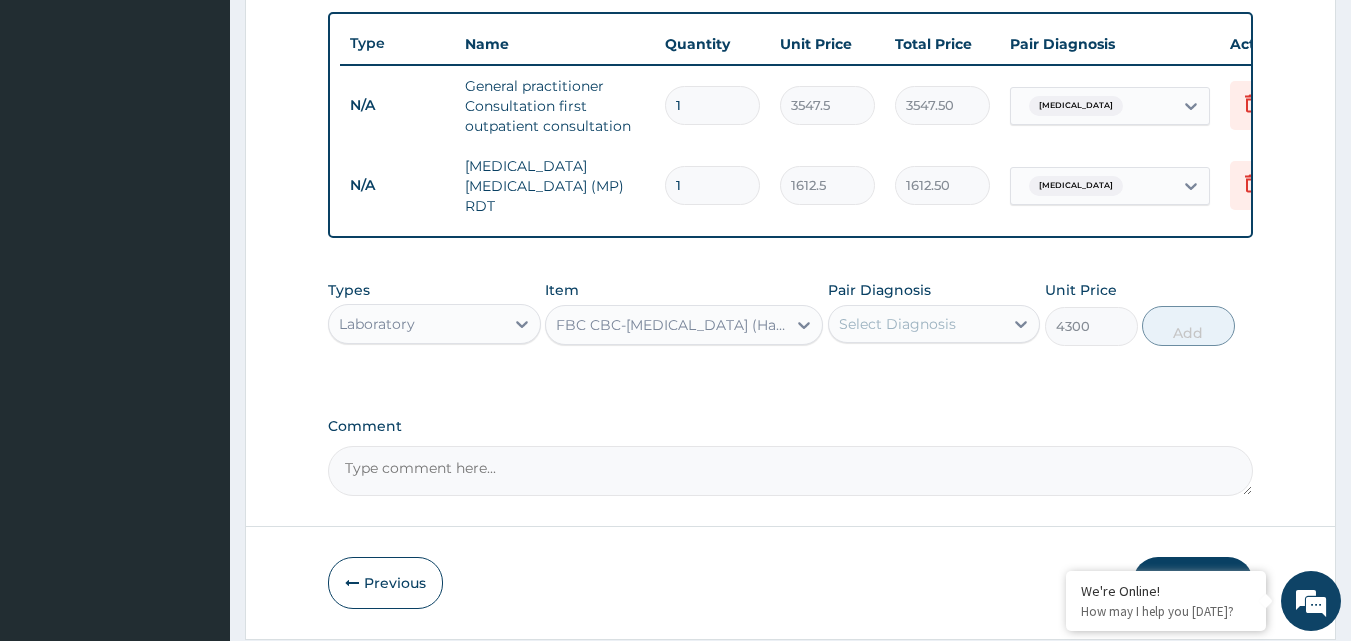 click on "Select Diagnosis" at bounding box center (897, 324) 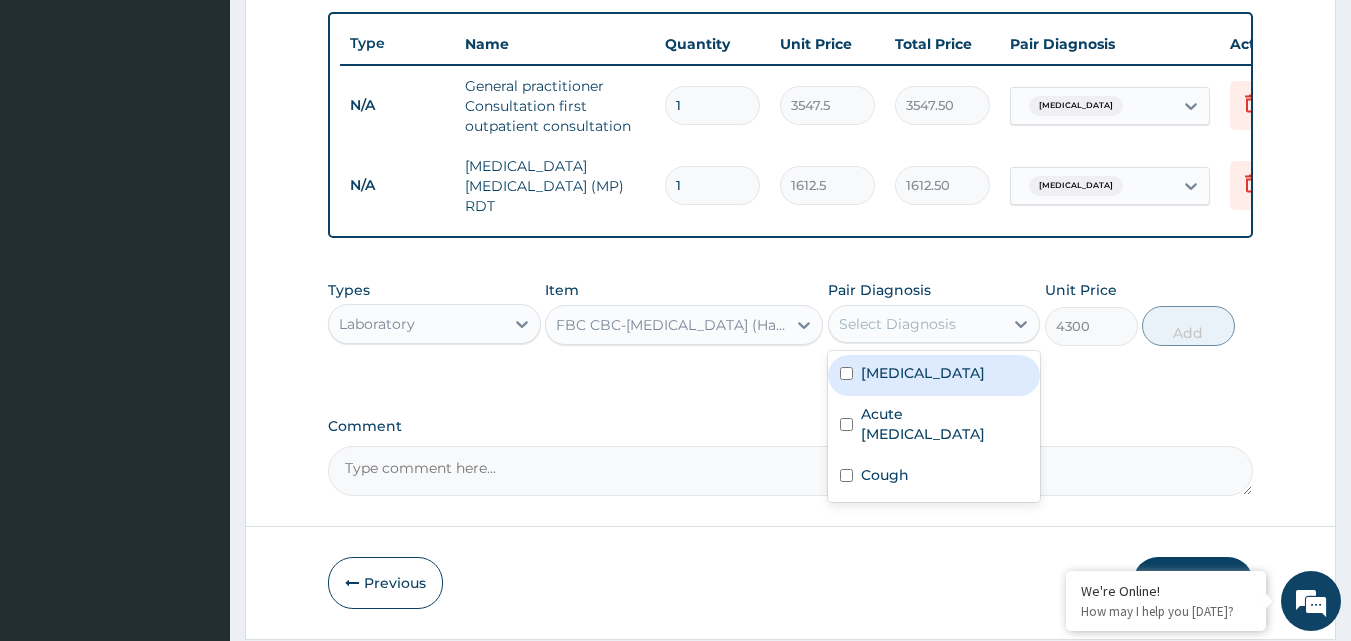 click on "Falciparum malaria" at bounding box center [923, 373] 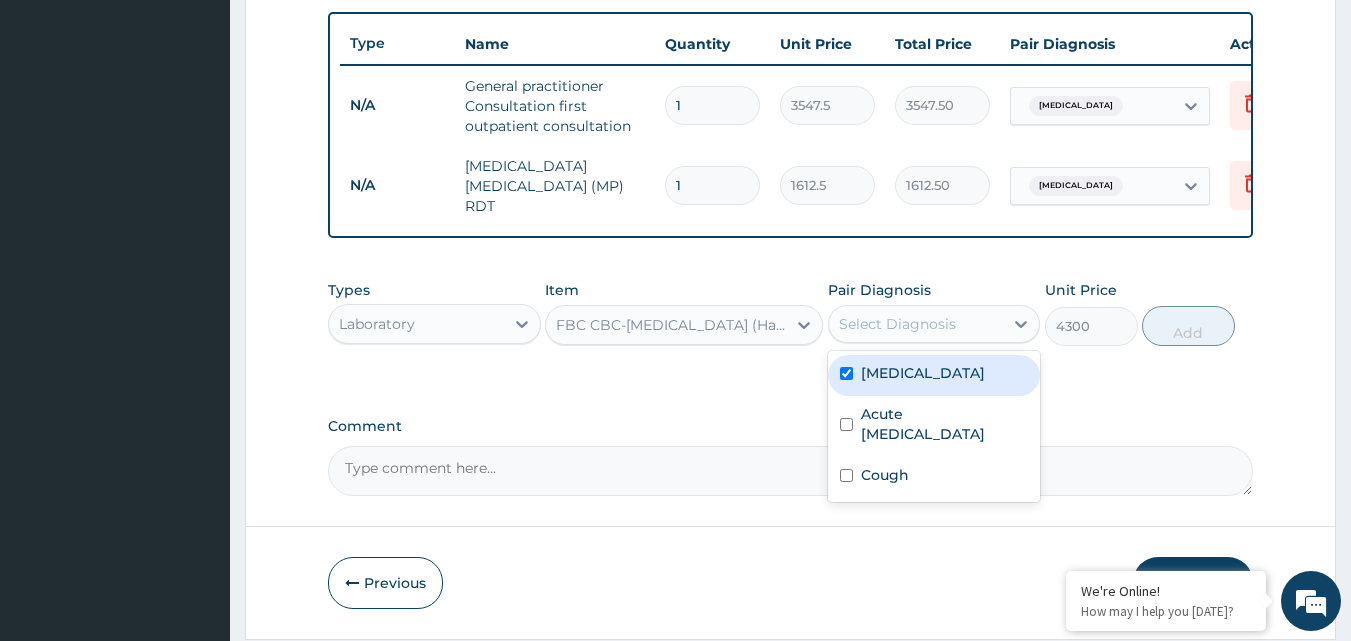 checkbox on "true" 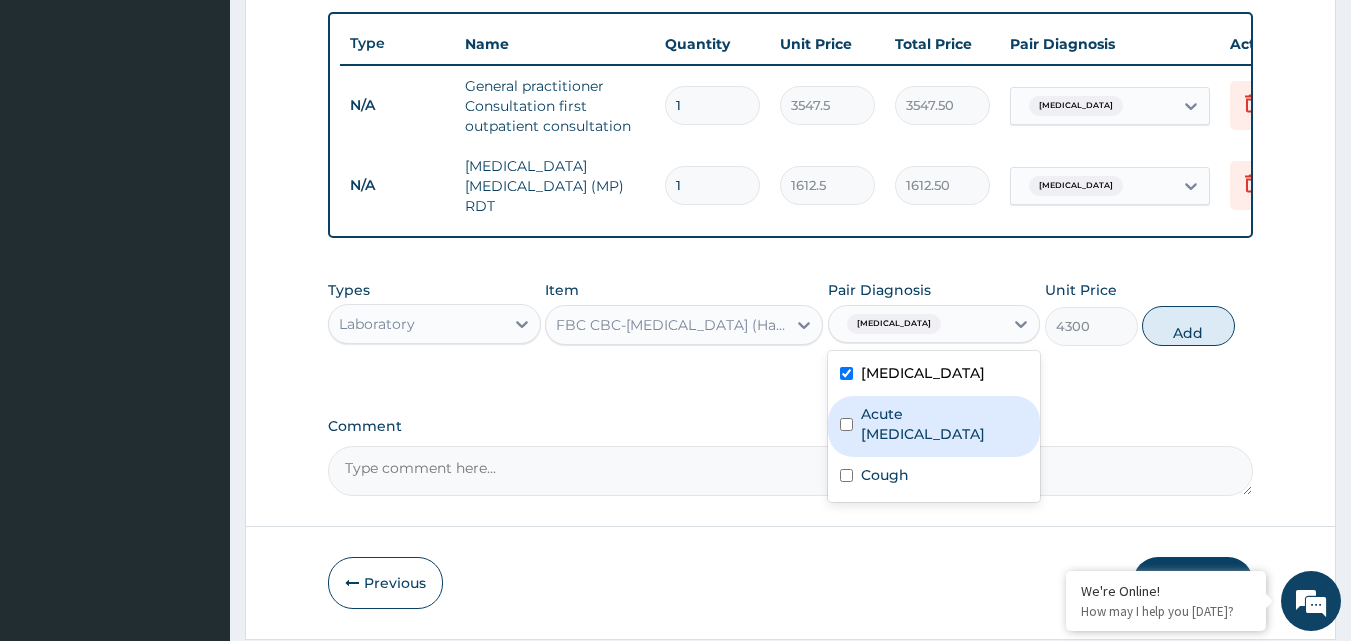 click on "Acute upper respiratory infection" at bounding box center (945, 424) 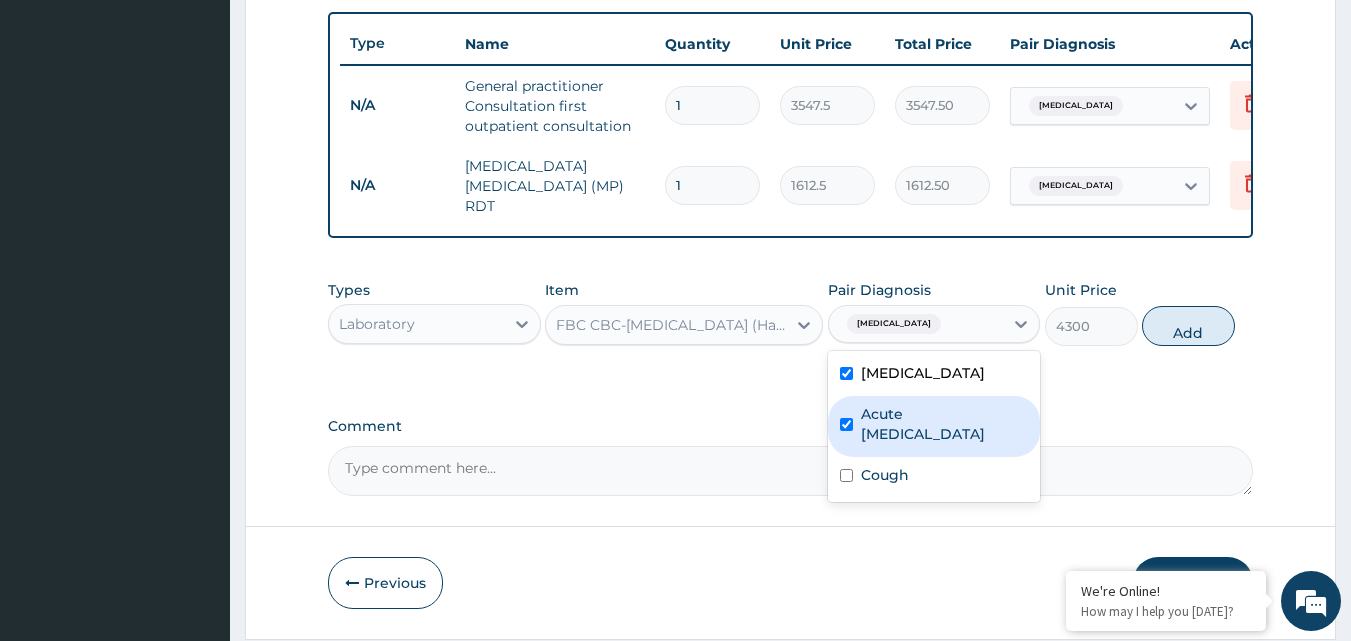 checkbox on "true" 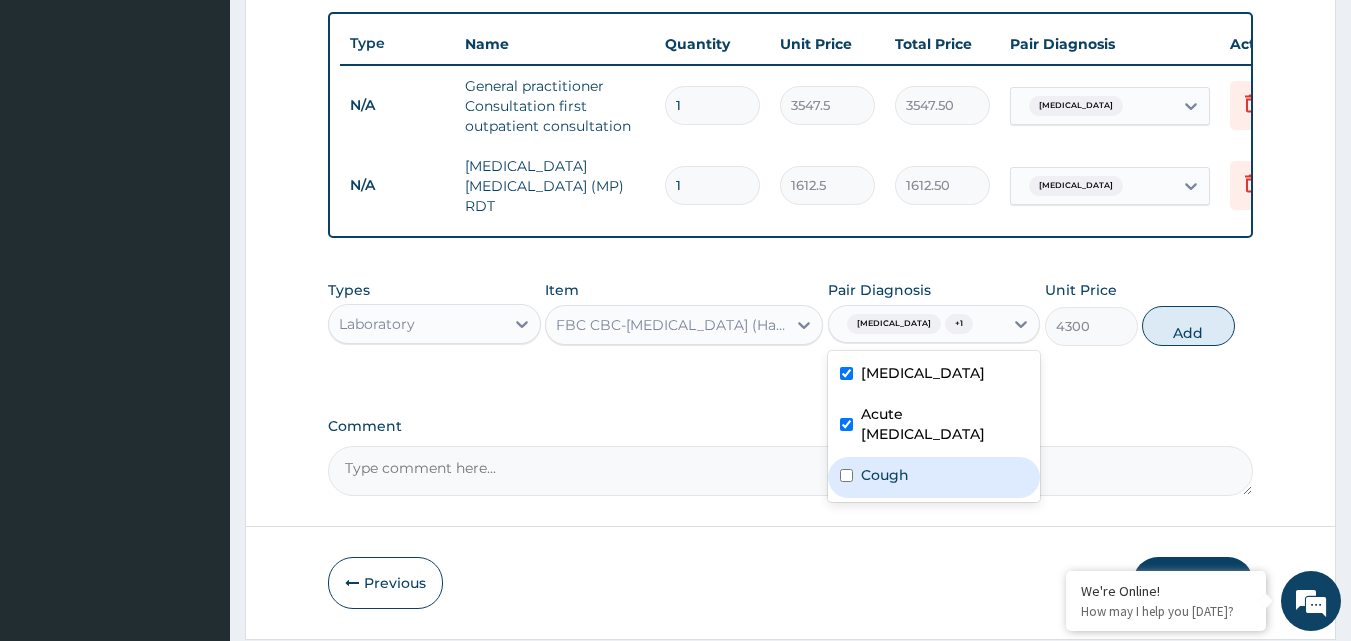 click on "Cough" at bounding box center [885, 475] 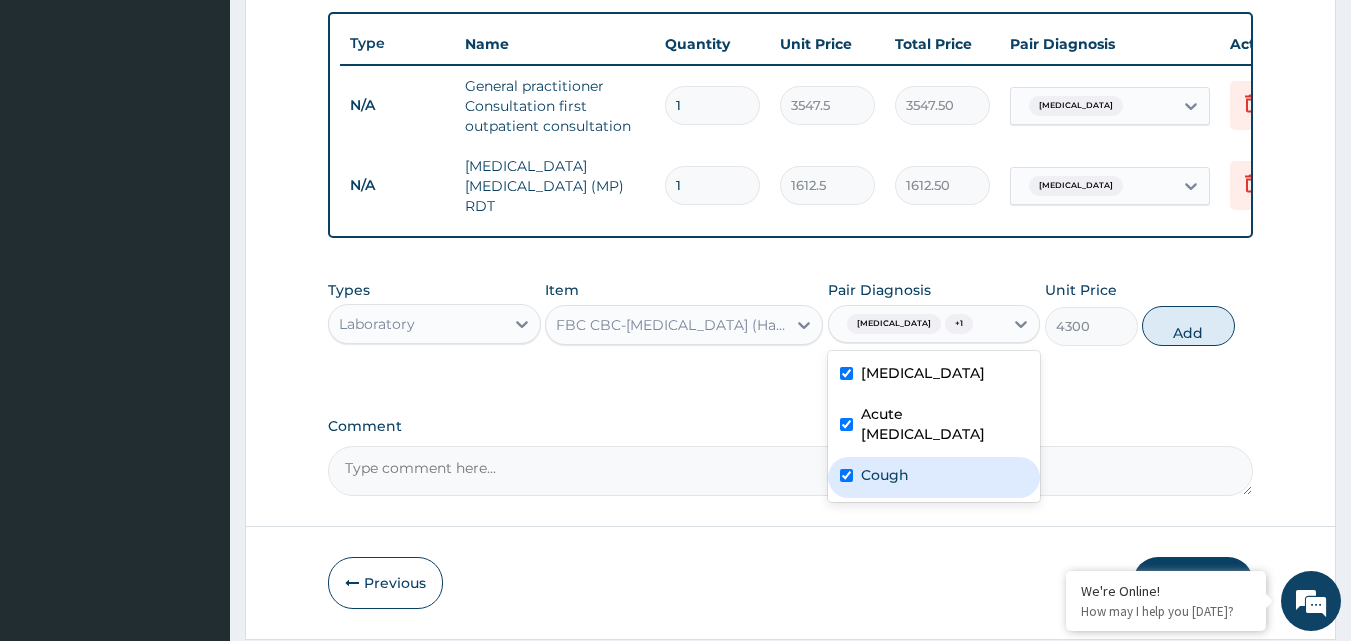 checkbox on "true" 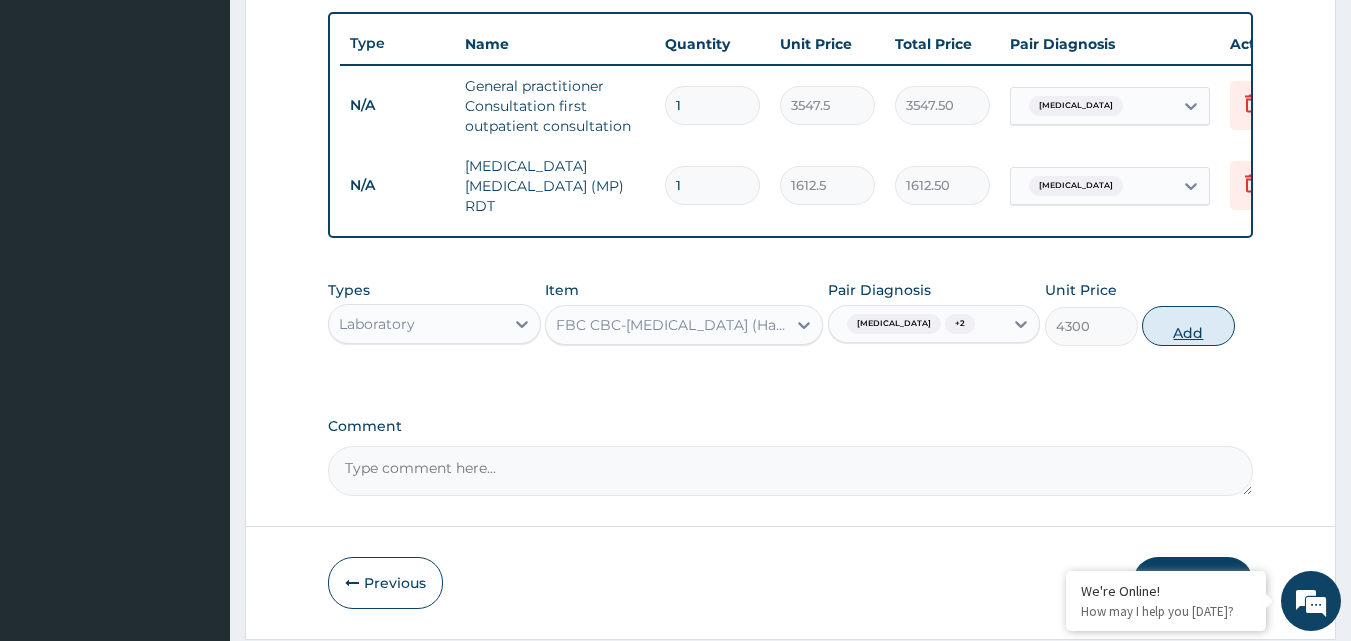 click on "Add" at bounding box center [1188, 326] 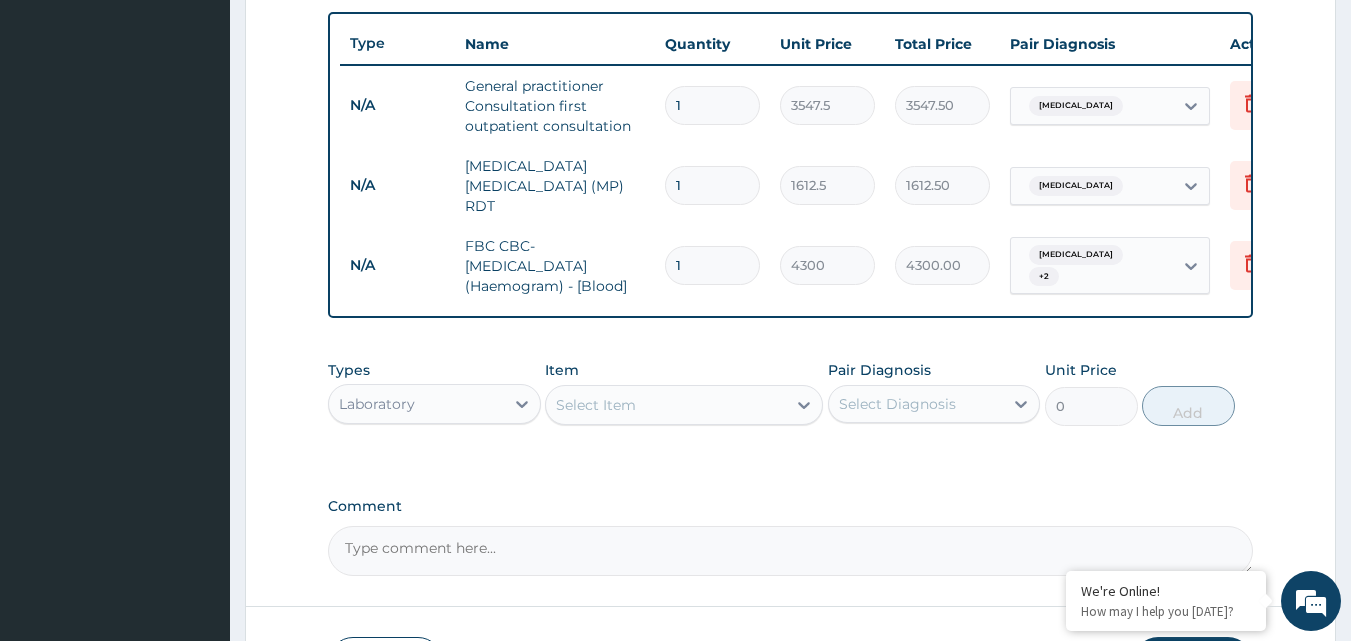 click on "Laboratory" at bounding box center (416, 404) 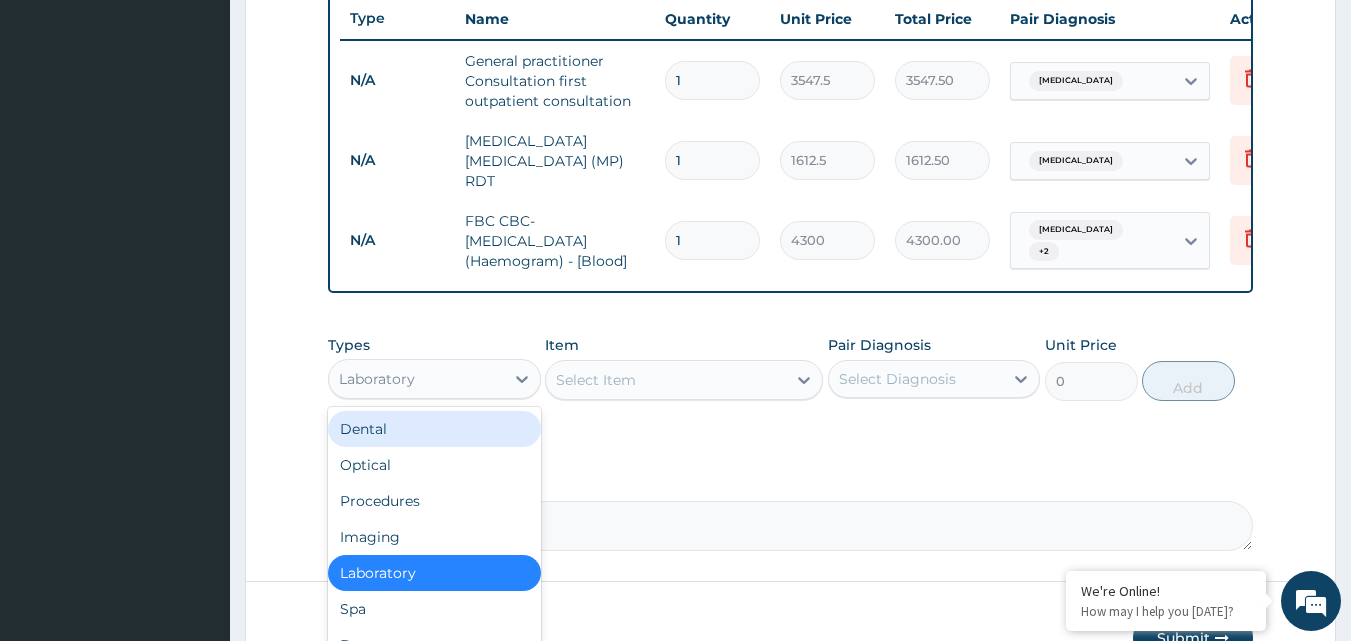scroll, scrollTop: 832, scrollLeft: 0, axis: vertical 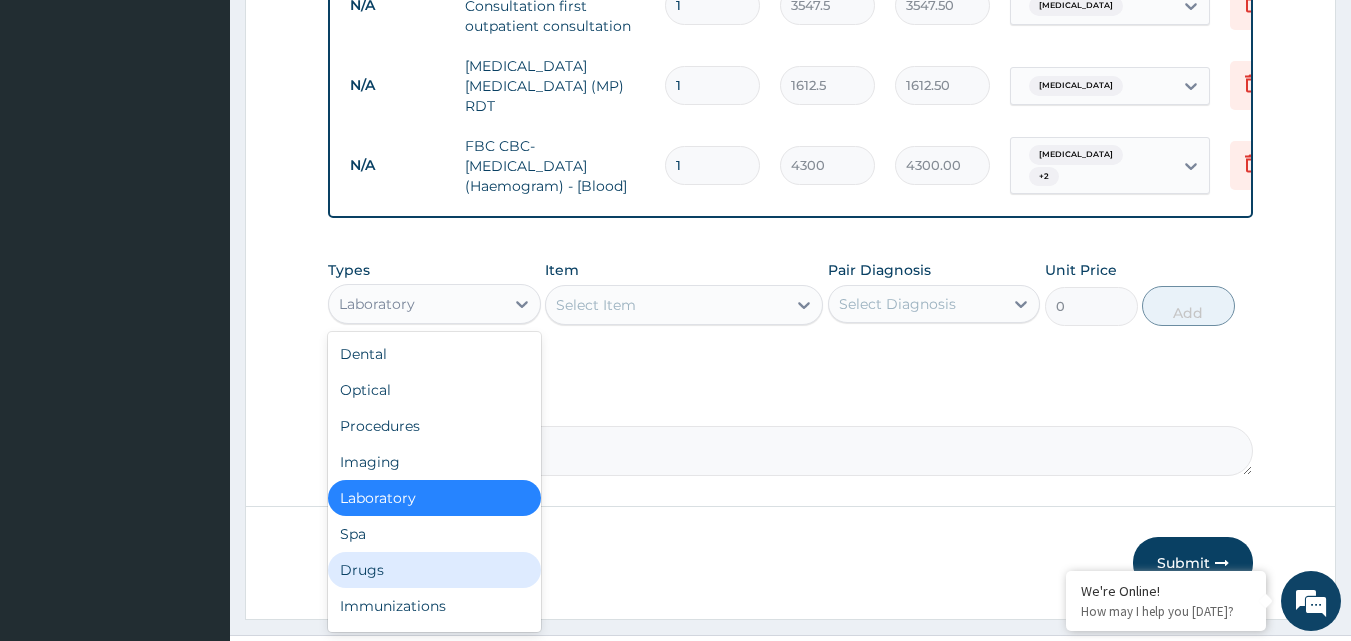 click on "Drugs" at bounding box center (434, 570) 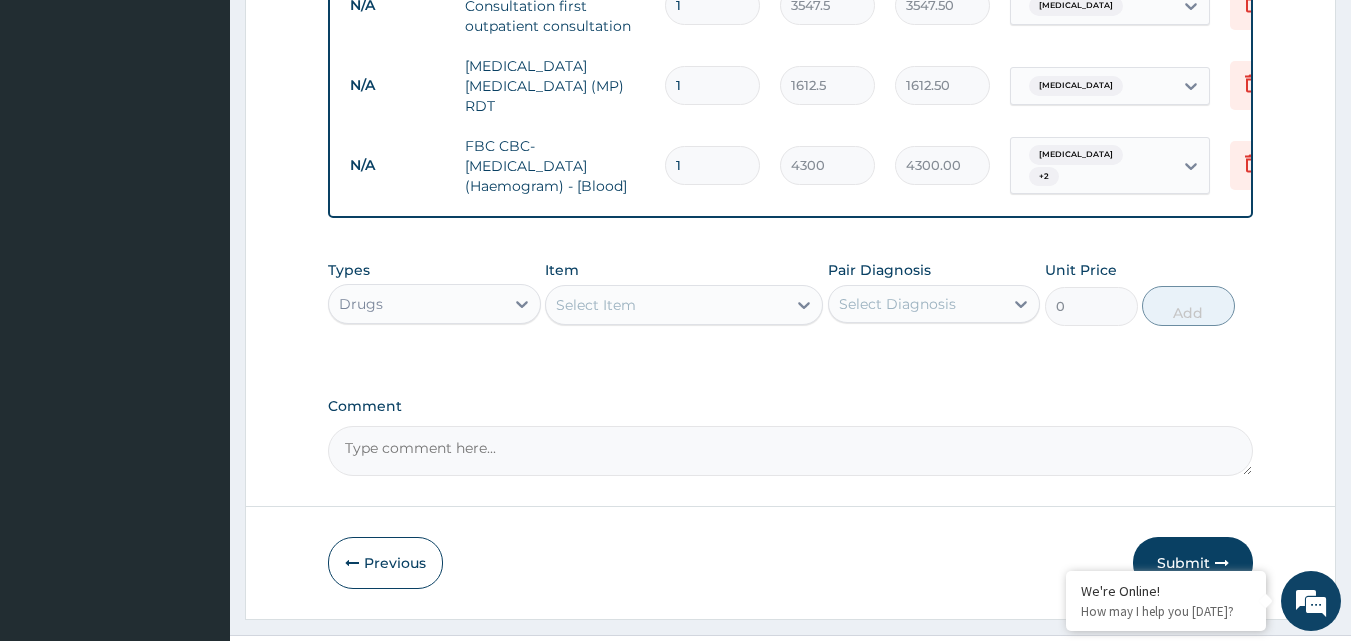 click on "Select Item" at bounding box center [666, 305] 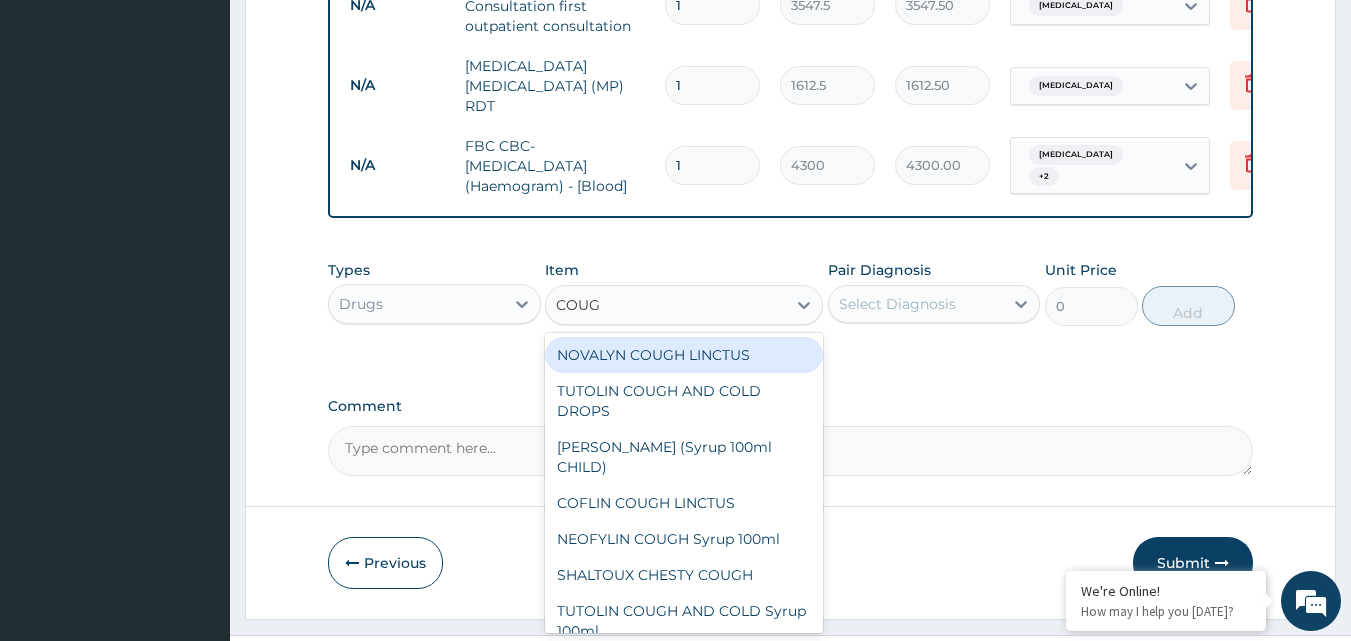 type on "COUGH" 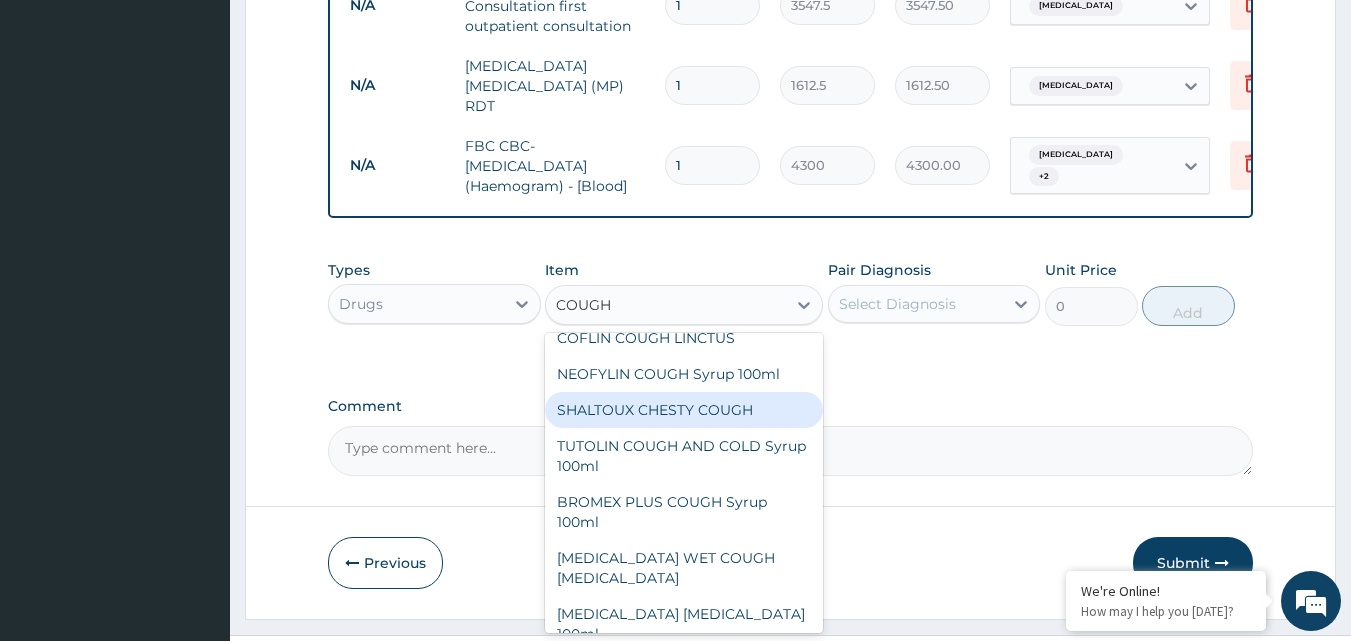 scroll, scrollTop: 200, scrollLeft: 0, axis: vertical 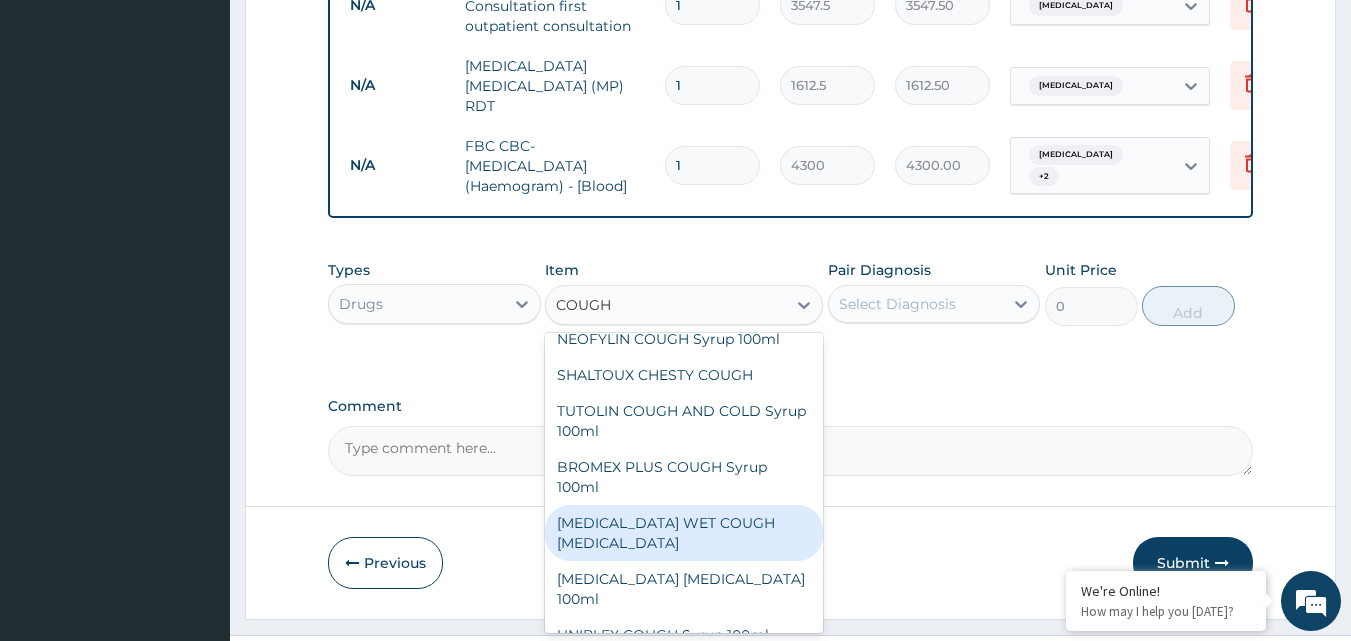 click on "BENYLIN WET COUGH MENTHOL" at bounding box center (684, 533) 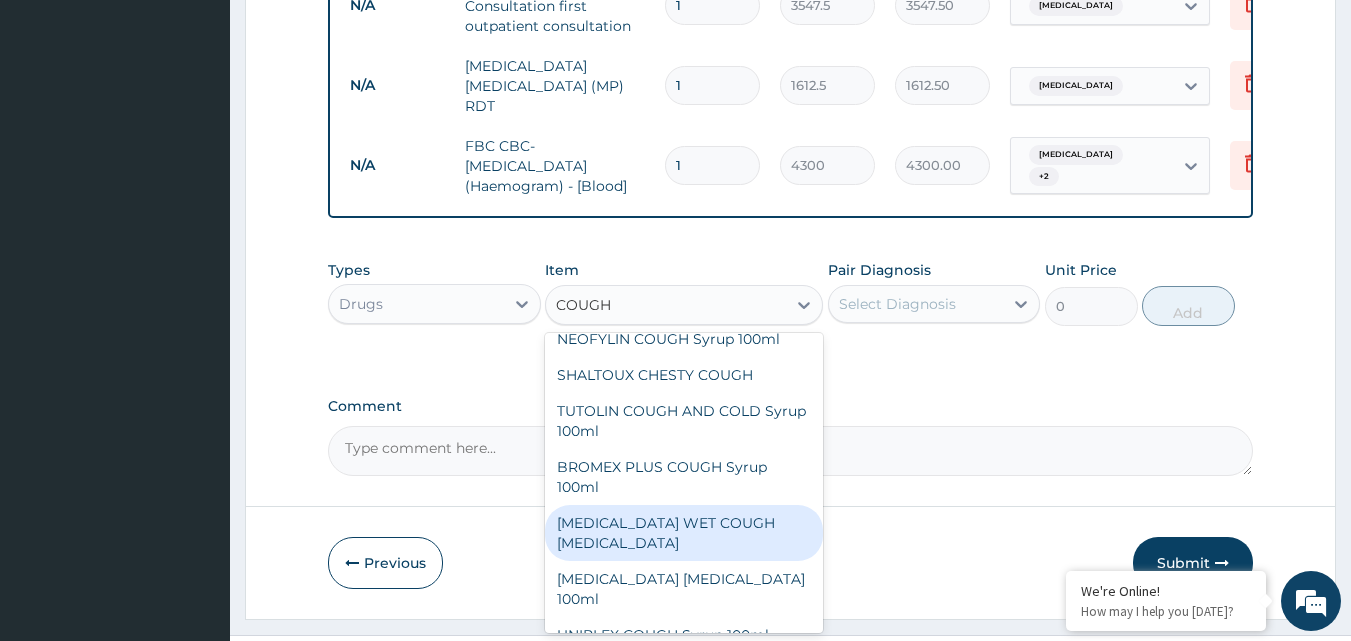 type 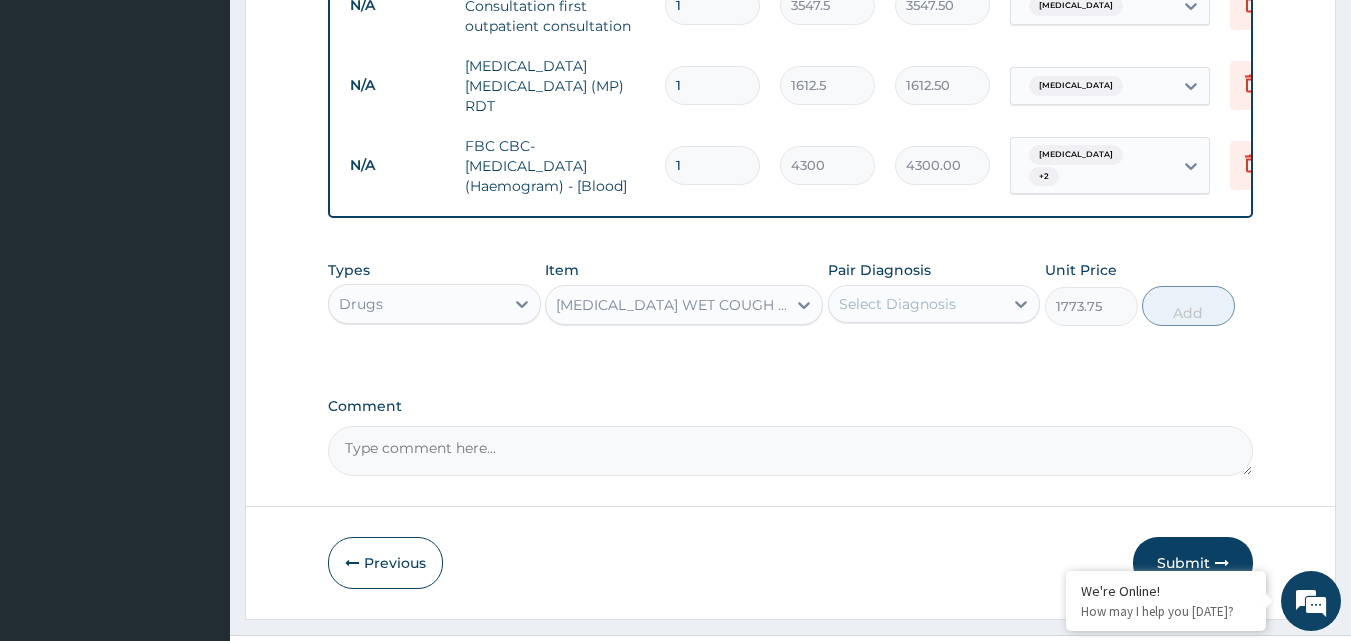 click on "Select Diagnosis" at bounding box center (897, 304) 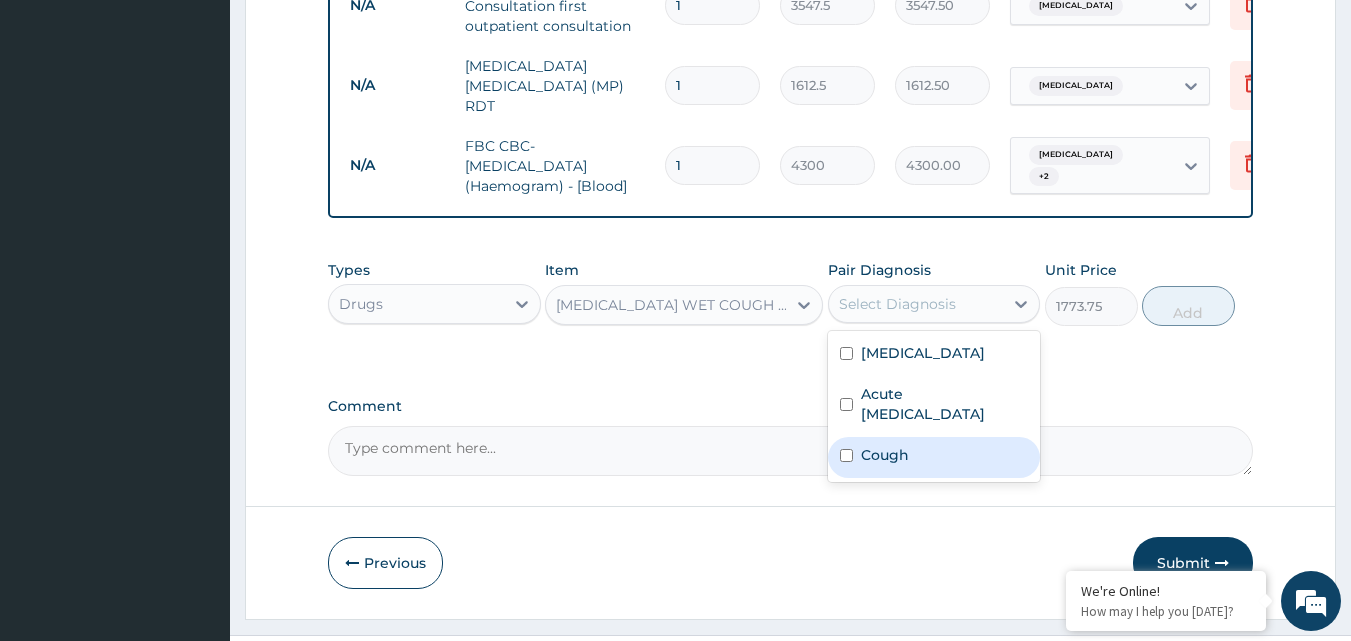 drag, startPoint x: 880, startPoint y: 454, endPoint x: 1028, endPoint y: 385, distance: 163.29422 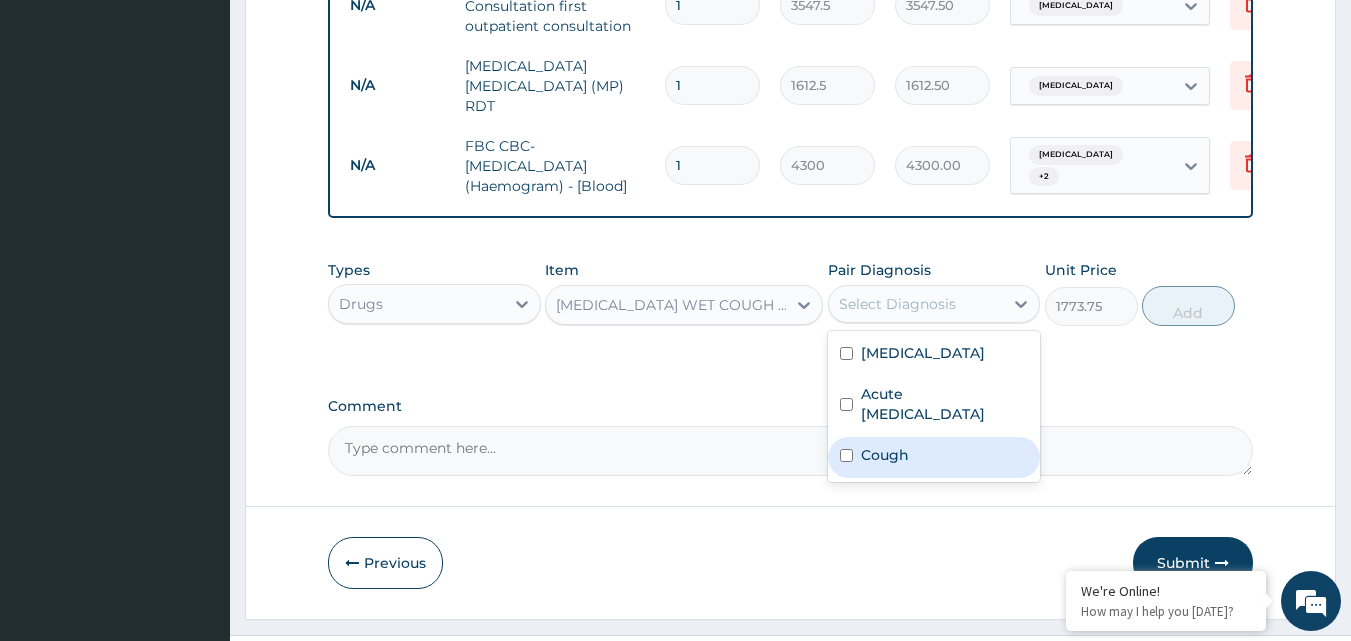 click on "Cough" at bounding box center (885, 455) 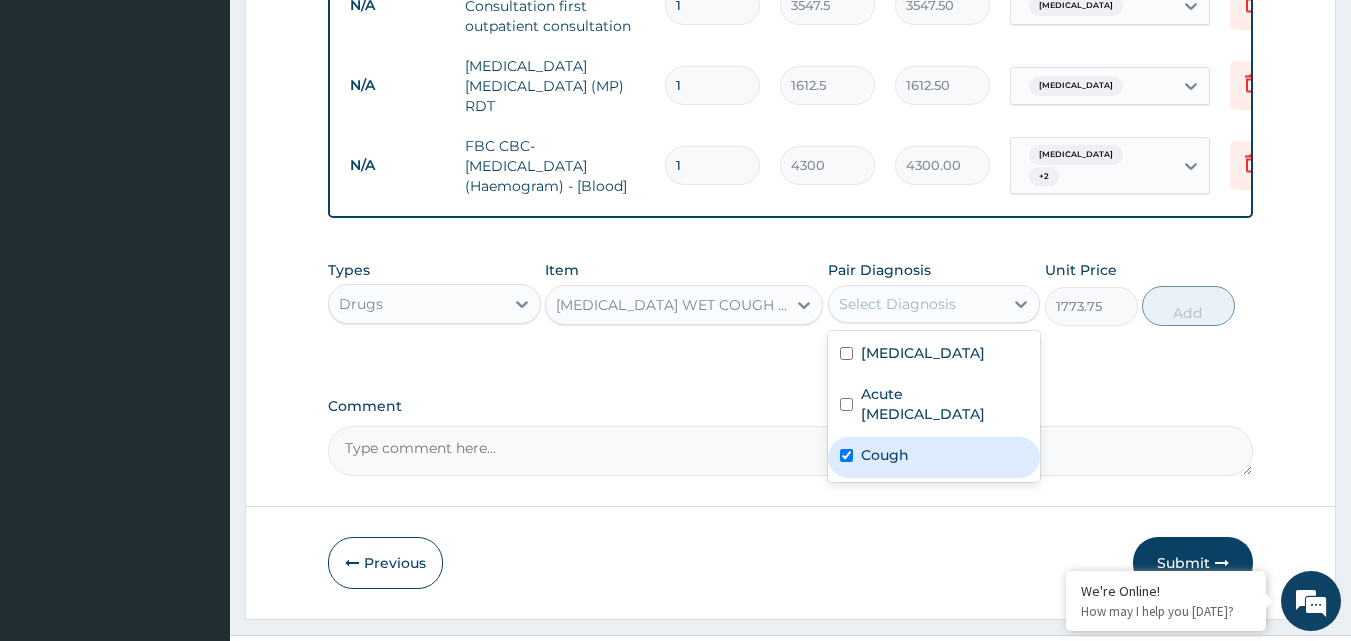 checkbox on "true" 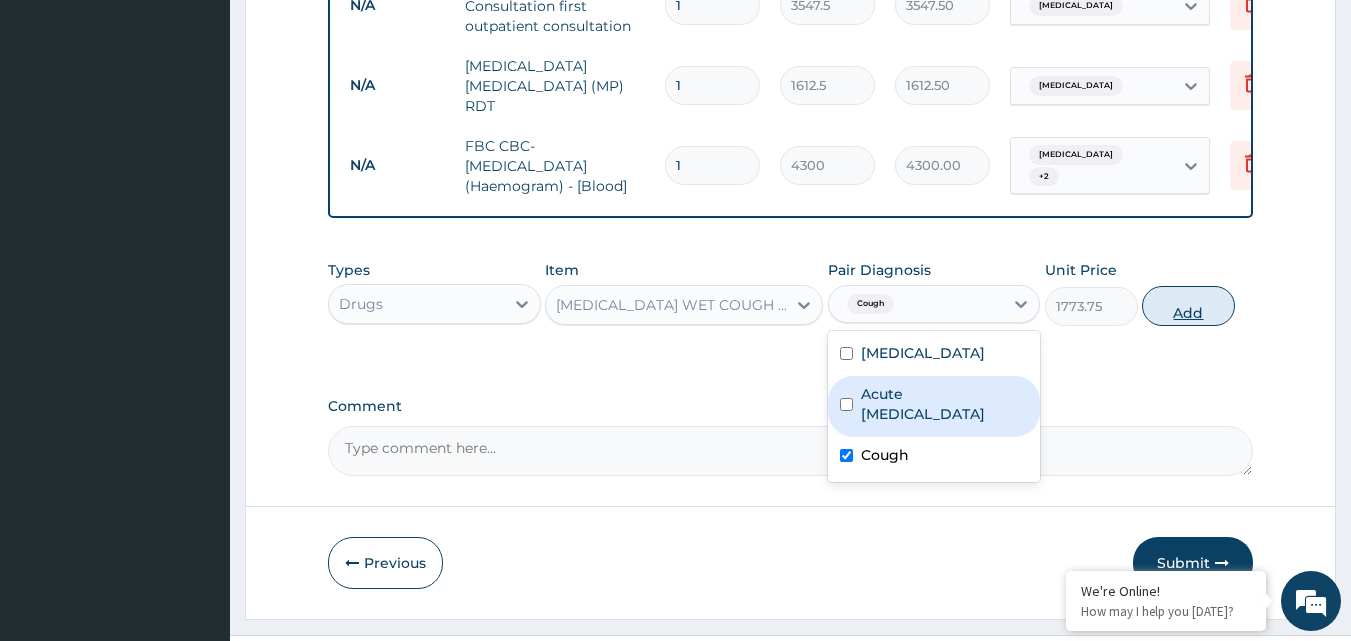 click on "Add" at bounding box center (1188, 306) 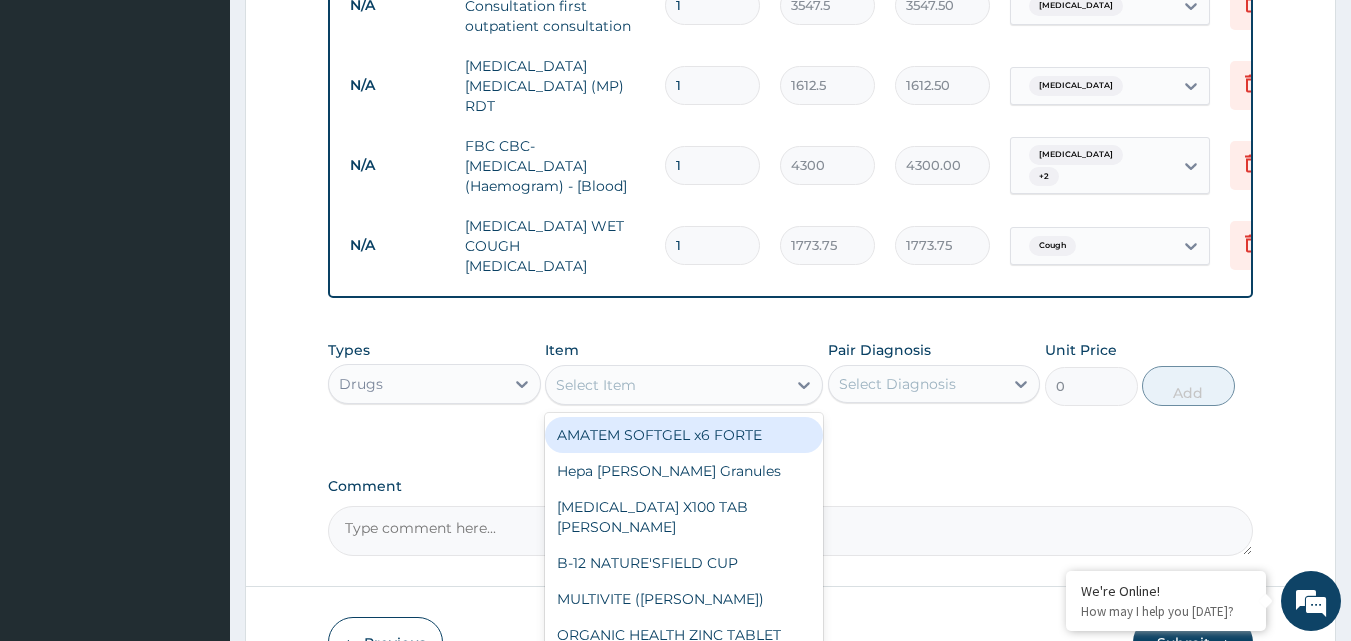 click on "Select Item" at bounding box center [666, 385] 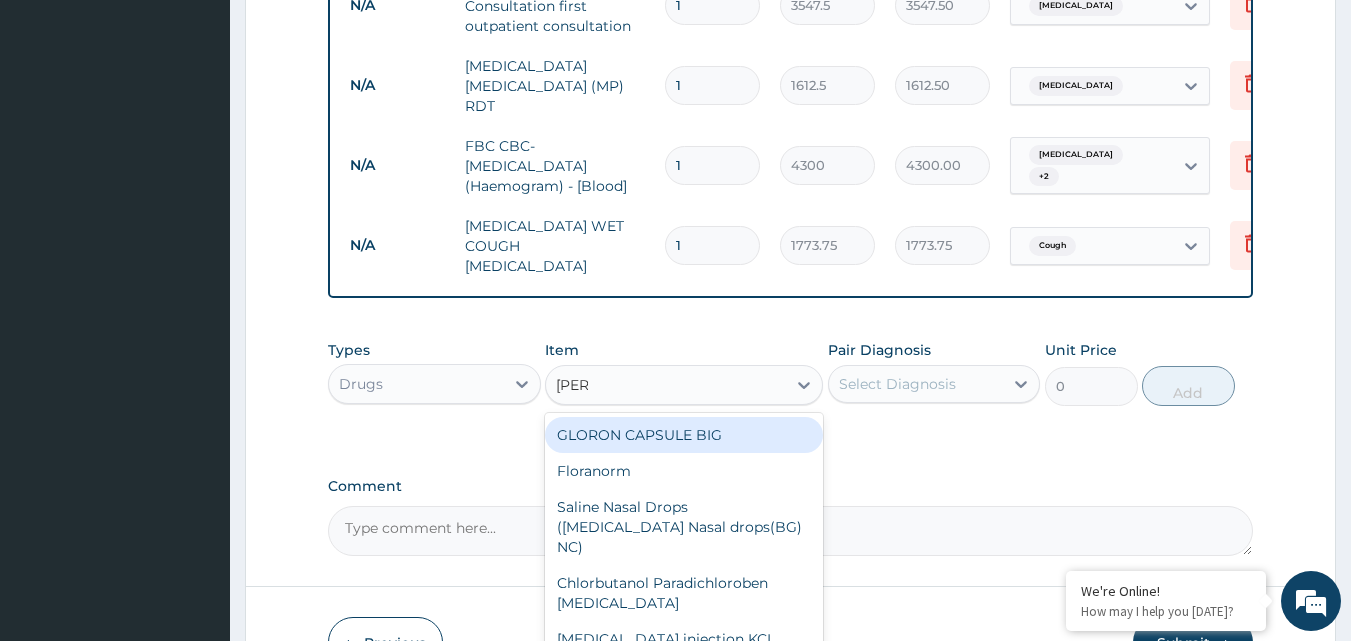 type on "LORAT" 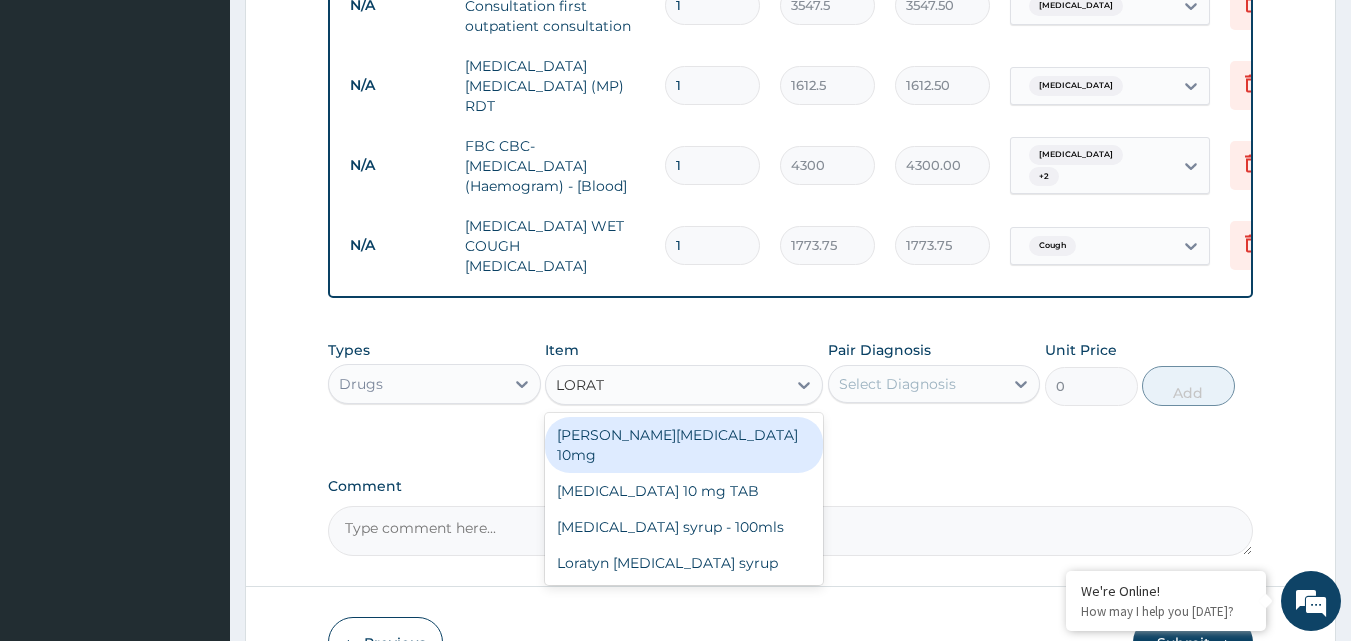 click on "Loratyn Loratadine 10mg" at bounding box center (684, 445) 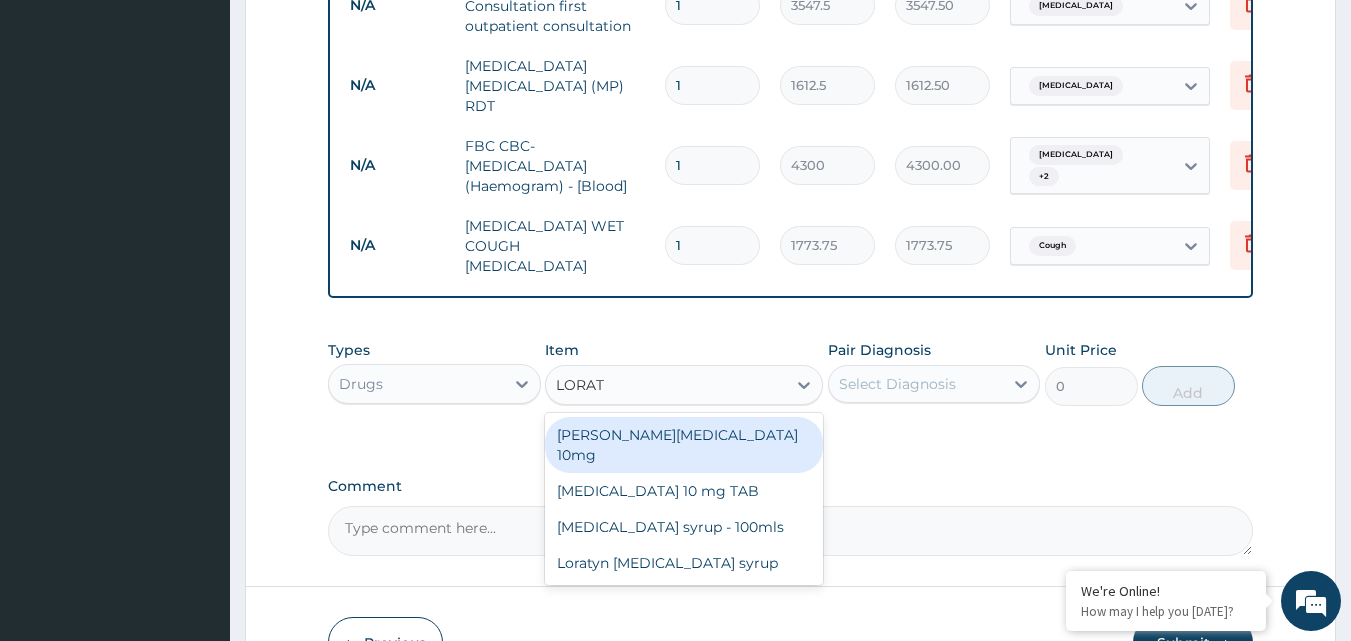 type 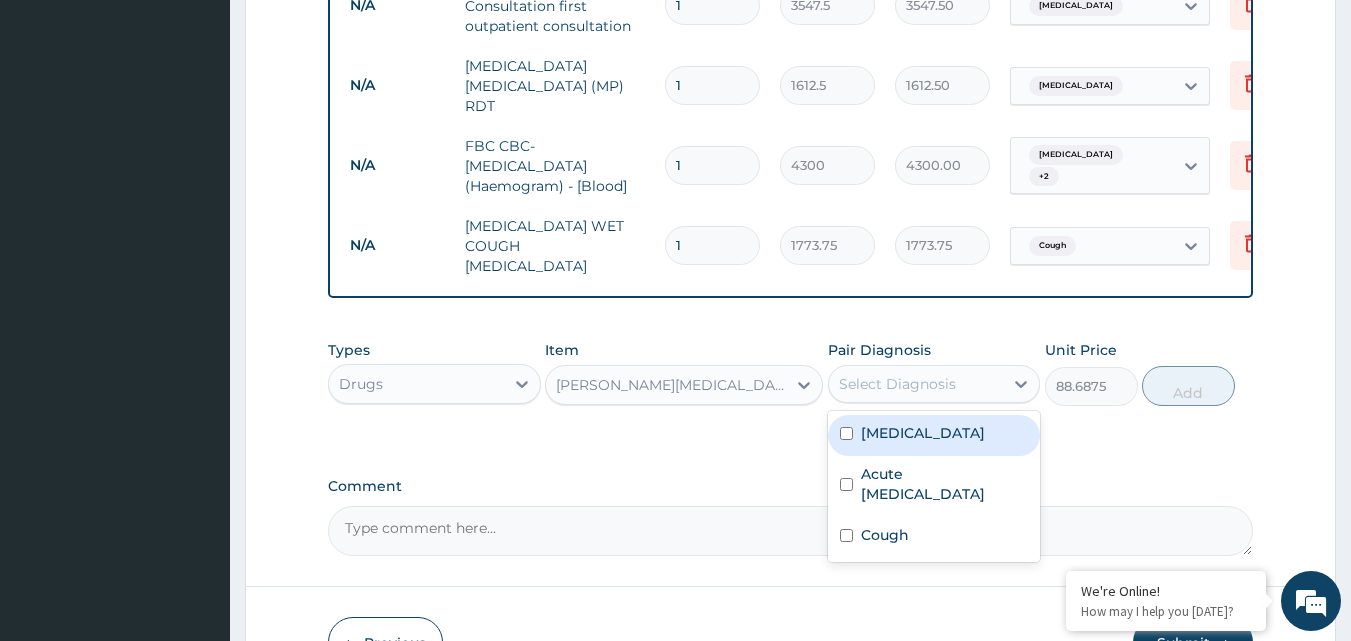 click on "Select Diagnosis" at bounding box center [897, 384] 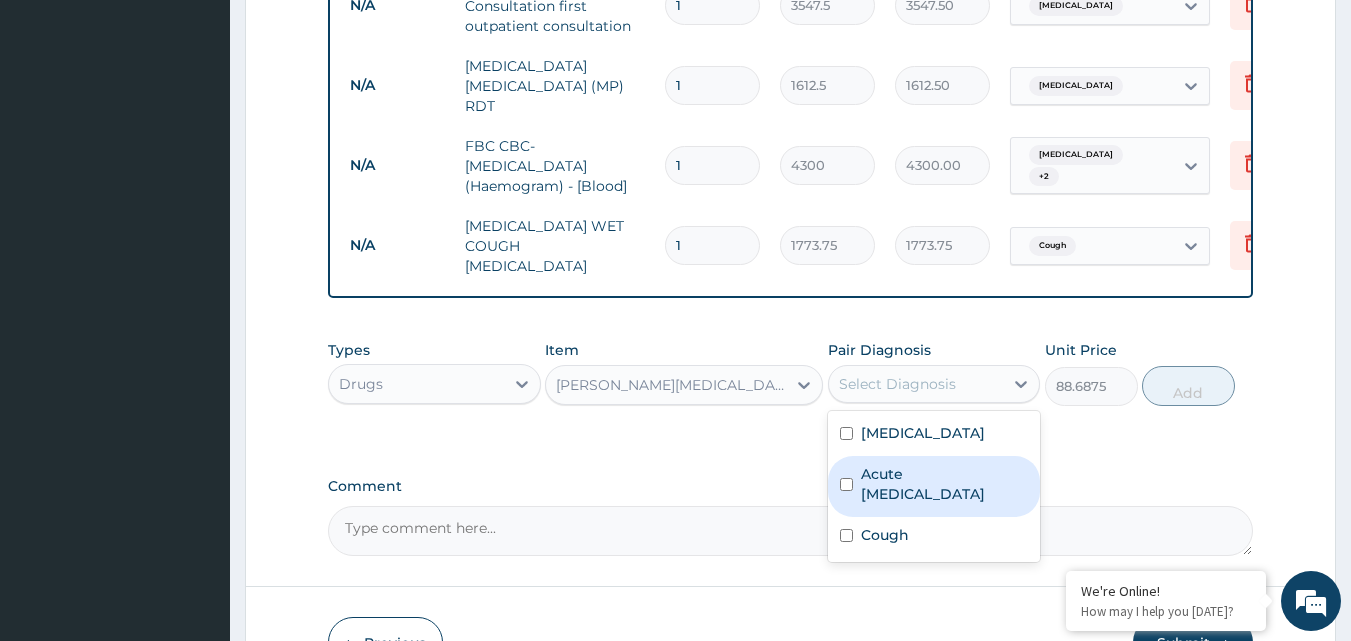 click on "Acute upper respiratory infection" at bounding box center (945, 484) 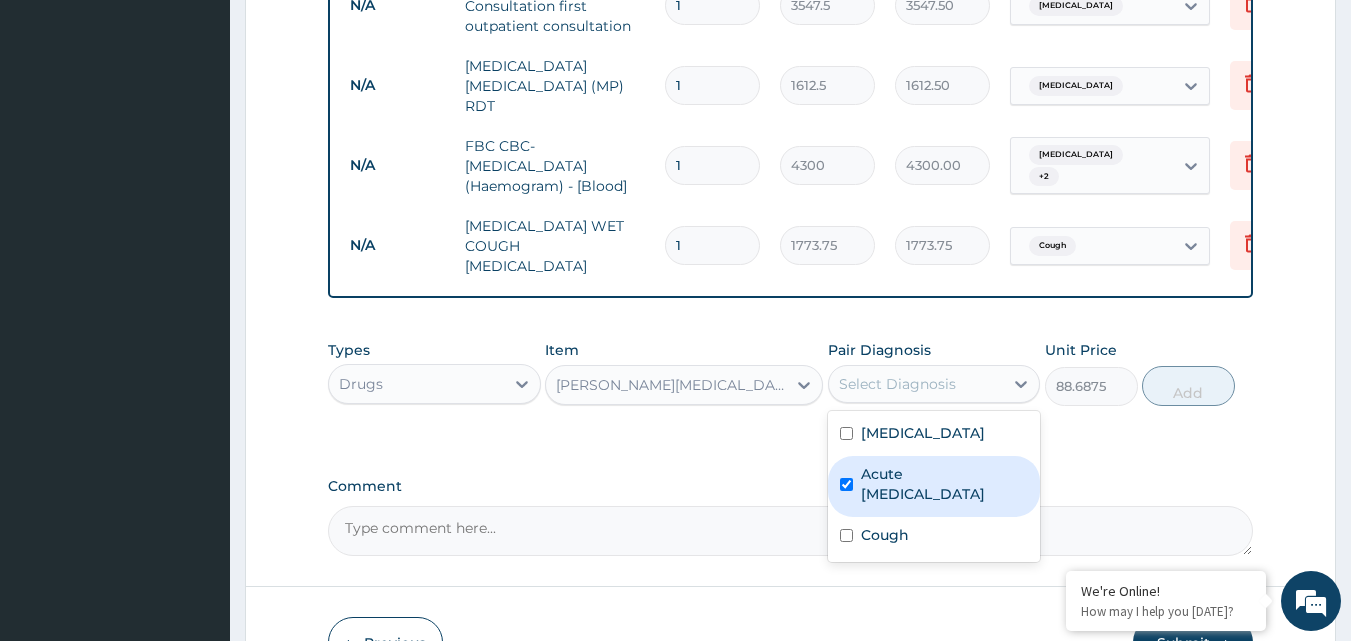 checkbox on "true" 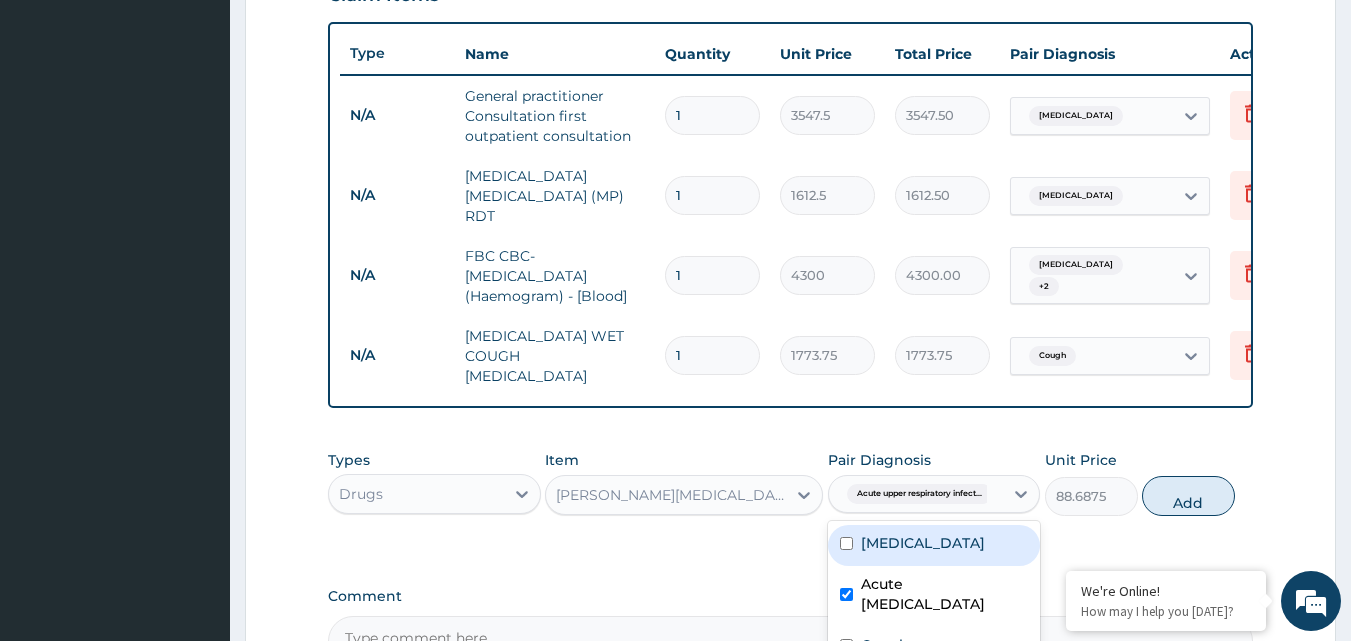 scroll, scrollTop: 432, scrollLeft: 0, axis: vertical 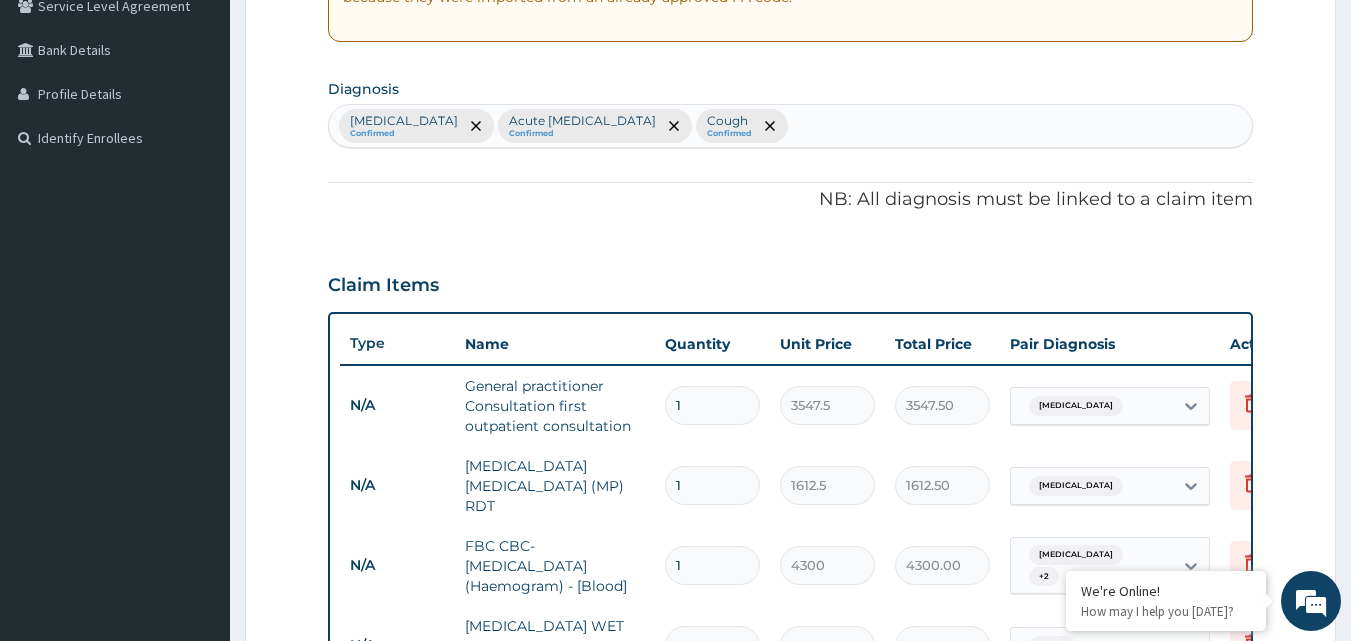 click on "Falciparum malaria Confirmed Acute upper respiratory infection Confirmed Cough Confirmed" at bounding box center [791, 126] 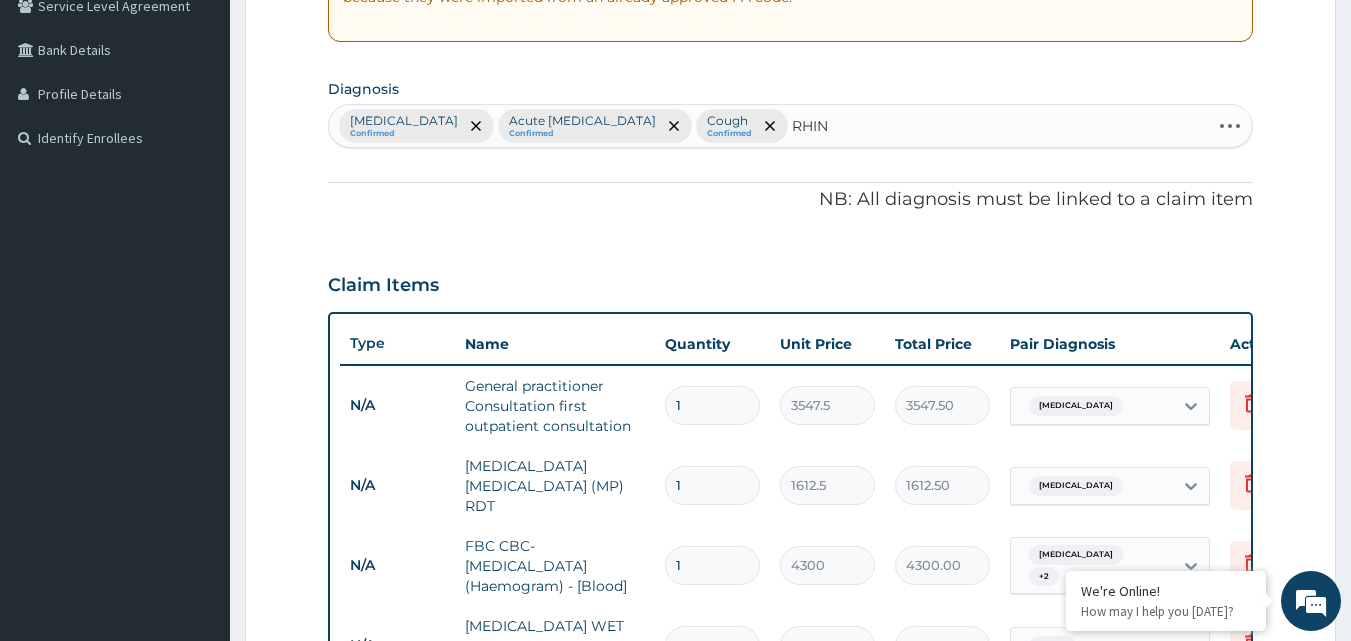 type on "RHINI" 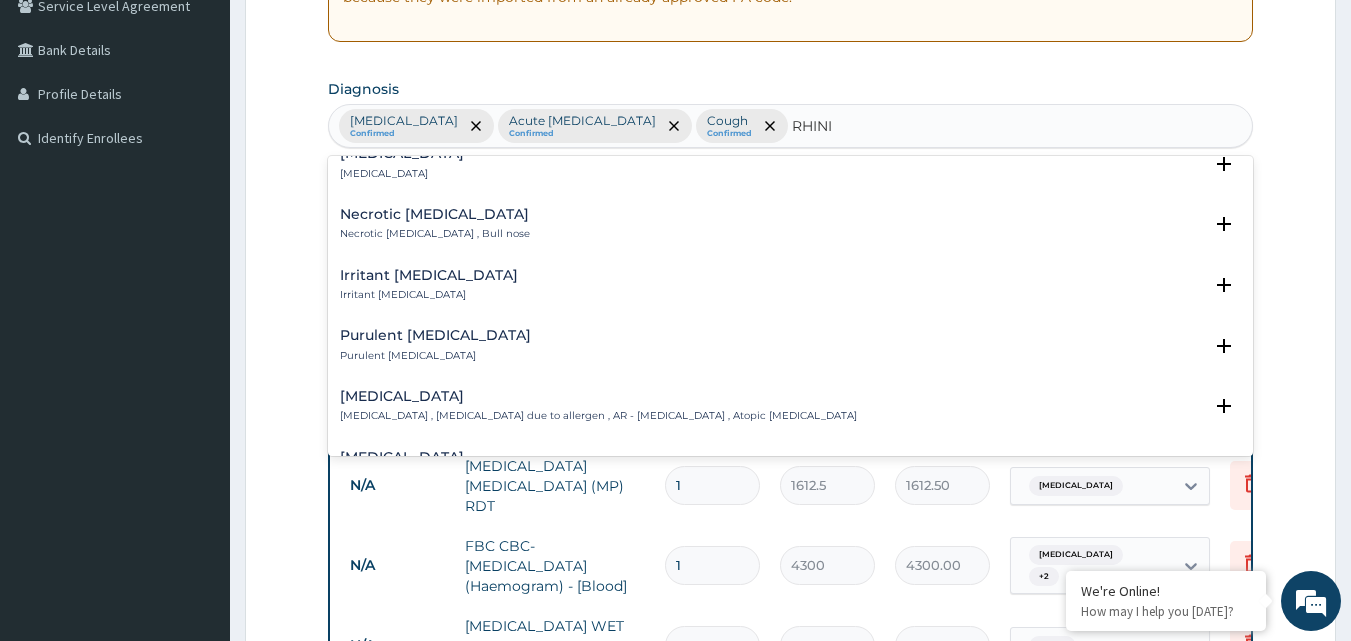 scroll, scrollTop: 500, scrollLeft: 0, axis: vertical 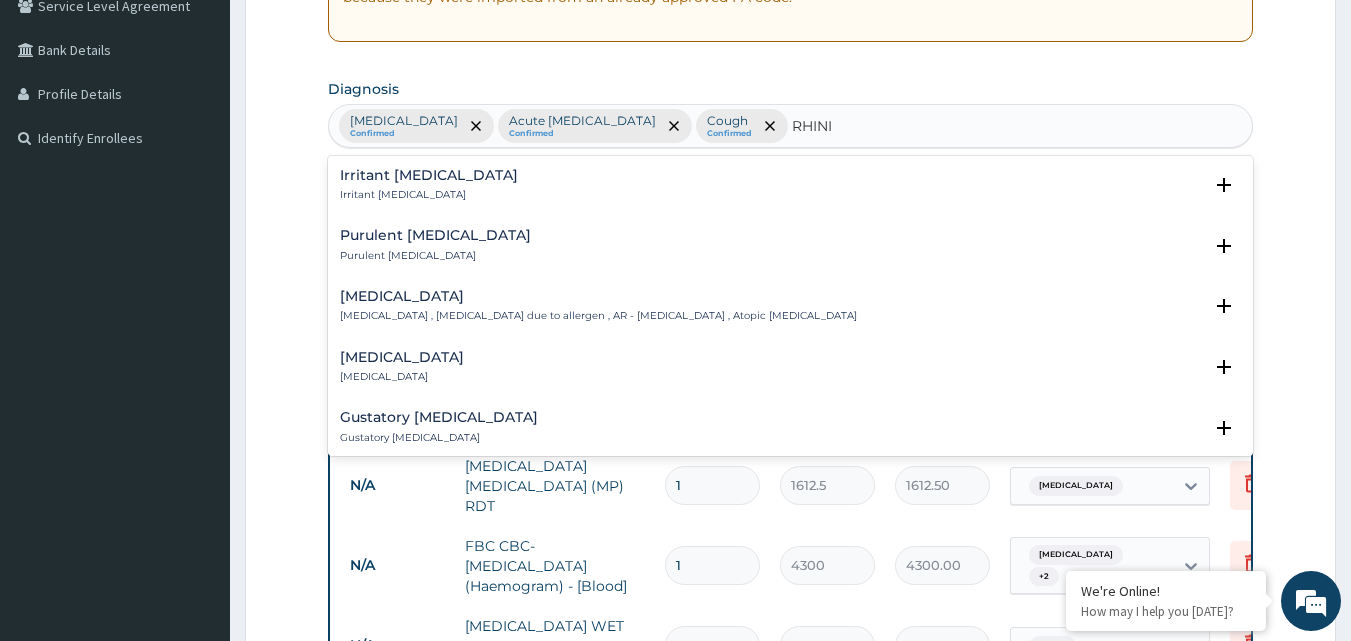 click on "Allergic rhinitis" at bounding box center (598, 296) 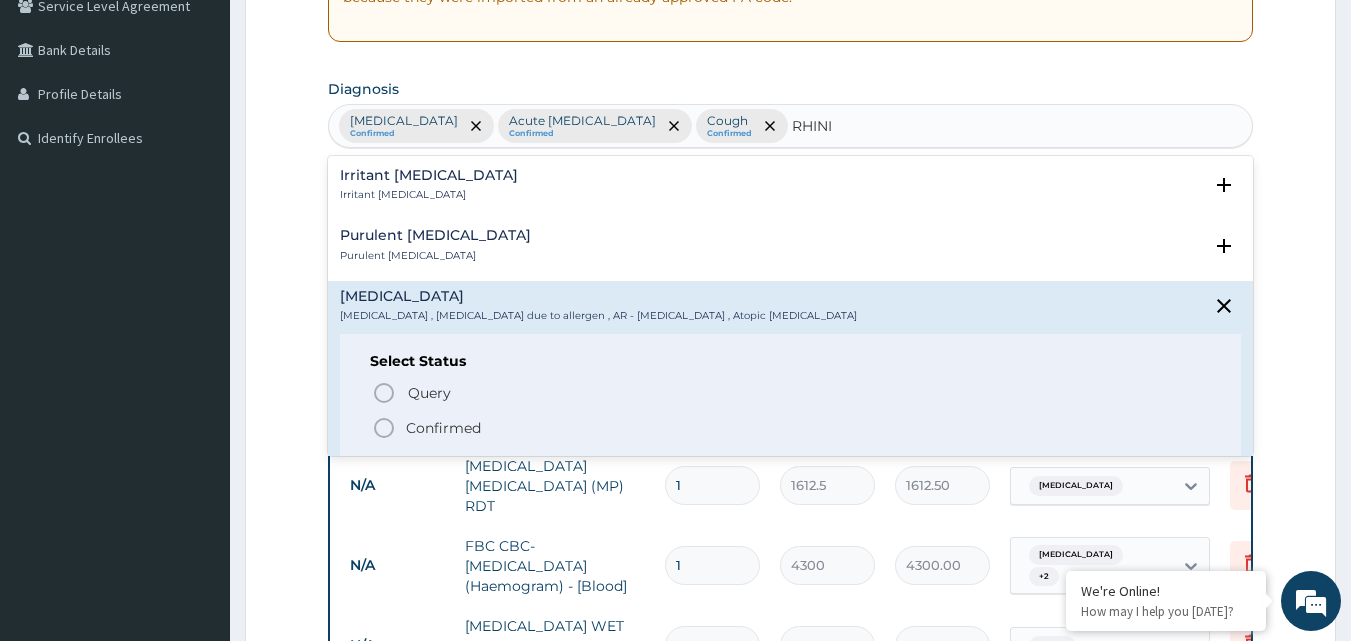 click on "Confirmed" at bounding box center [443, 428] 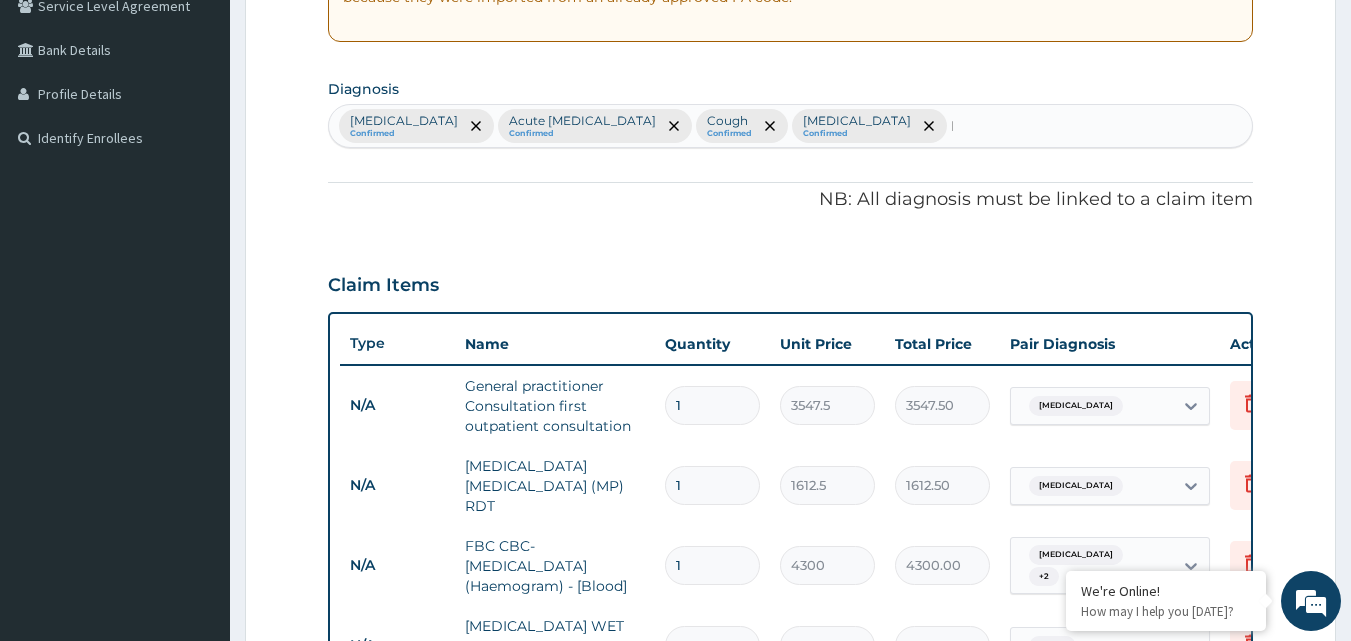 type 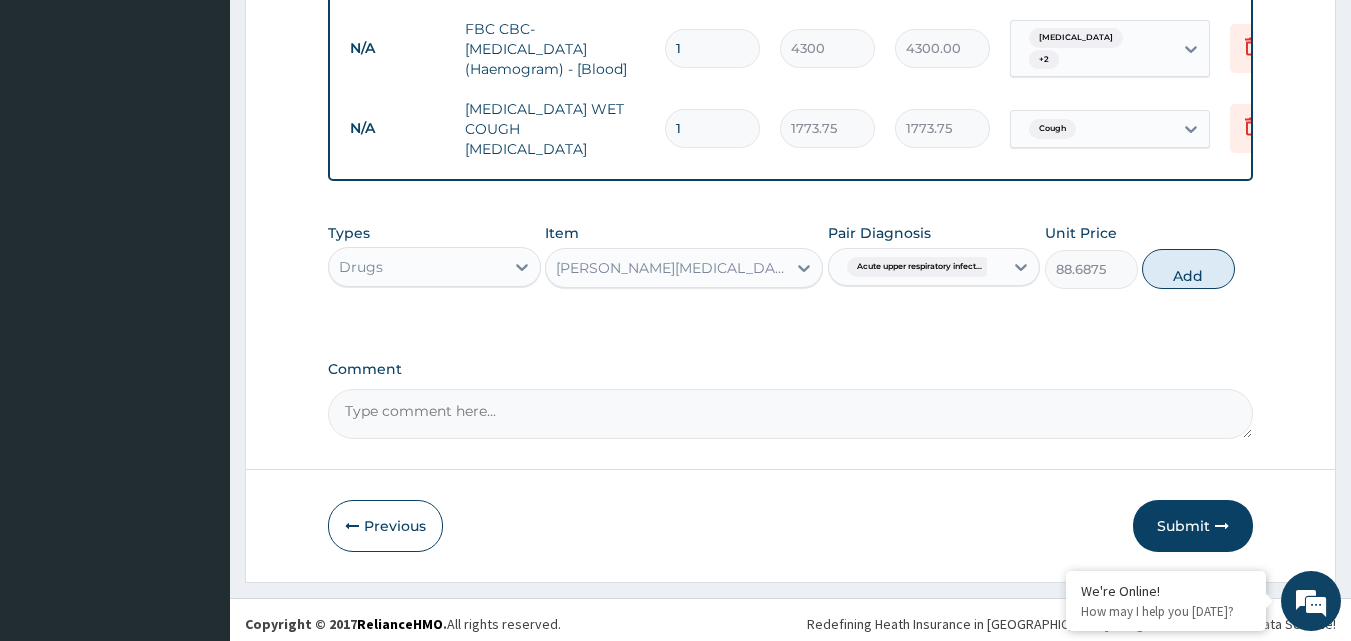 scroll, scrollTop: 950, scrollLeft: 0, axis: vertical 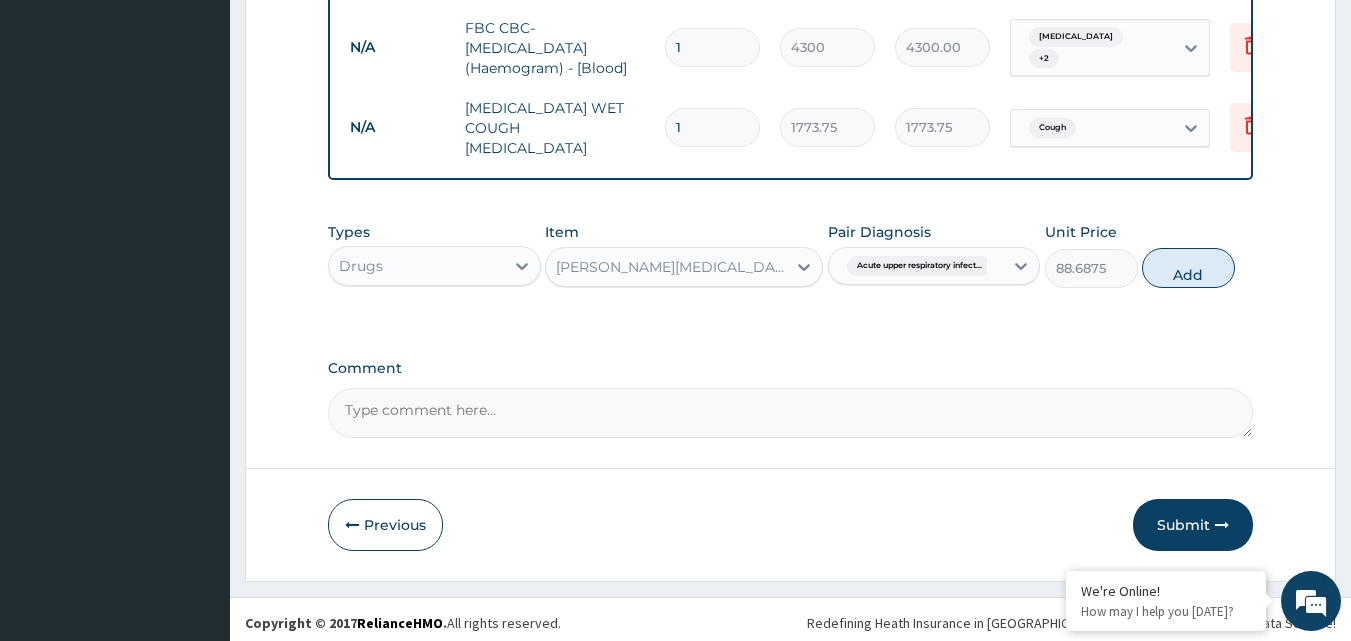 click on "Acute upper respiratory infect..." at bounding box center [916, 266] 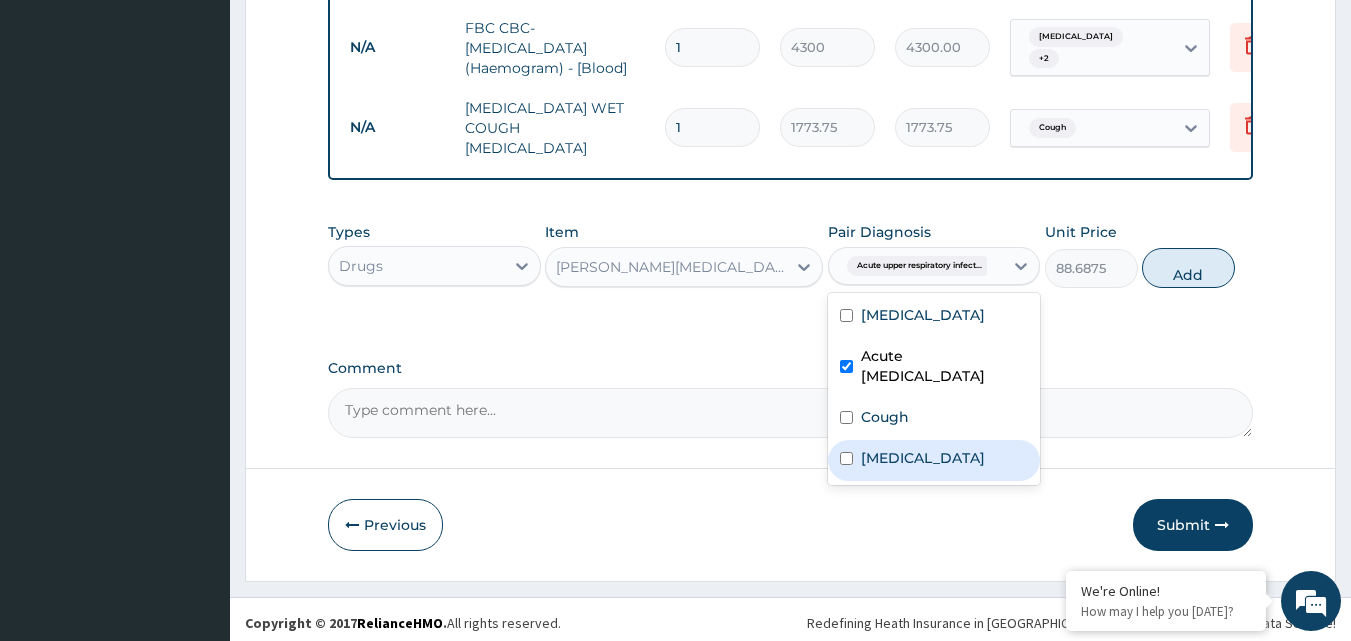 click on "Allergic rhinitis" at bounding box center [923, 458] 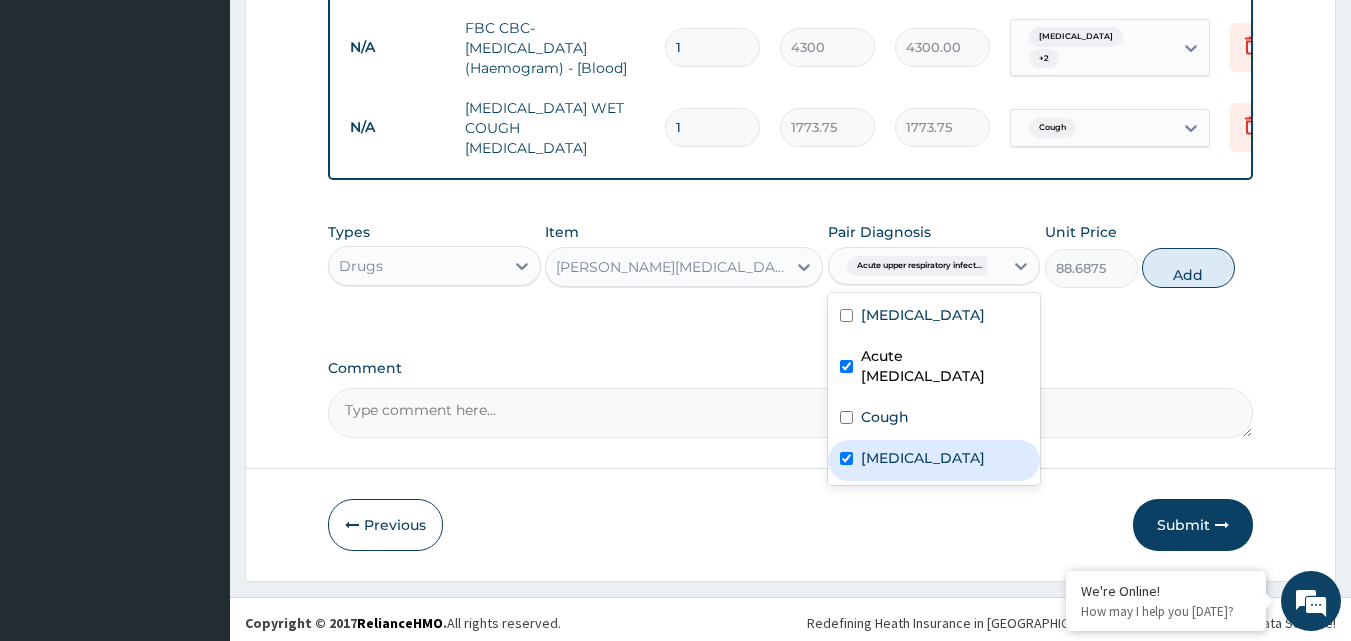 checkbox on "true" 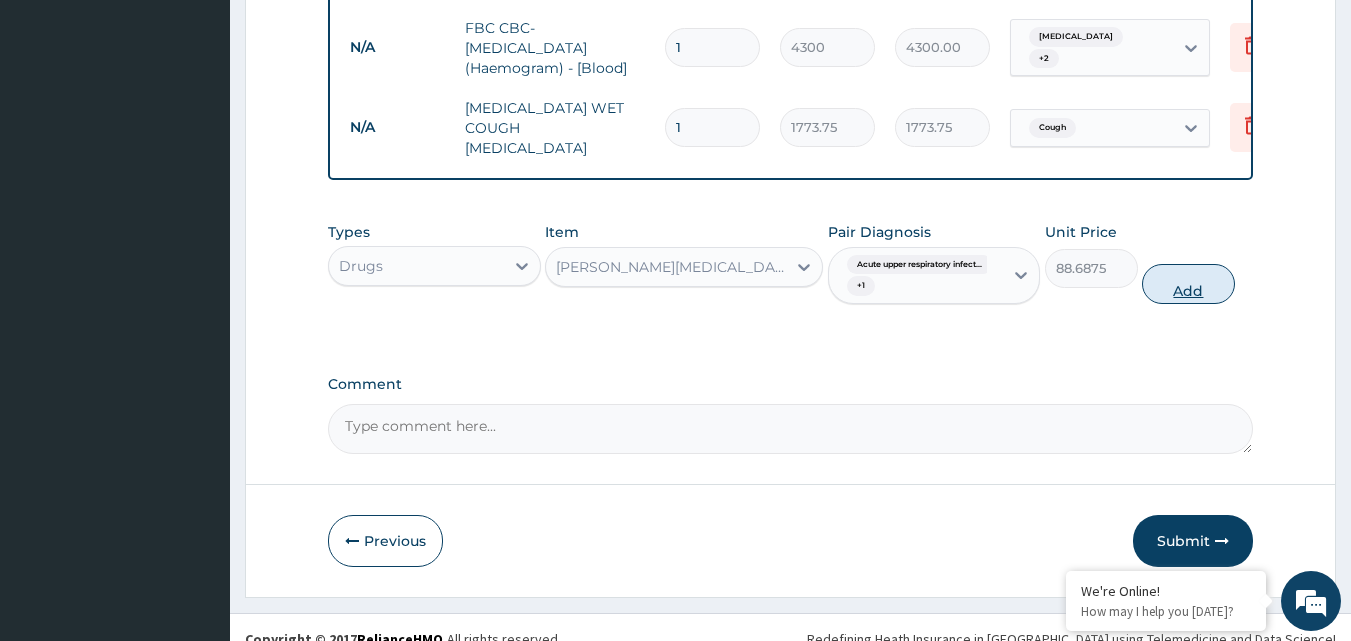 click on "Add" at bounding box center [1188, 284] 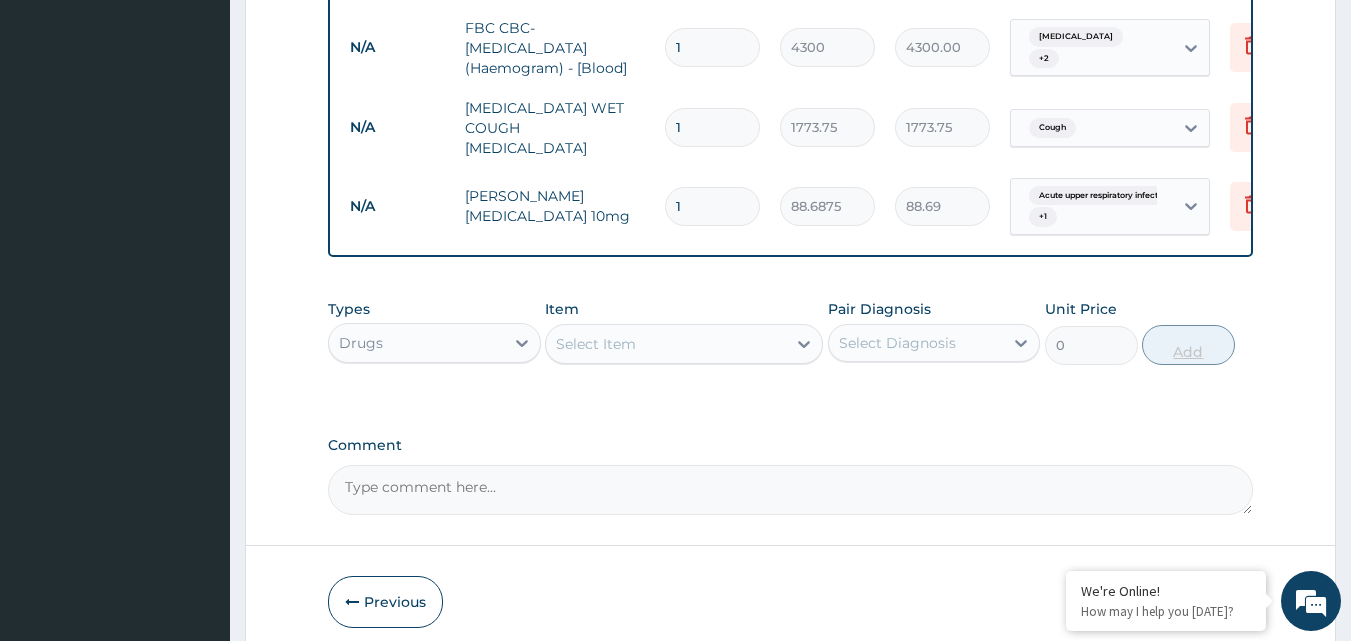 type 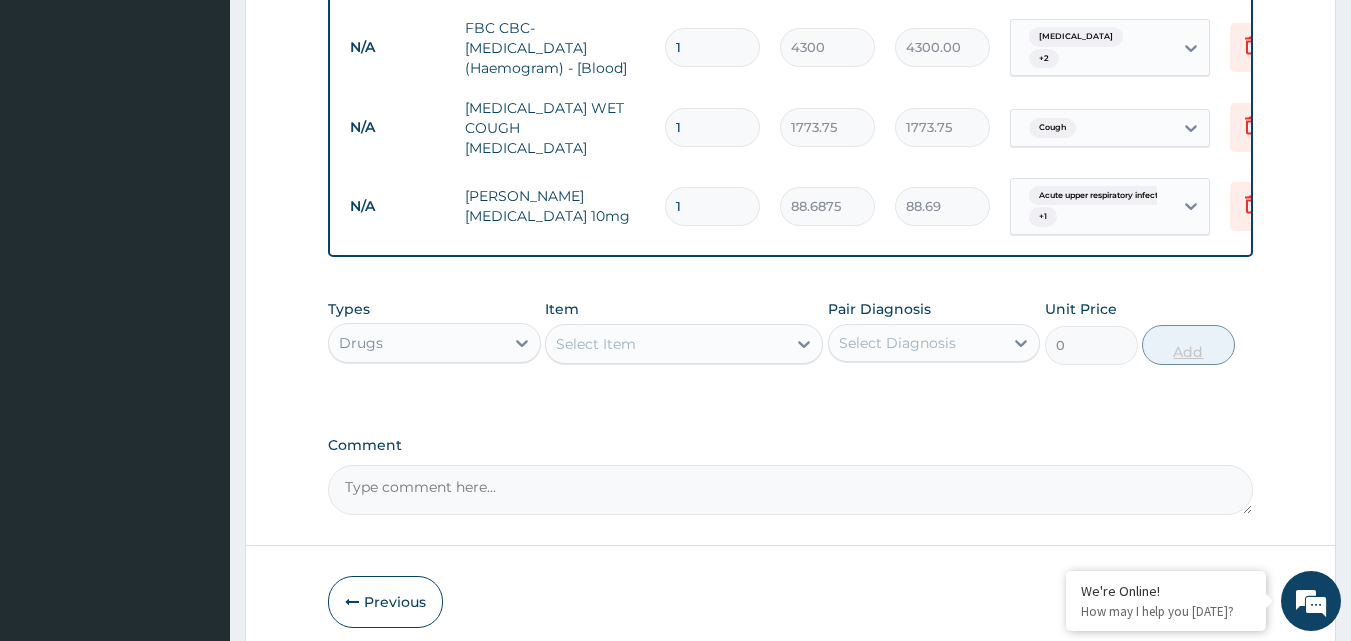 type on "0.00" 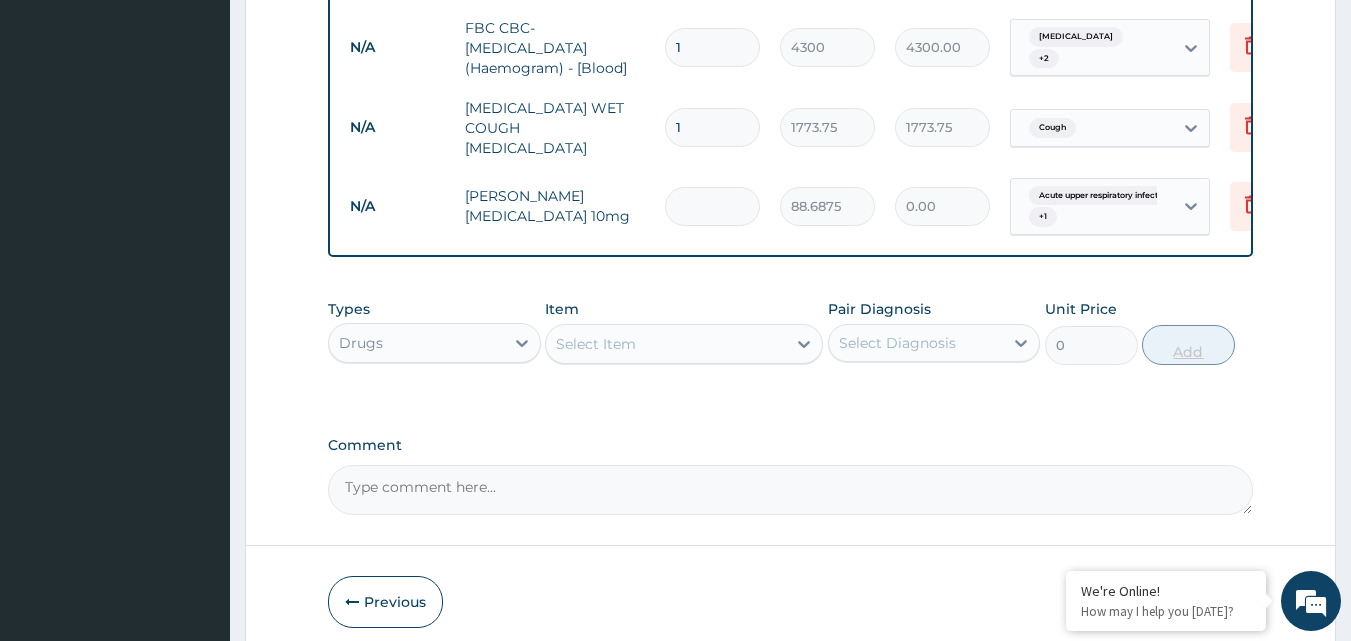 type on "5" 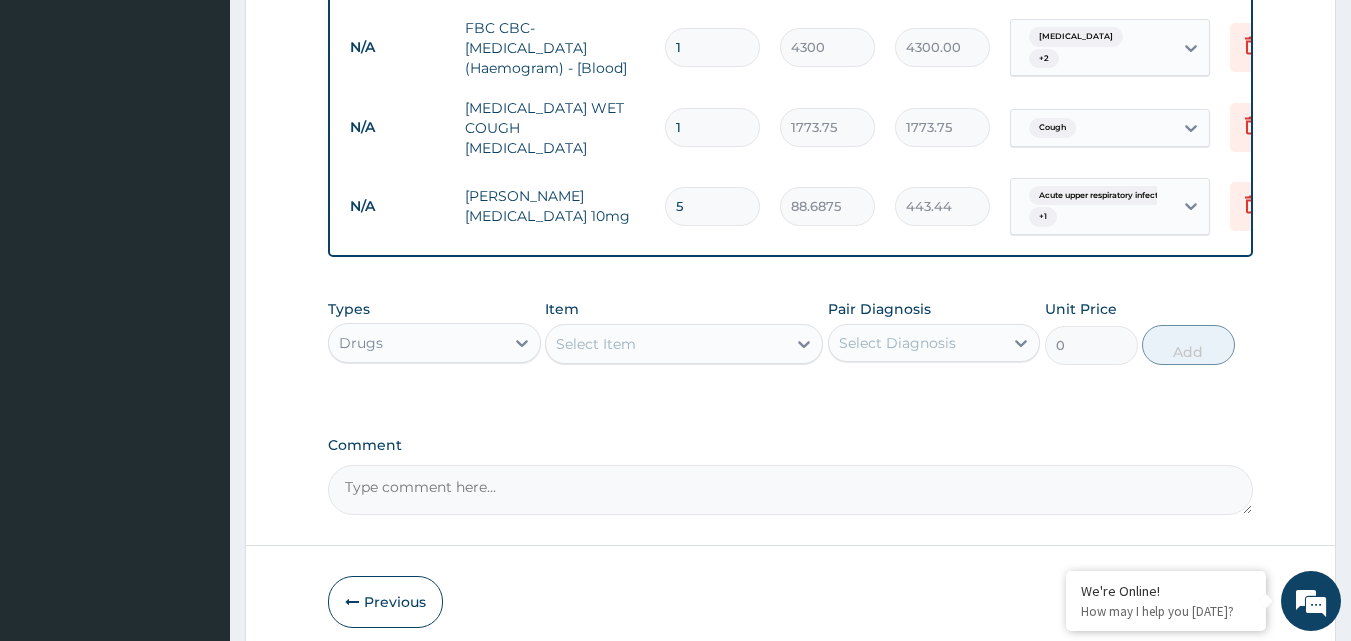 type on "5" 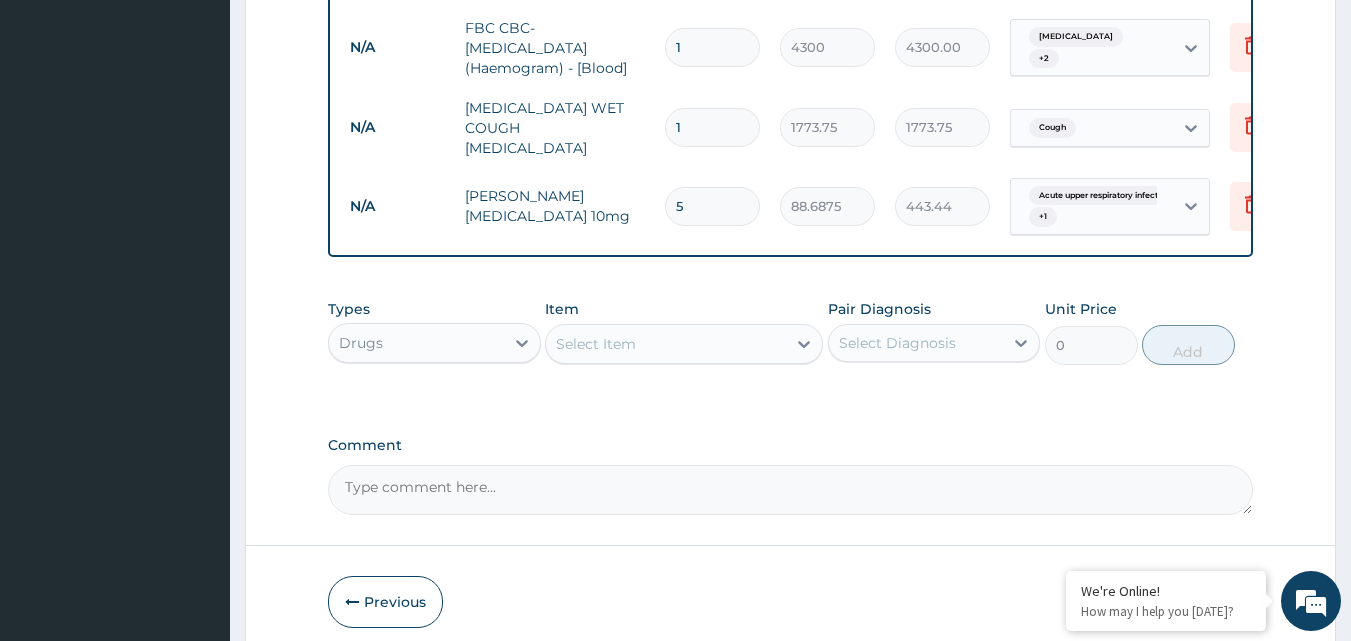 click on "Select Item" at bounding box center (666, 344) 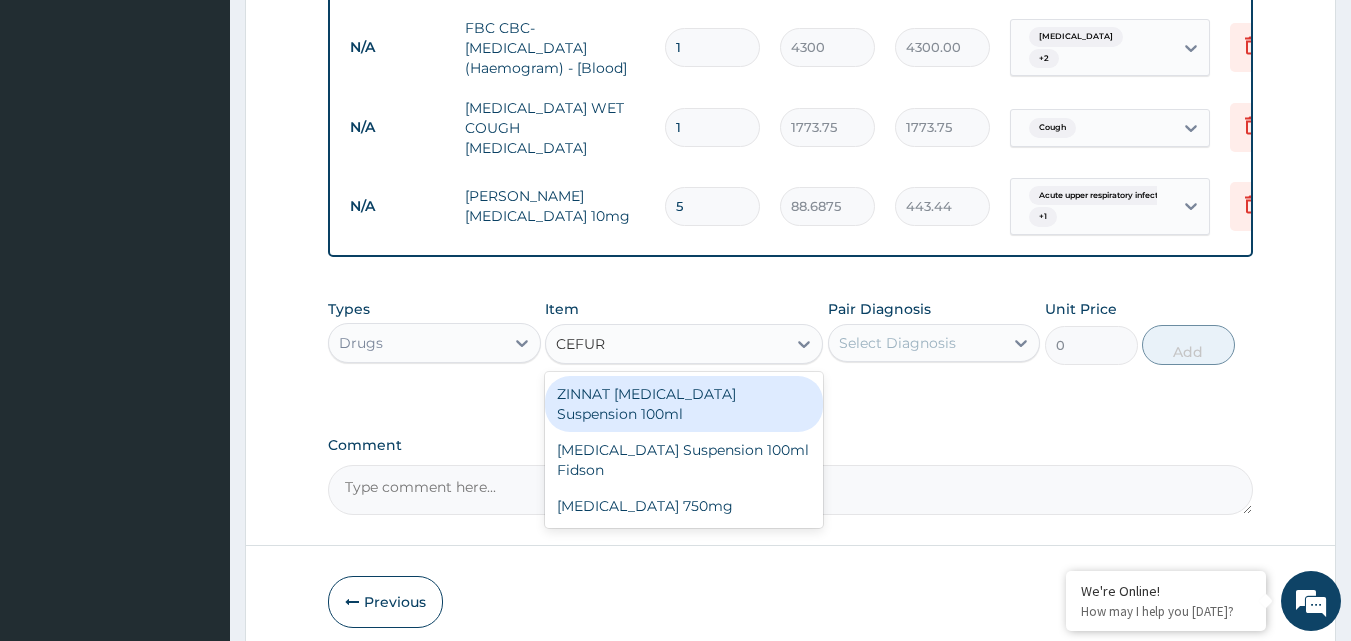 type on "CEFURO" 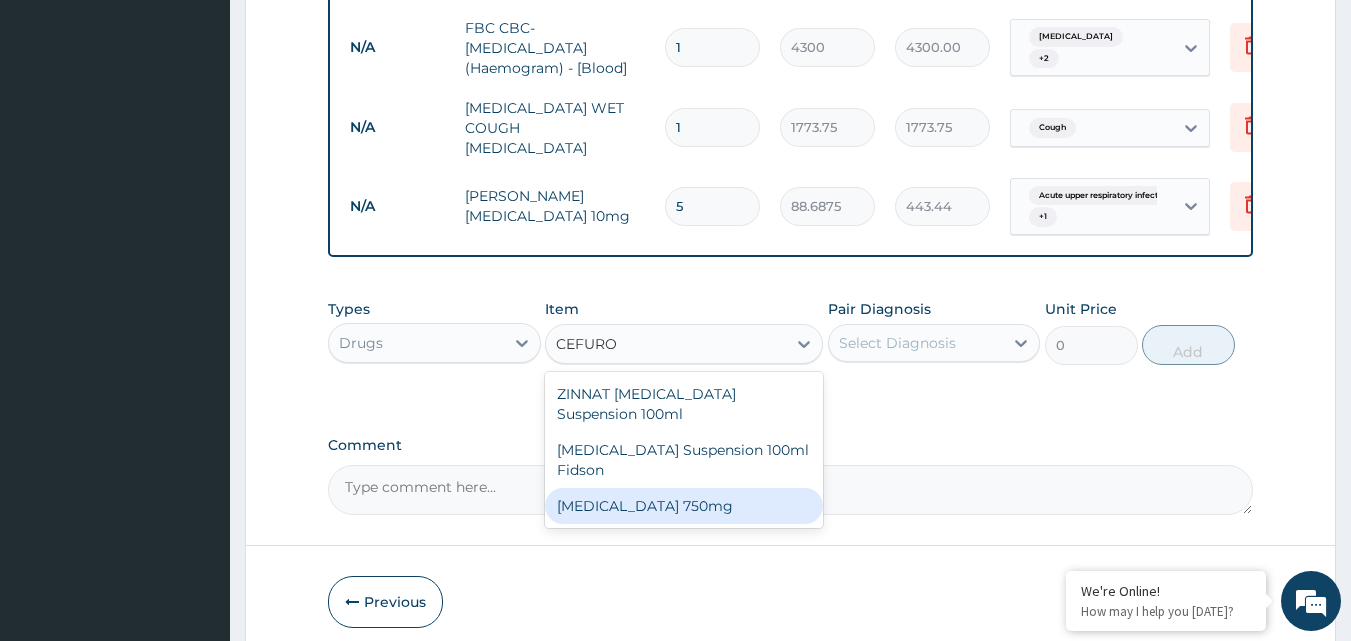 click on "Cefuroxime 750mg" at bounding box center (684, 506) 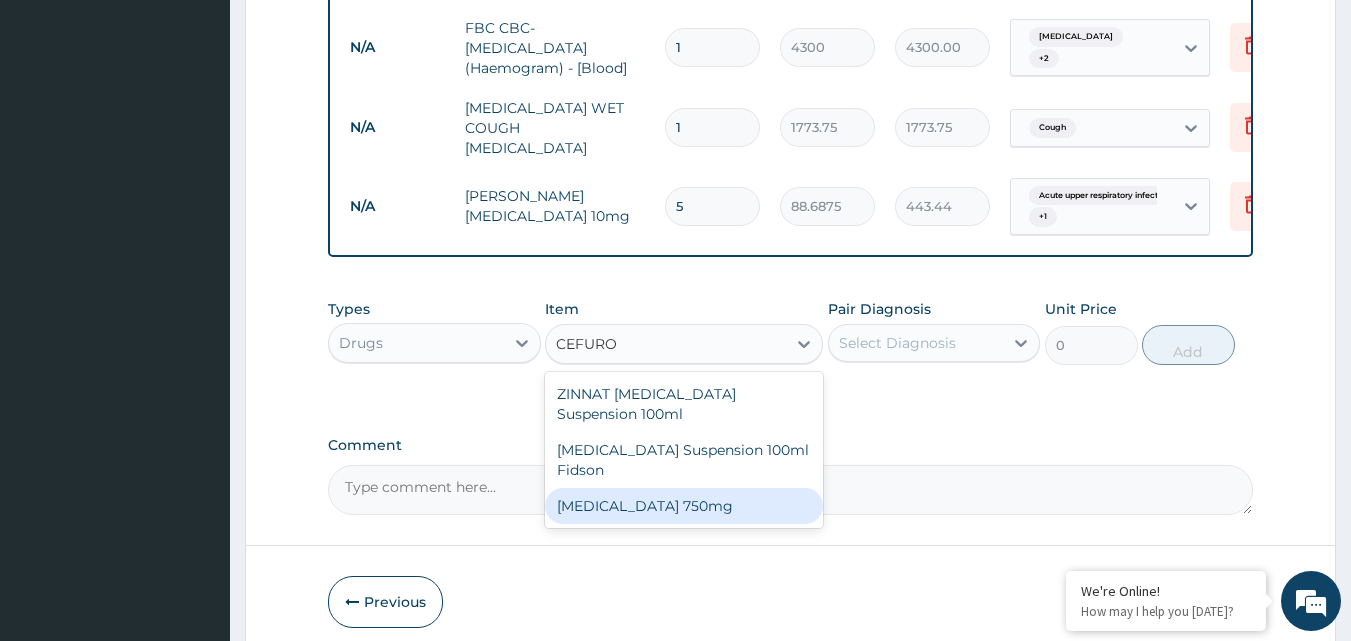 type 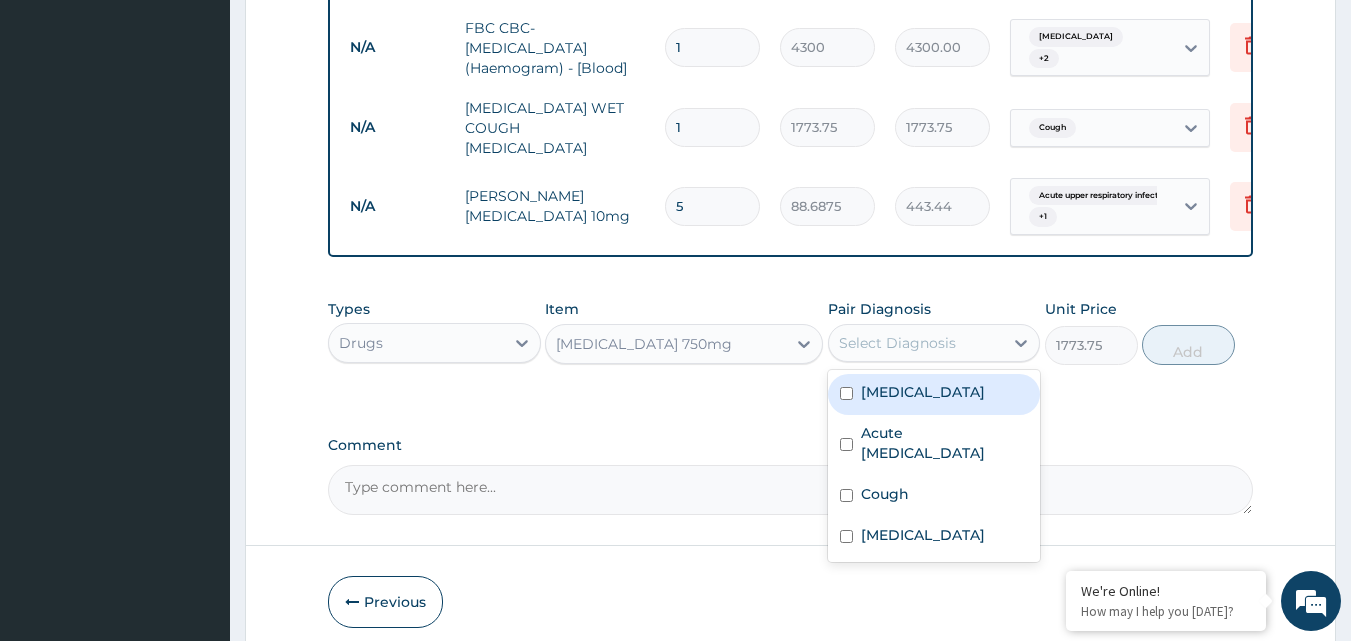 click on "Select Diagnosis" at bounding box center (916, 343) 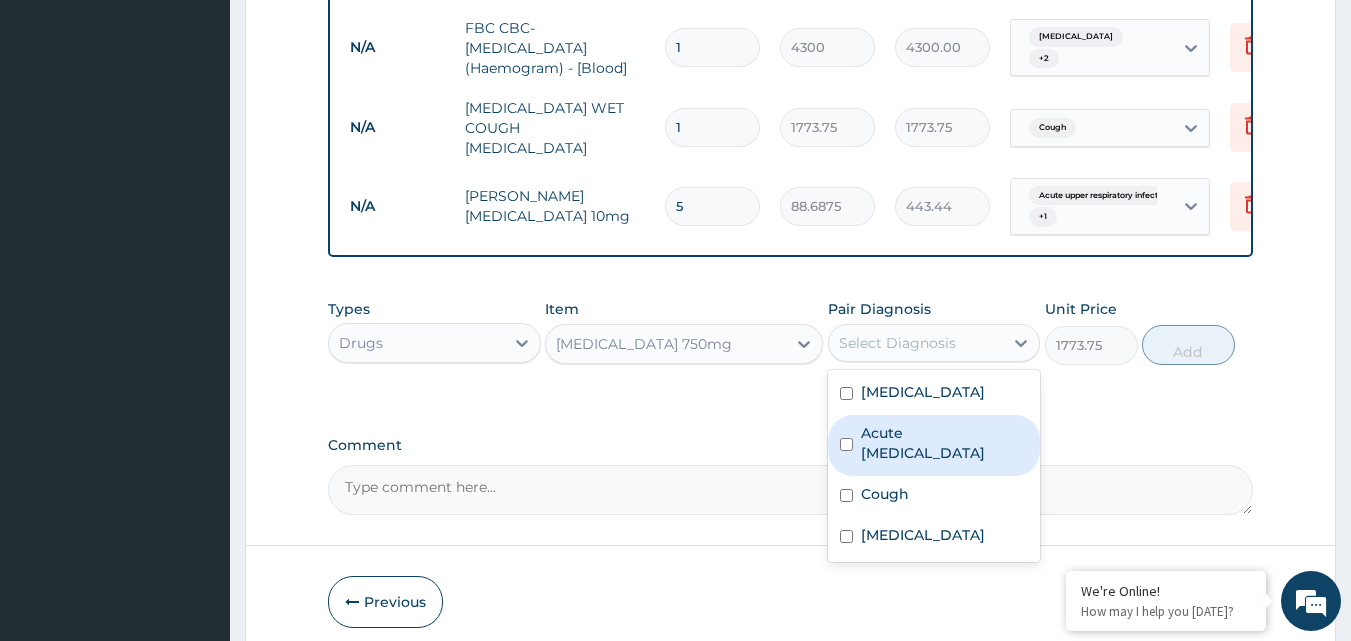 click on "Acute upper respiratory infection" at bounding box center (945, 443) 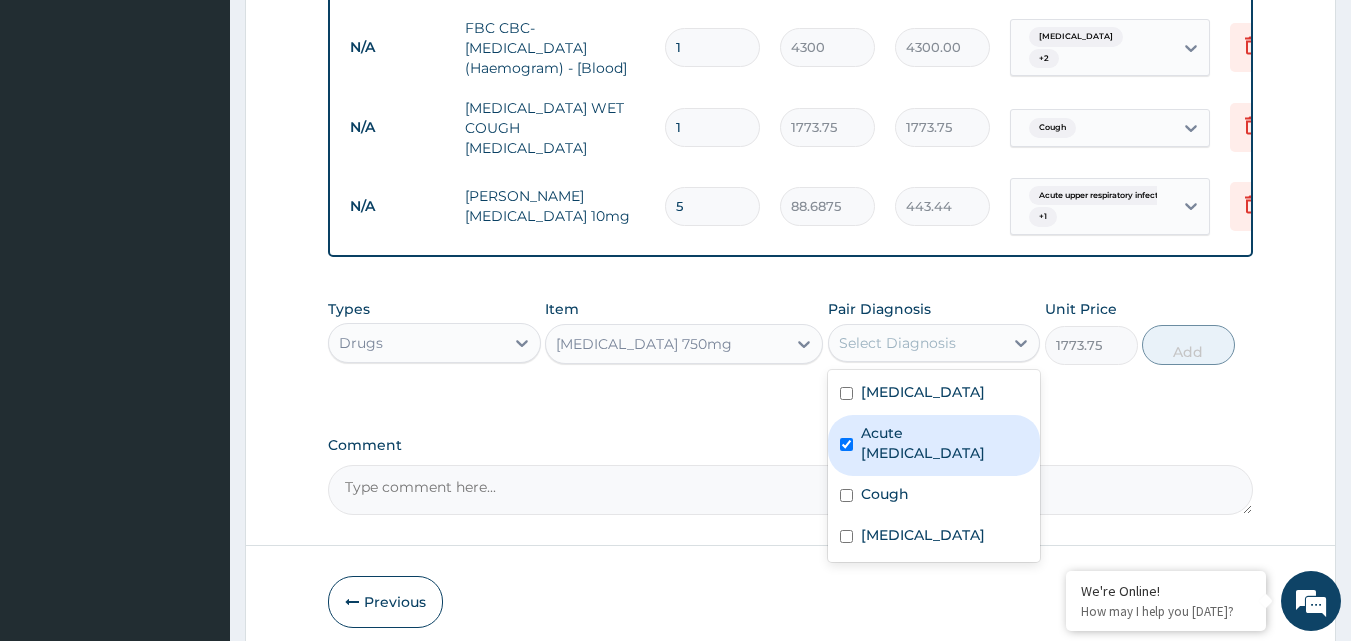 checkbox on "true" 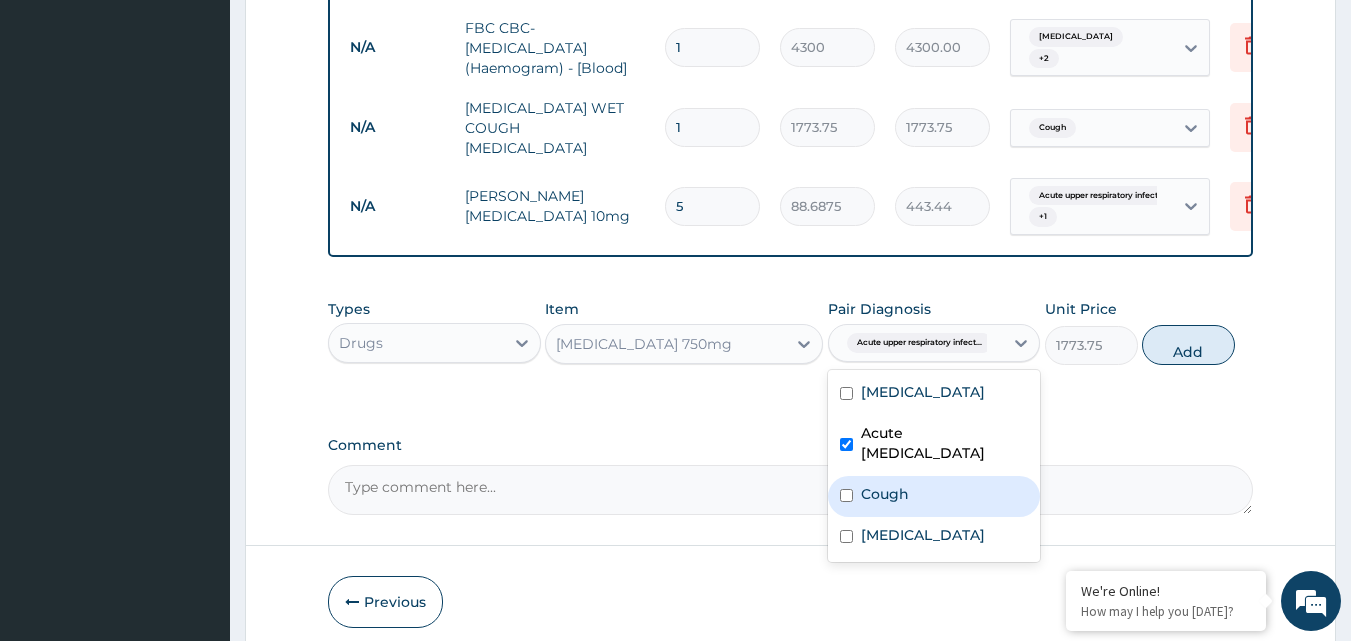 drag, startPoint x: 885, startPoint y: 492, endPoint x: 892, endPoint y: 443, distance: 49.497475 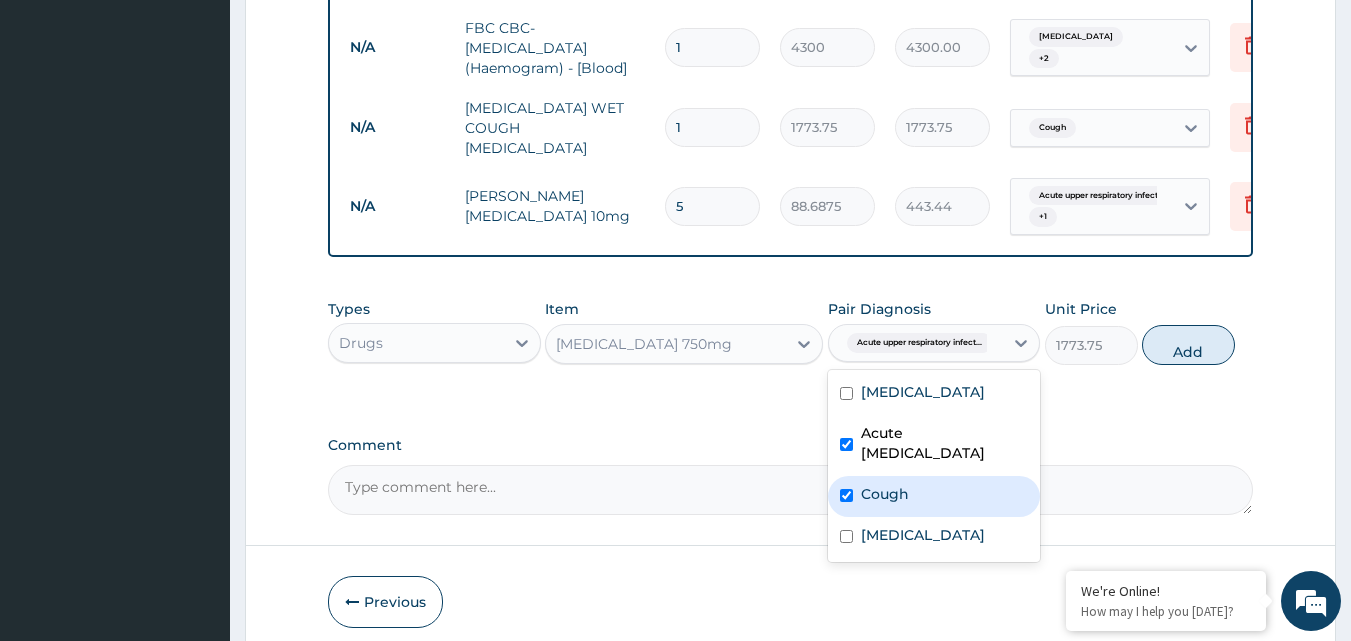 checkbox on "true" 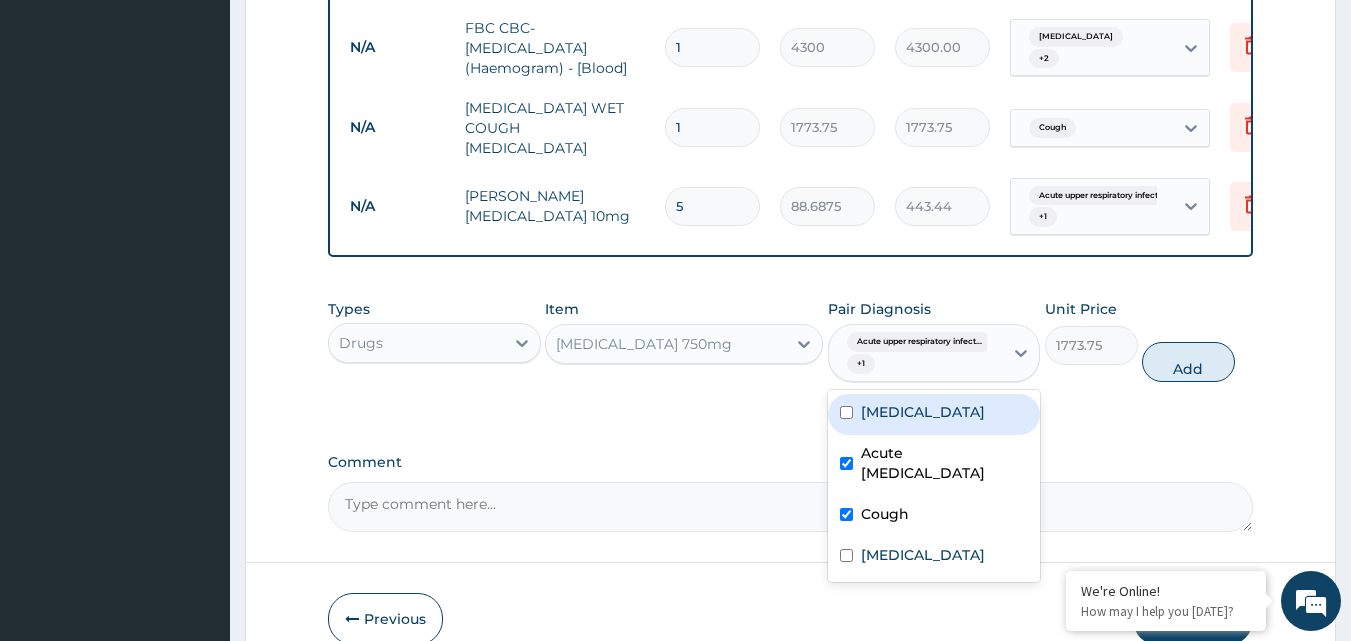 click on "Falciparum malaria" at bounding box center (934, 414) 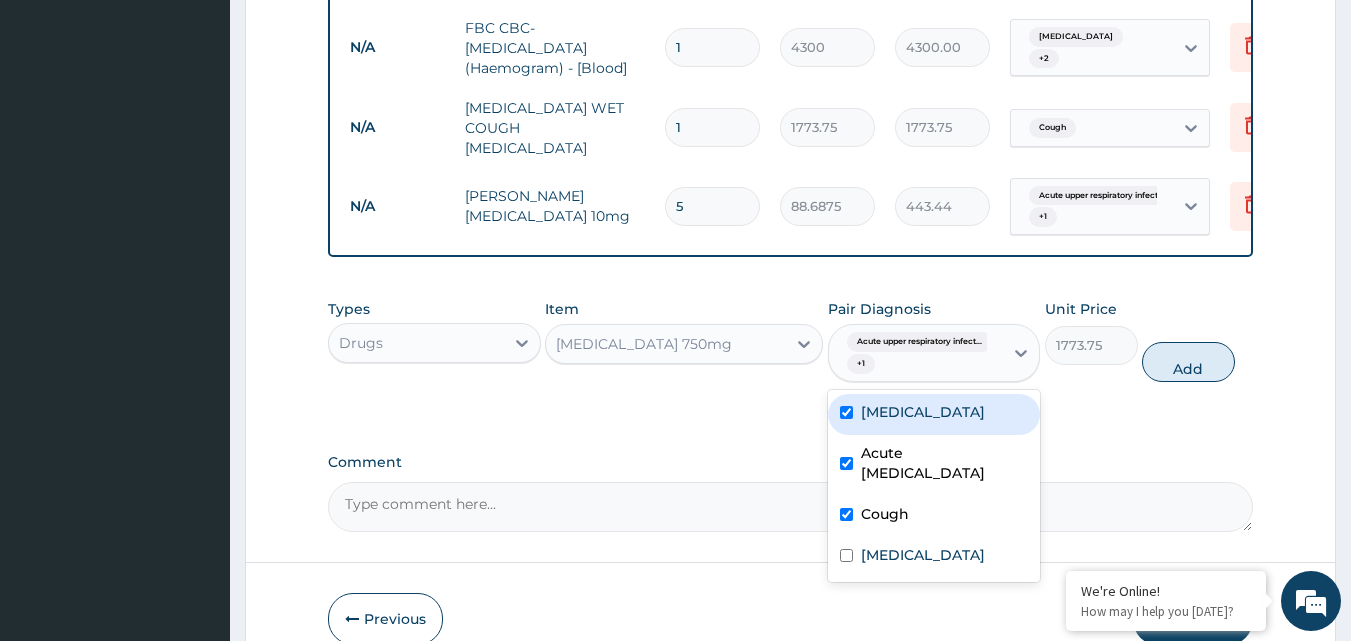 checkbox on "true" 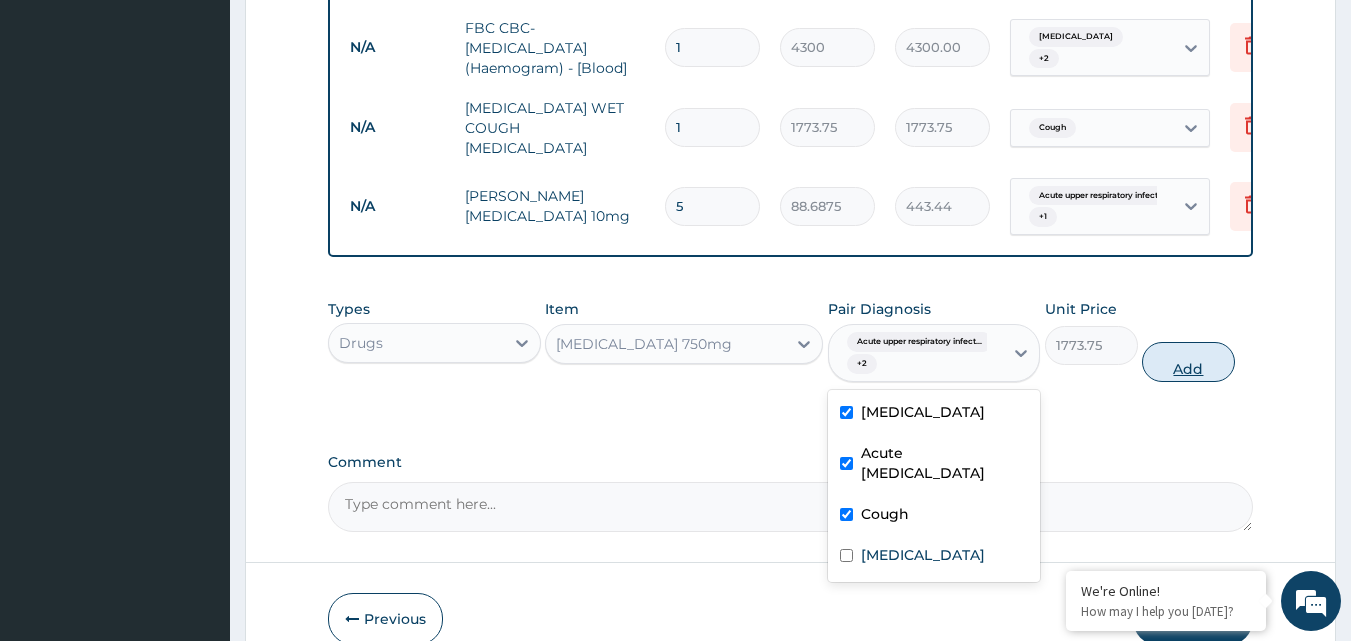 click on "Add" at bounding box center [1188, 362] 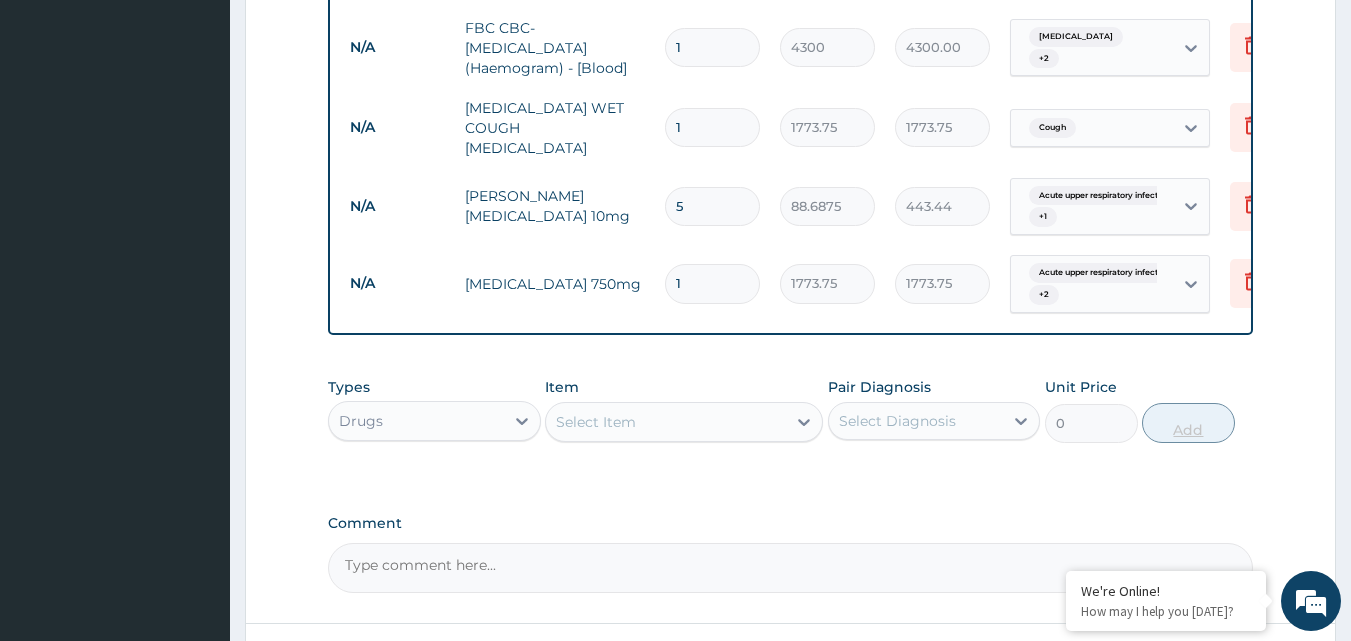type 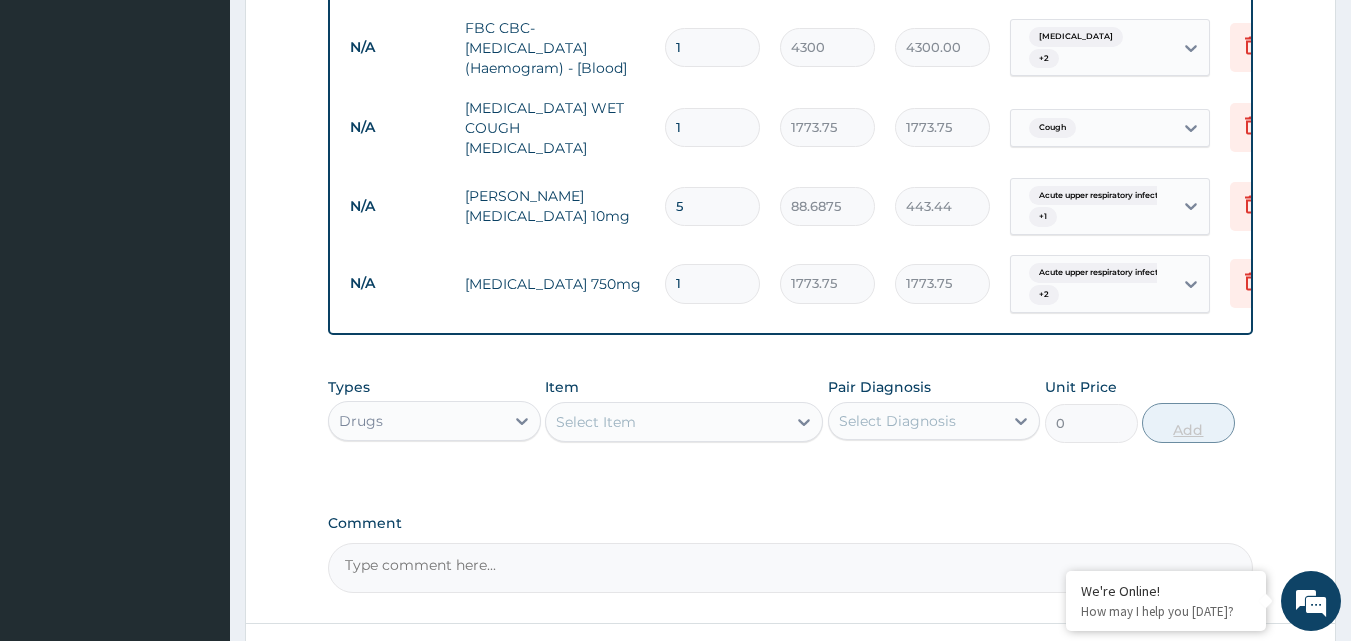 type on "0.00" 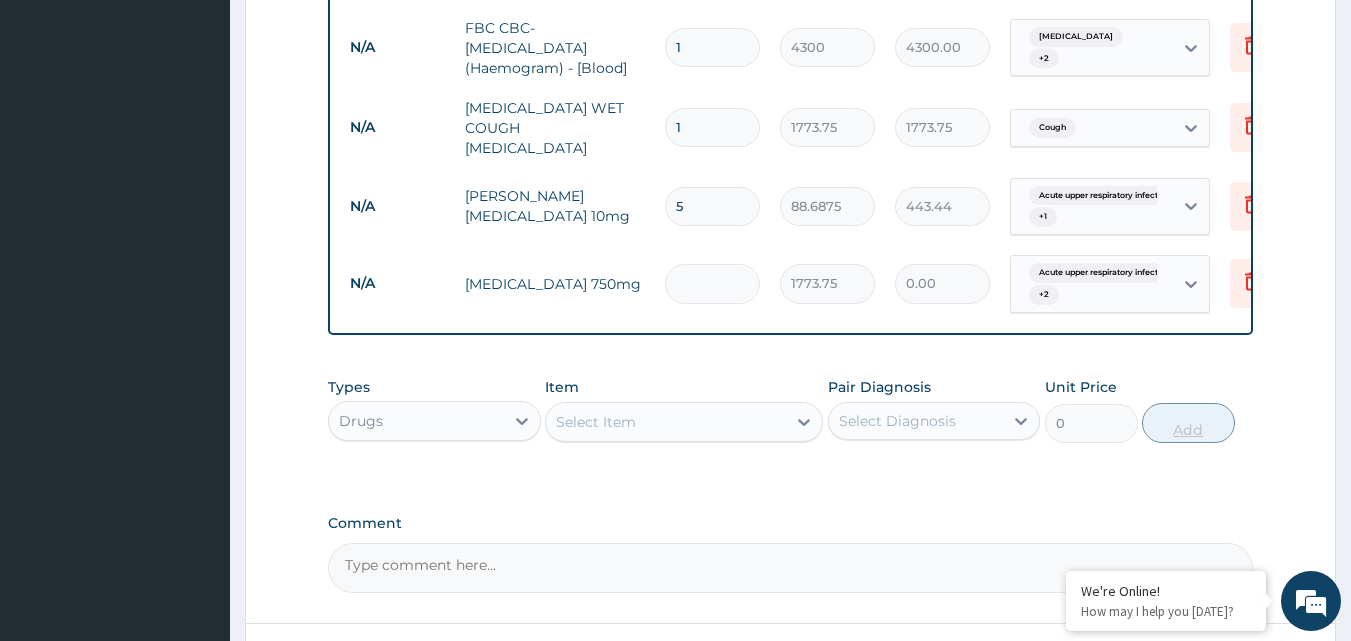 type on "2" 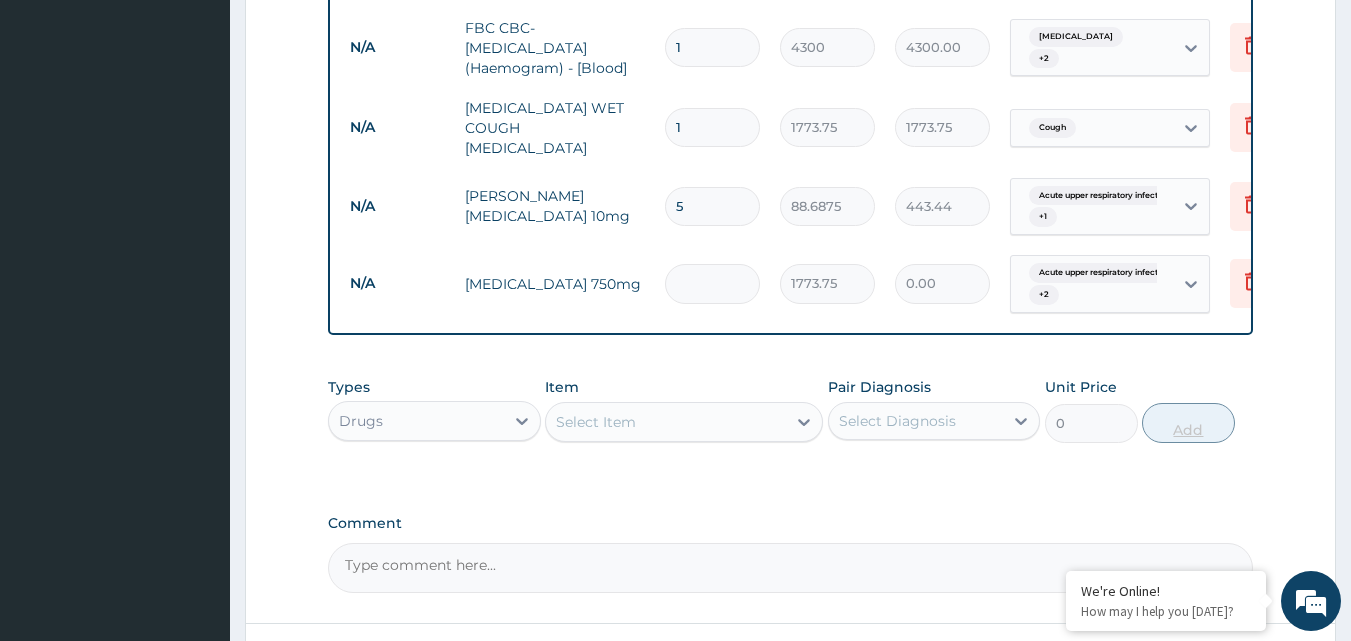 type on "3547.50" 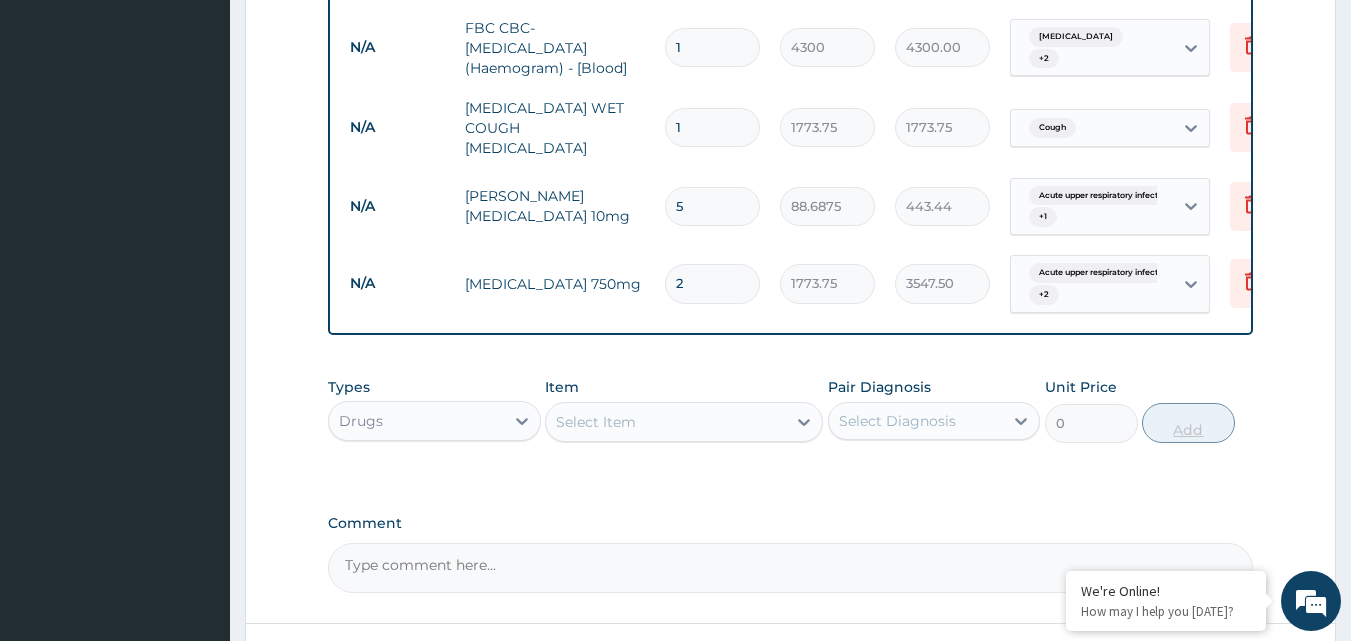 type 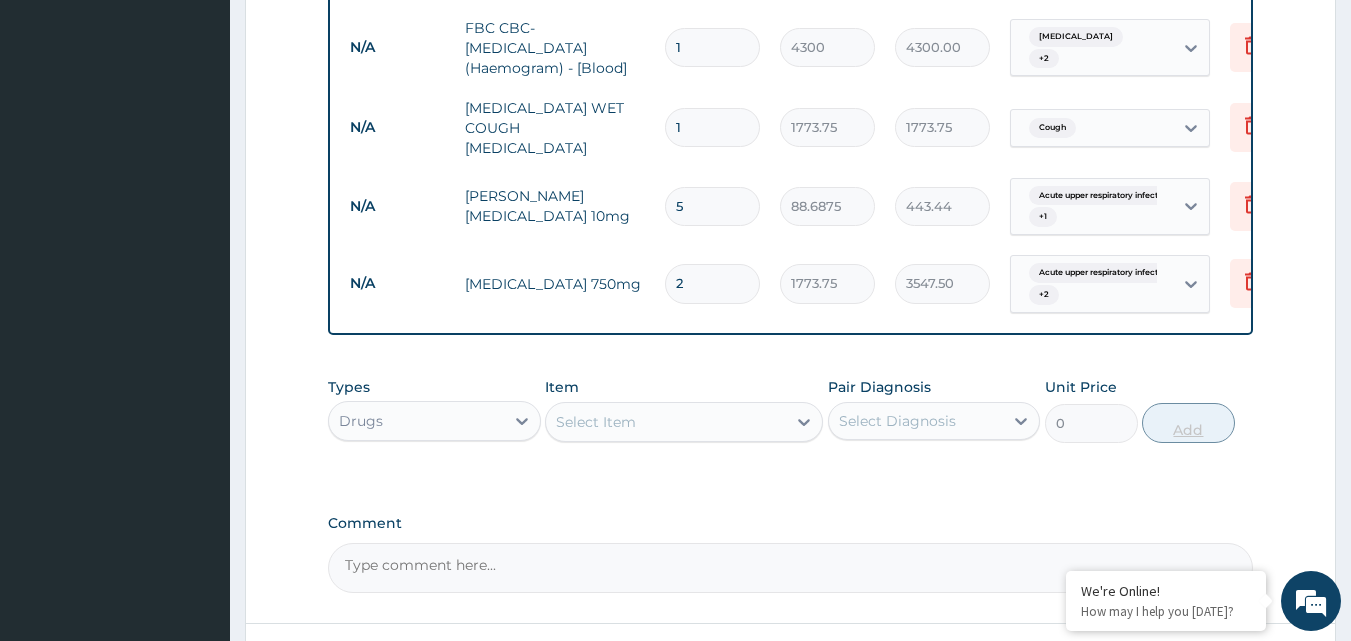 type on "0.00" 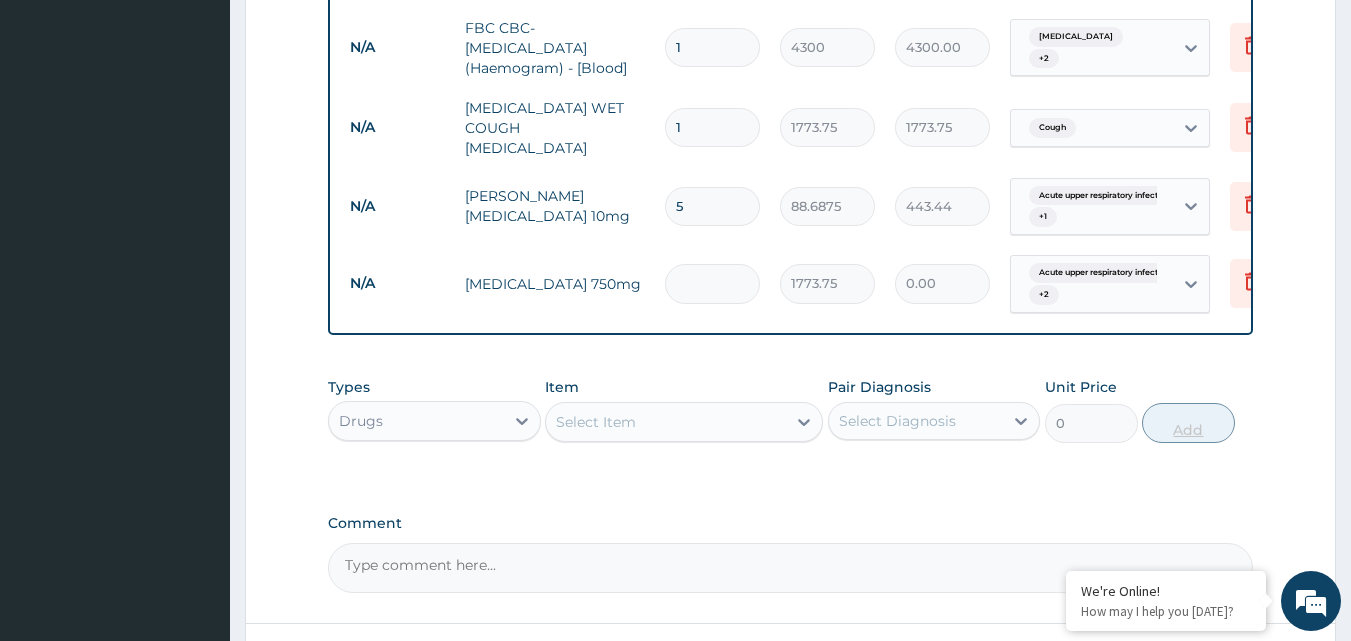 type on "3" 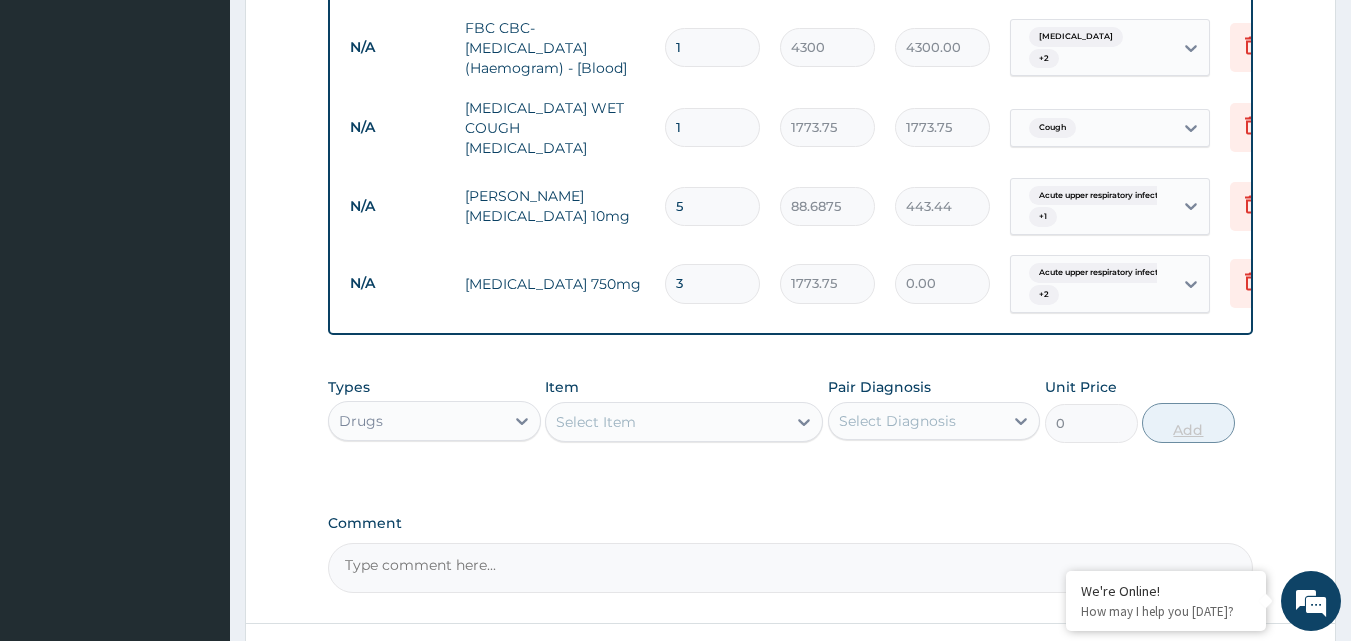 type on "5321.25" 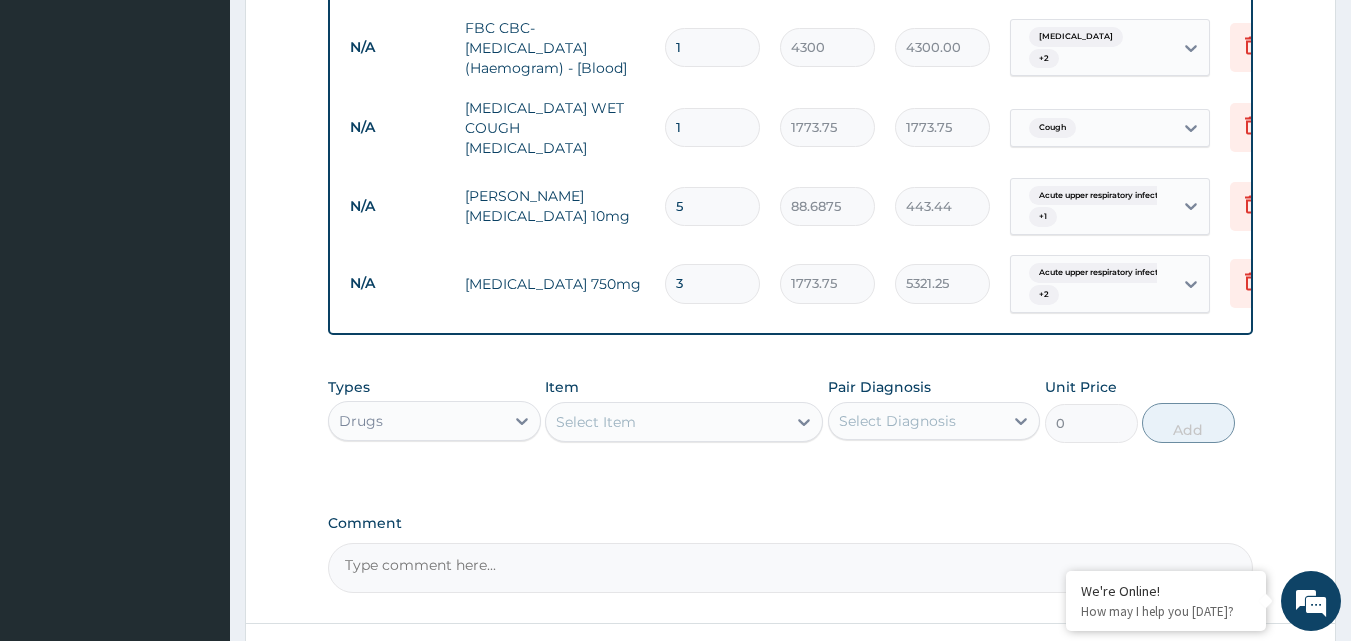 type on "3" 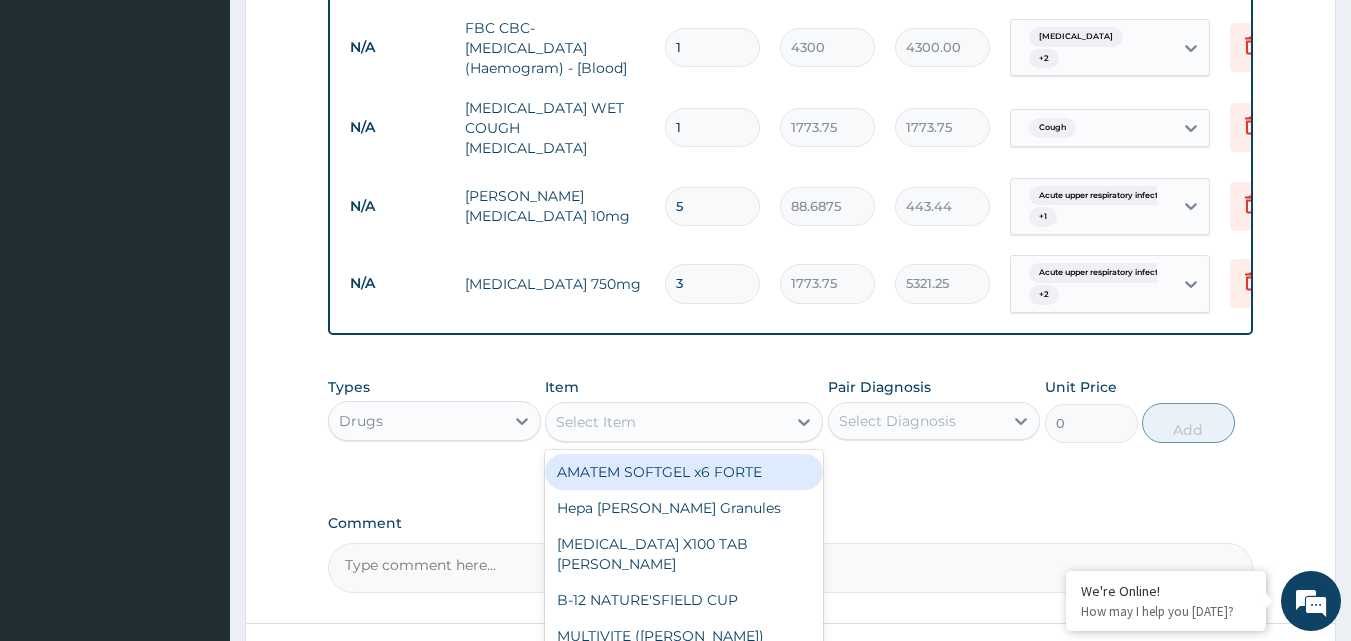 click on "Select Item" at bounding box center [666, 422] 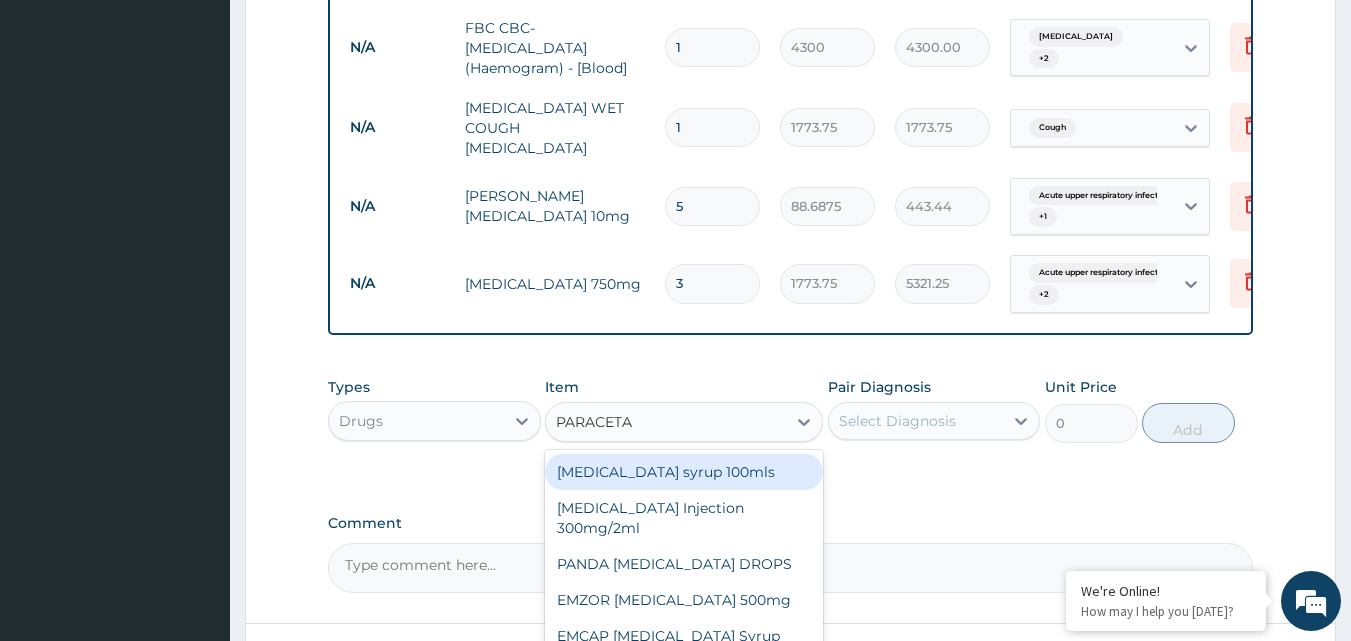 type on "PARACETAM" 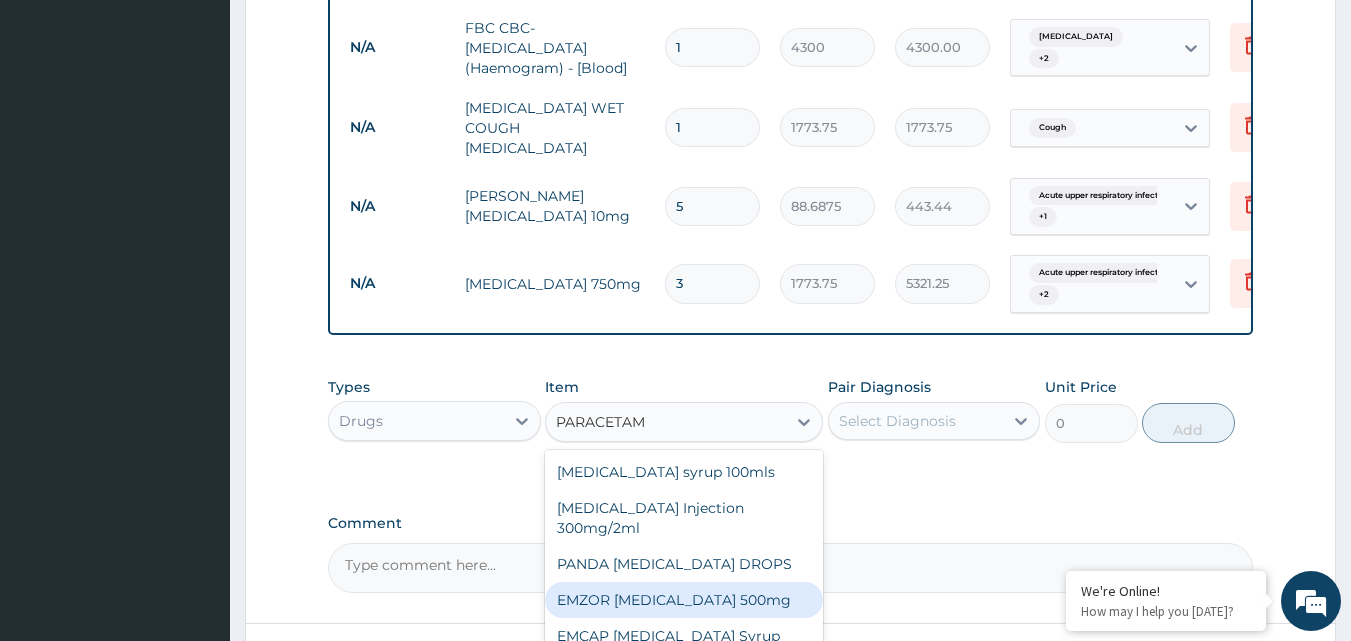 click on "EMZOR PARACETAMOL 500mg" at bounding box center (684, 600) 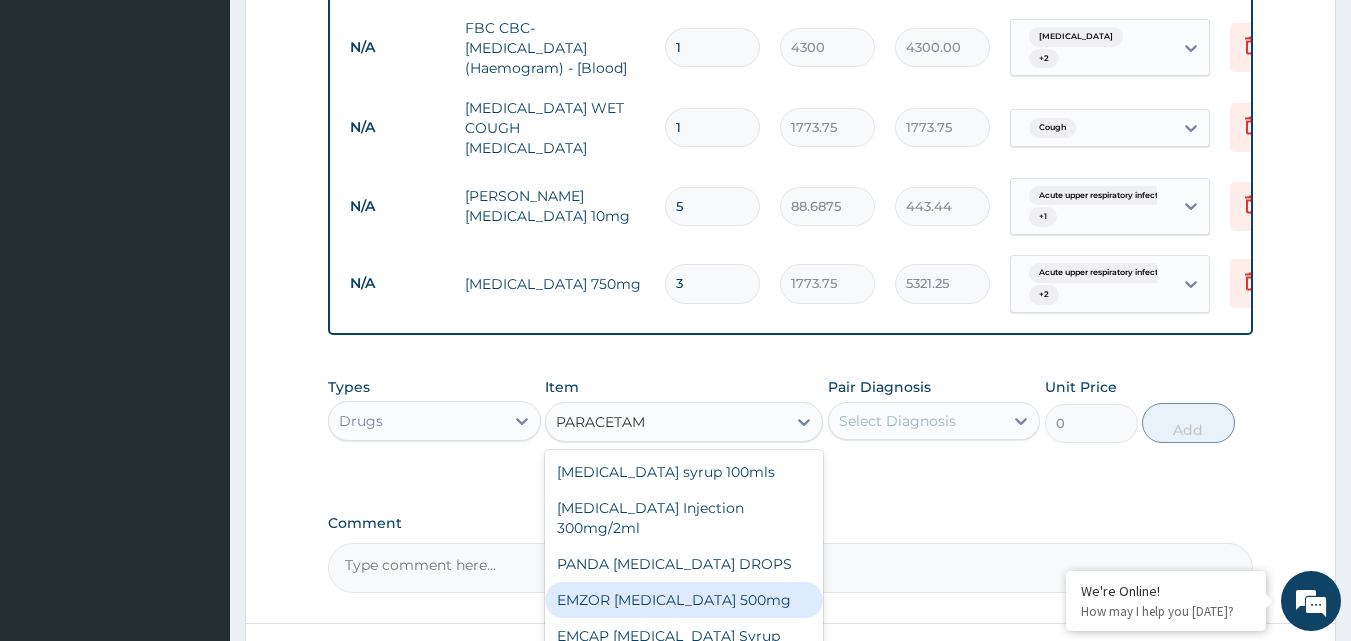 type 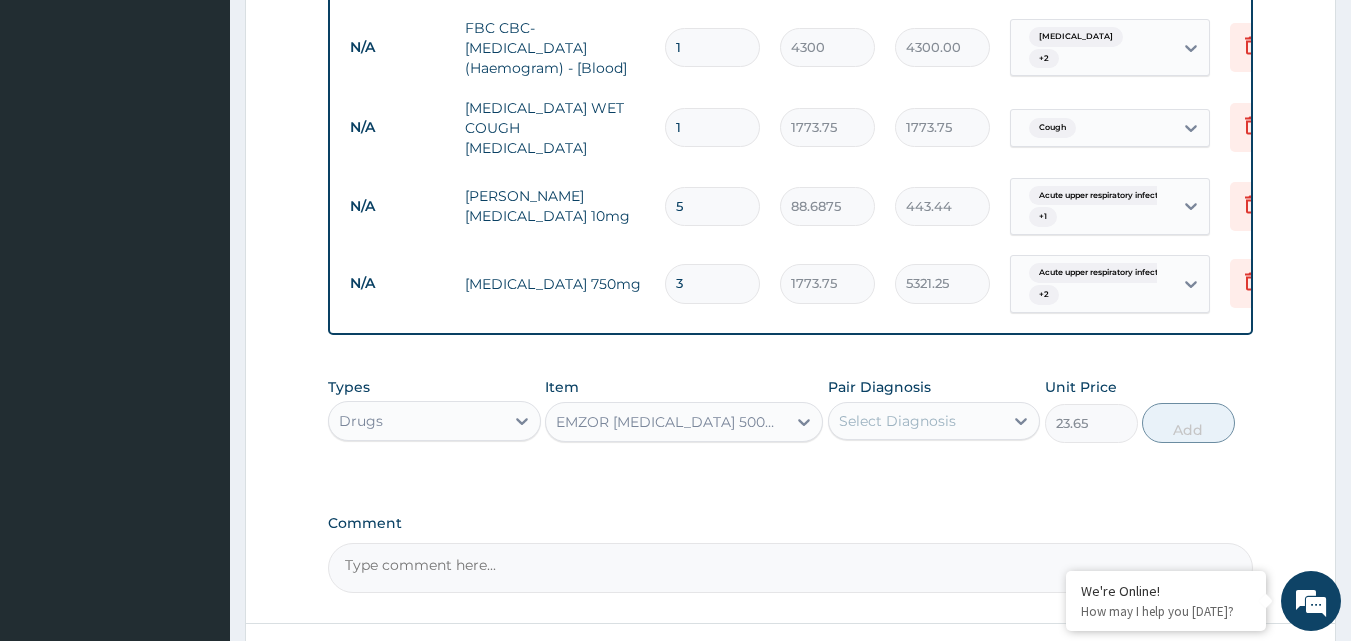 click on "Select Diagnosis" at bounding box center (897, 421) 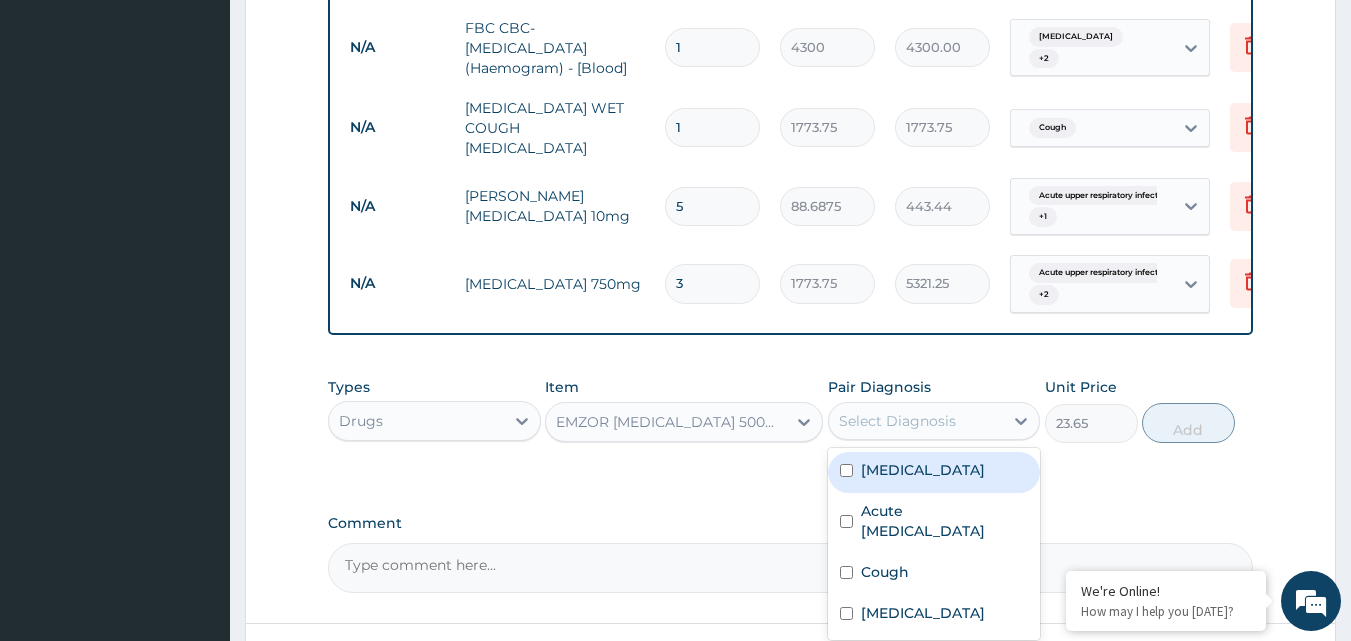 click on "Falciparum malaria" at bounding box center (934, 472) 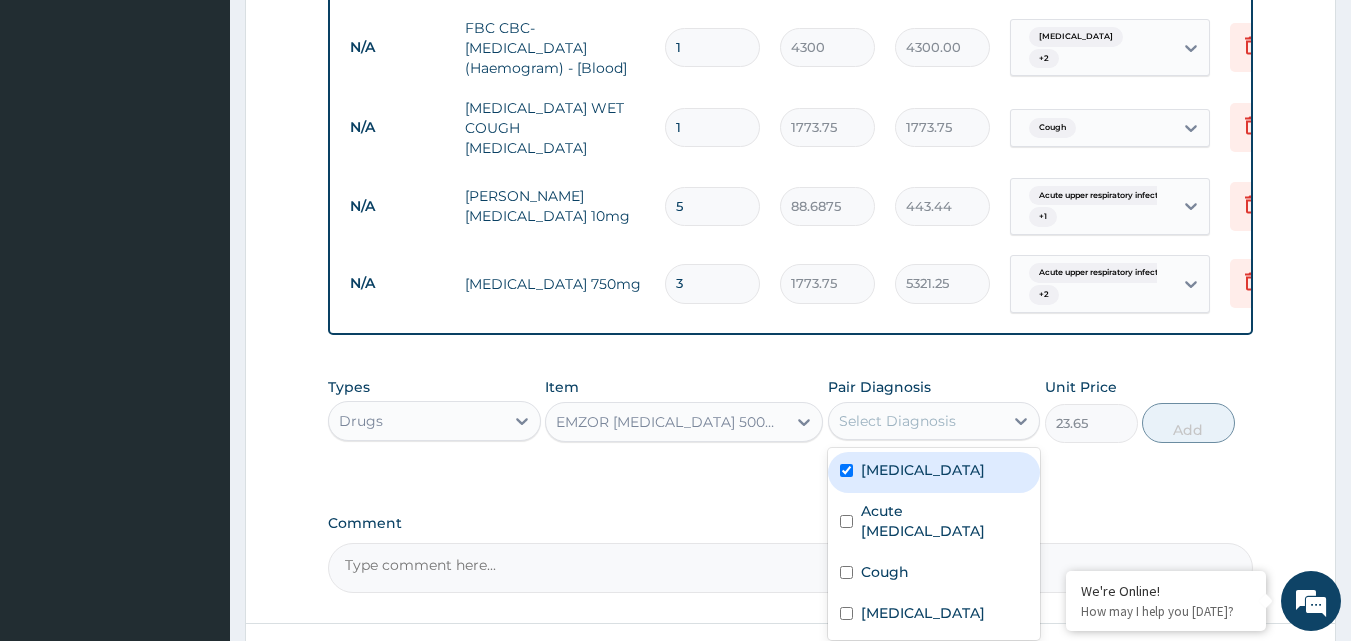 checkbox on "true" 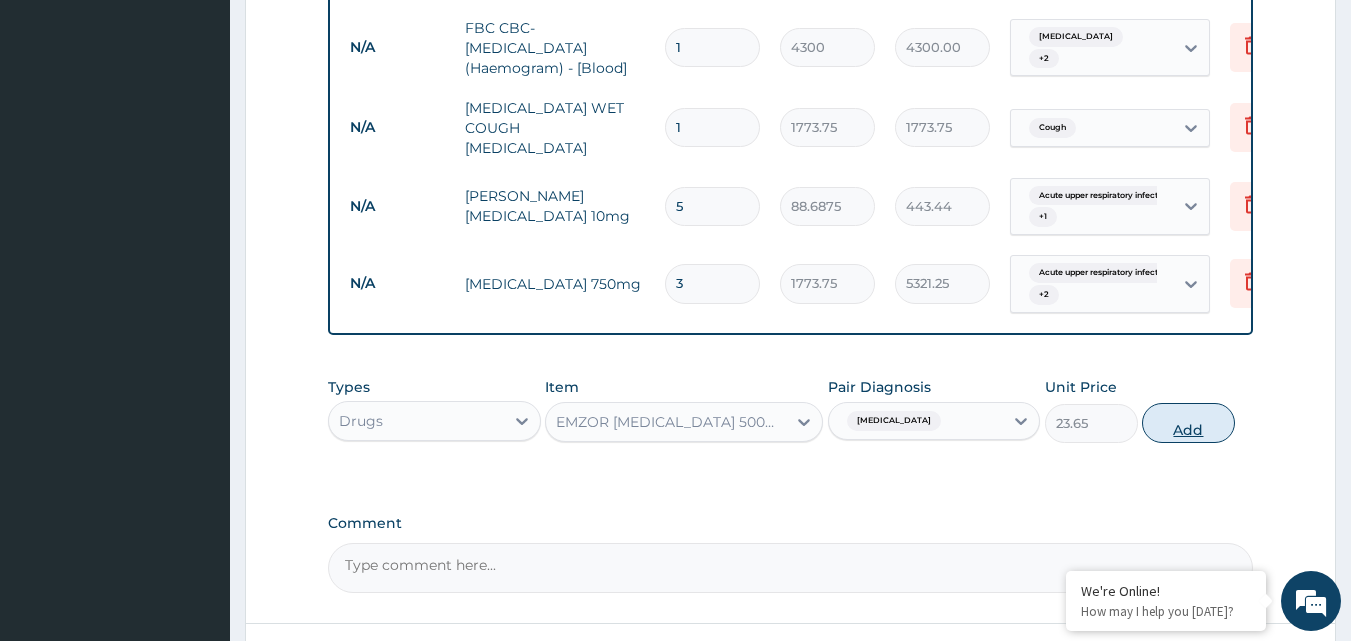 click on "Add" at bounding box center (1188, 423) 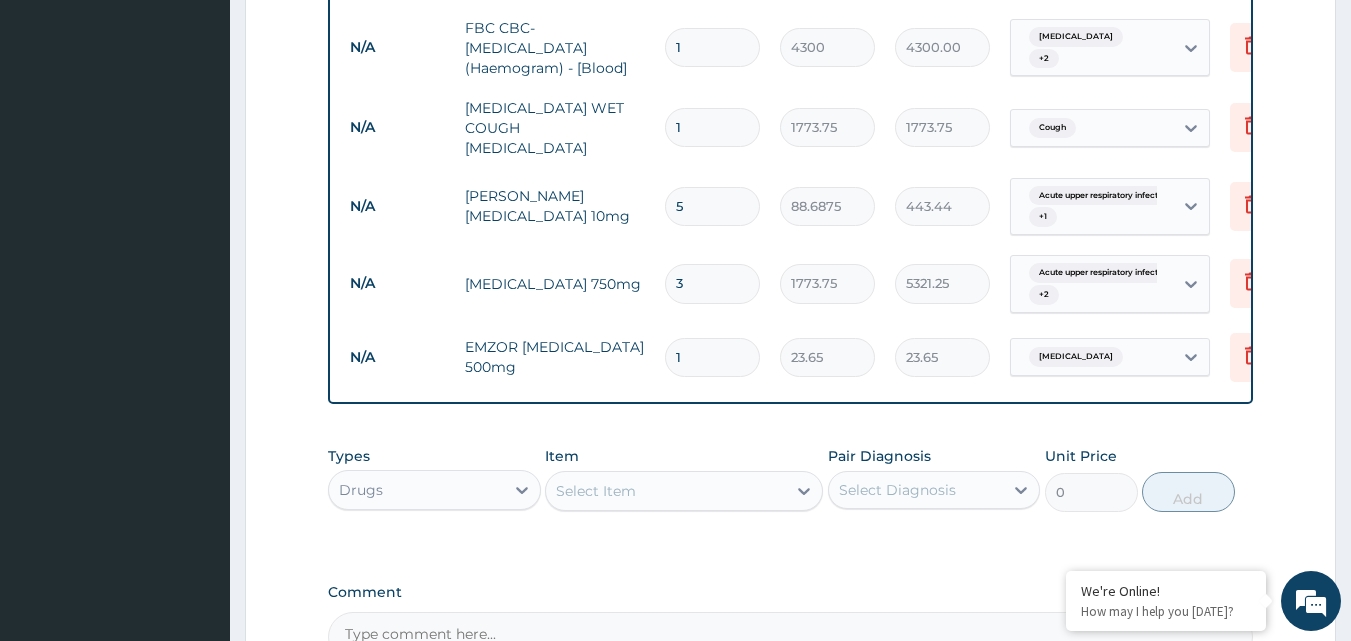type 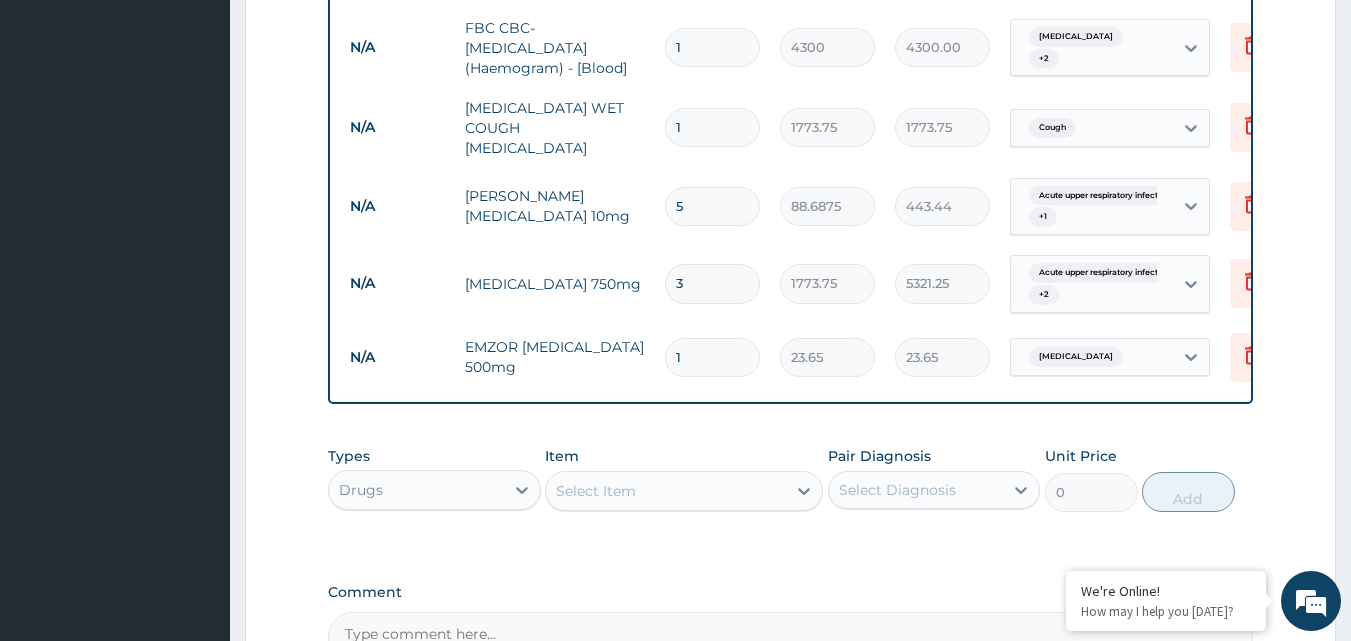 type on "0.00" 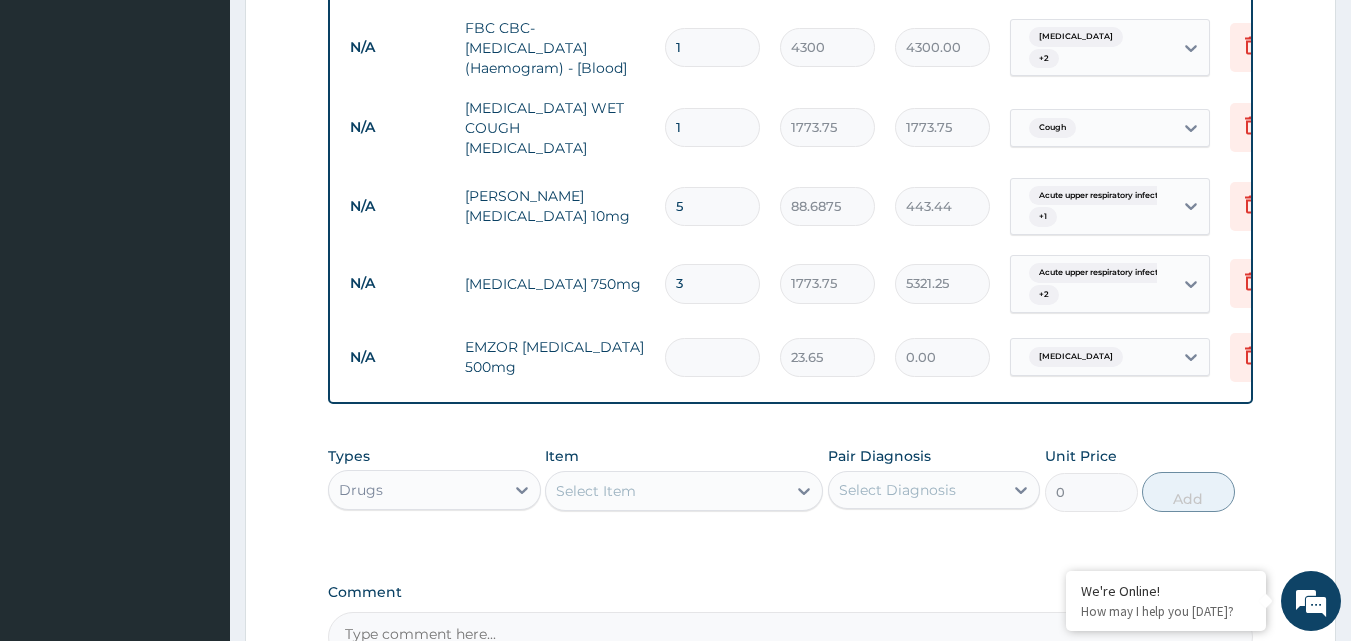 type on "9" 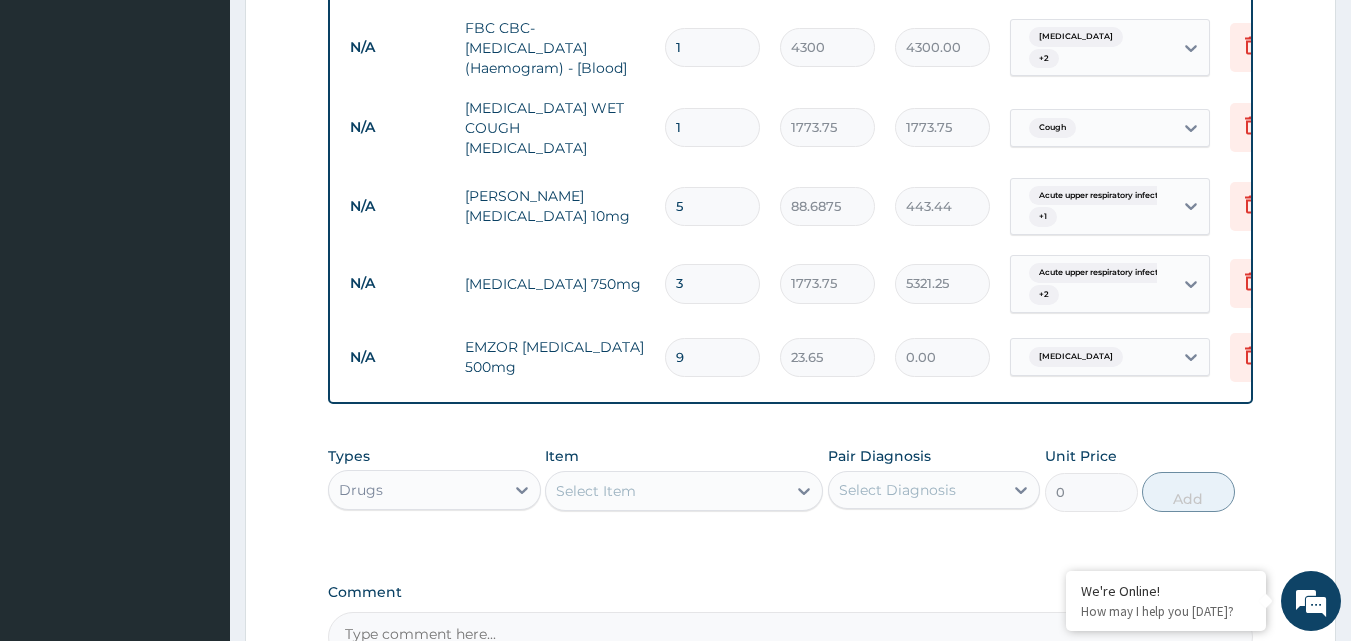type on "212.85" 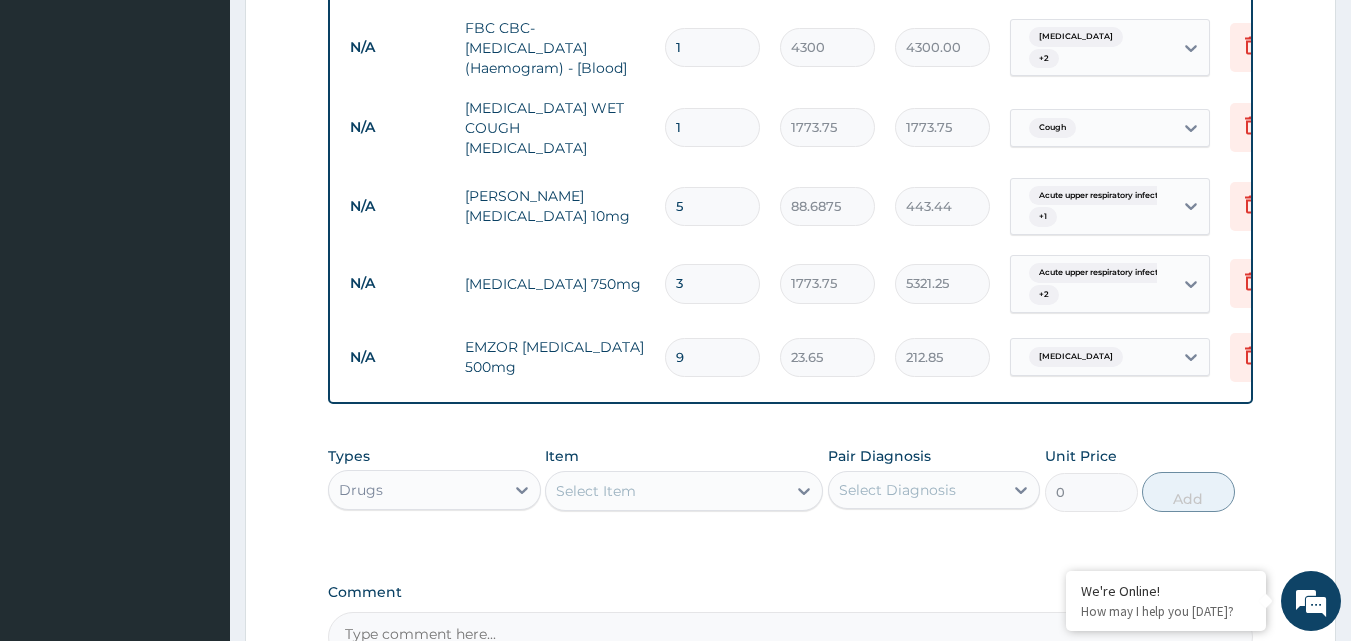 type on "9" 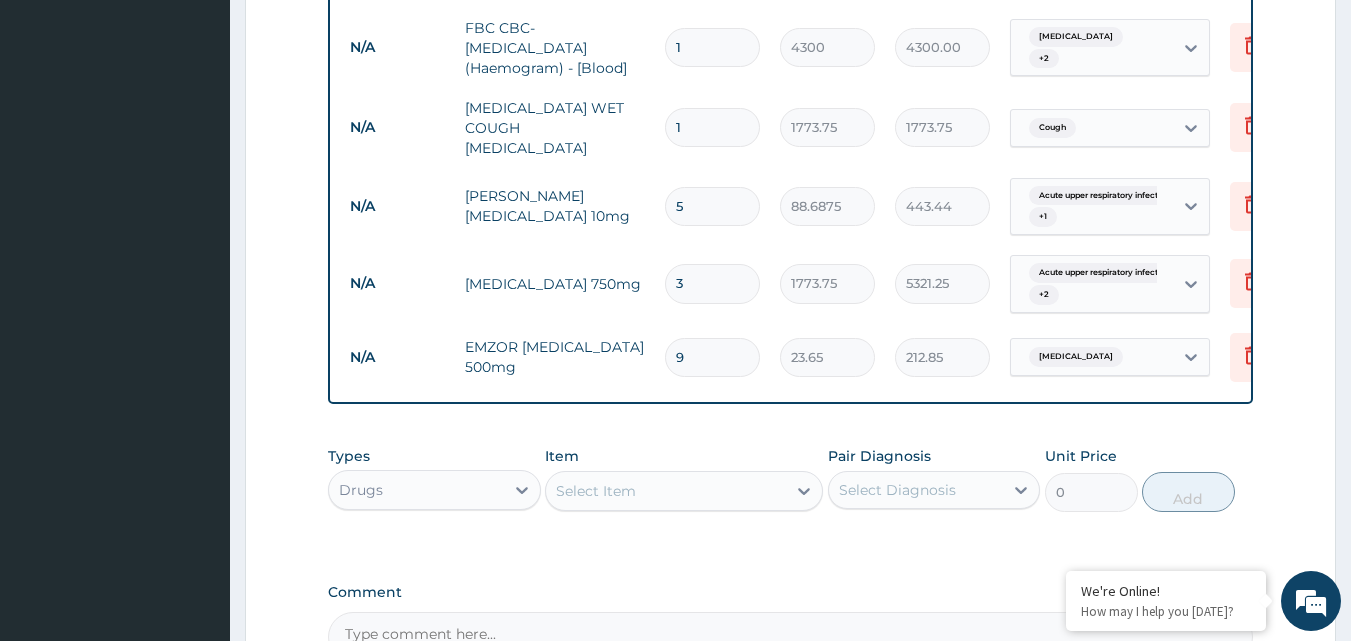 click on "Select Item" at bounding box center (666, 491) 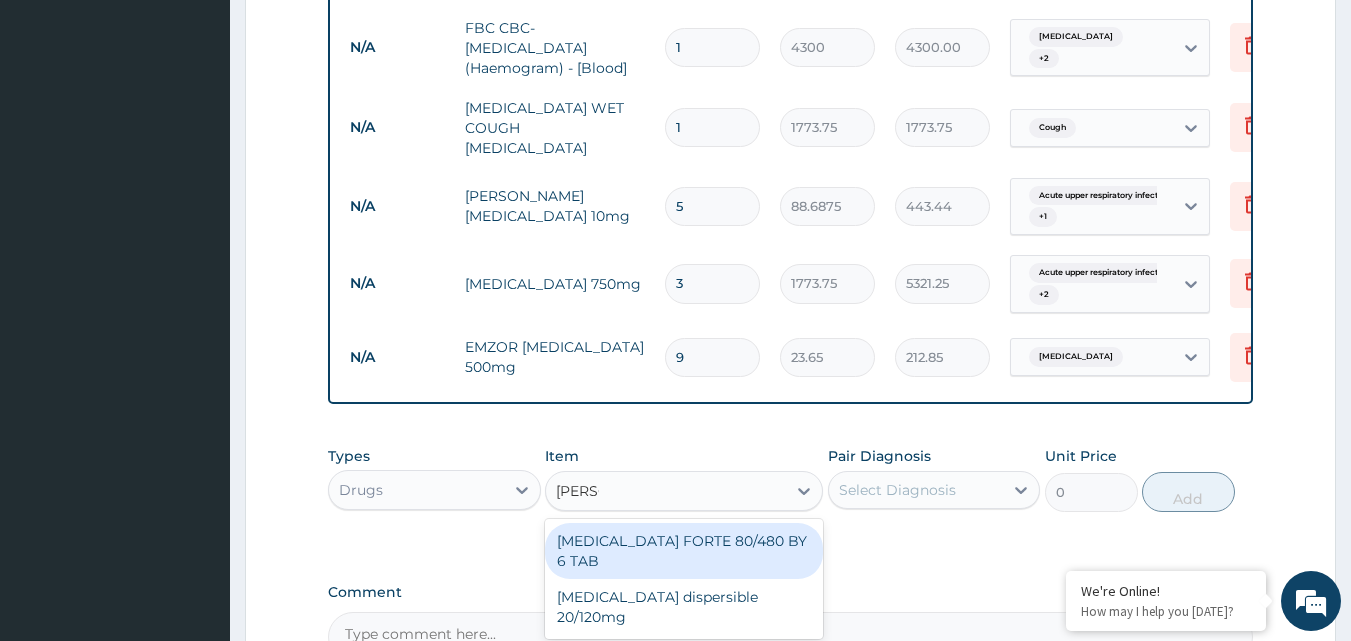 type on "COART" 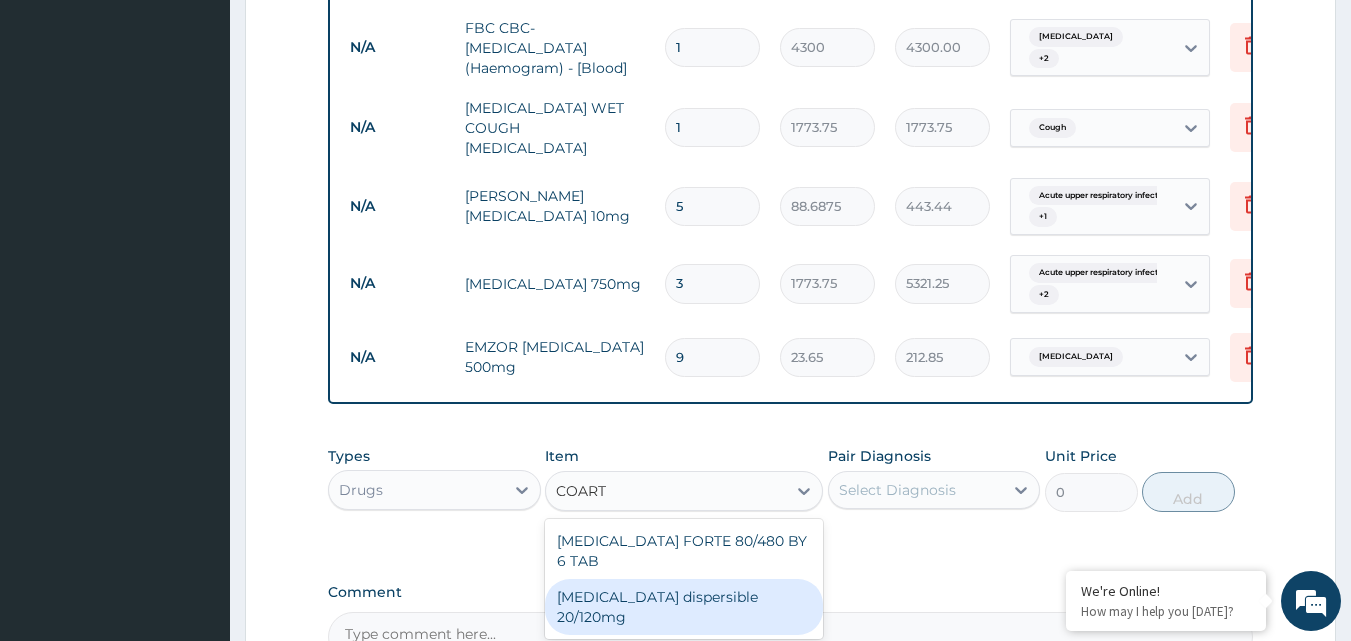 click on "Coartem dispersible 20/120mg" at bounding box center [684, 607] 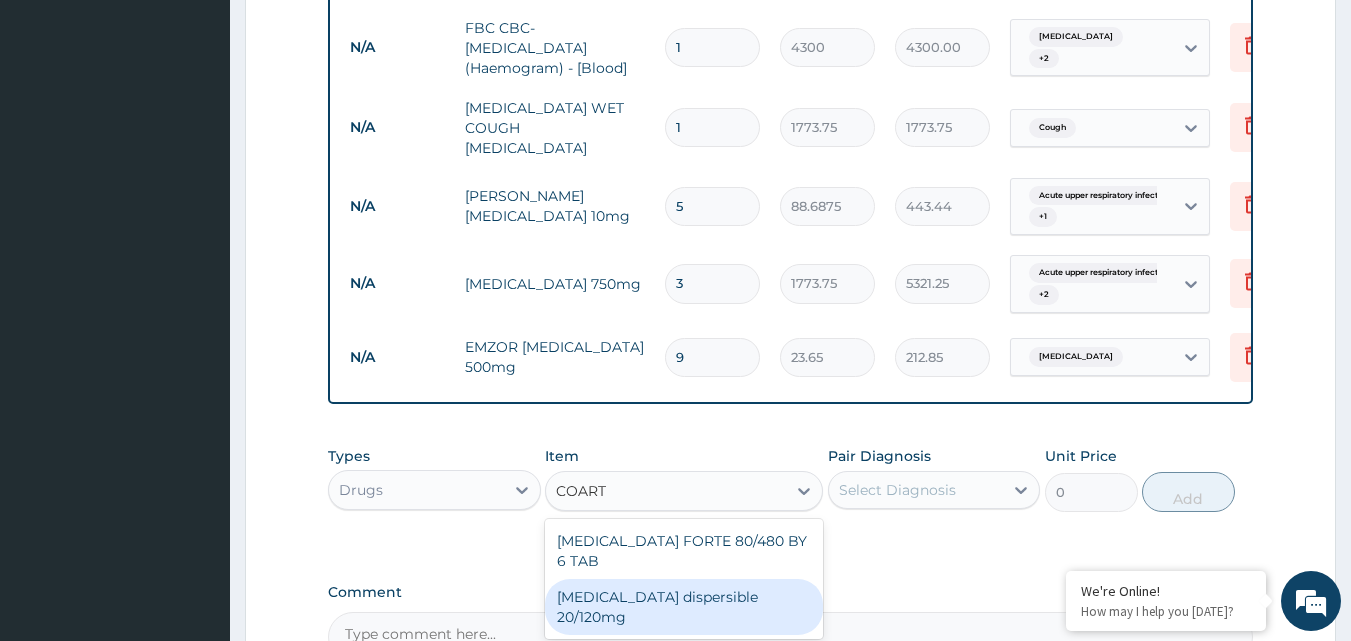 type 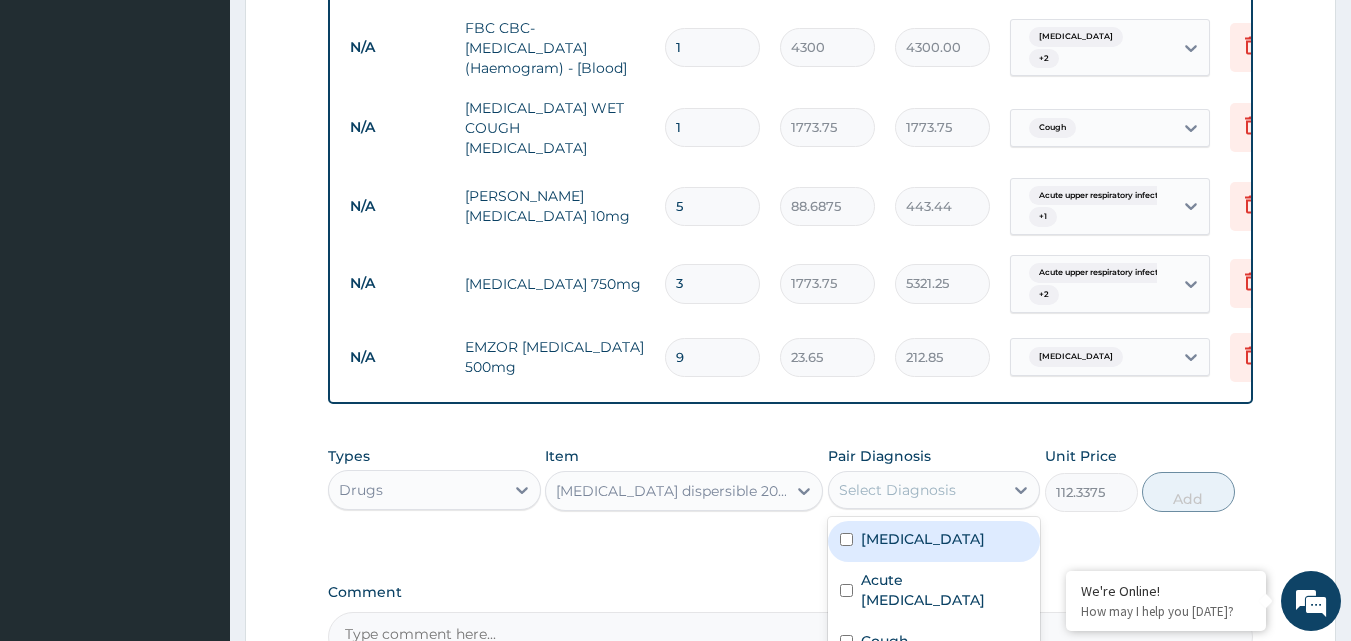 click on "Select Diagnosis" at bounding box center (897, 490) 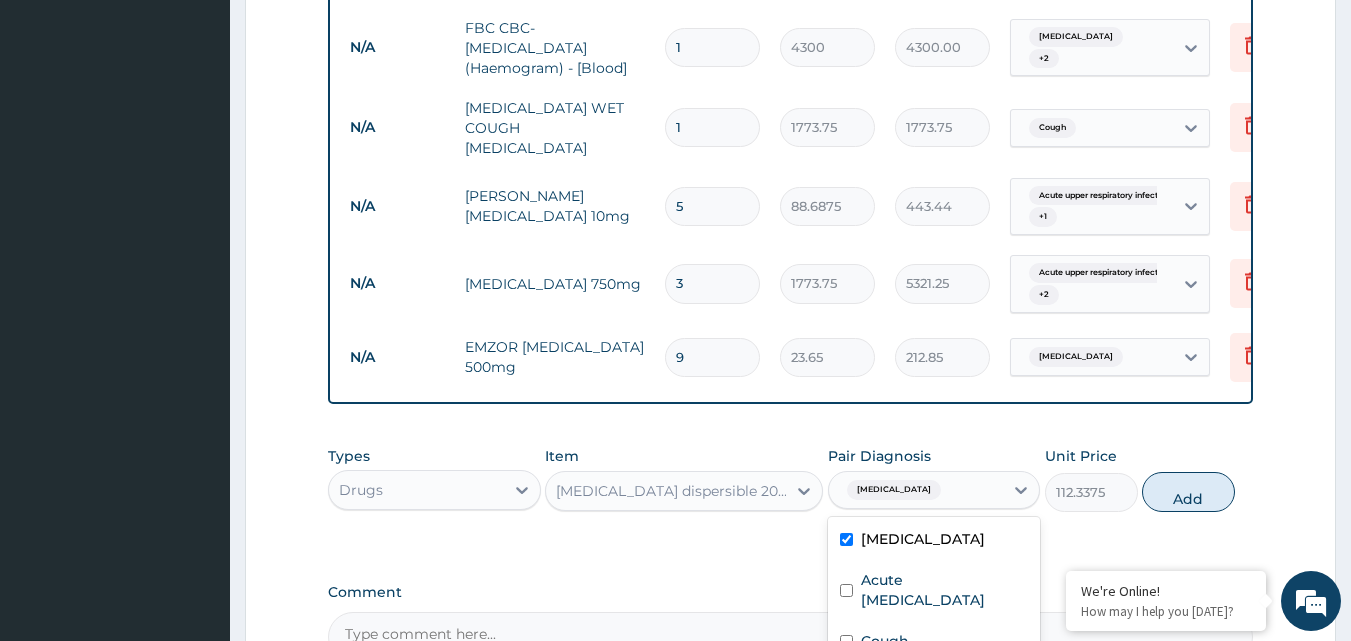 checkbox on "true" 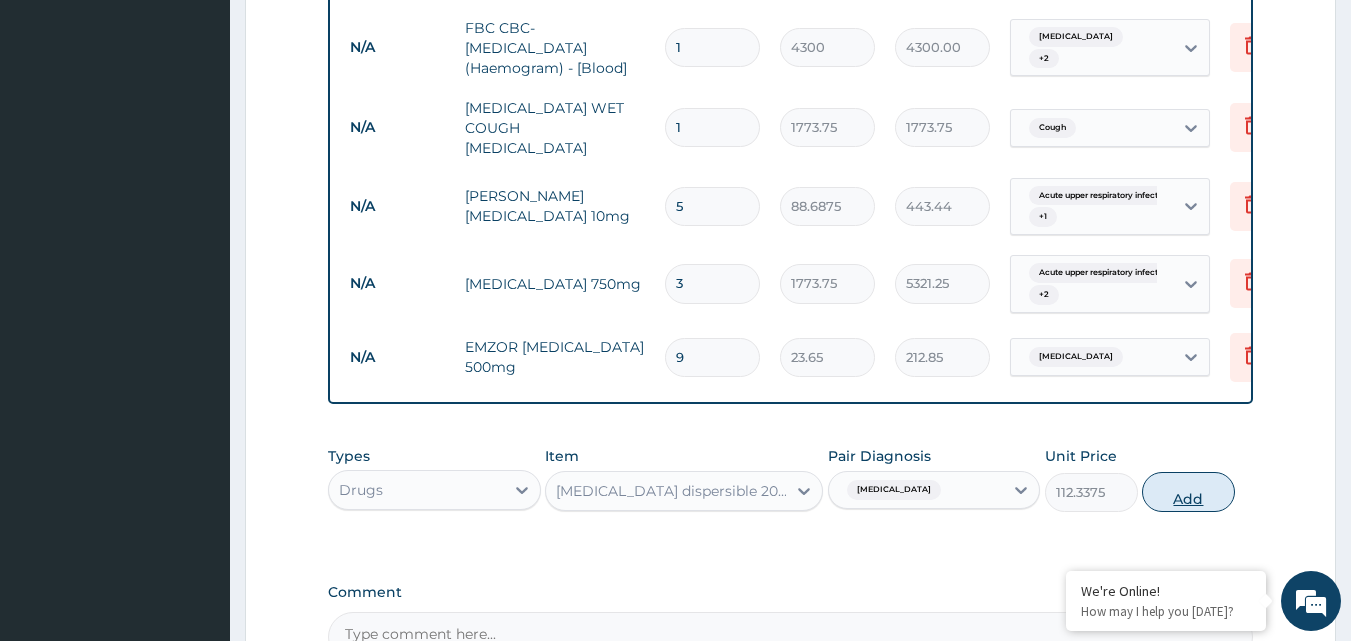 click on "Add" at bounding box center [1188, 492] 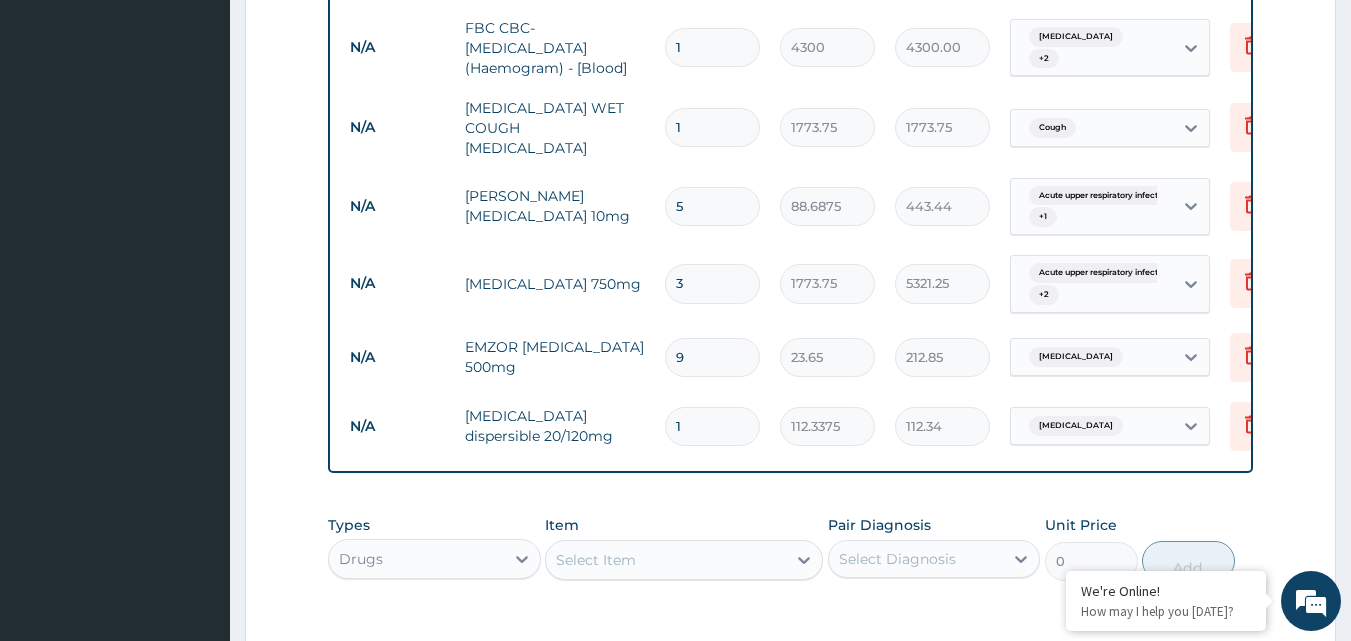 type on "12" 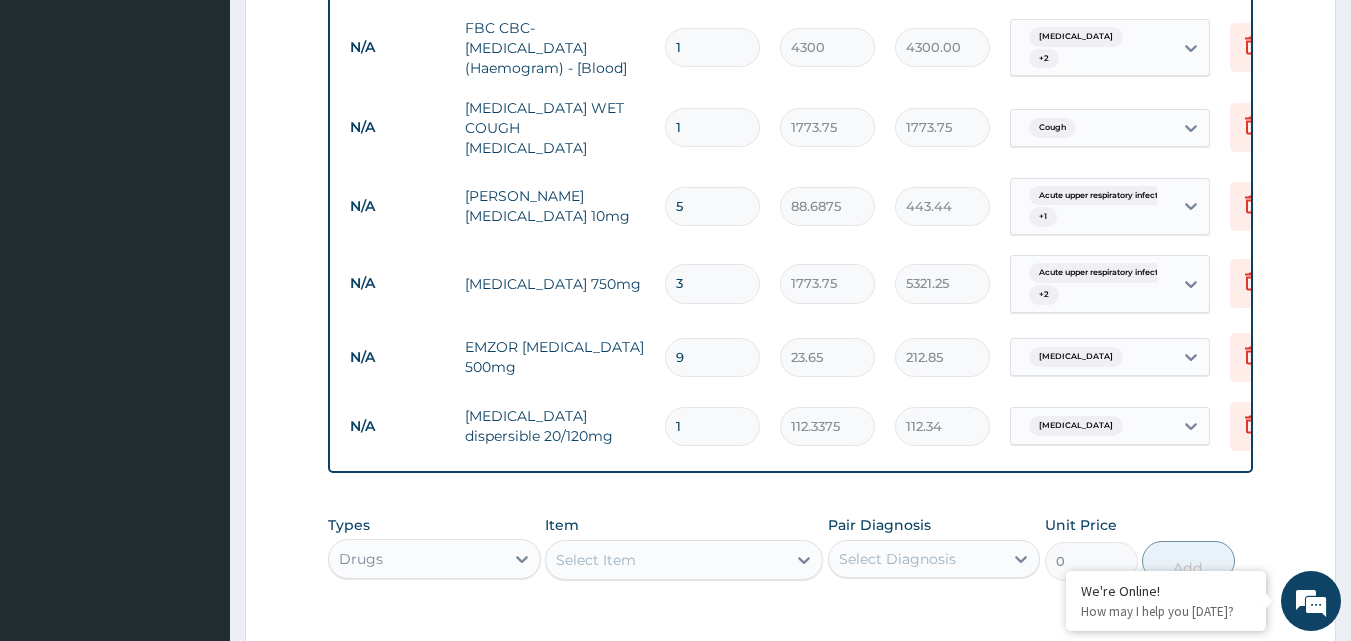 type on "1348.05" 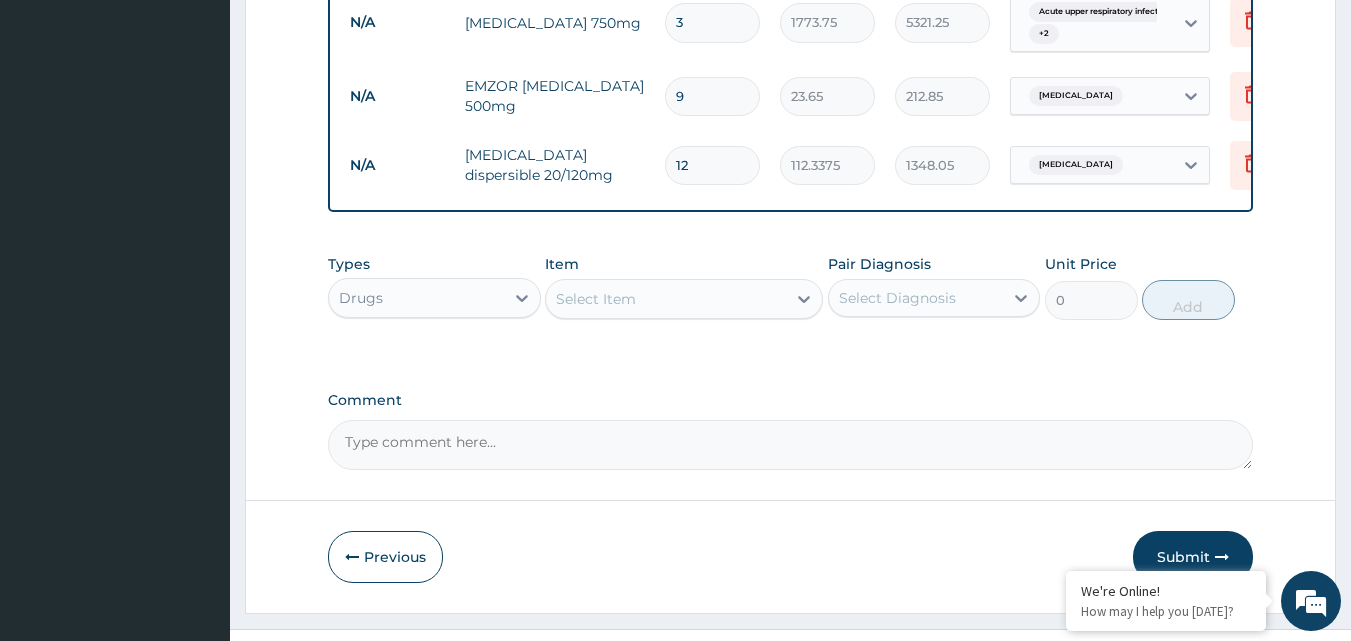 scroll, scrollTop: 1243, scrollLeft: 0, axis: vertical 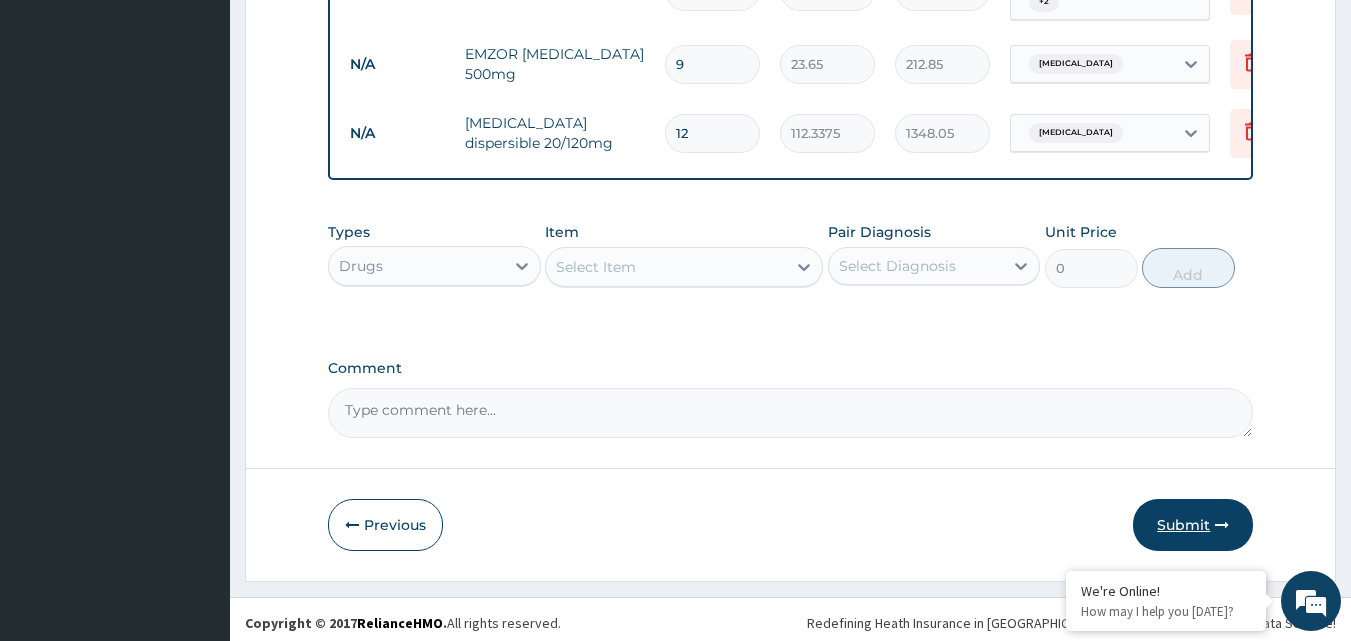 type on "12" 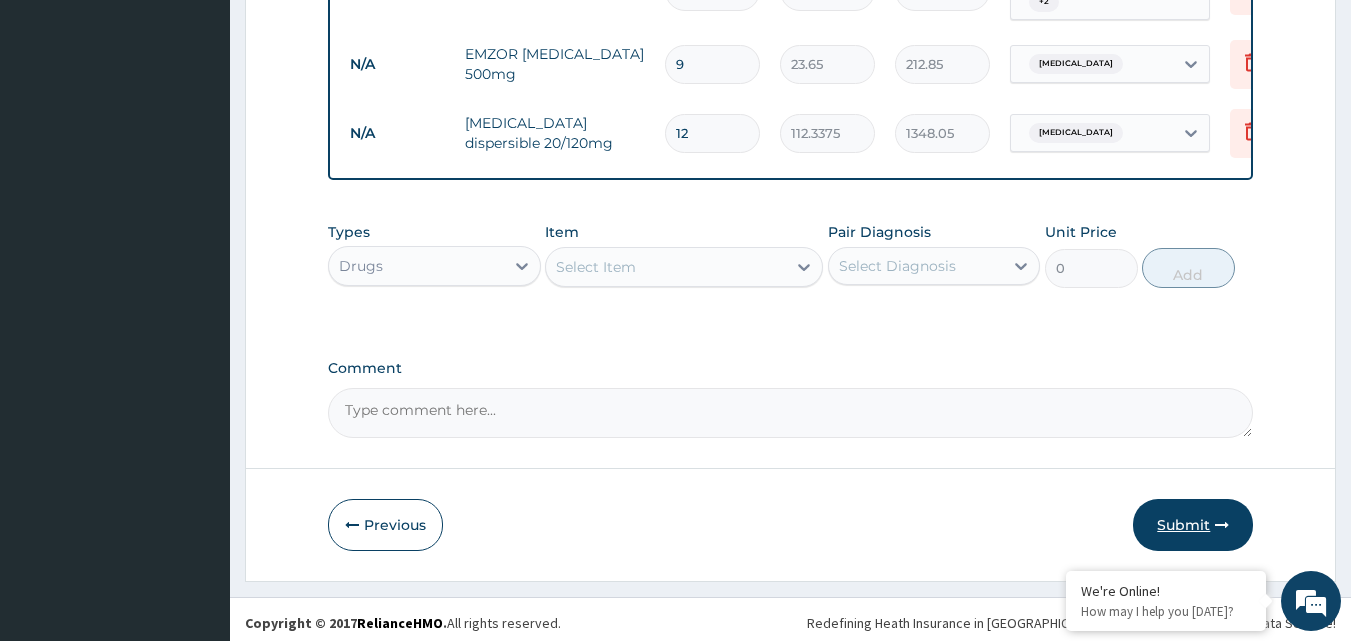 click on "Submit" at bounding box center (1193, 525) 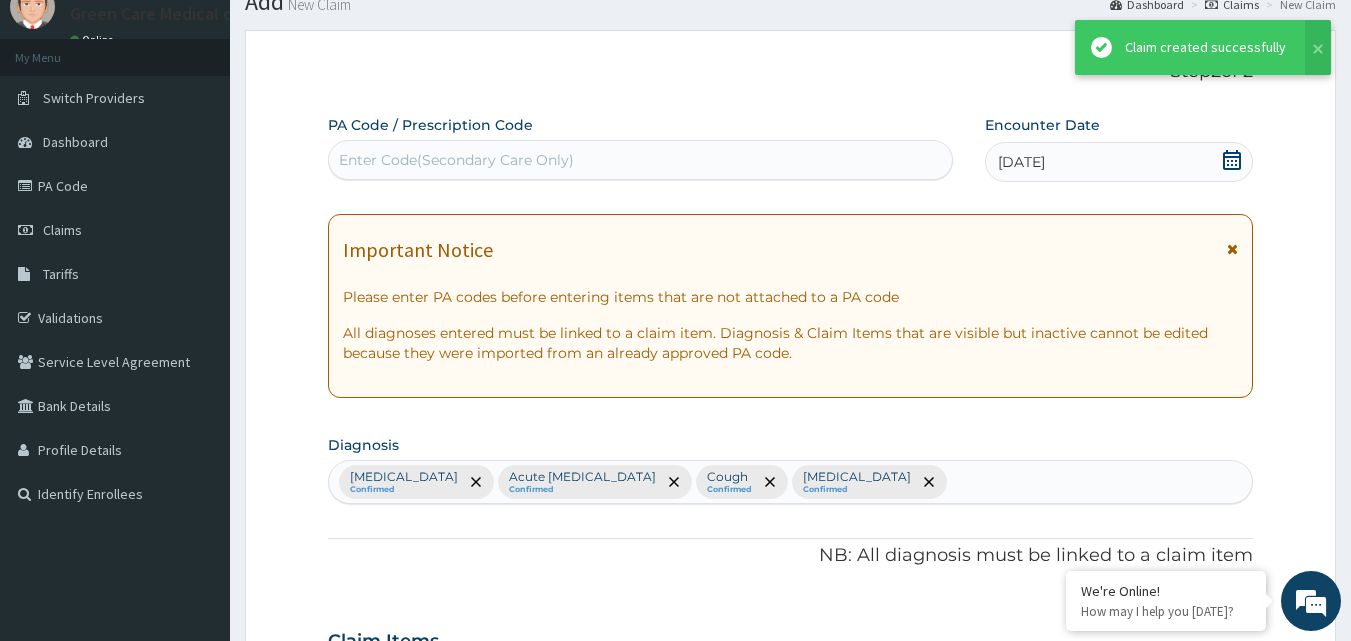 scroll, scrollTop: 1243, scrollLeft: 0, axis: vertical 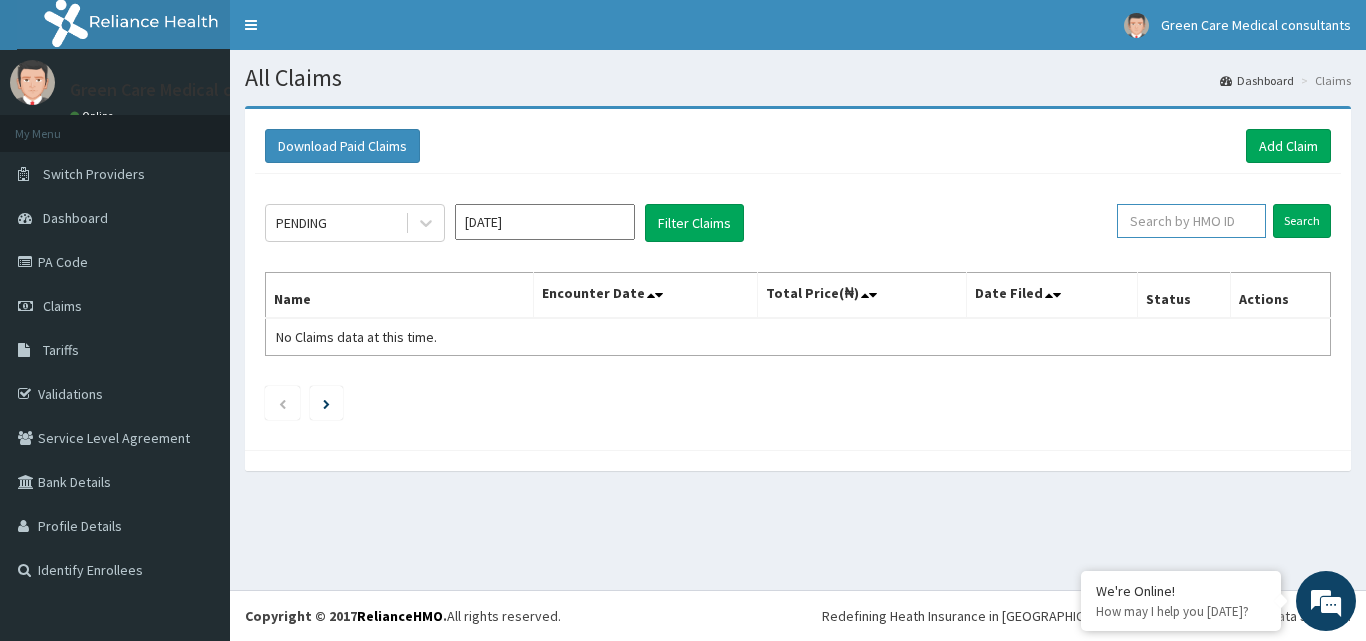 click at bounding box center [1191, 221] 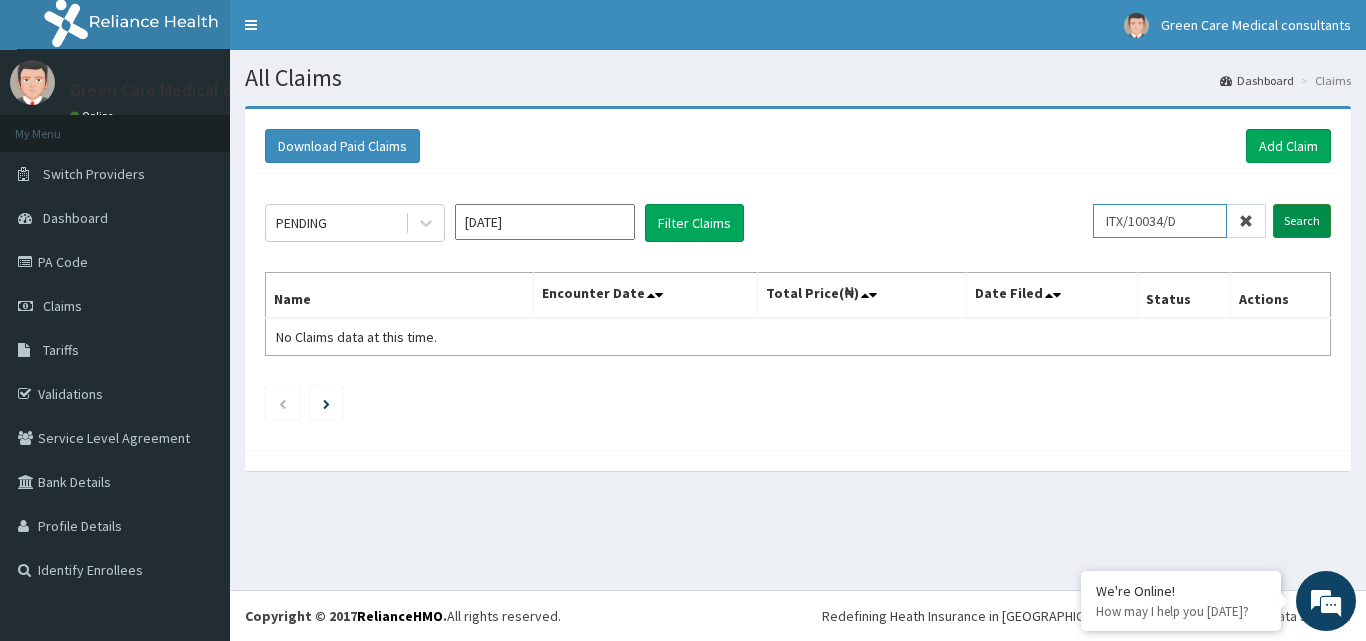 type on "ITX/10034/D" 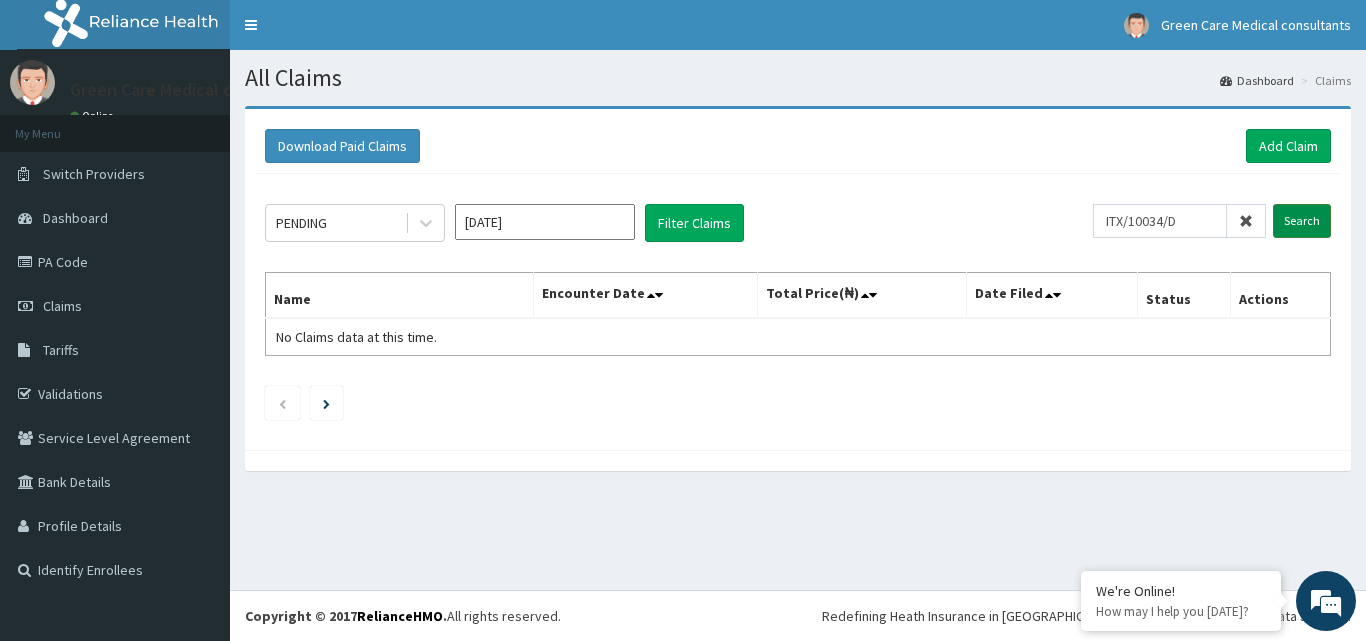 click on "Search" at bounding box center (1302, 221) 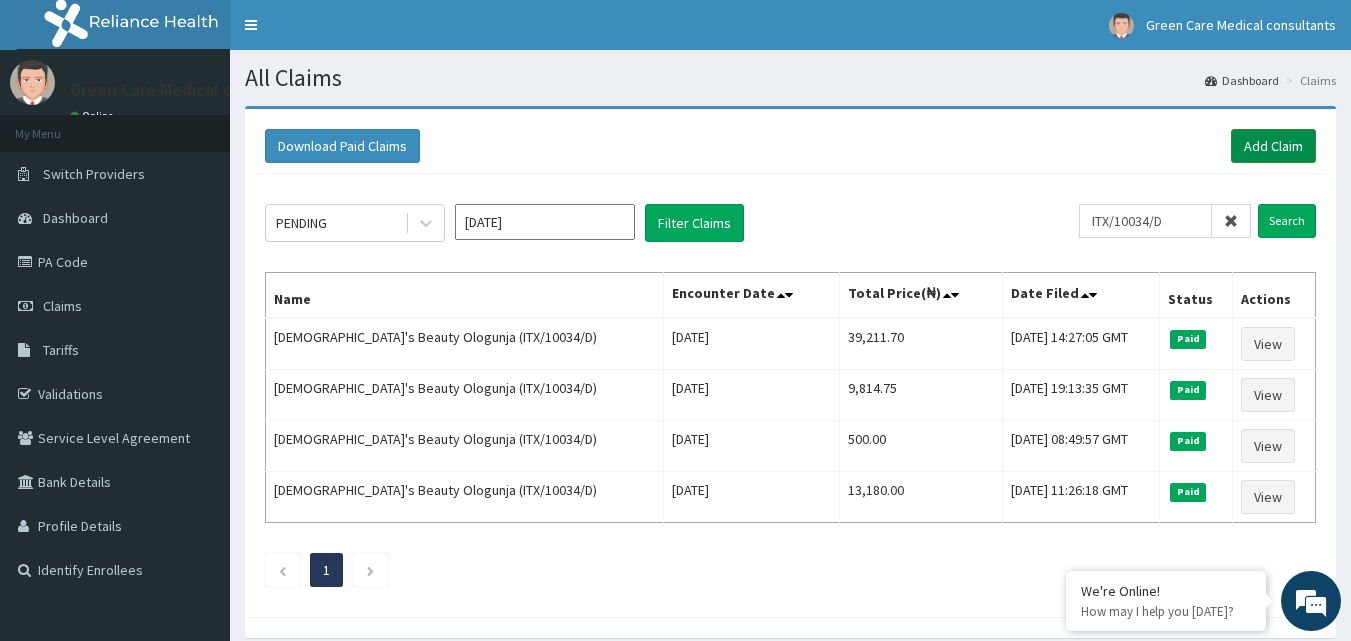 click on "Add Claim" at bounding box center [1273, 146] 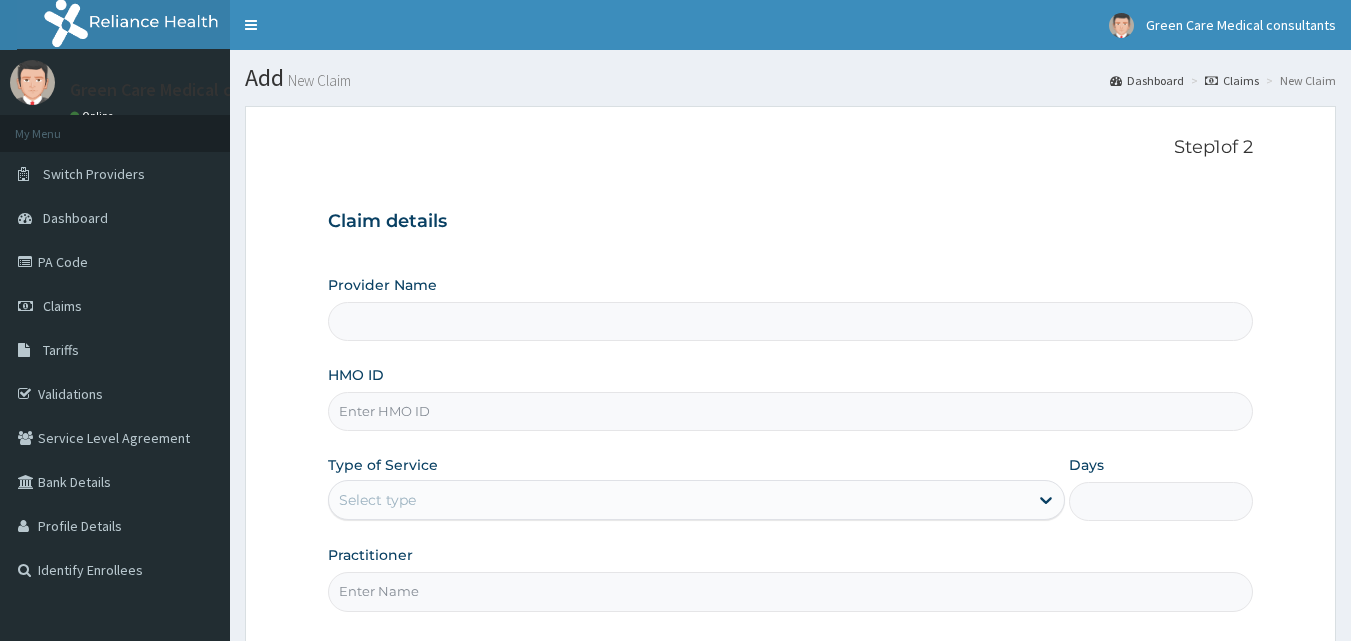 scroll, scrollTop: 0, scrollLeft: 0, axis: both 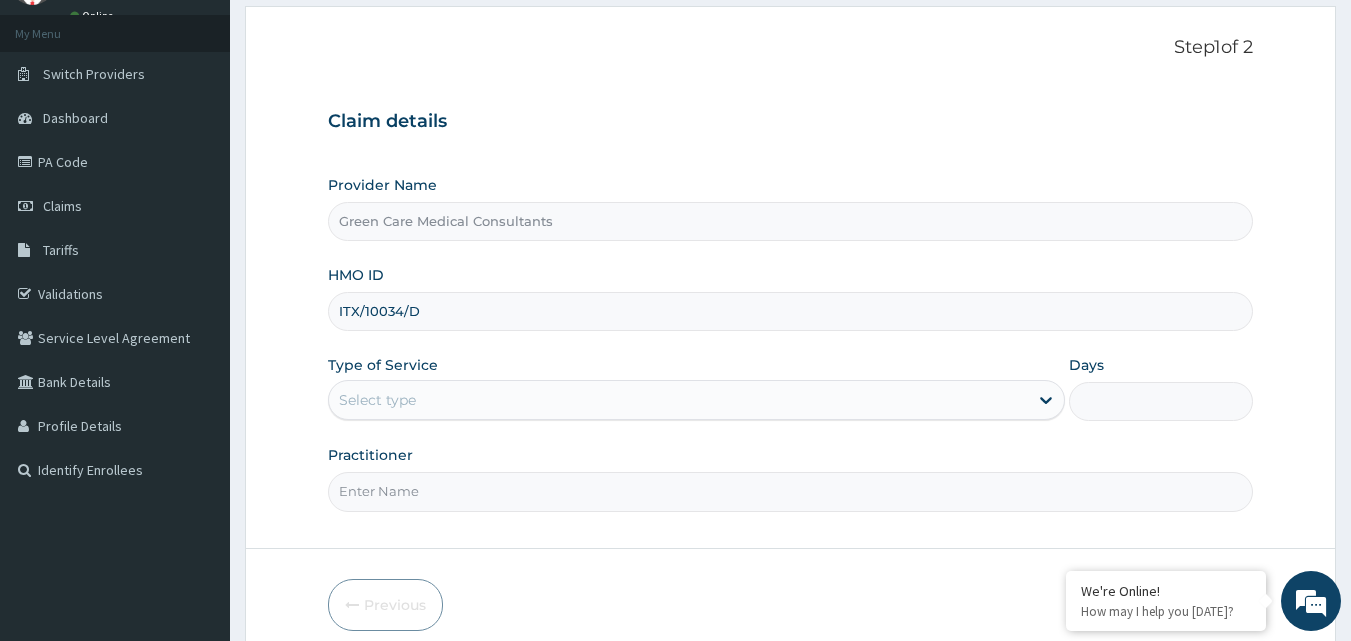type on "ITX/10034/D" 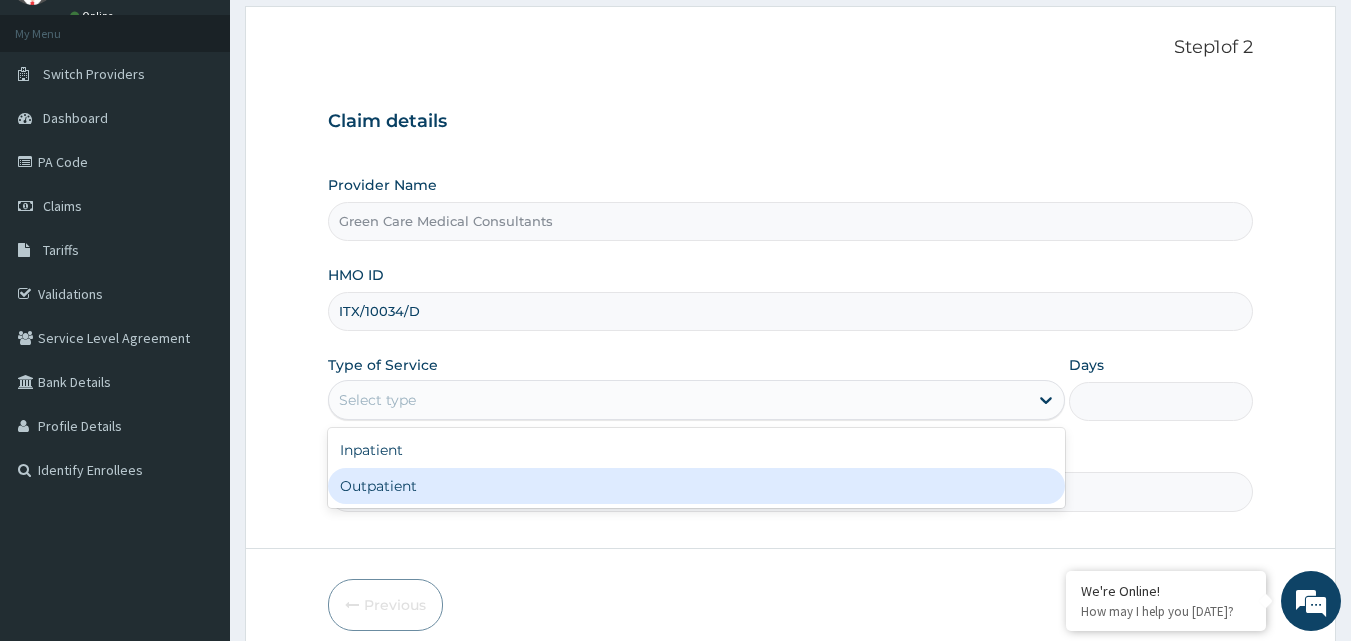 click on "Outpatient" at bounding box center [696, 486] 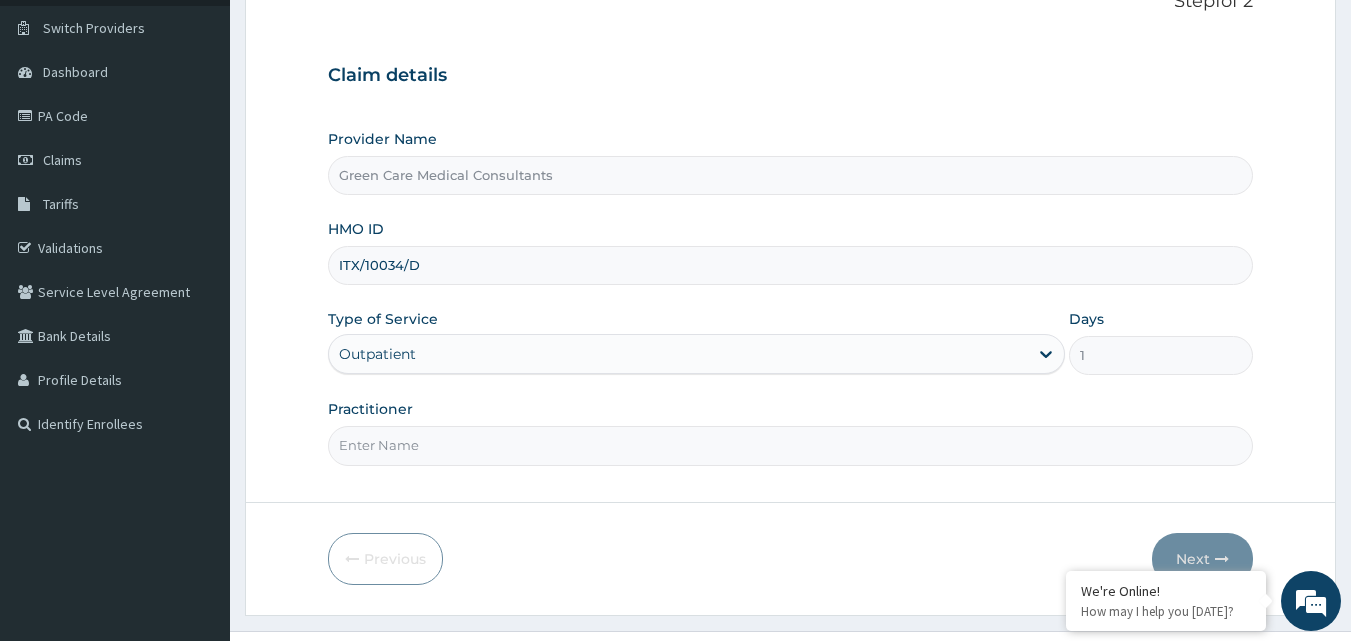scroll, scrollTop: 187, scrollLeft: 0, axis: vertical 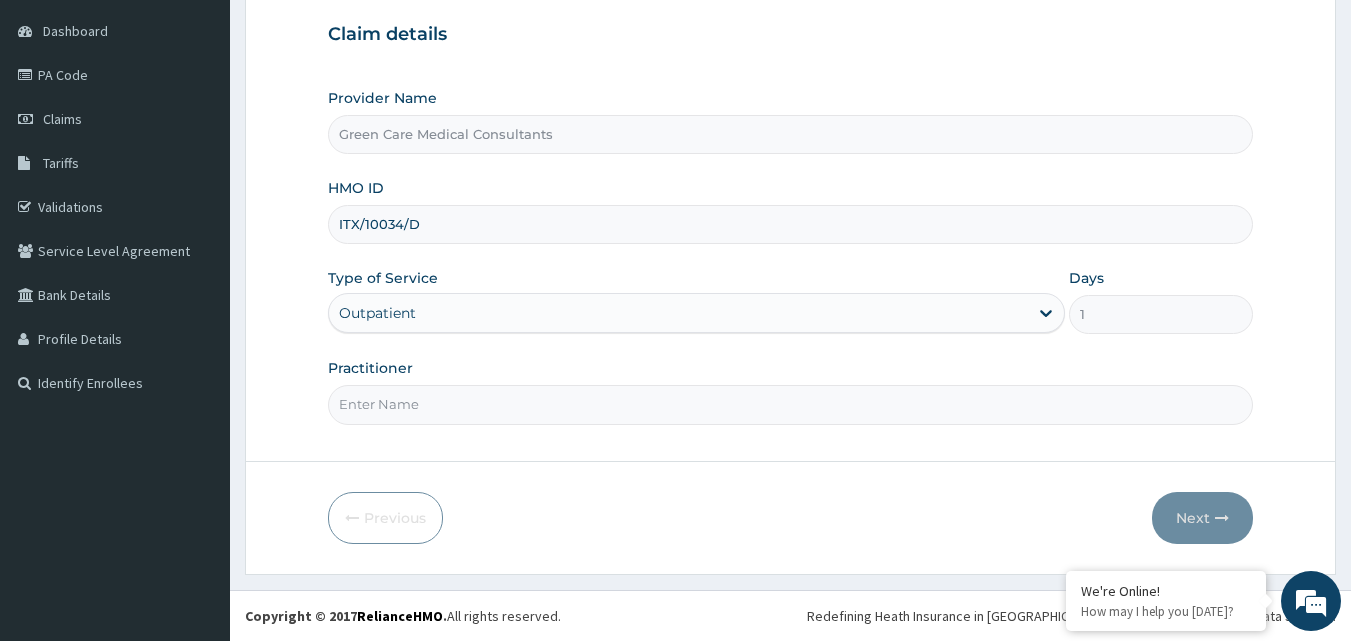 click on "Practitioner" at bounding box center (791, 404) 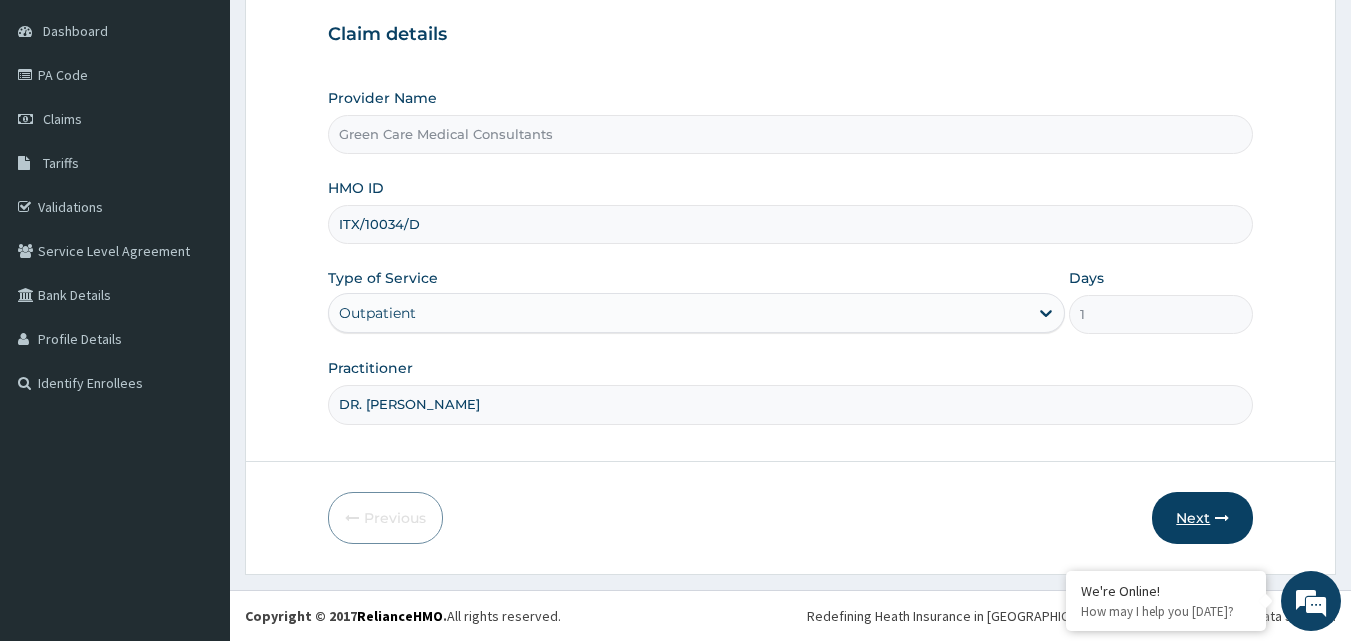 click on "Next" at bounding box center [1202, 518] 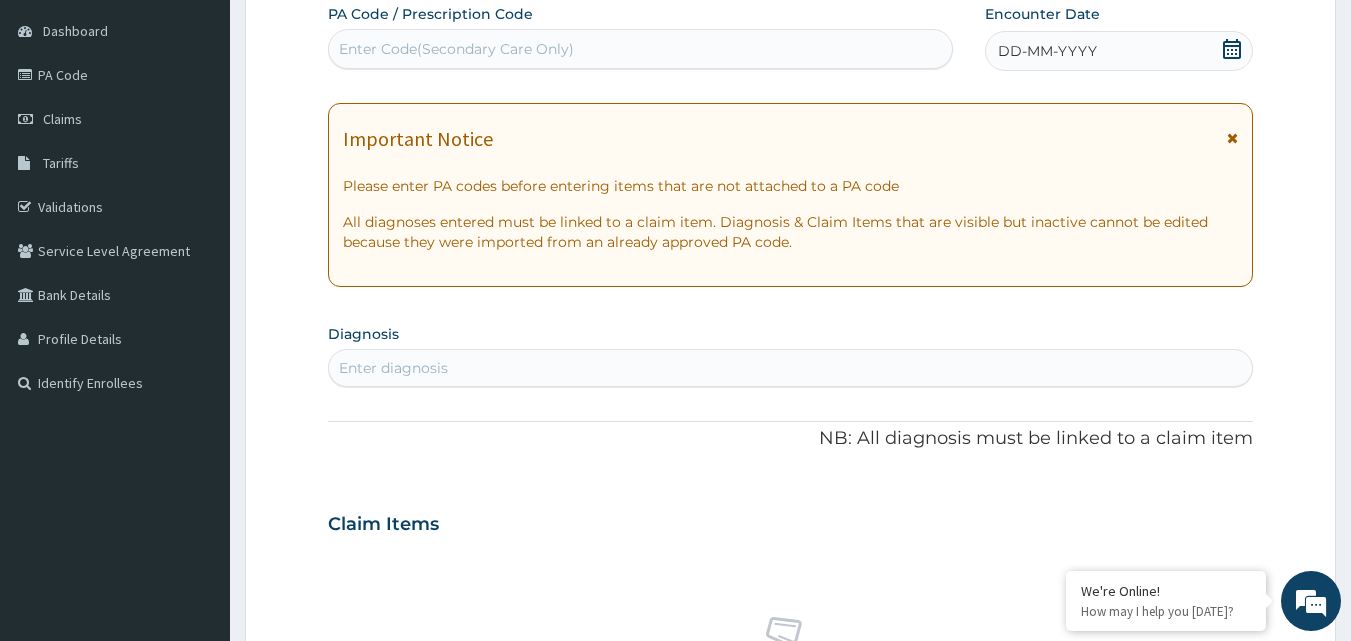 scroll, scrollTop: 0, scrollLeft: 0, axis: both 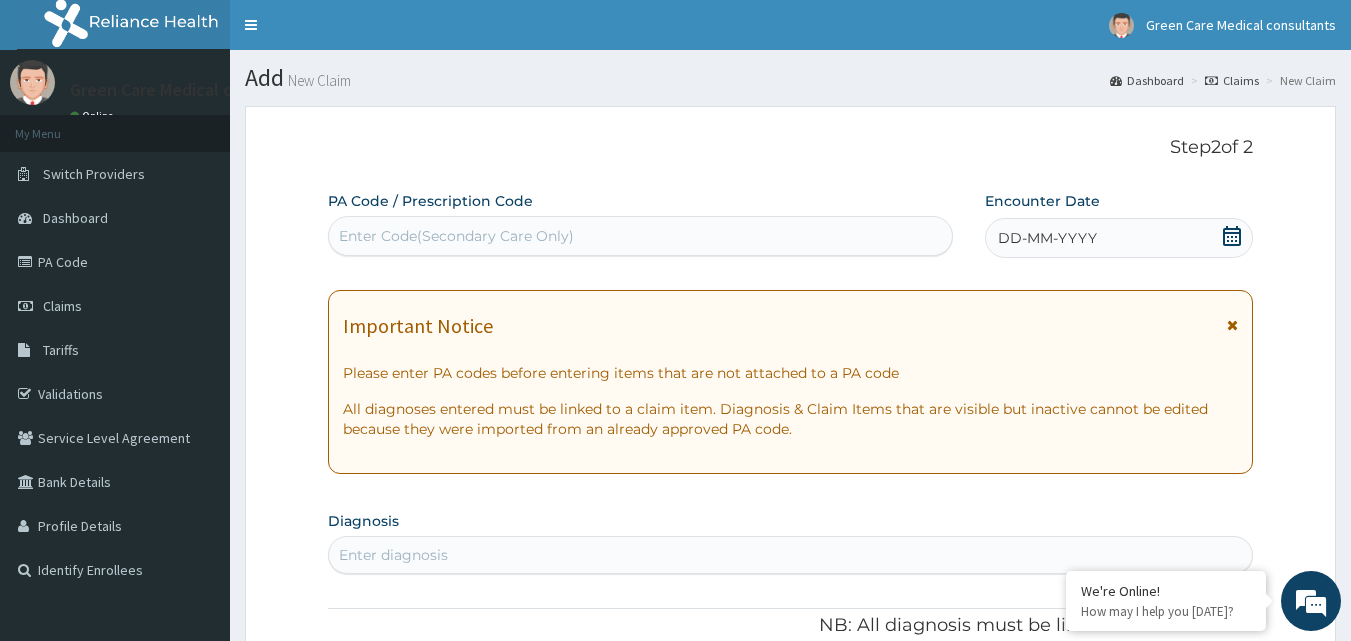click 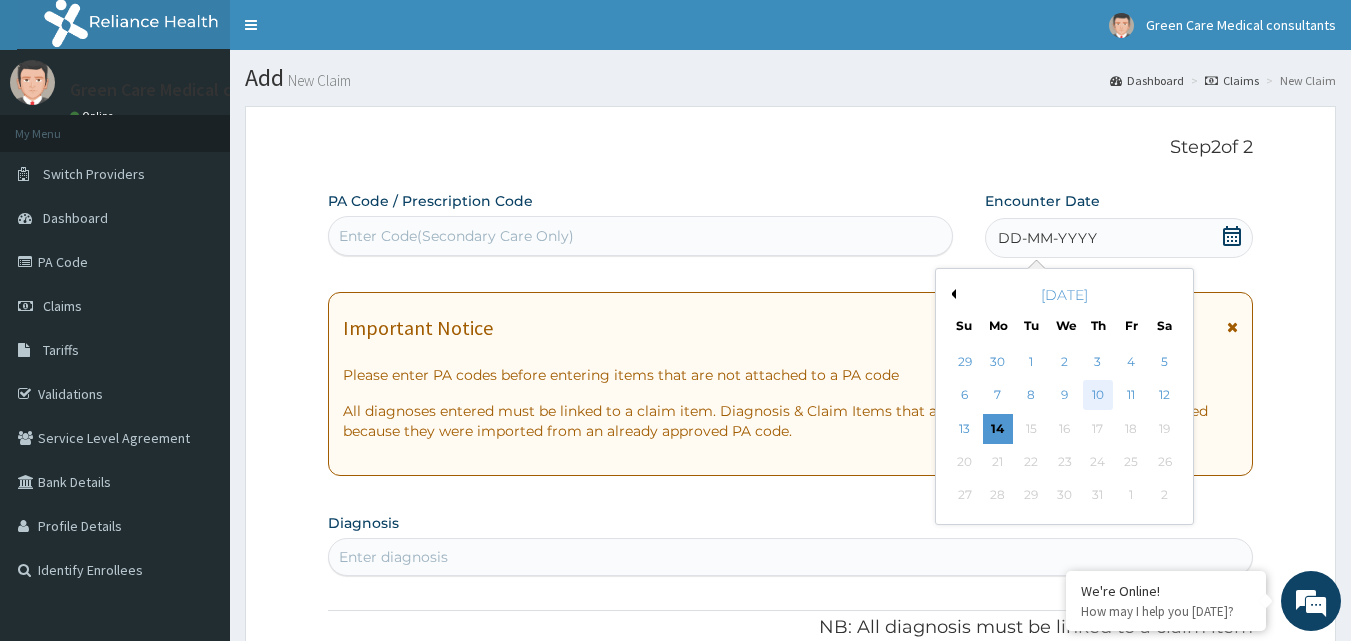 click on "10" at bounding box center [1098, 396] 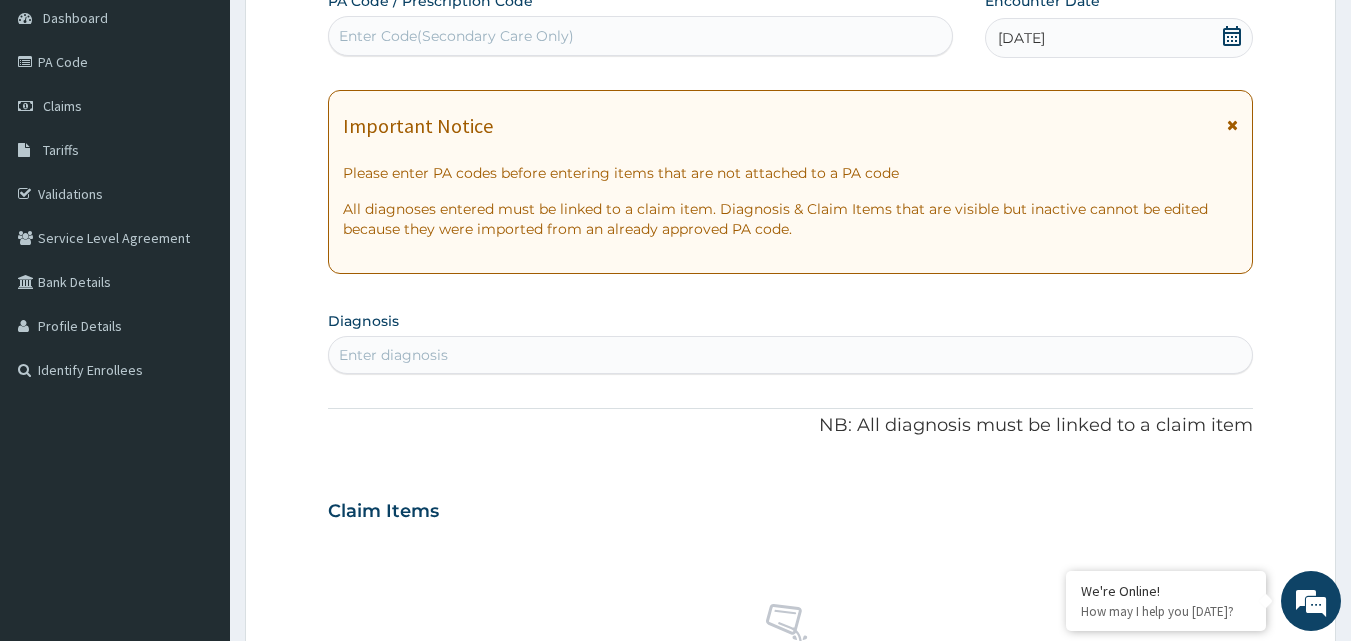 scroll, scrollTop: 300, scrollLeft: 0, axis: vertical 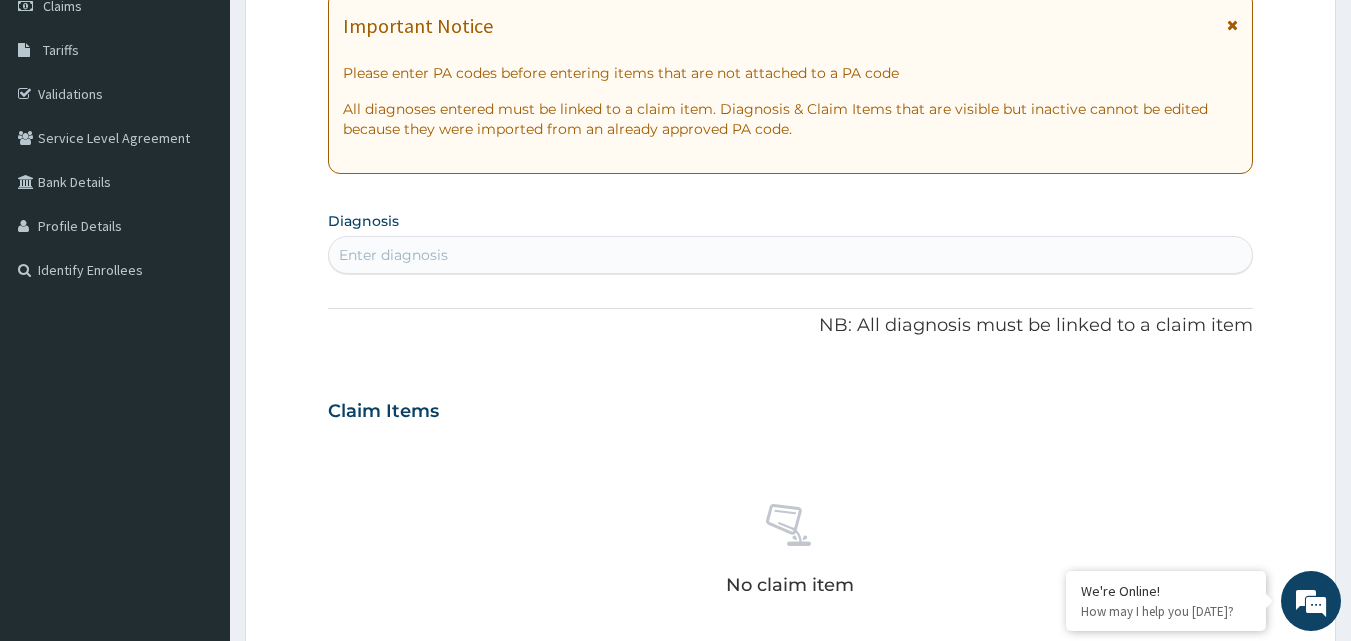 click on "Enter diagnosis" at bounding box center [791, 255] 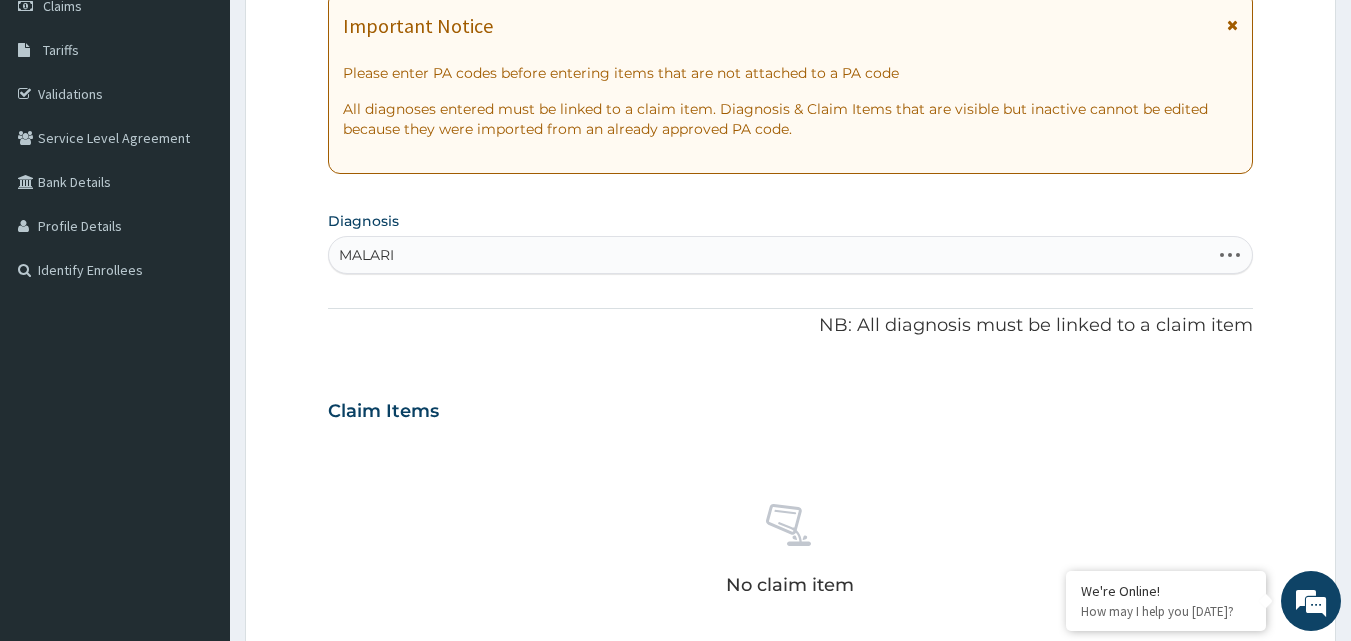 type on "MALARIA" 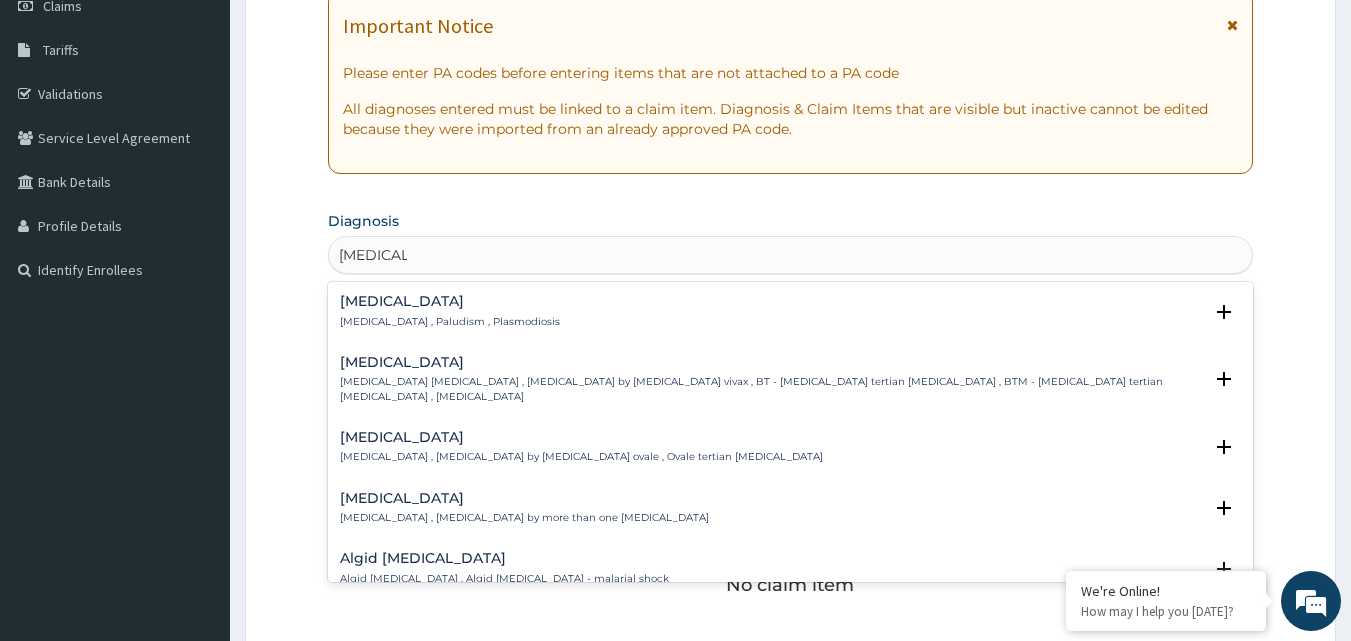 click on "Malaria , Paludism , Plasmodiosis" at bounding box center [450, 322] 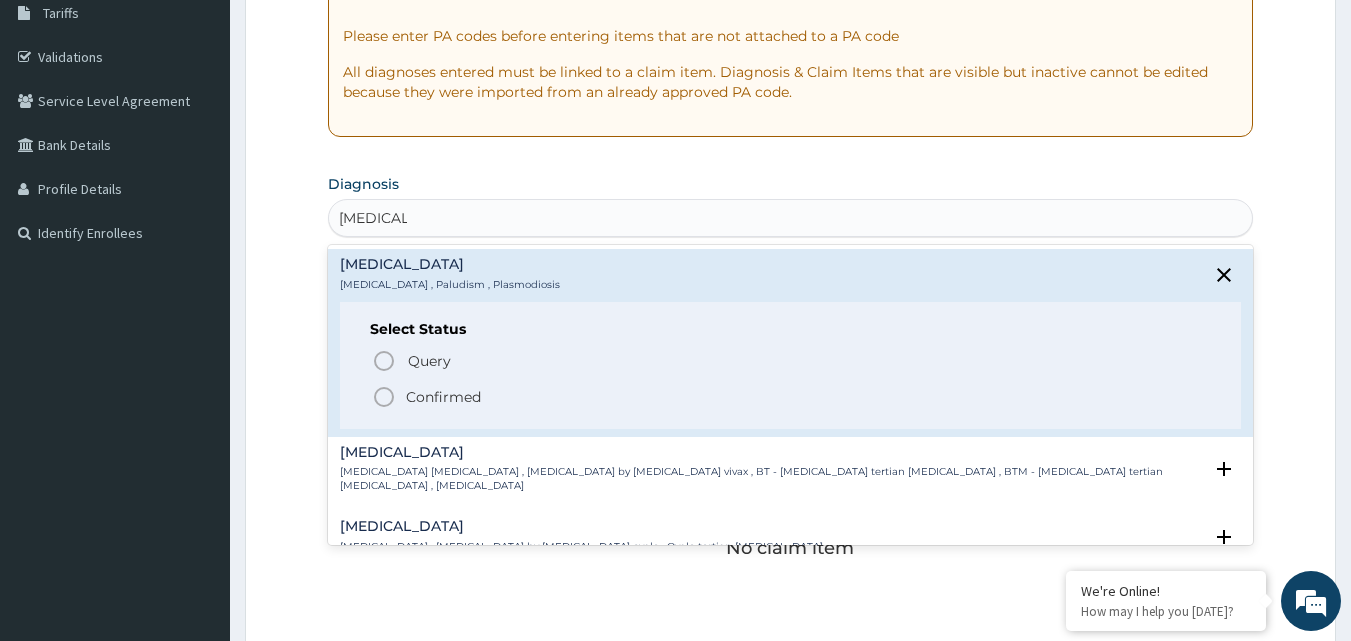 scroll, scrollTop: 400, scrollLeft: 0, axis: vertical 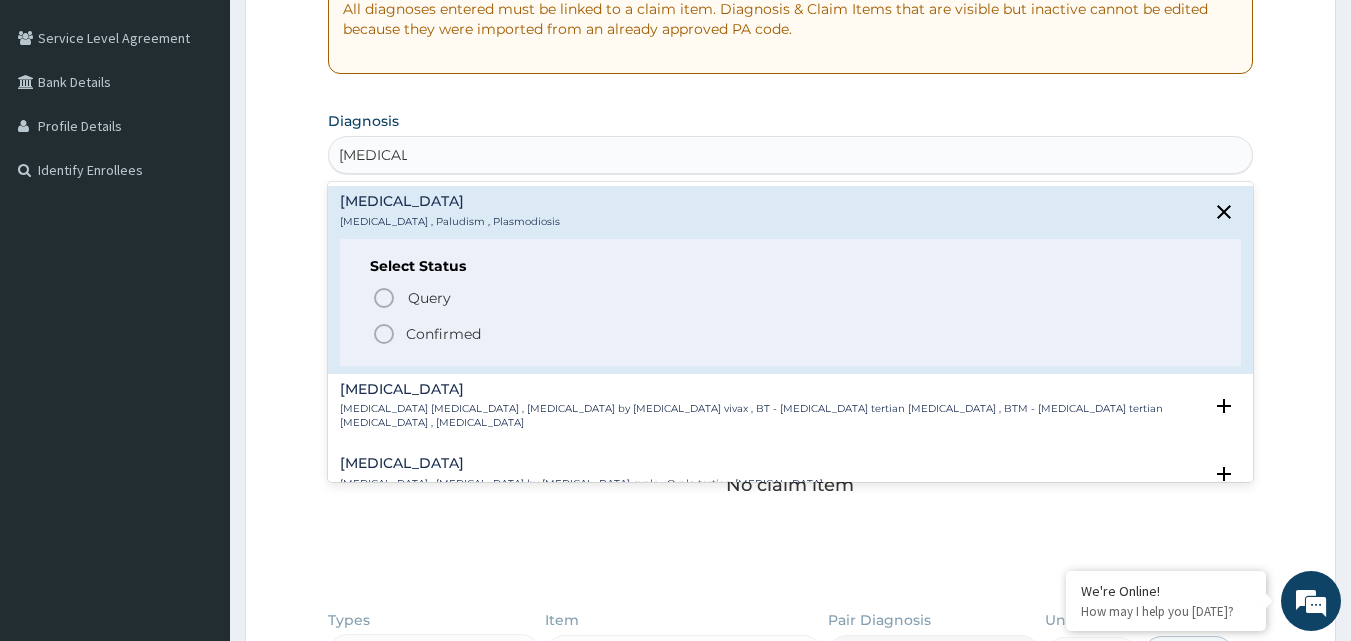 click on "Confirmed" at bounding box center [443, 334] 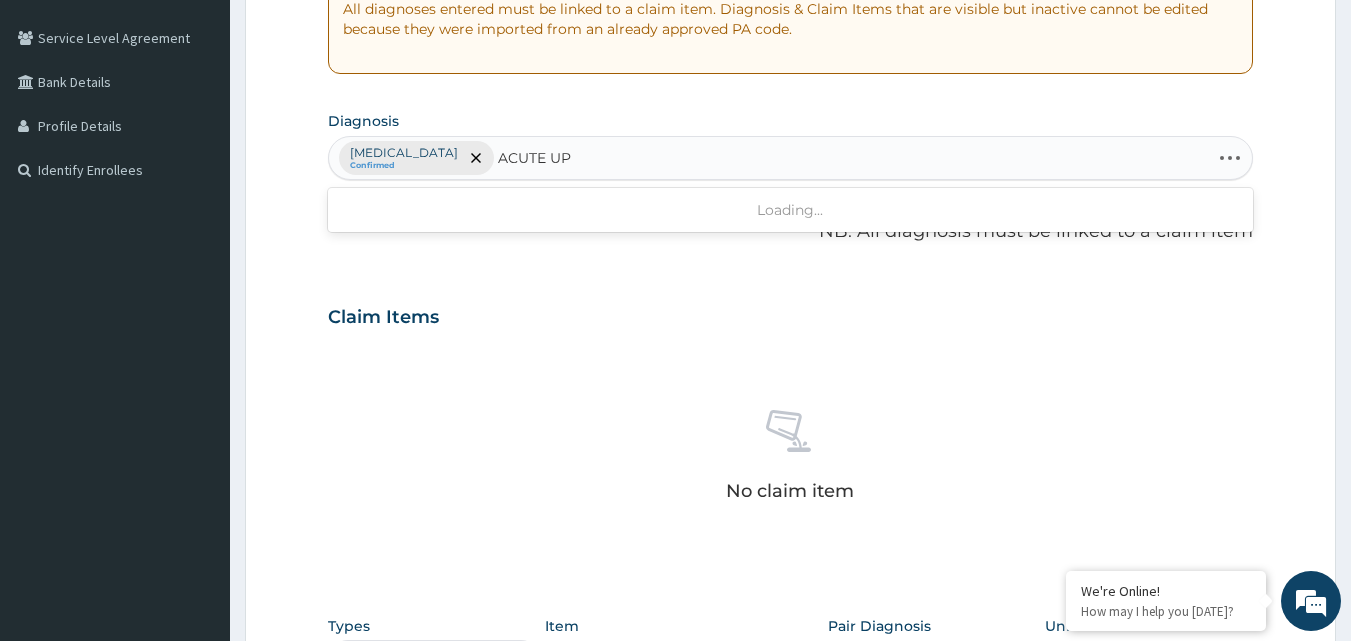 type on "ACUTE UPP" 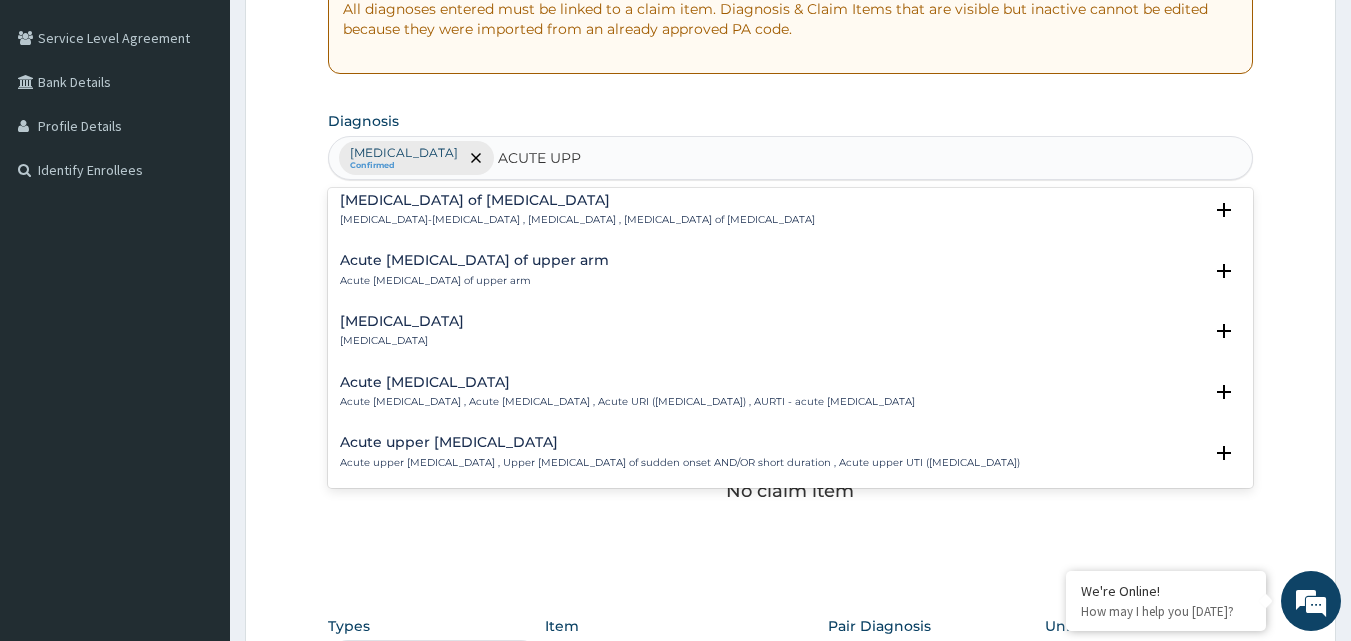 scroll, scrollTop: 100, scrollLeft: 0, axis: vertical 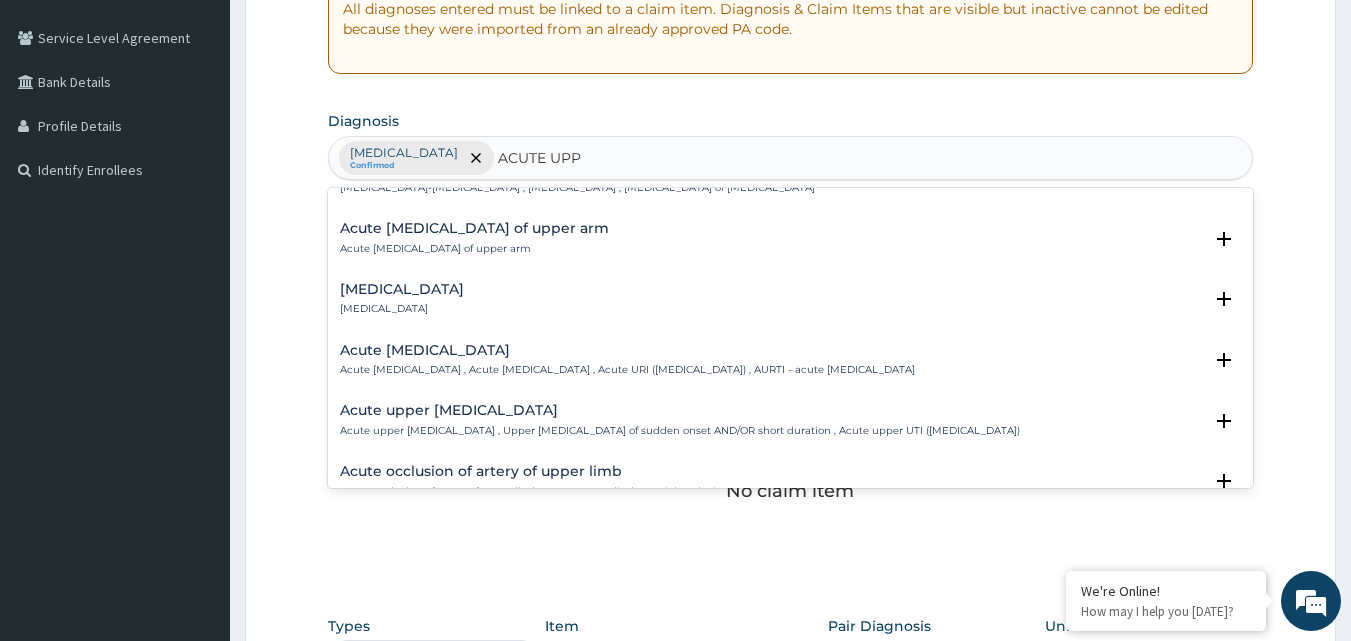 click on "Acute upper respiratory infection" at bounding box center (627, 350) 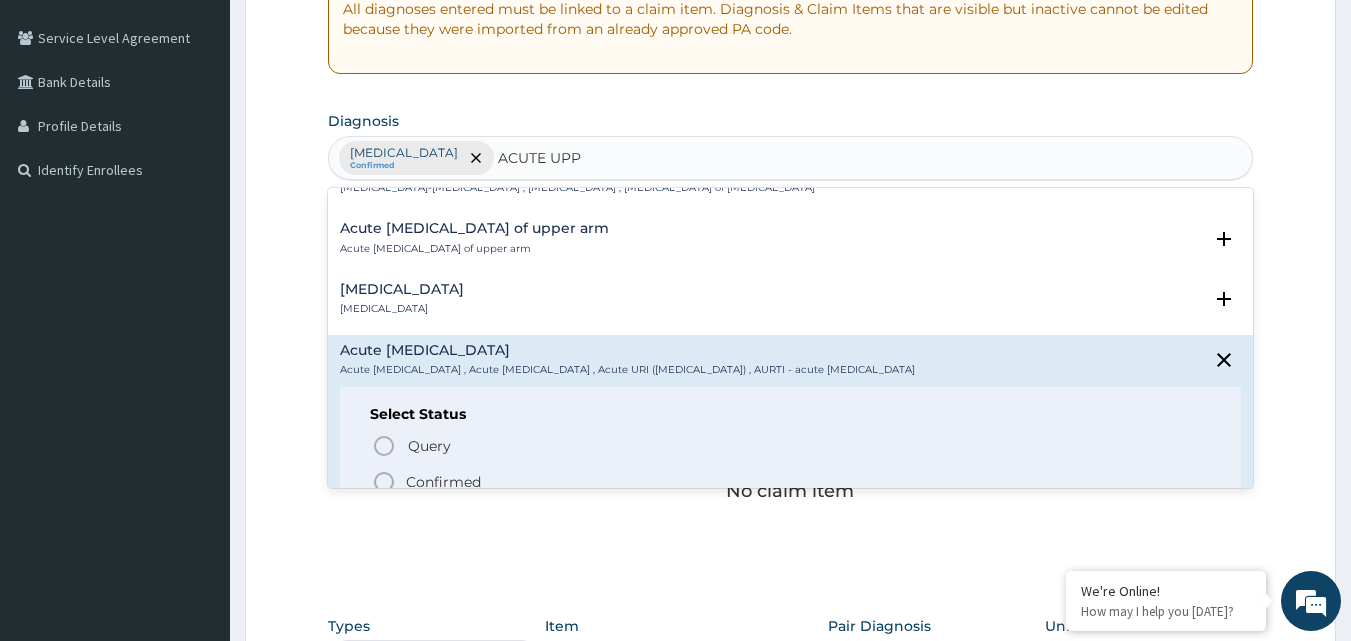 click on "Confirmed" at bounding box center (443, 482) 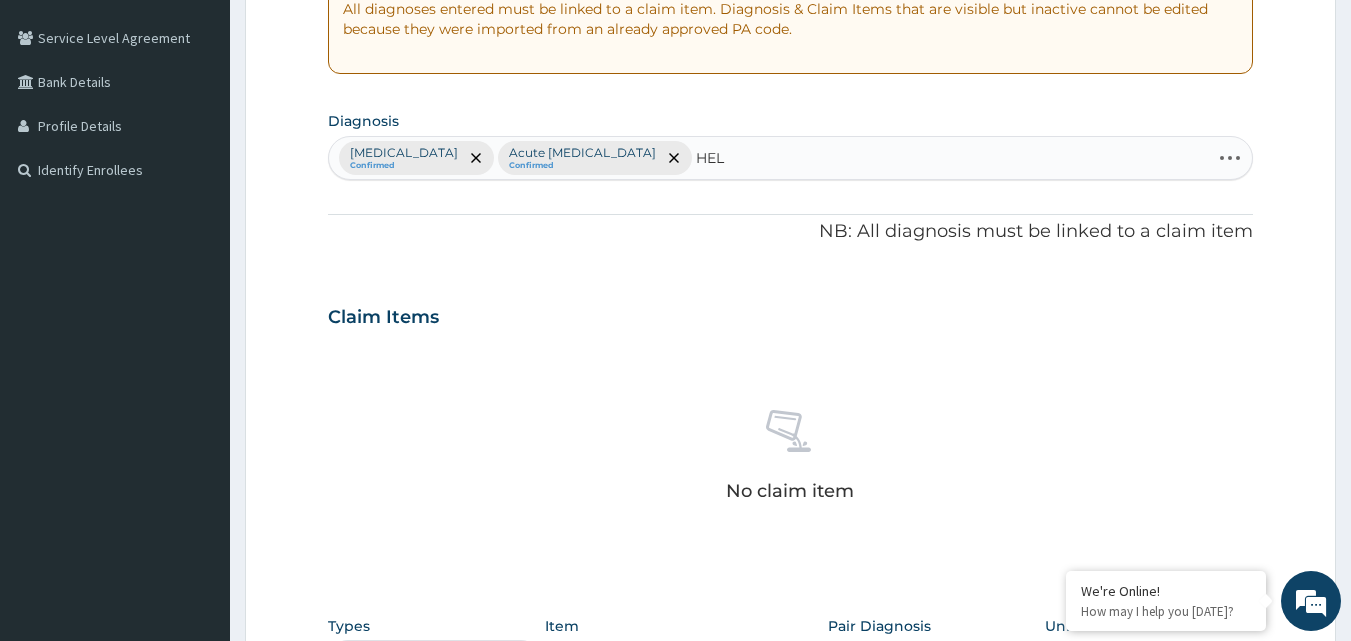 type on "HELM" 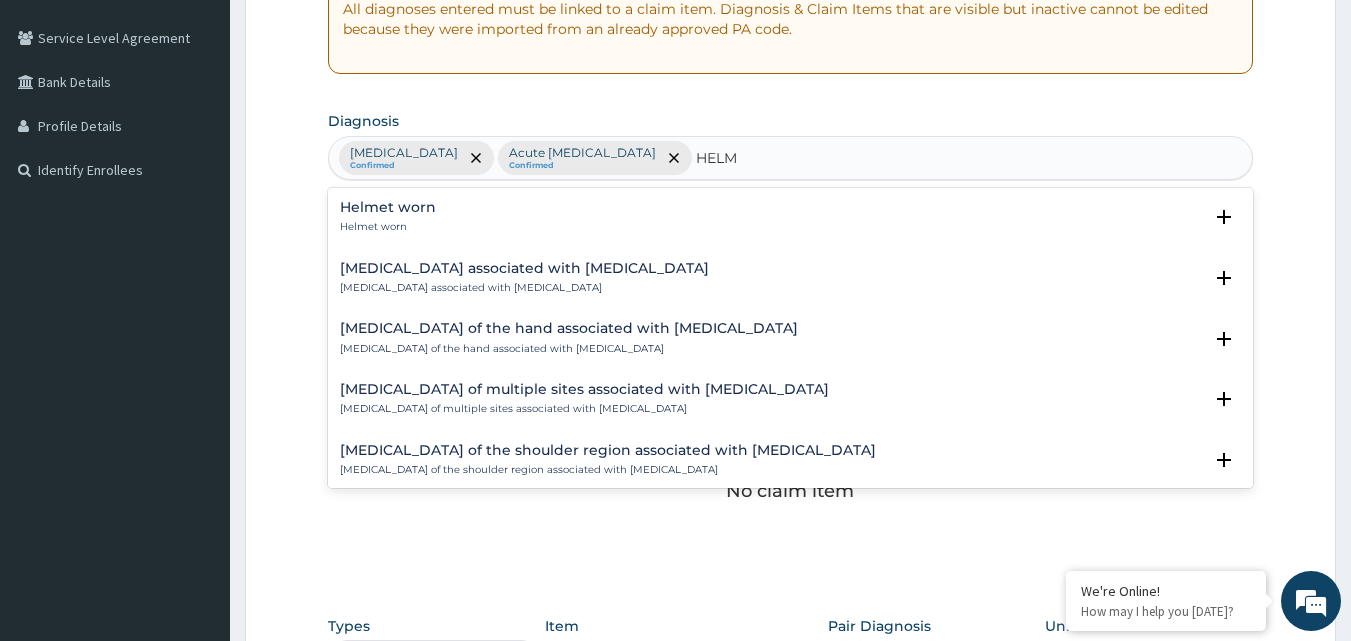 click on "Arthropathy associated with helminthiasis" at bounding box center (524, 268) 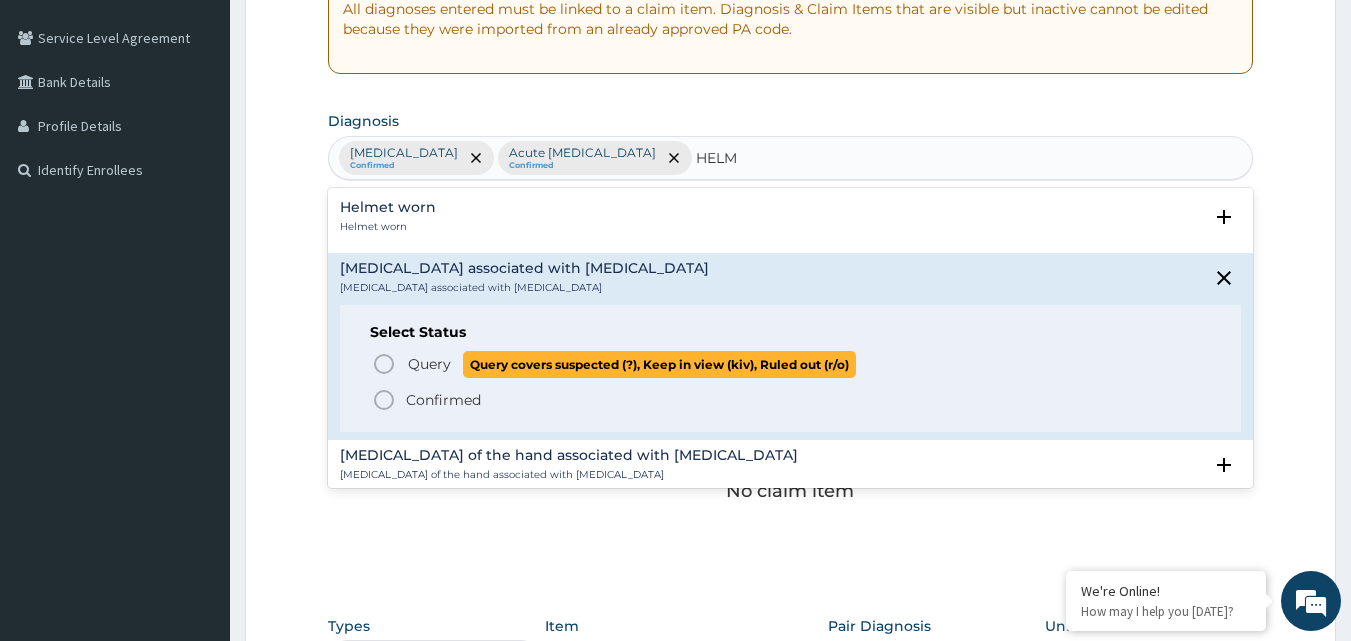 click on "Query" at bounding box center (429, 364) 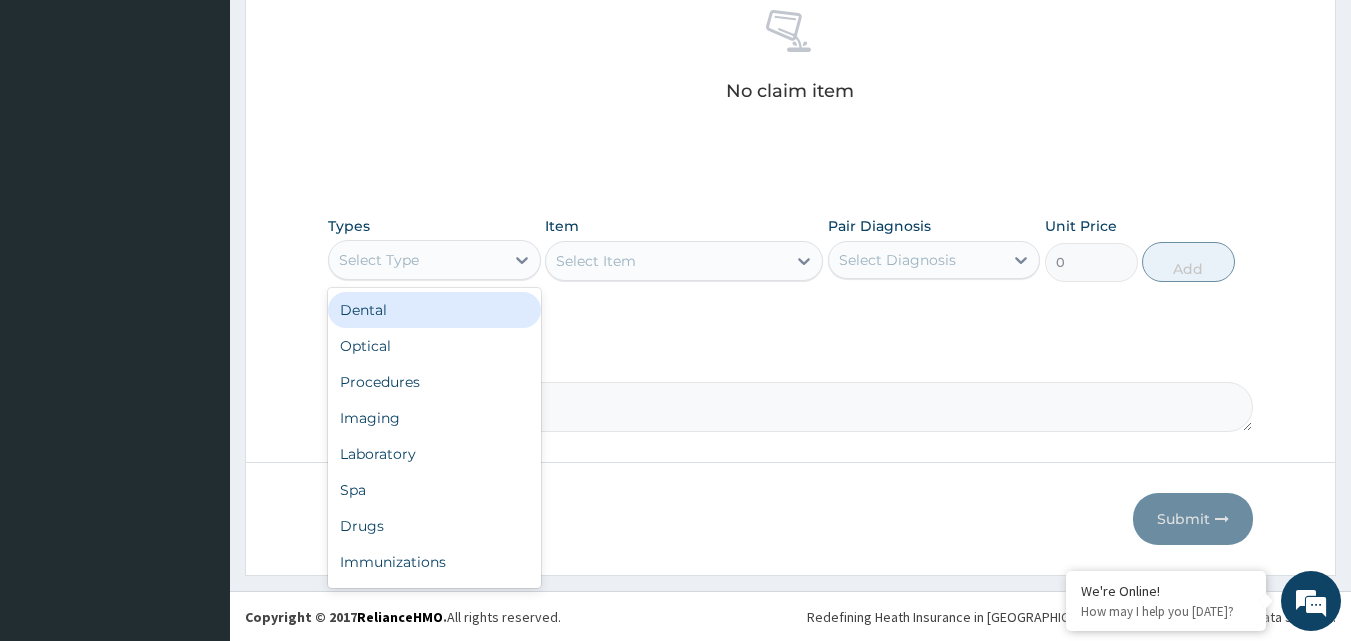 click on "Select Type" at bounding box center (416, 260) 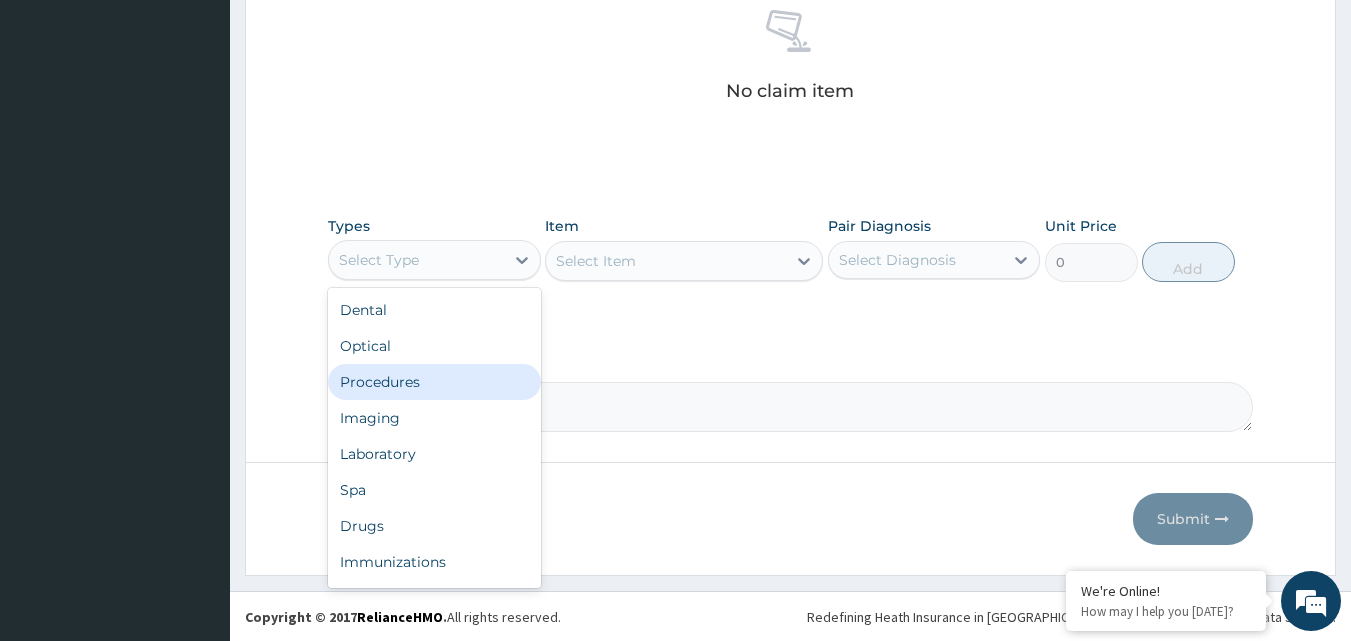 click on "Procedures" at bounding box center (434, 382) 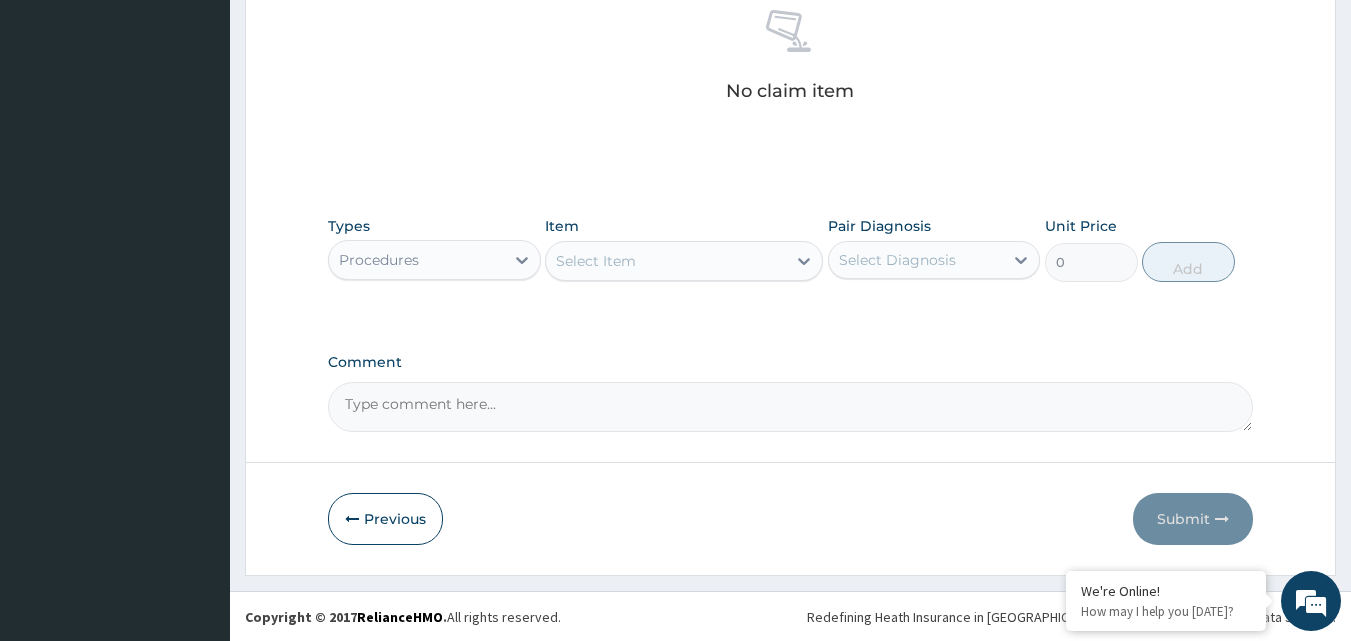 click on "Select Item" at bounding box center [666, 261] 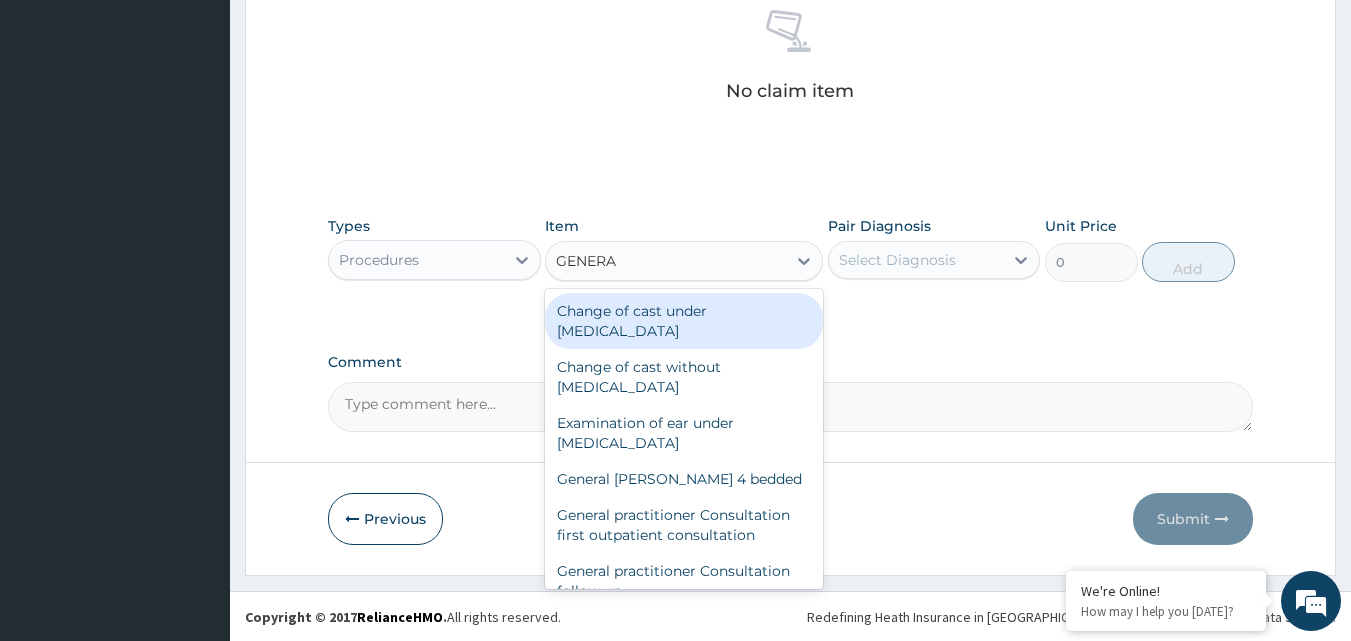 type on "GENERAL" 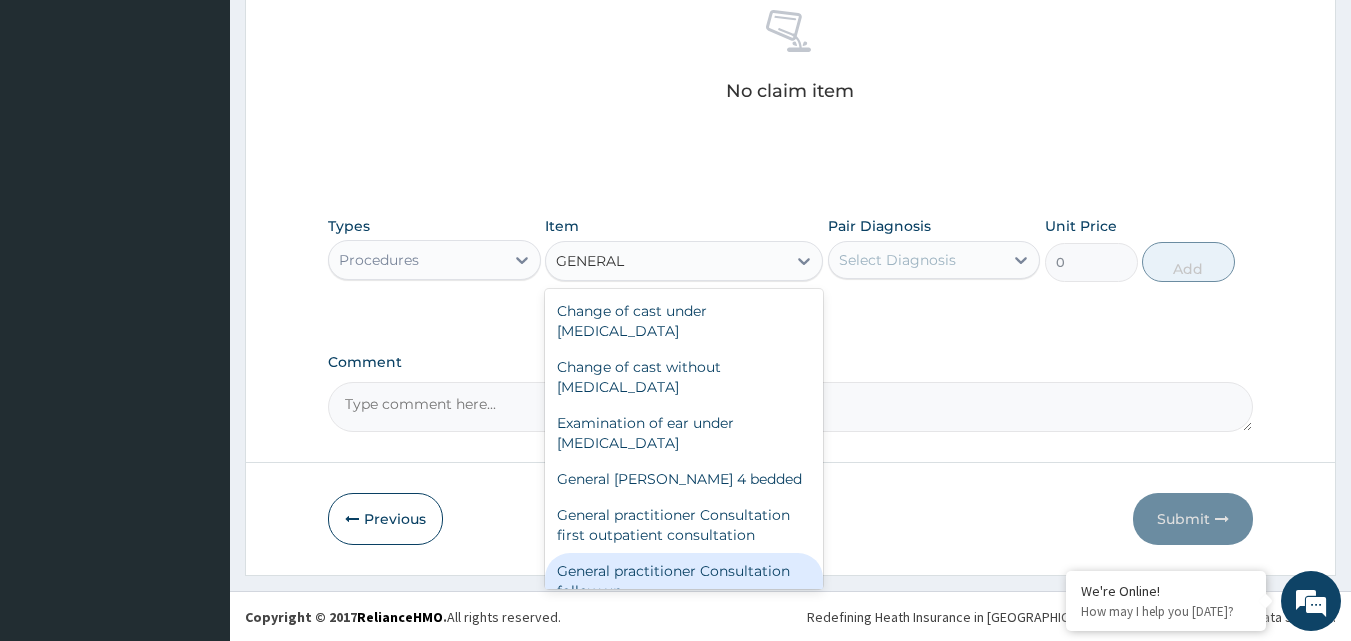 click on "General practitioner Consultation follow up" at bounding box center (684, 581) 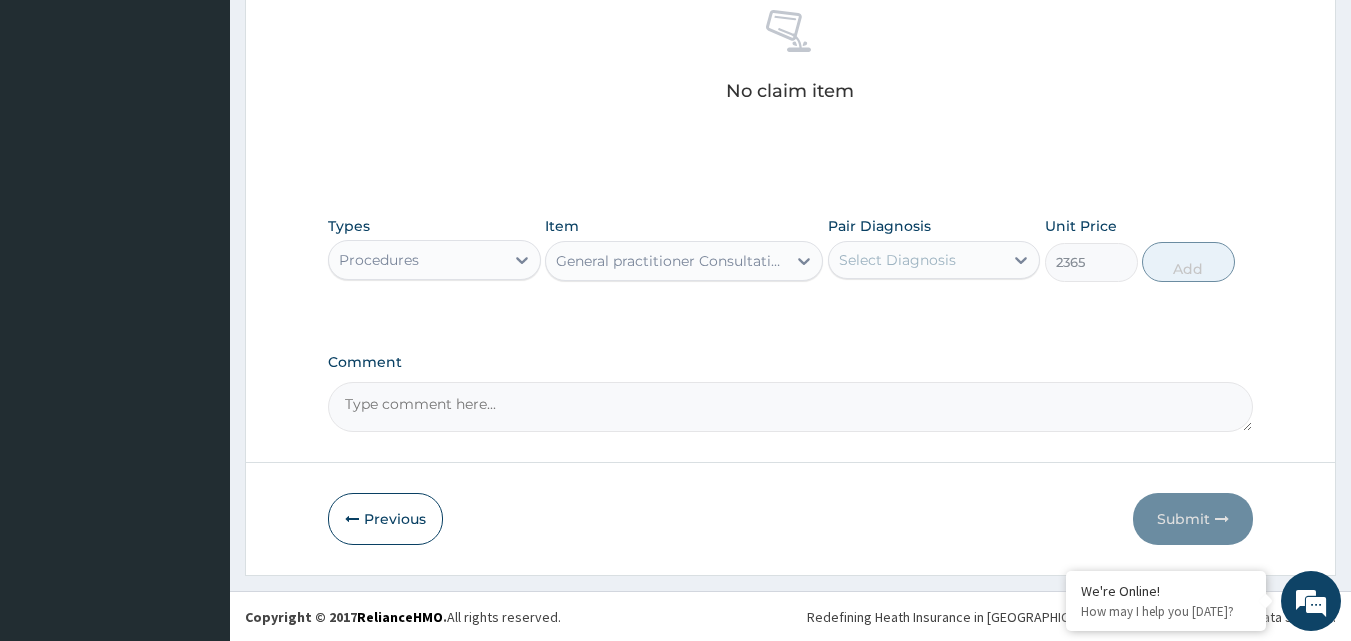 click on "General practitioner Consultation follow up" at bounding box center [672, 261] 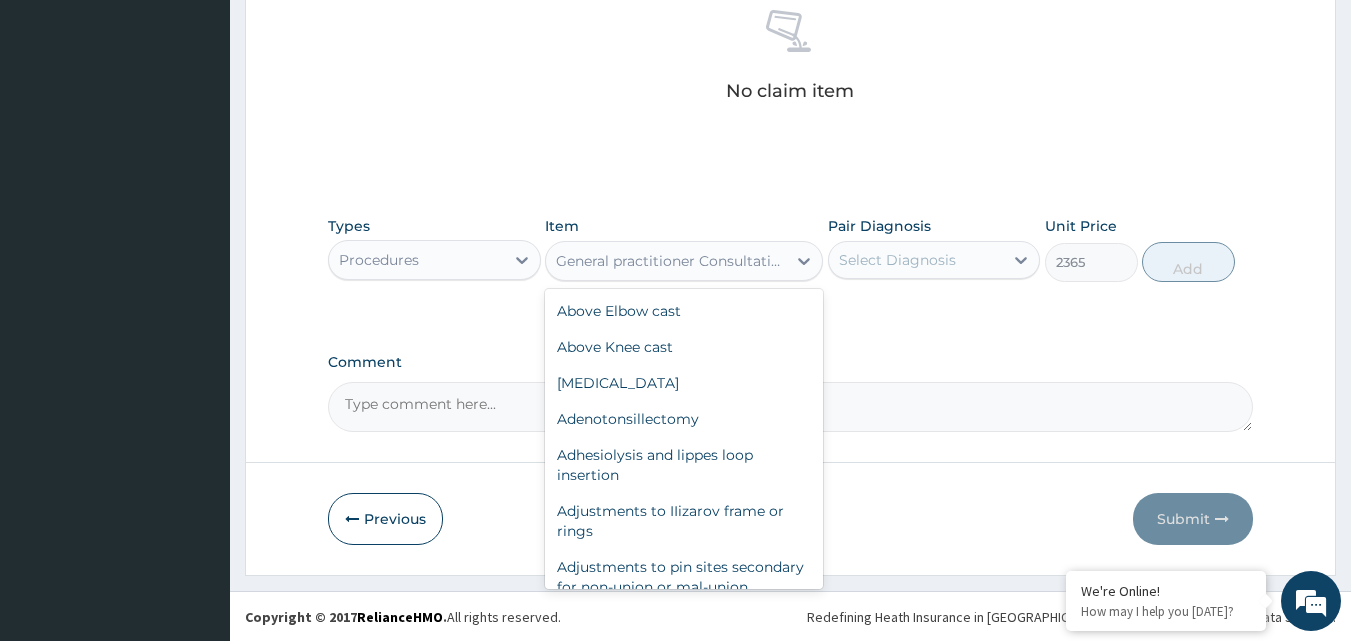 scroll, scrollTop: 24507, scrollLeft: 0, axis: vertical 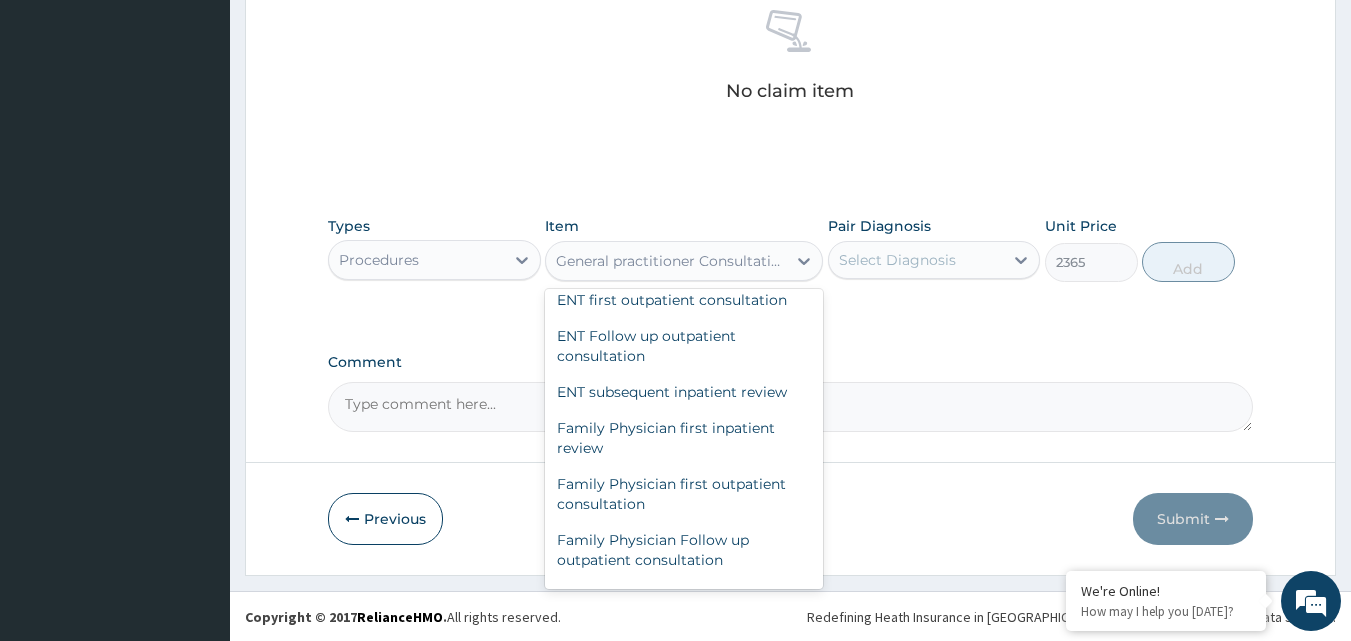 click on "General practitioner Consultation first outpatient consultation" at bounding box center (684, 886) 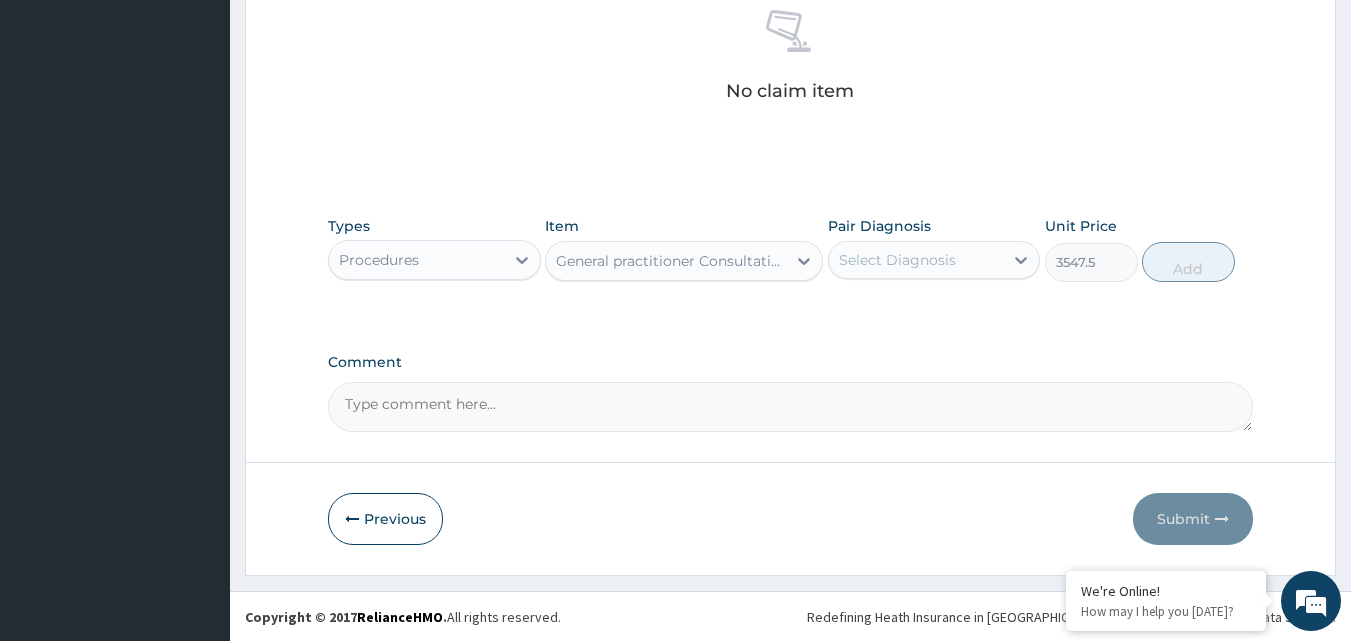 click on "Select Diagnosis" at bounding box center [897, 260] 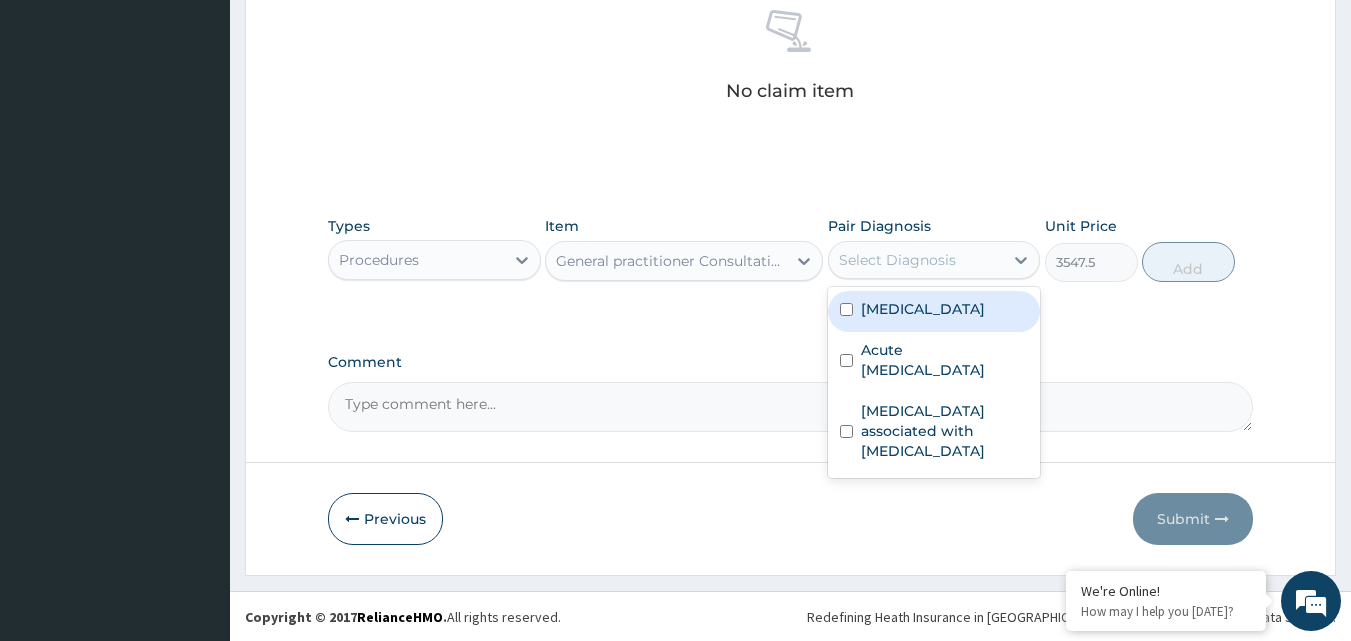 click on "Malaria" at bounding box center [923, 309] 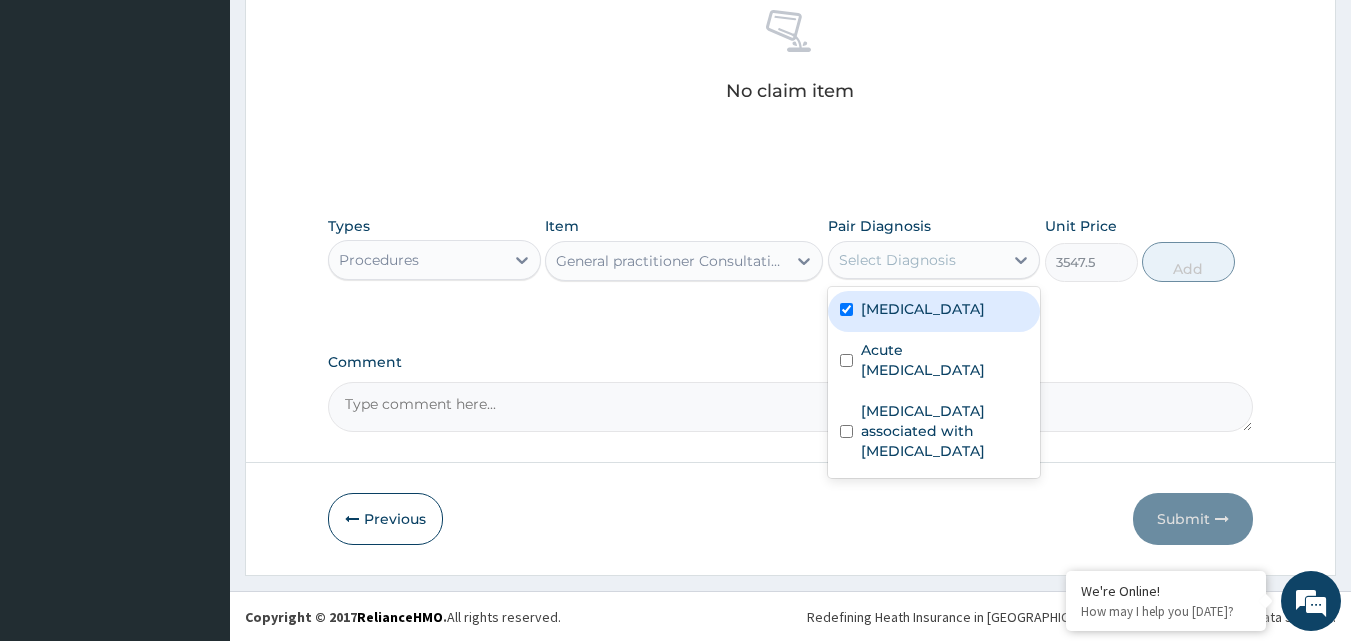 checkbox on "true" 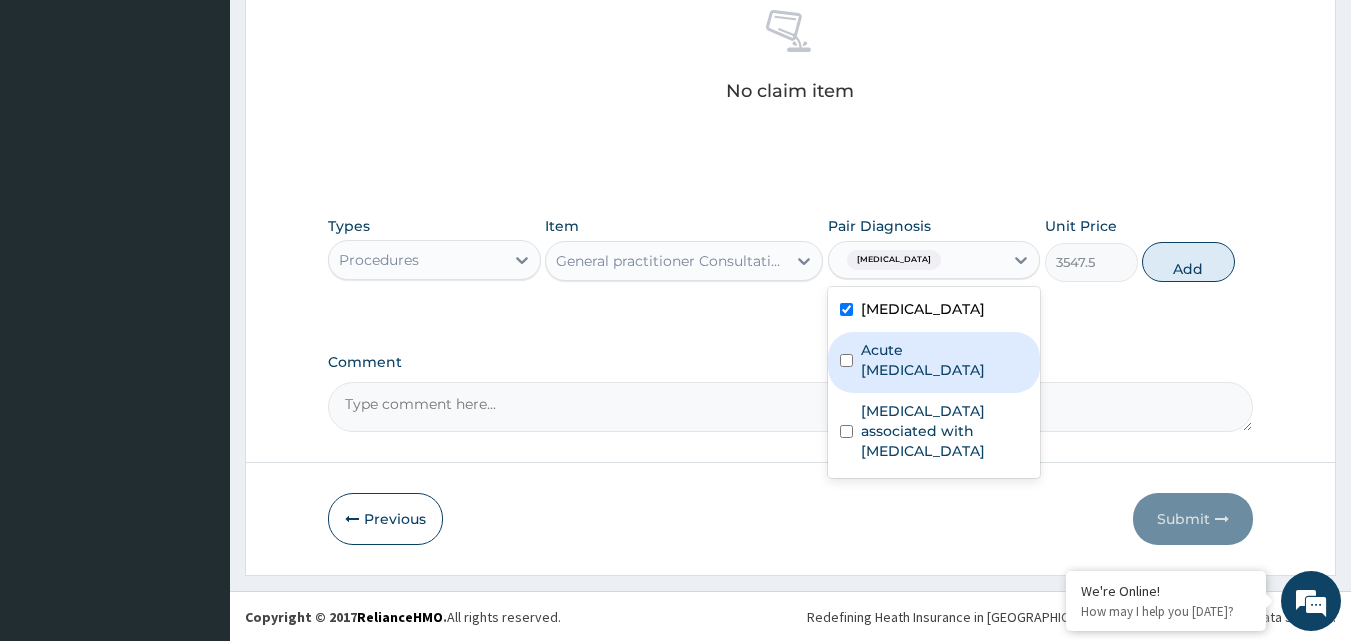 click on "Acute upper respiratory infection" at bounding box center (945, 360) 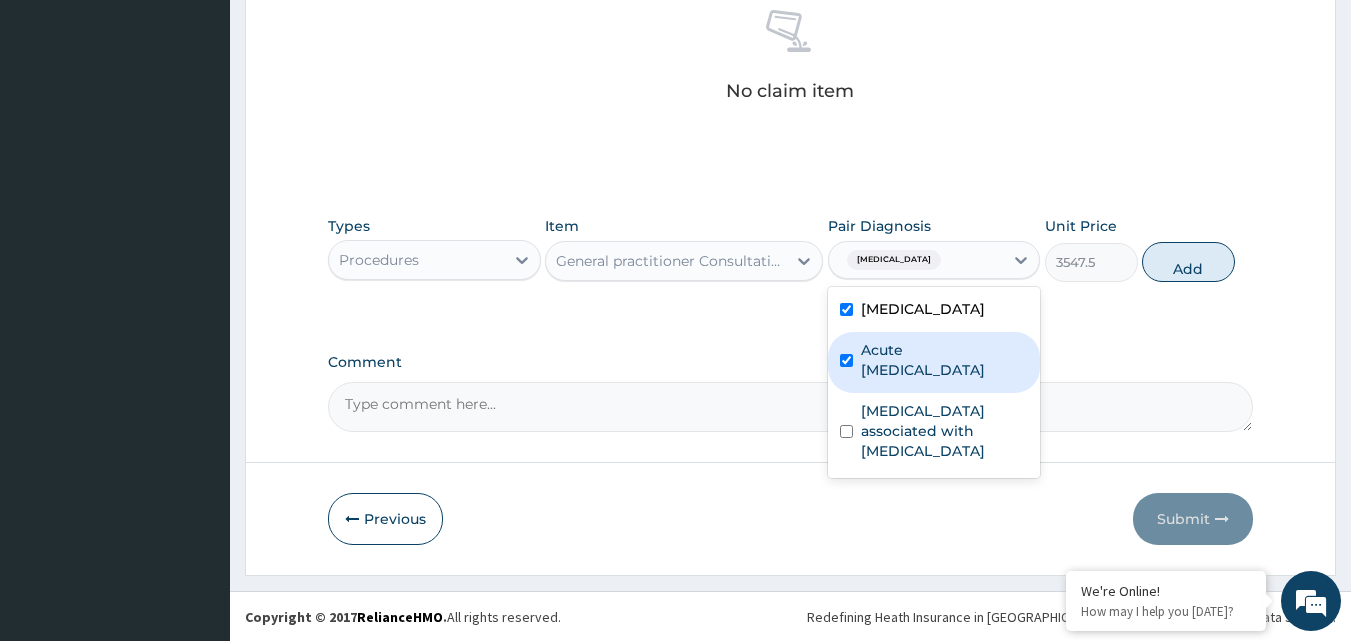 checkbox on "true" 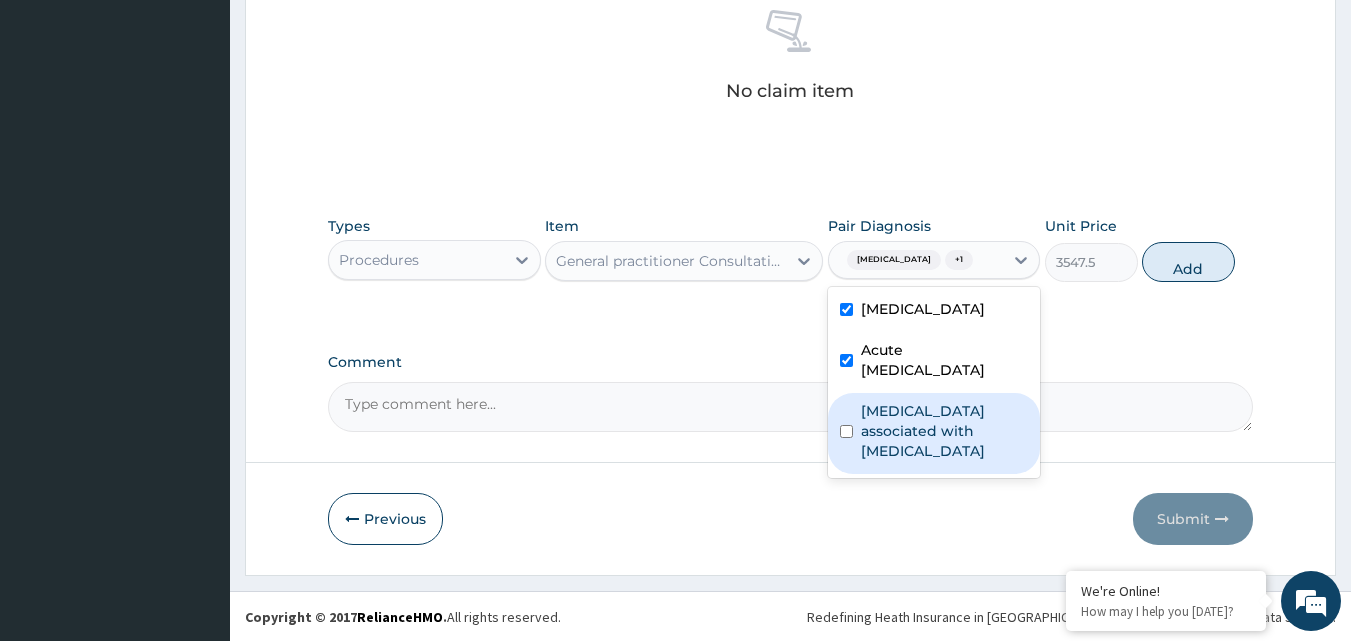 click on "Arthropathy associated with helminthiasis" at bounding box center [934, 433] 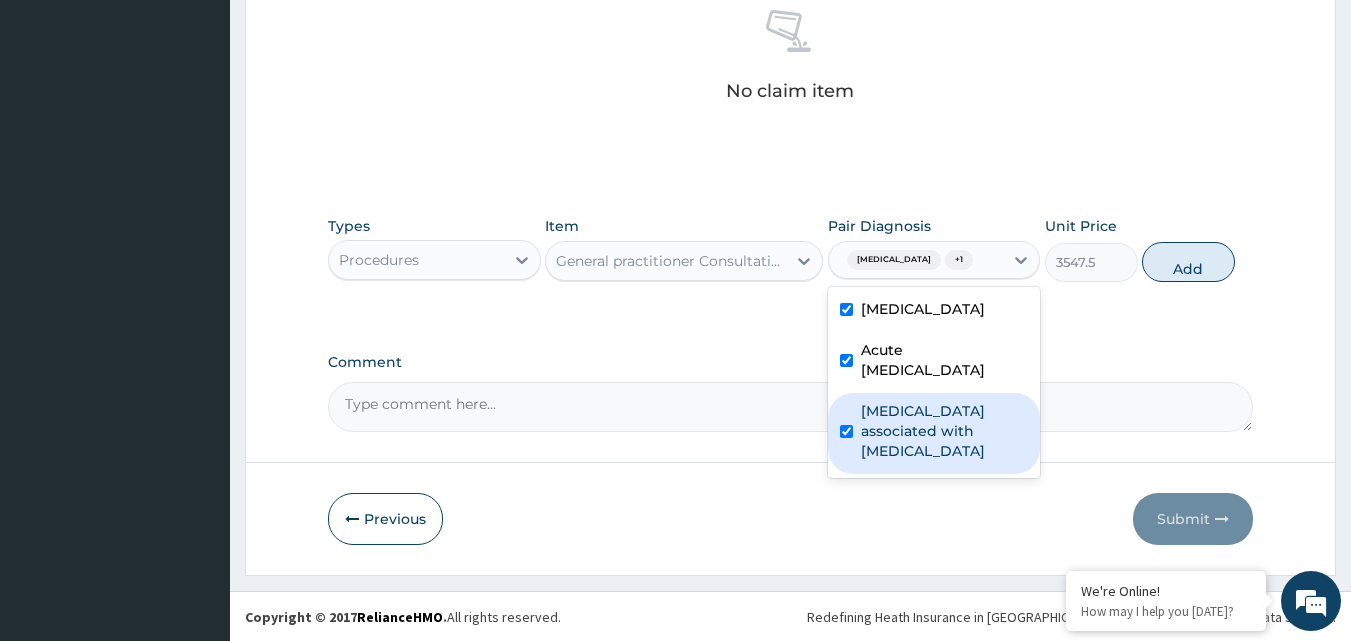 checkbox on "true" 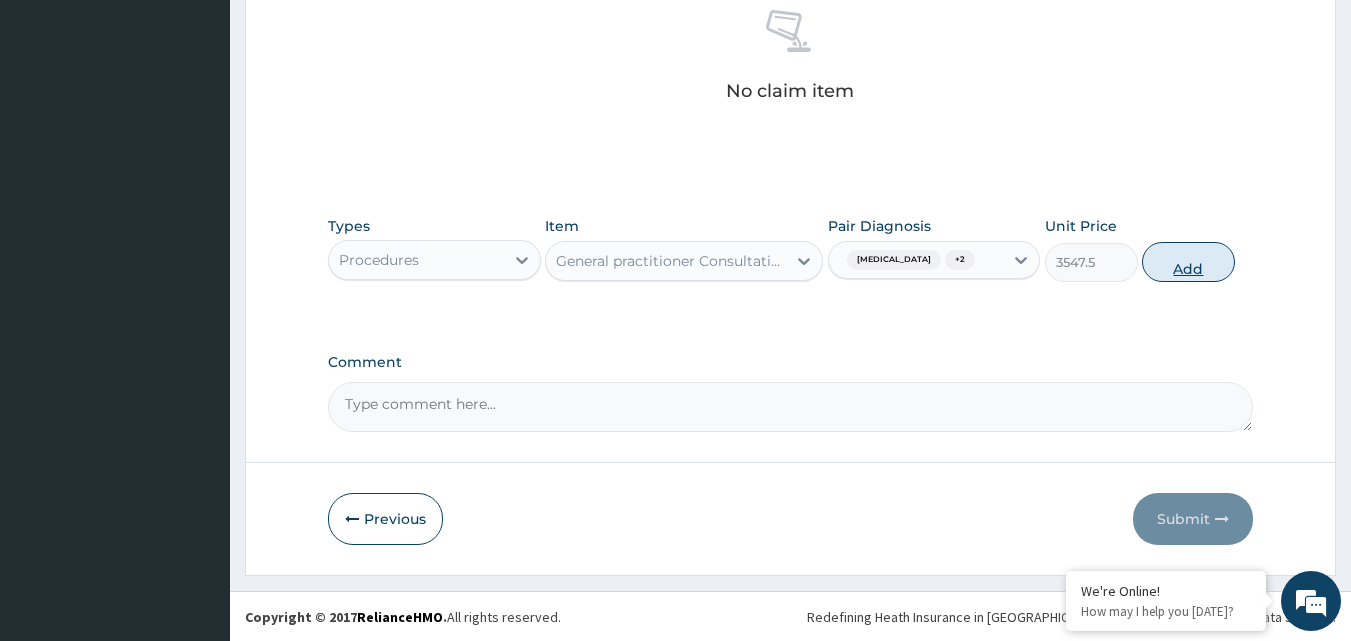 click on "Add" at bounding box center (1188, 262) 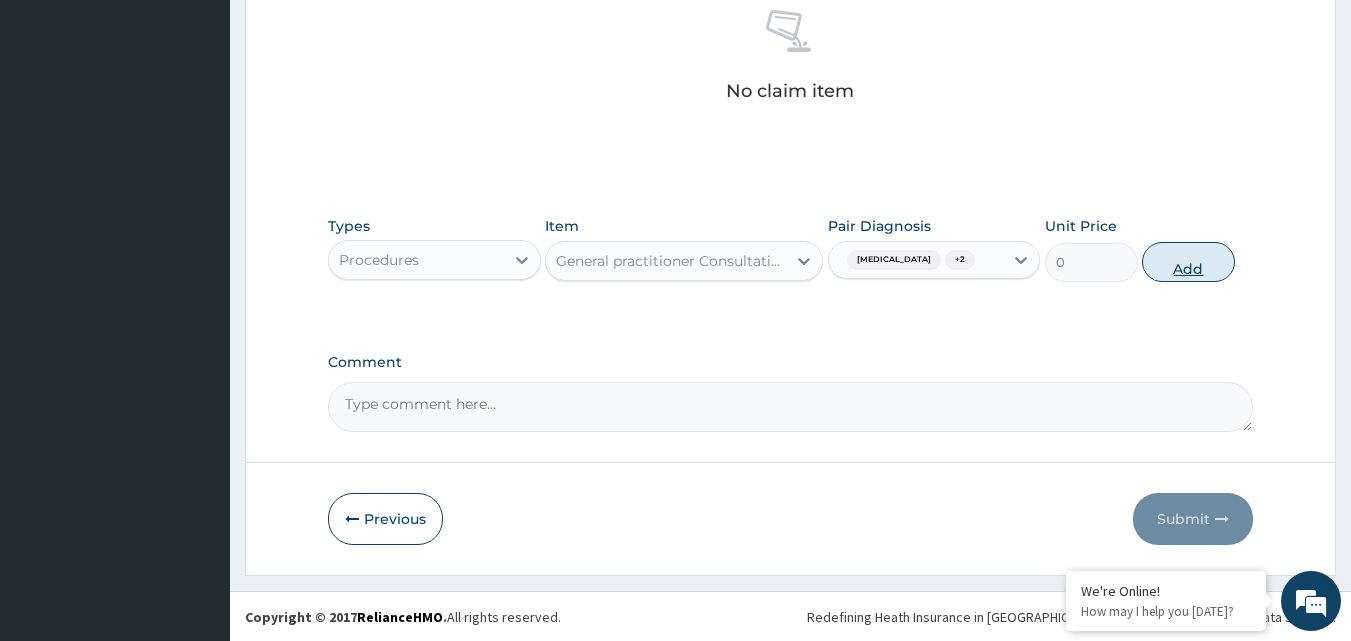 scroll, scrollTop: 732, scrollLeft: 0, axis: vertical 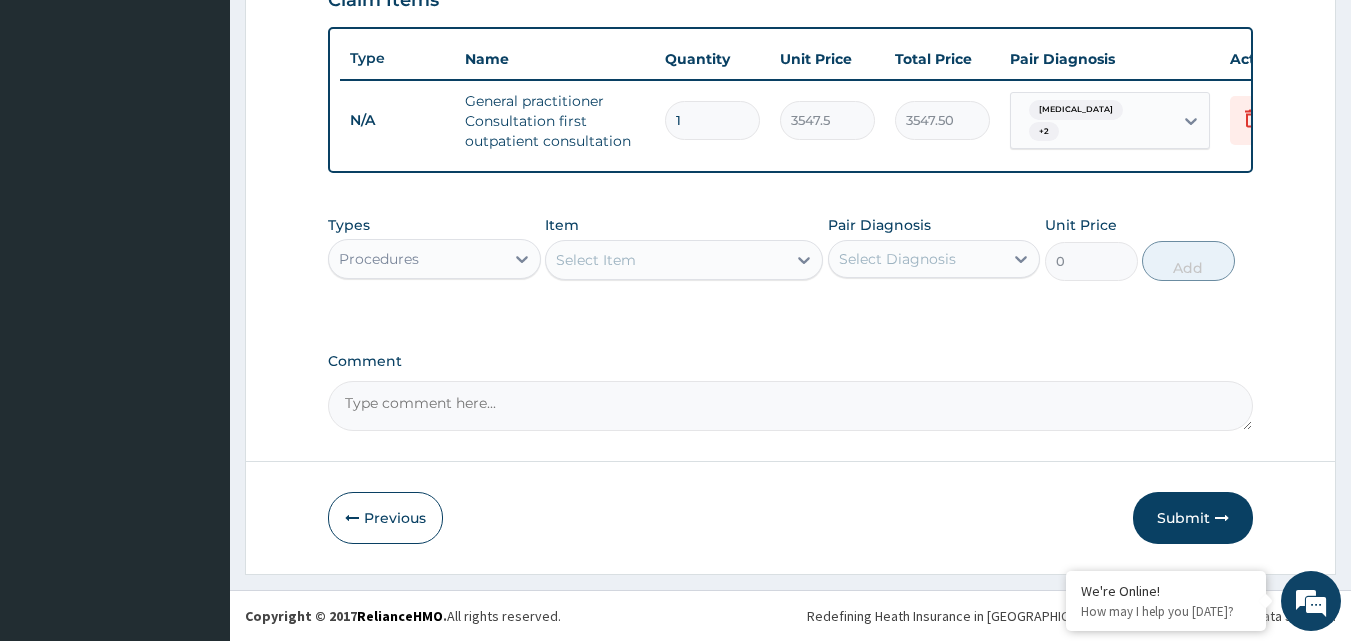 click on "Procedures" at bounding box center (416, 259) 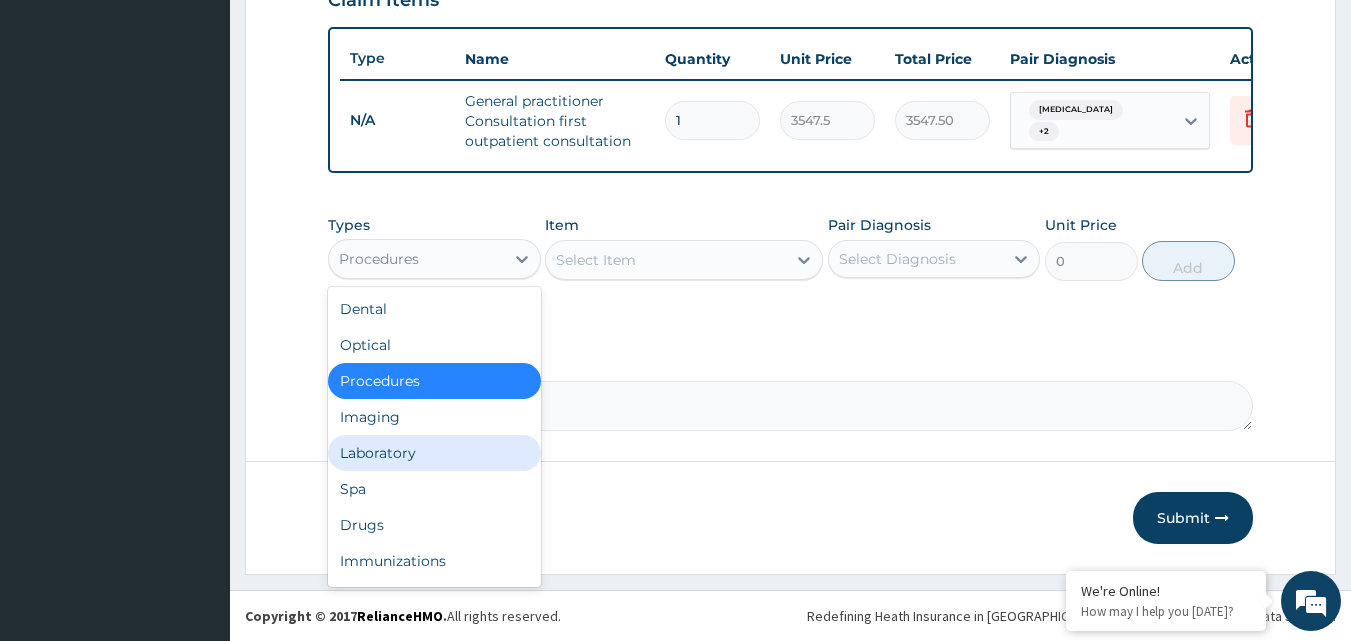 click on "Laboratory" at bounding box center [434, 453] 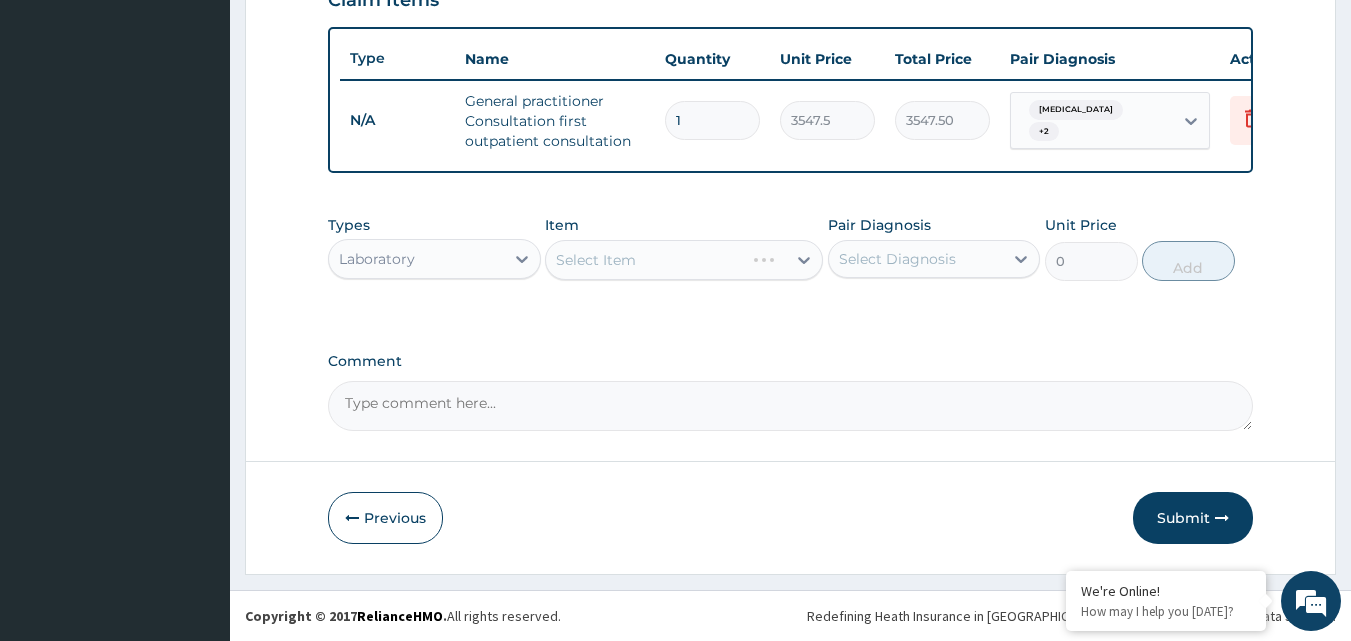 click on "Select Item" at bounding box center [684, 260] 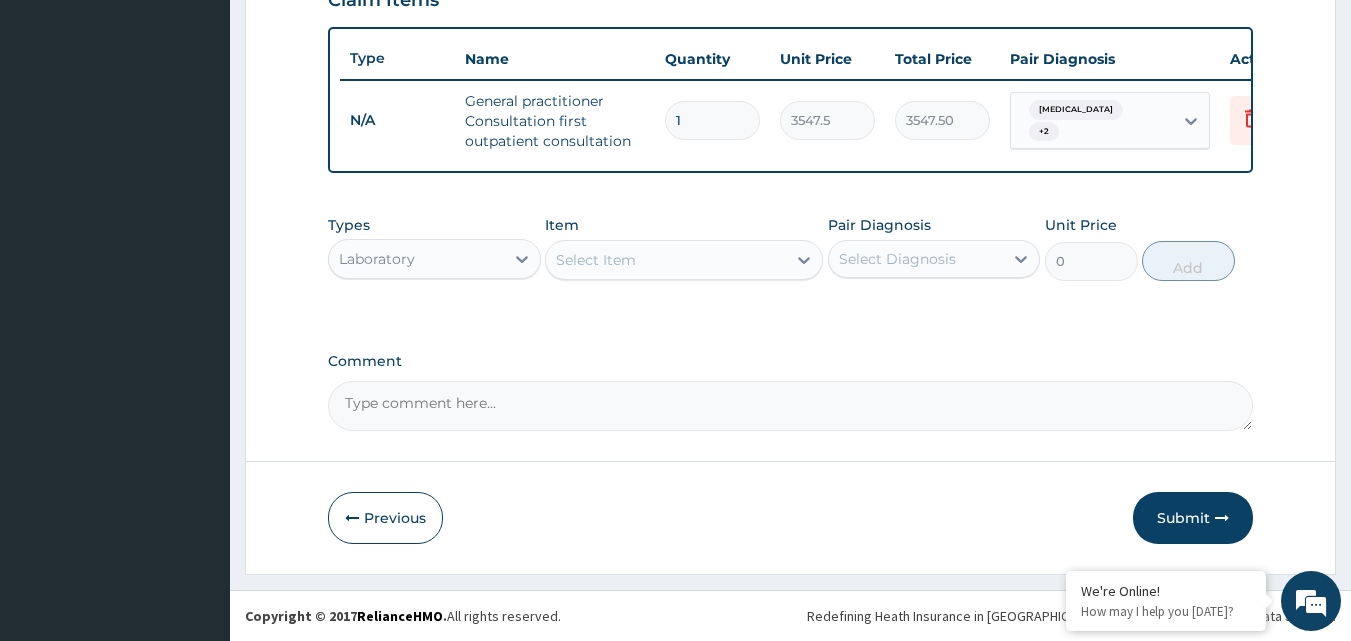 click on "Select Item" at bounding box center (666, 260) 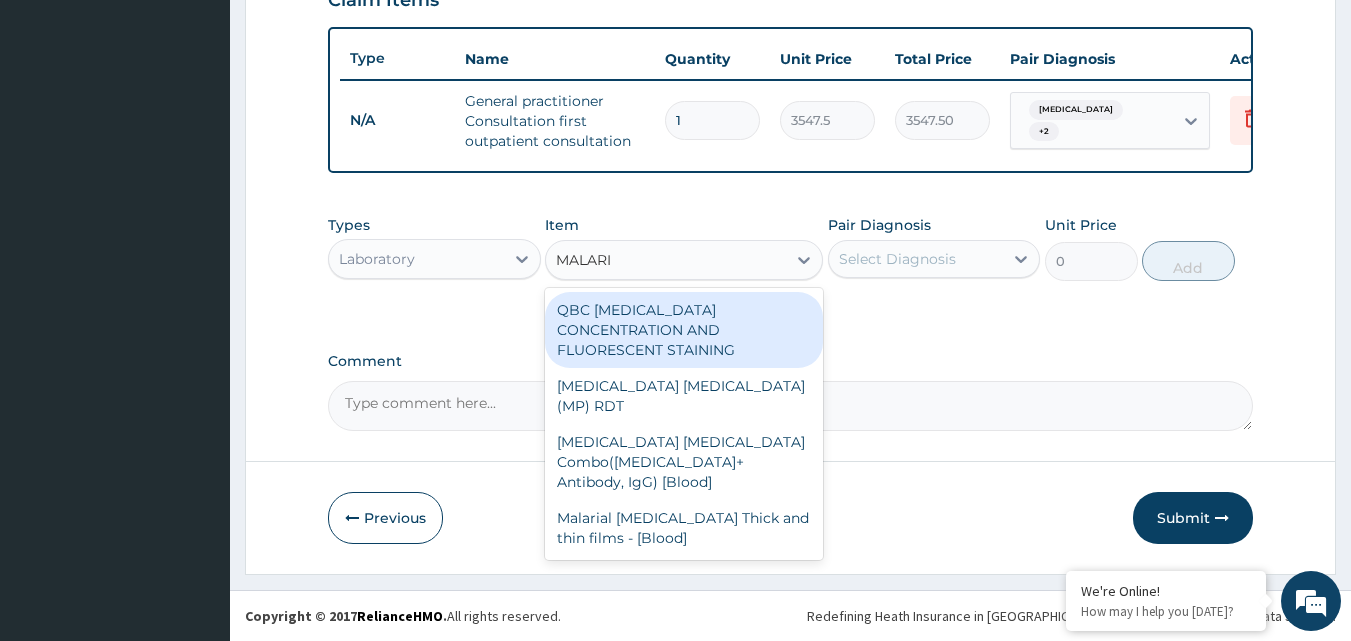 type on "MALARIA" 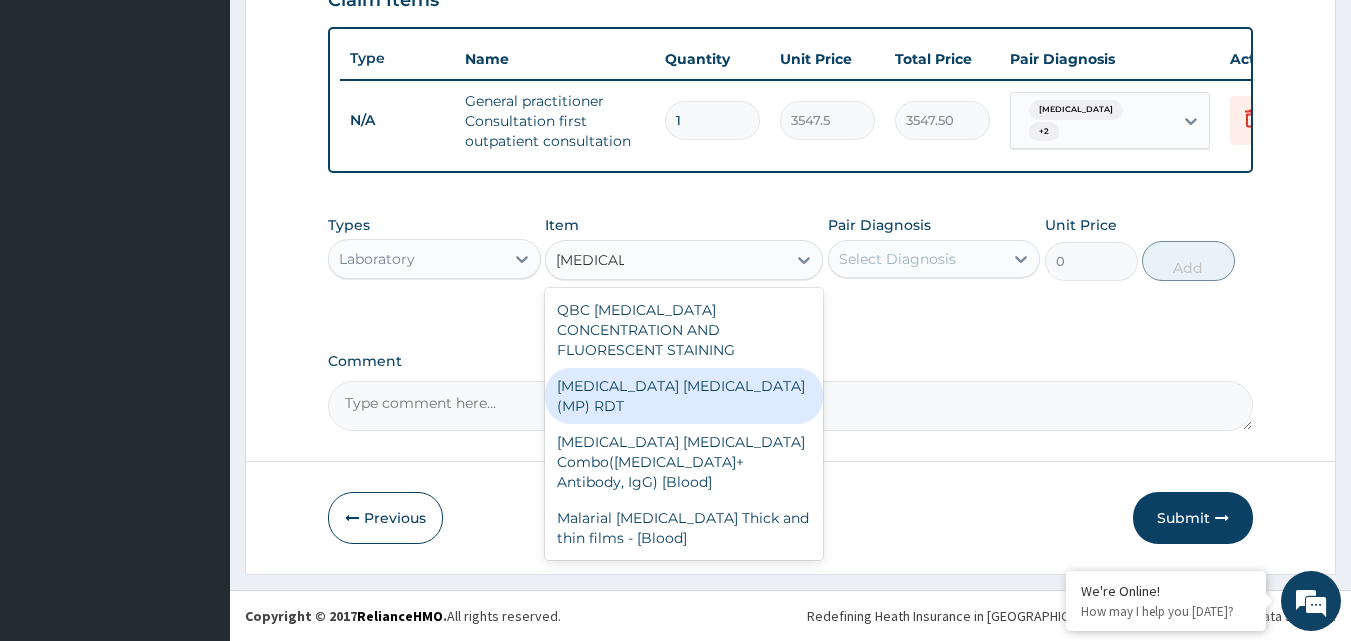 click on "MALARIA PARASITE (MP) RDT" at bounding box center (684, 396) 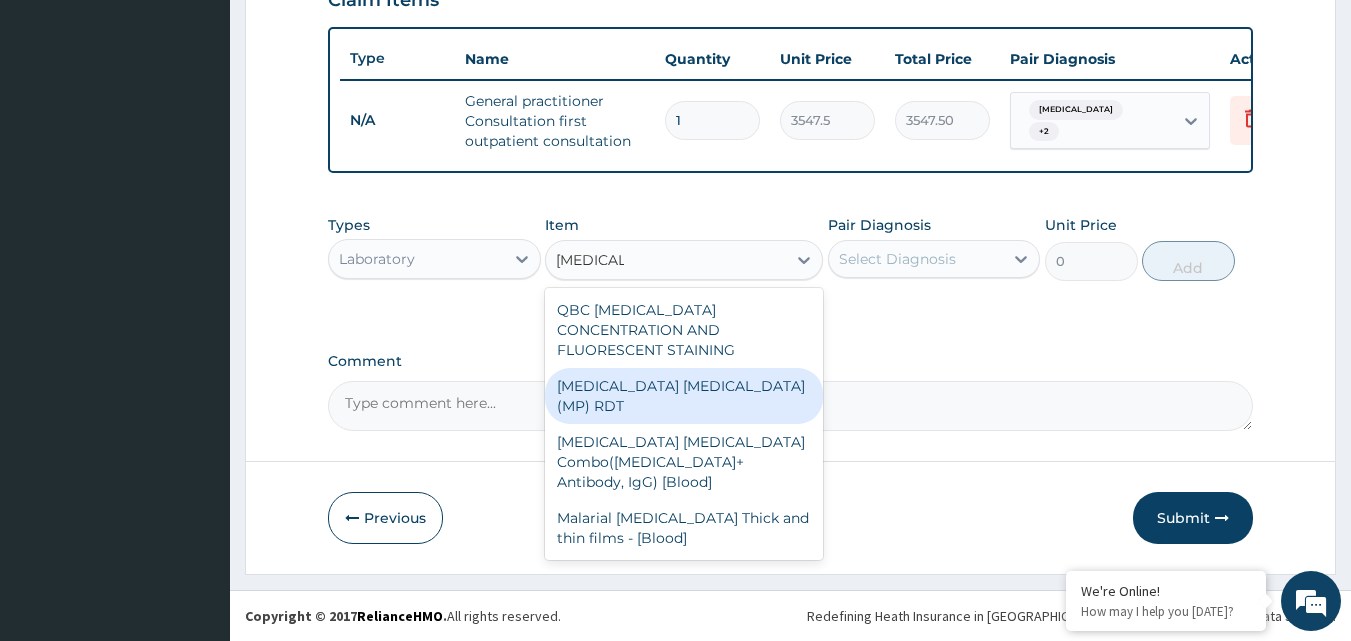 type 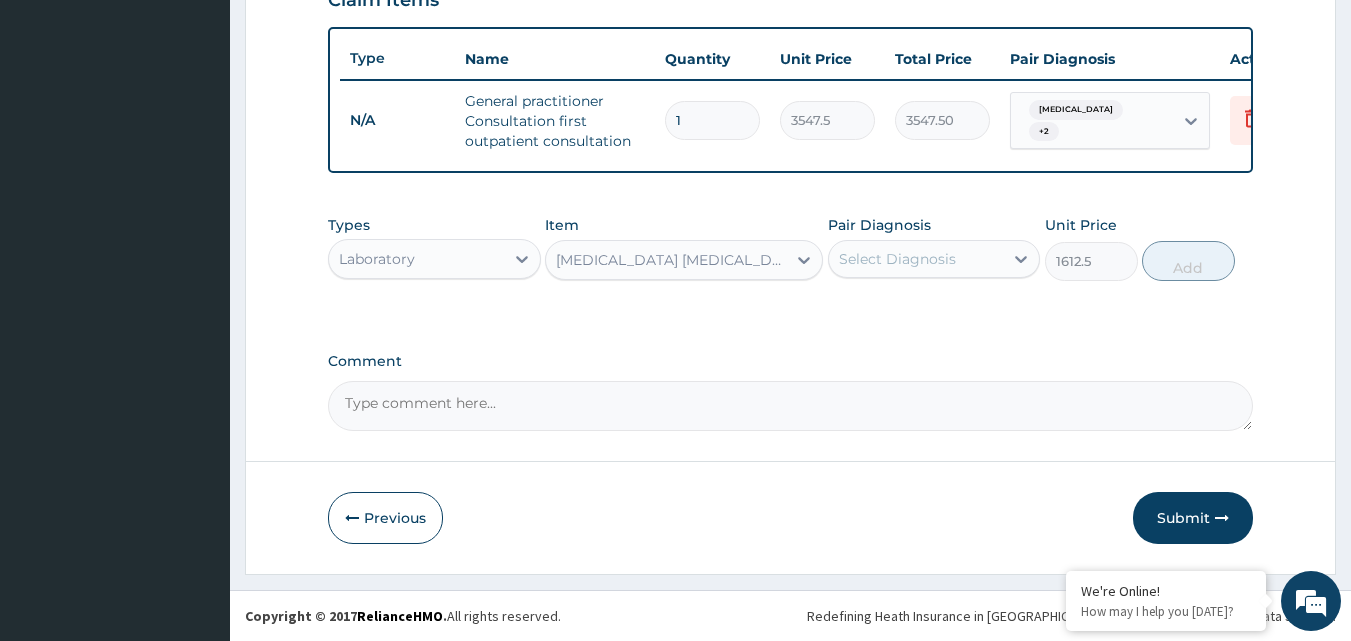click on "Select Diagnosis" at bounding box center [916, 259] 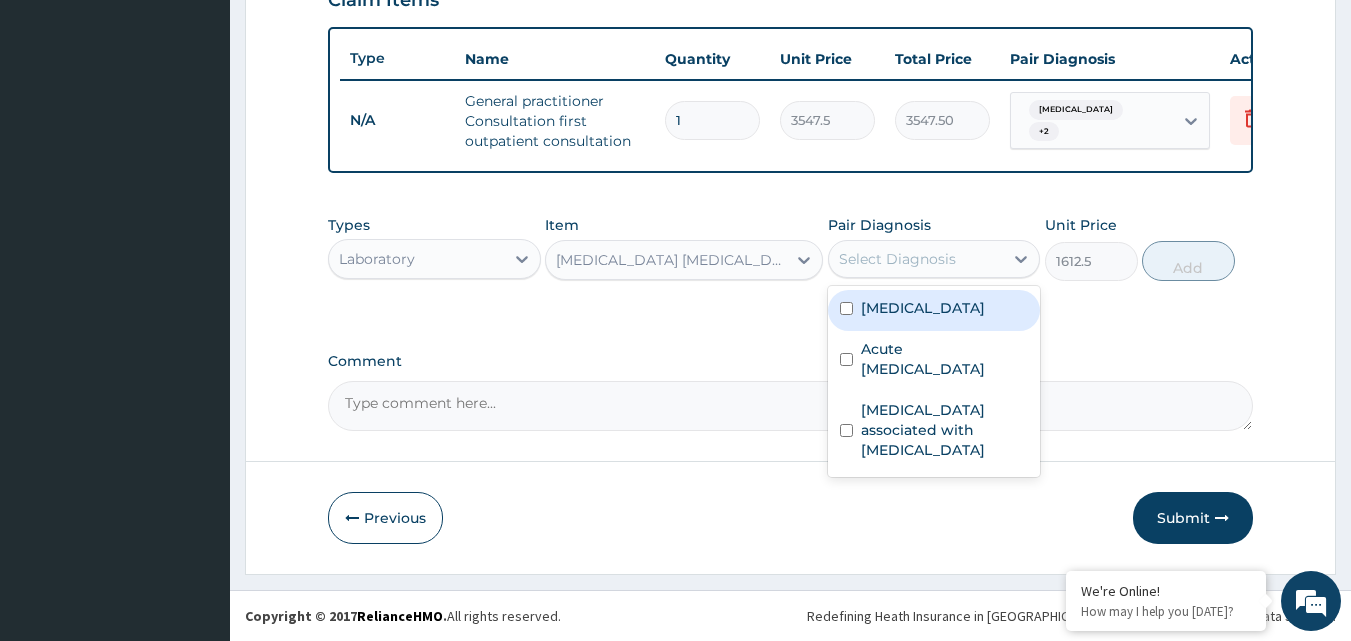 click on "Malaria" at bounding box center [934, 310] 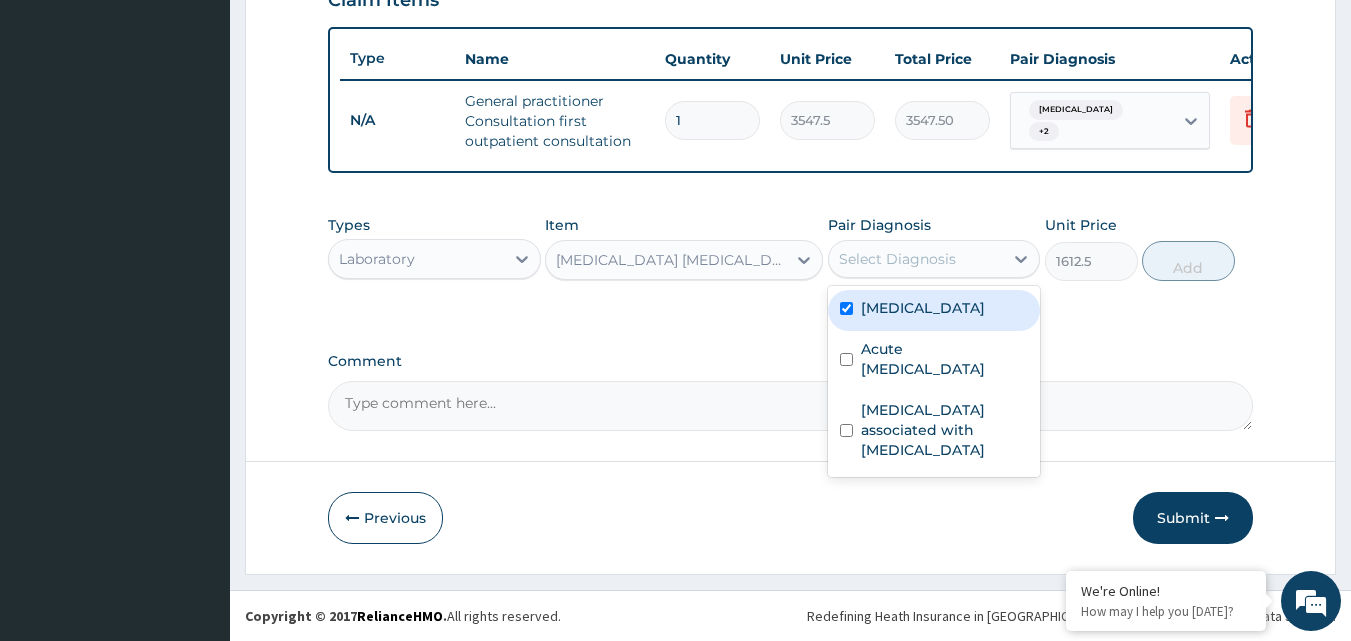 checkbox on "true" 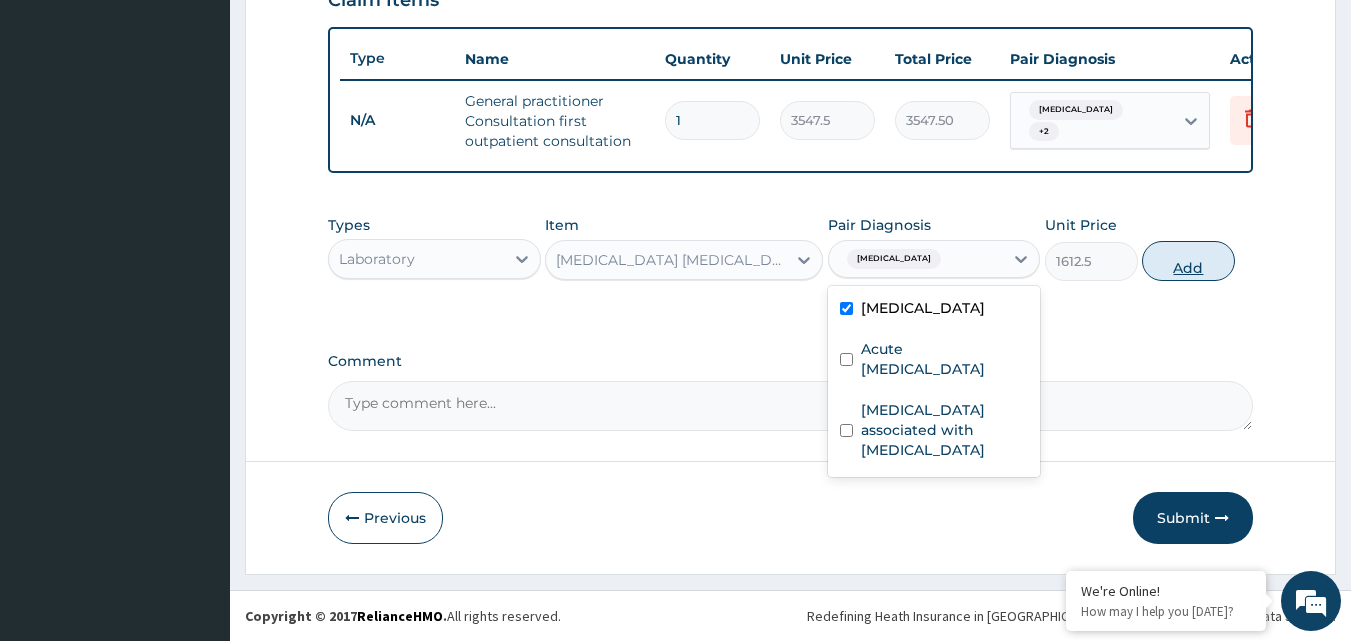 click on "Add" at bounding box center (1188, 261) 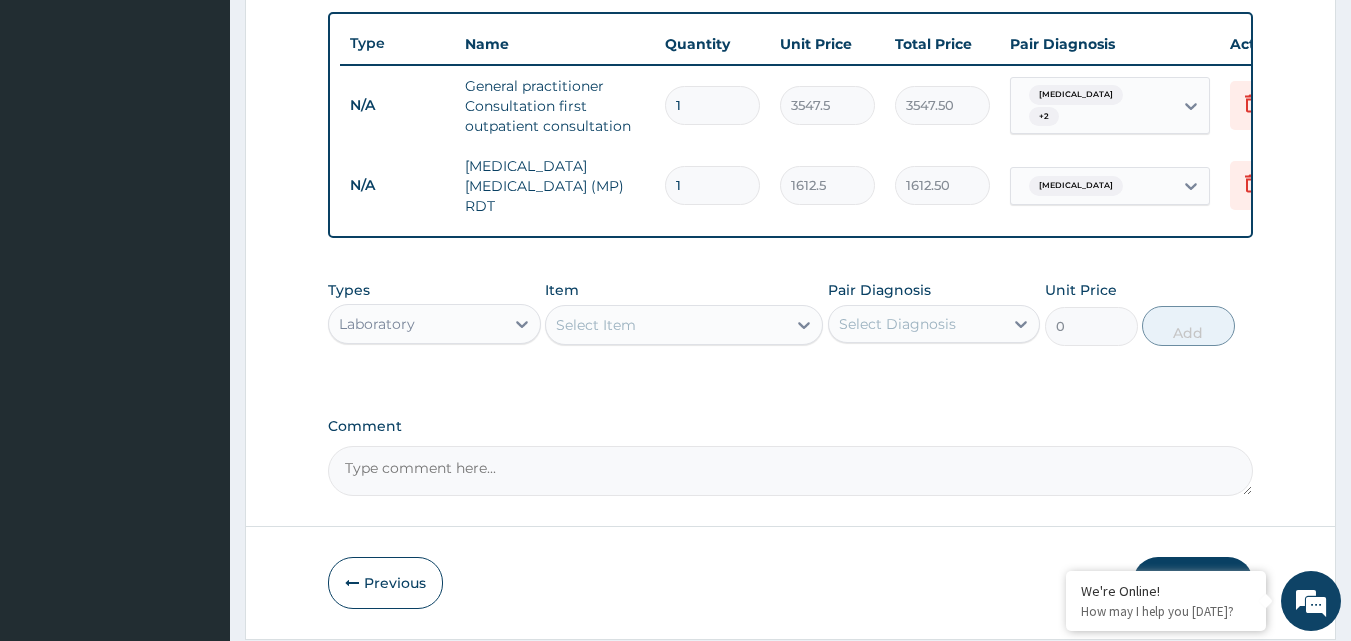 click on "Select Item" at bounding box center [666, 325] 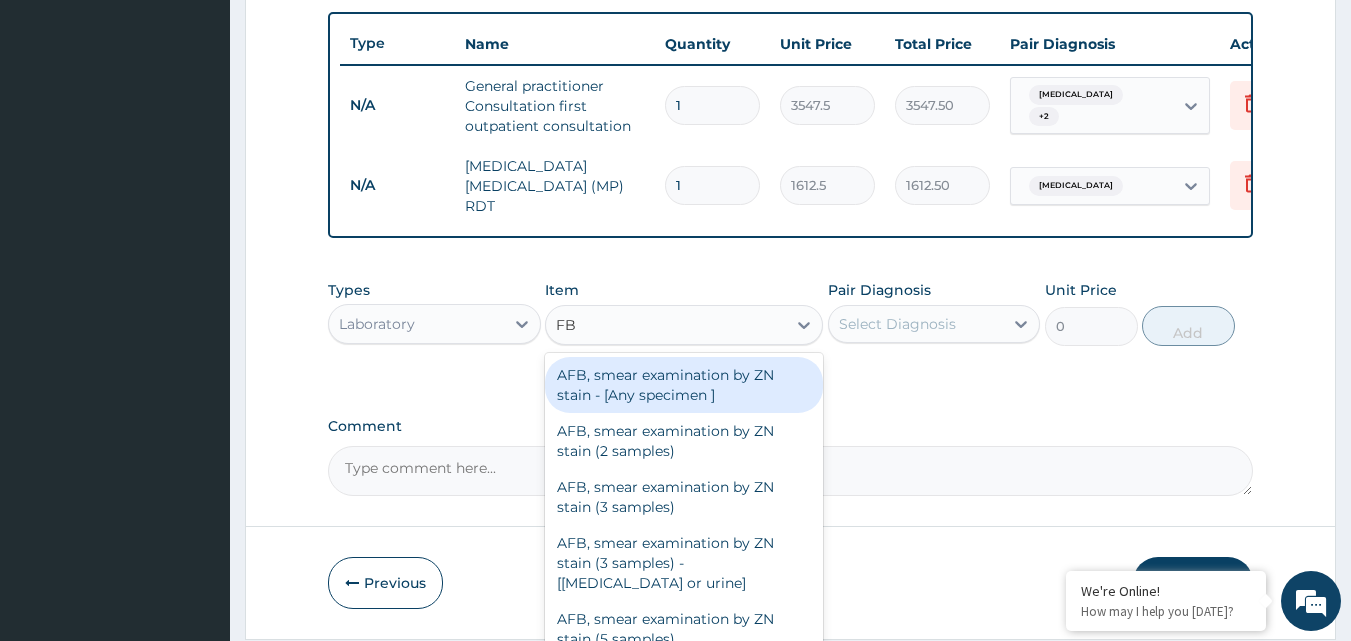 type on "FBC" 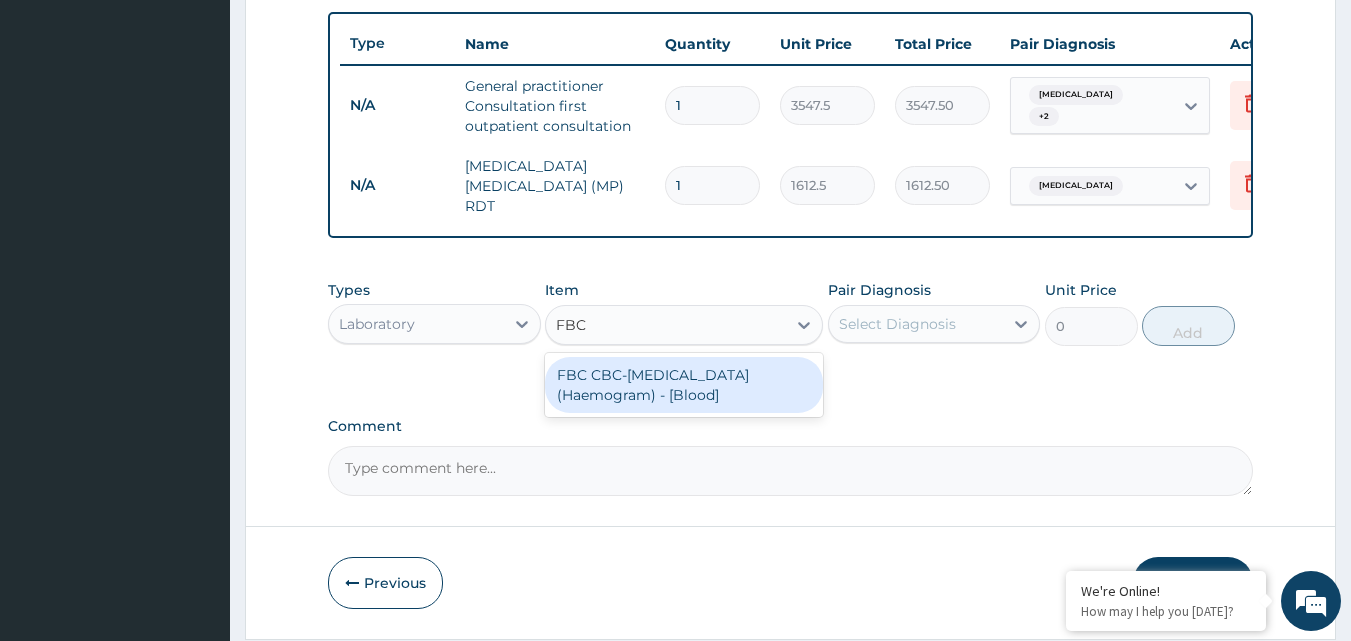 click on "FBC CBC-Complete Blood Count (Haemogram) - [Blood]" at bounding box center [684, 385] 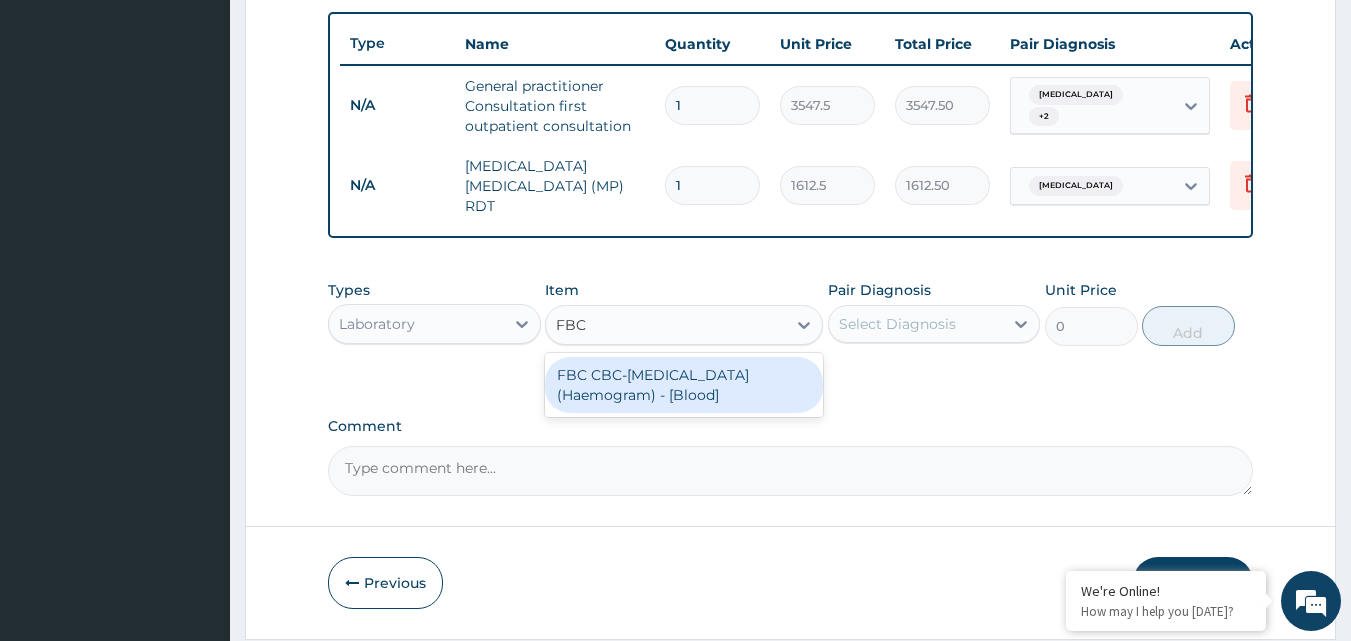 type 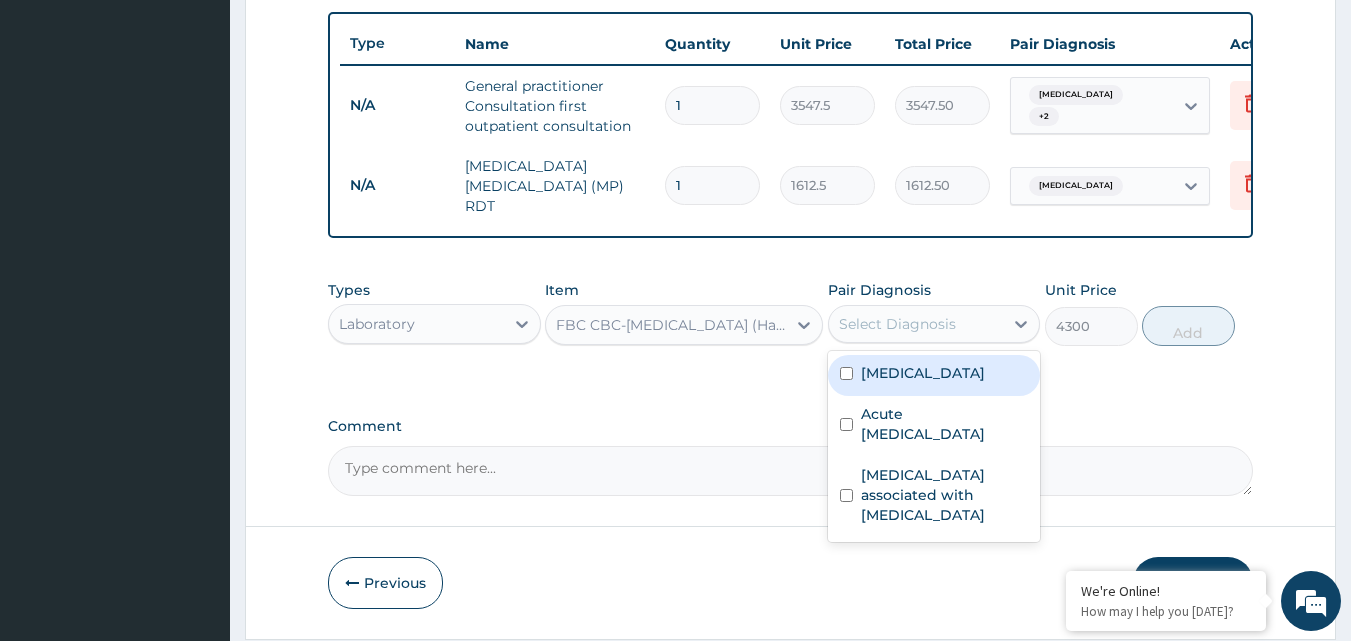 drag, startPoint x: 1011, startPoint y: 320, endPoint x: 907, endPoint y: 368, distance: 114.54257 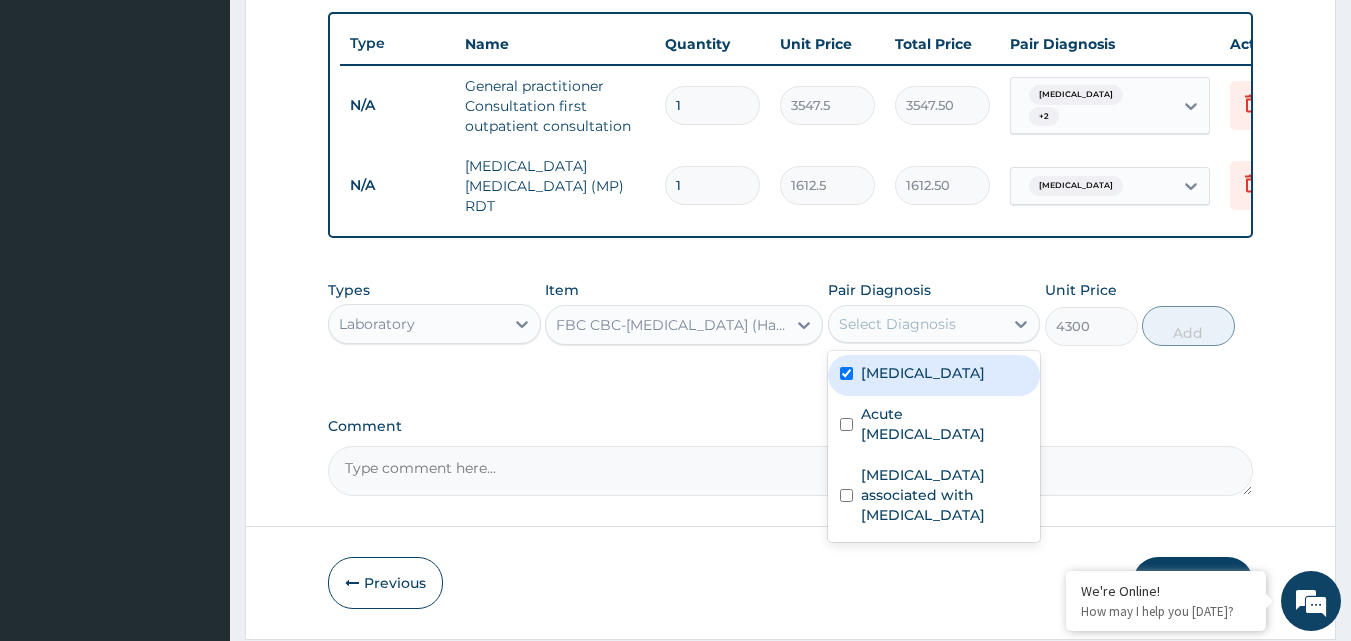 checkbox on "true" 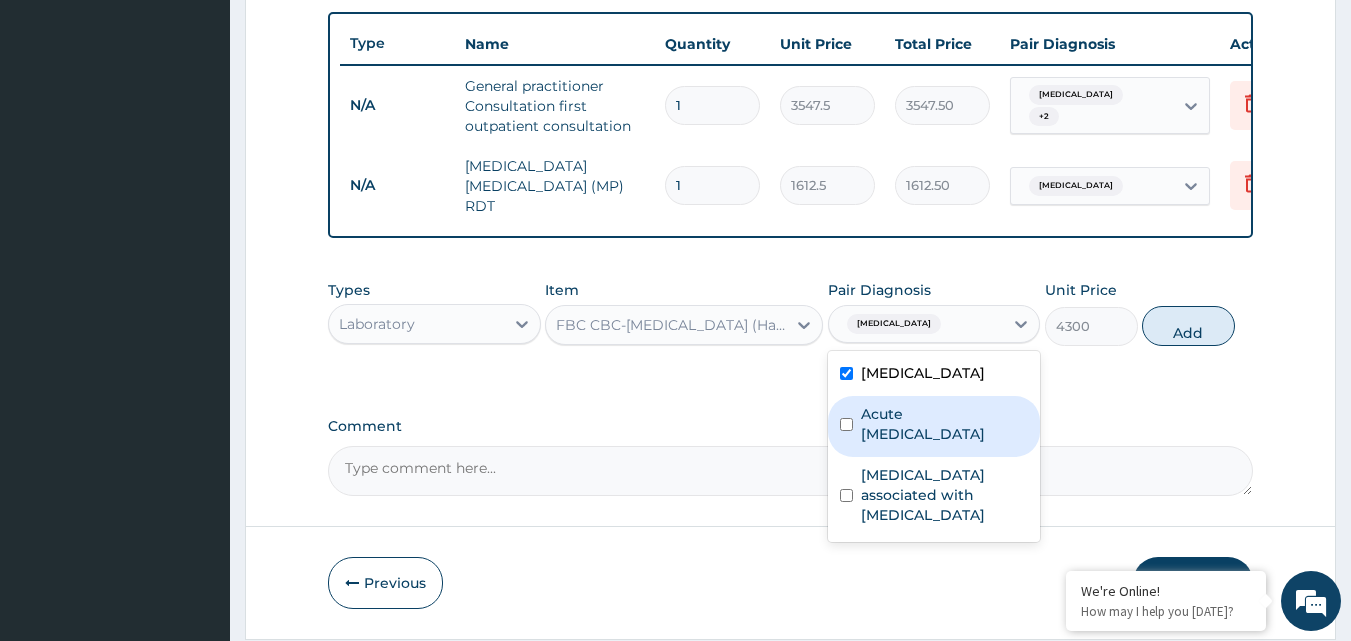 click on "Acute upper respiratory infection" at bounding box center (945, 424) 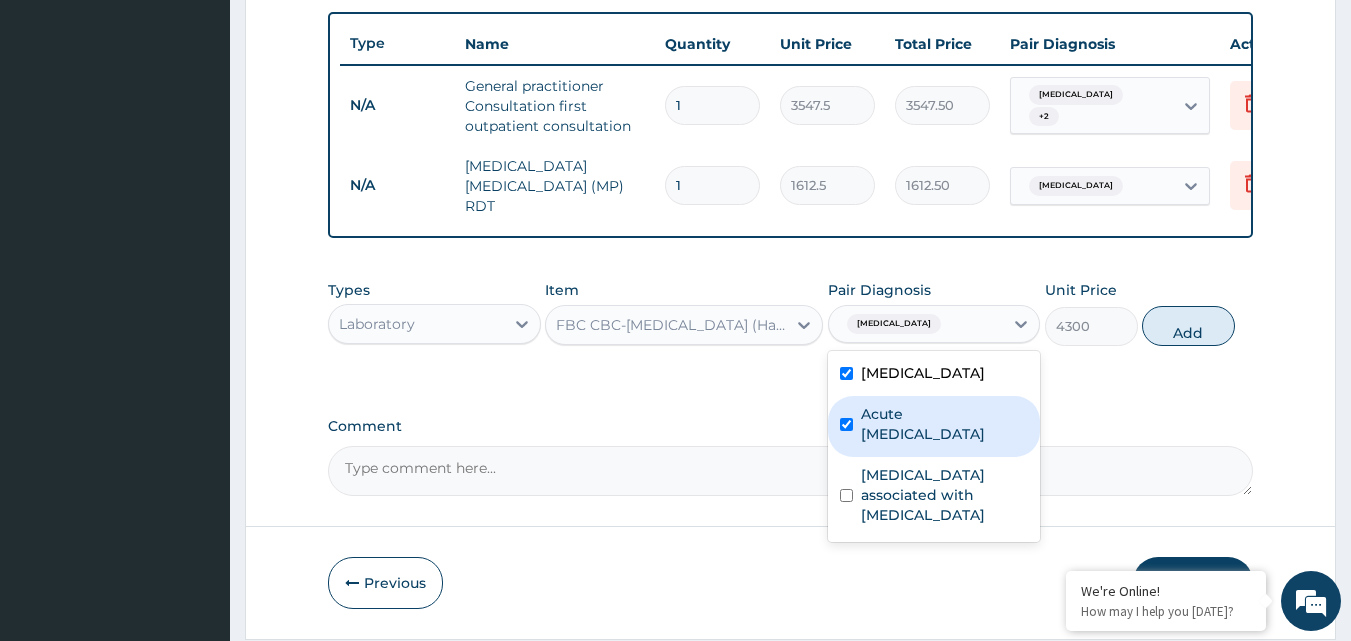 checkbox on "true" 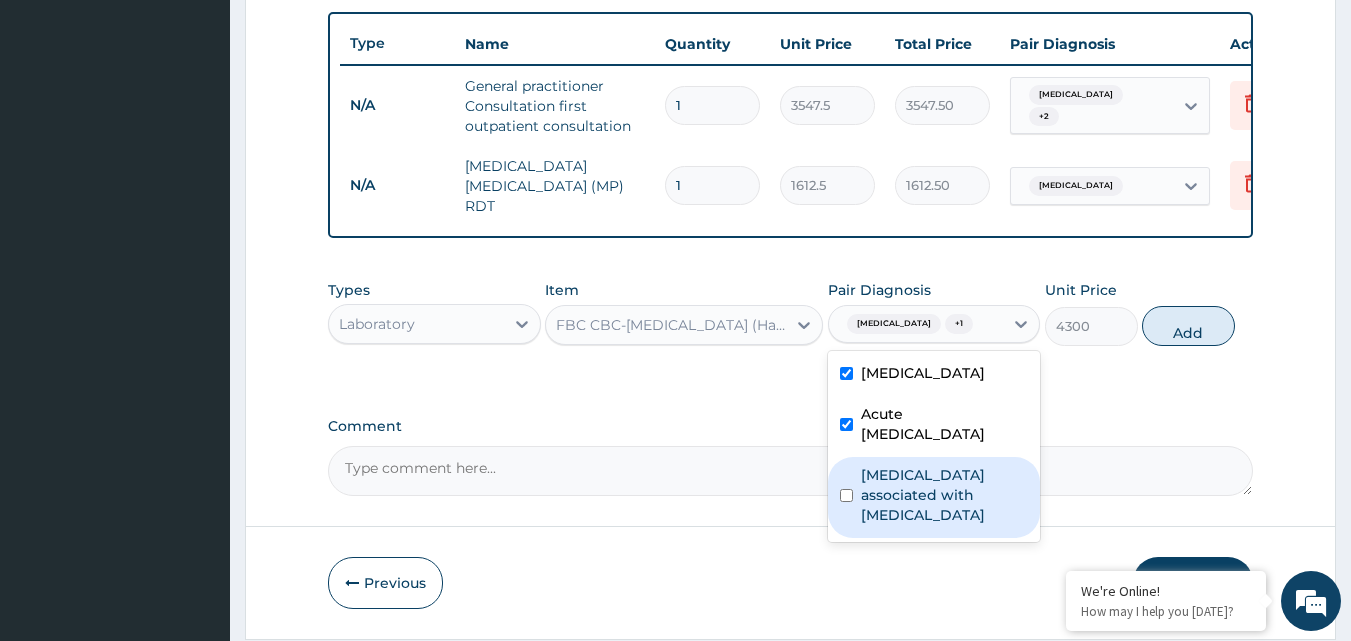 click on "Arthropathy associated with helminthiasis" at bounding box center [945, 495] 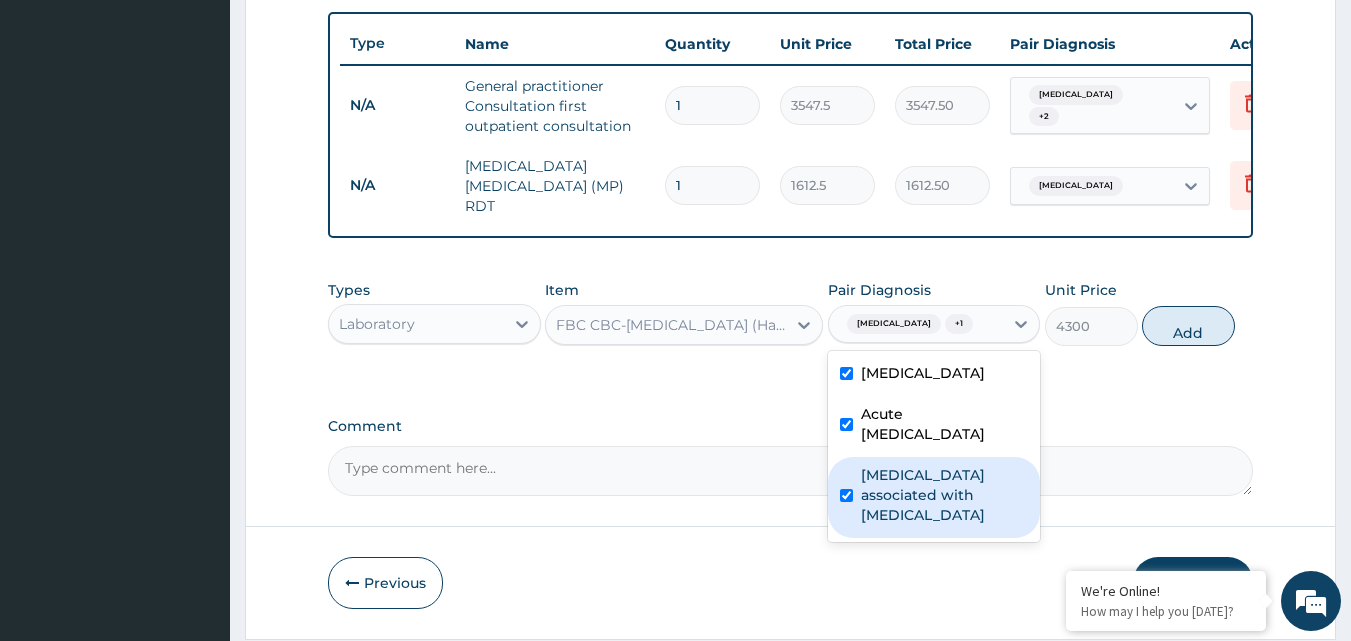 checkbox on "true" 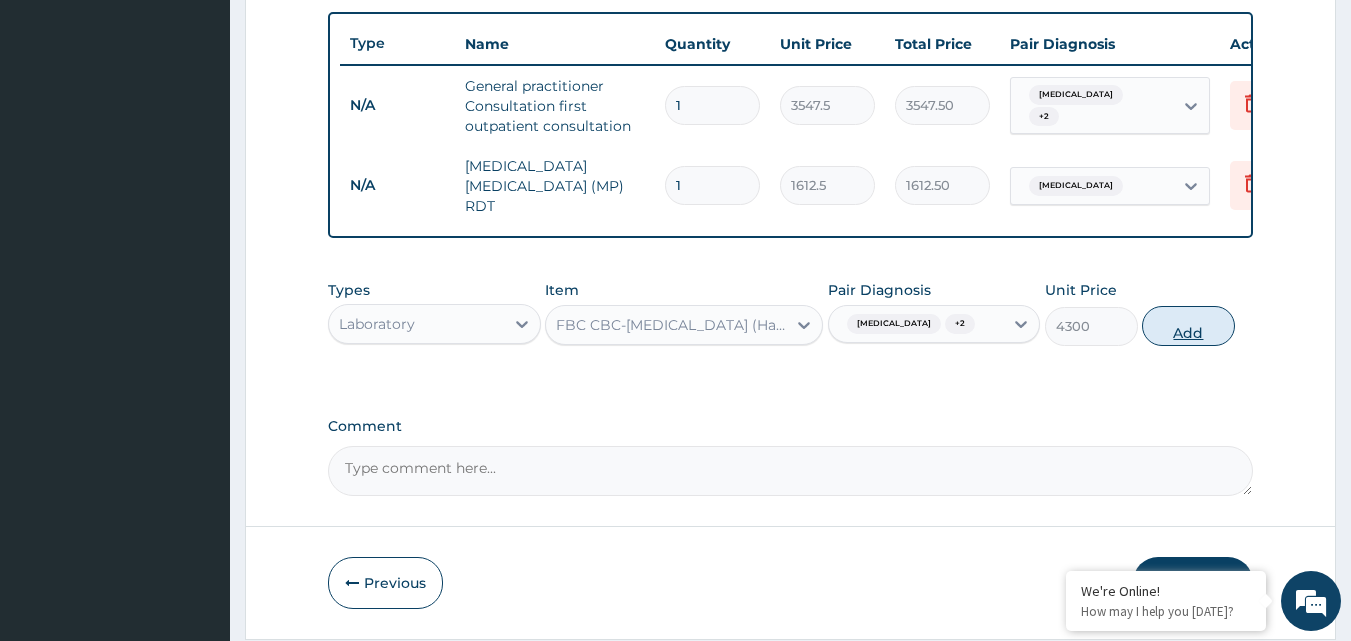 click on "Add" at bounding box center (1188, 326) 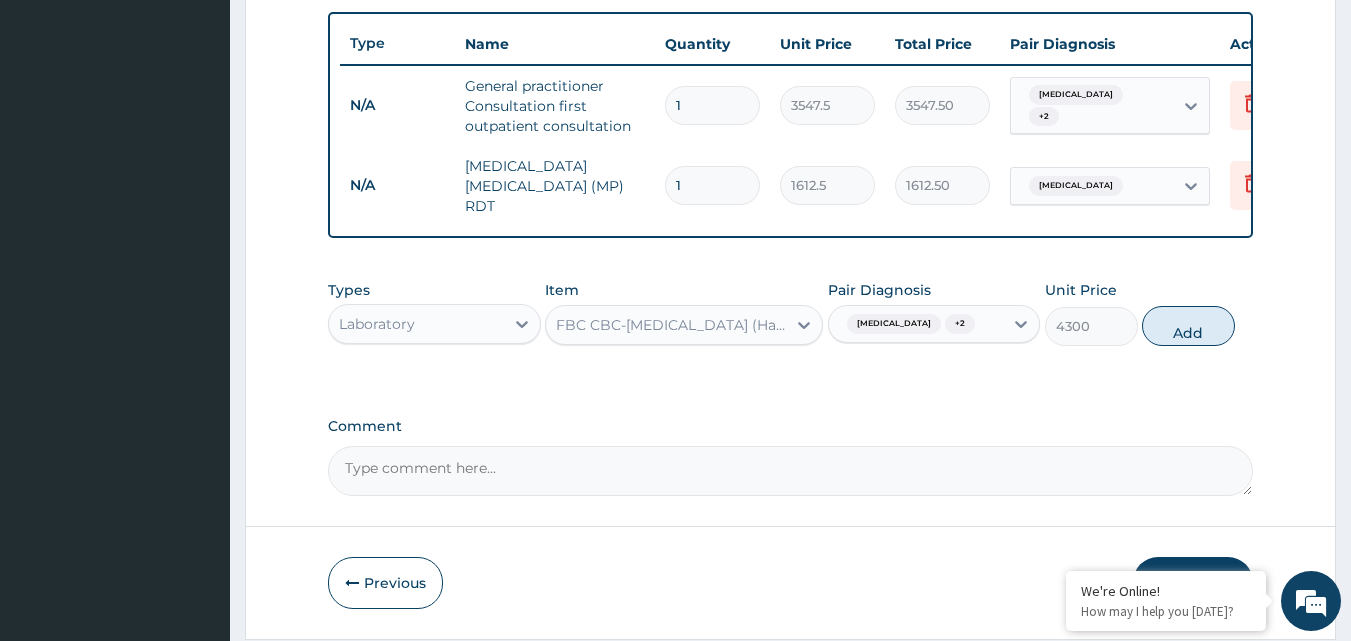 type on "0" 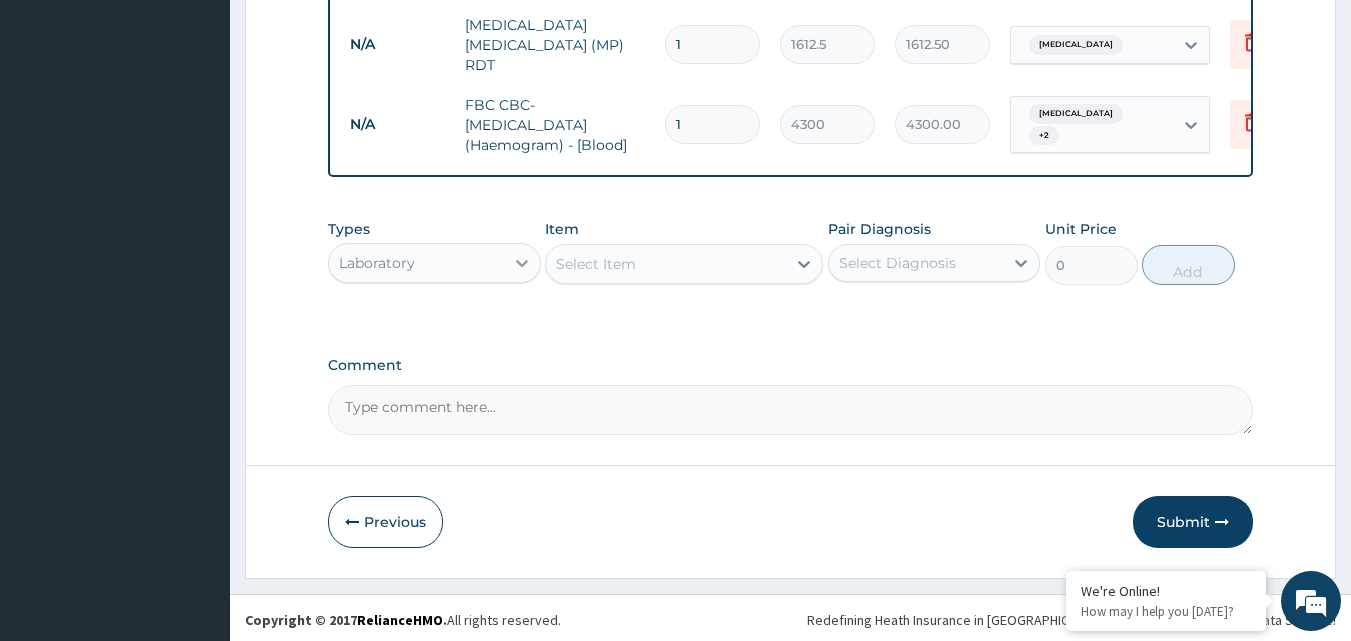 scroll, scrollTop: 881, scrollLeft: 0, axis: vertical 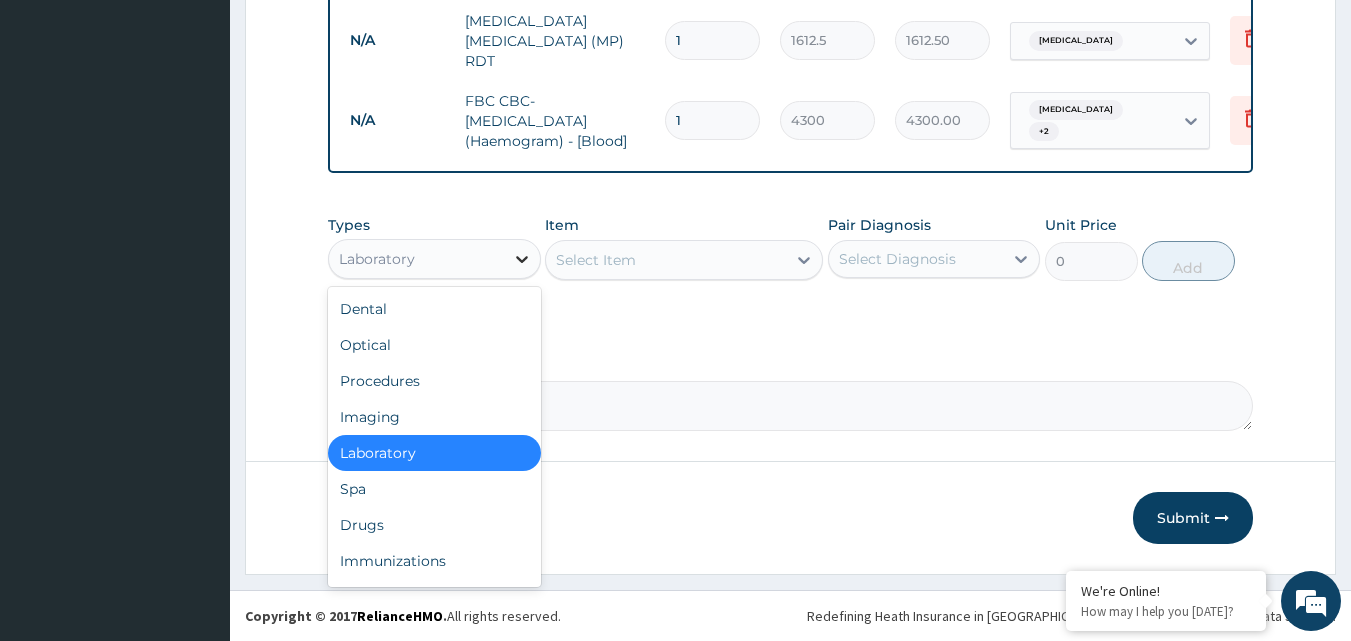 click at bounding box center (522, 259) 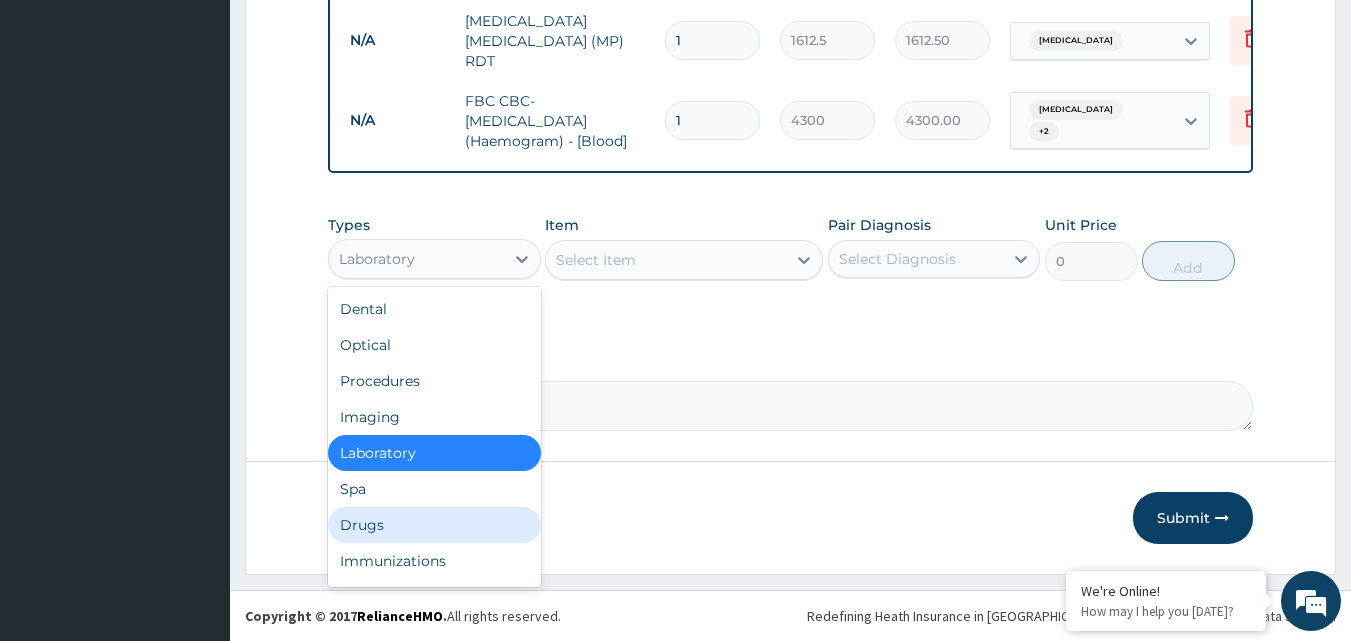 click on "Drugs" at bounding box center (434, 525) 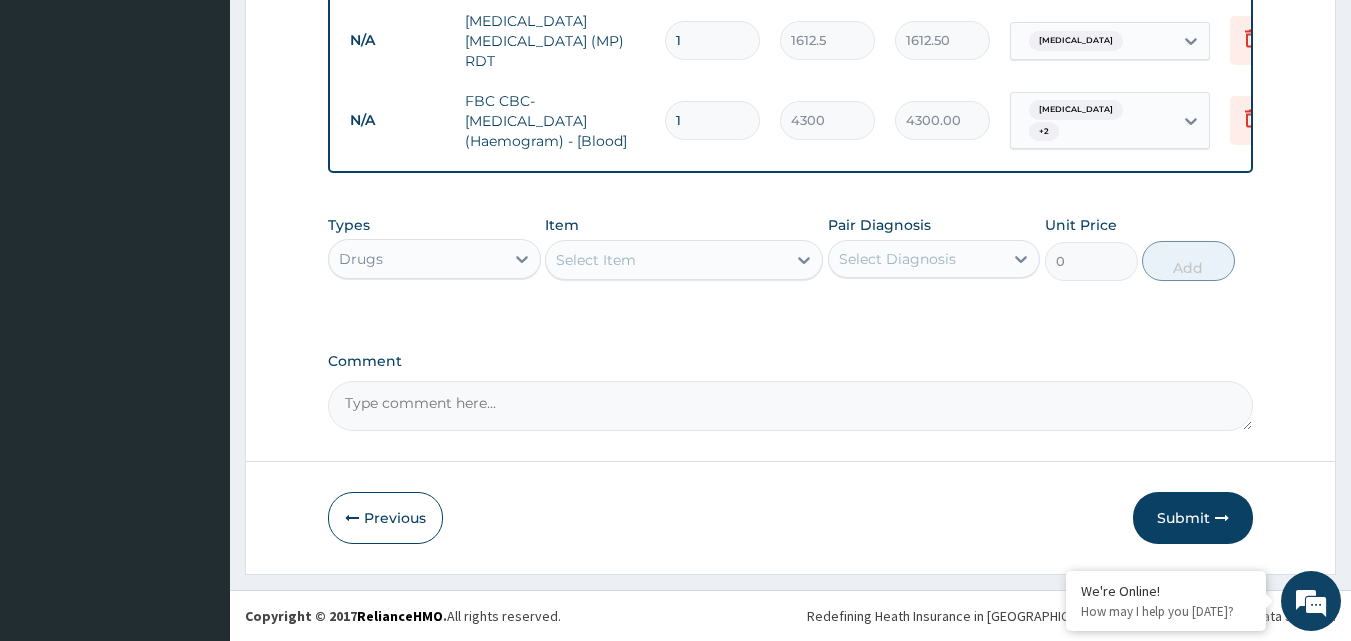 click on "Select Item" at bounding box center (666, 260) 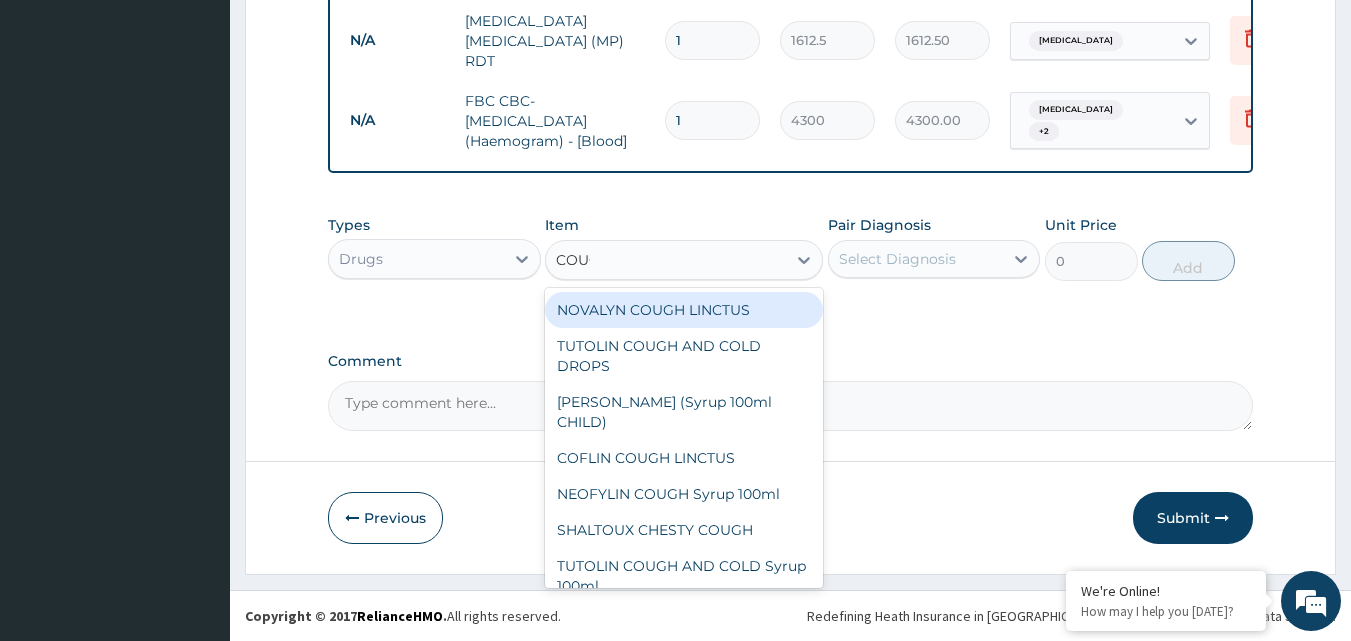 type on "COUGH" 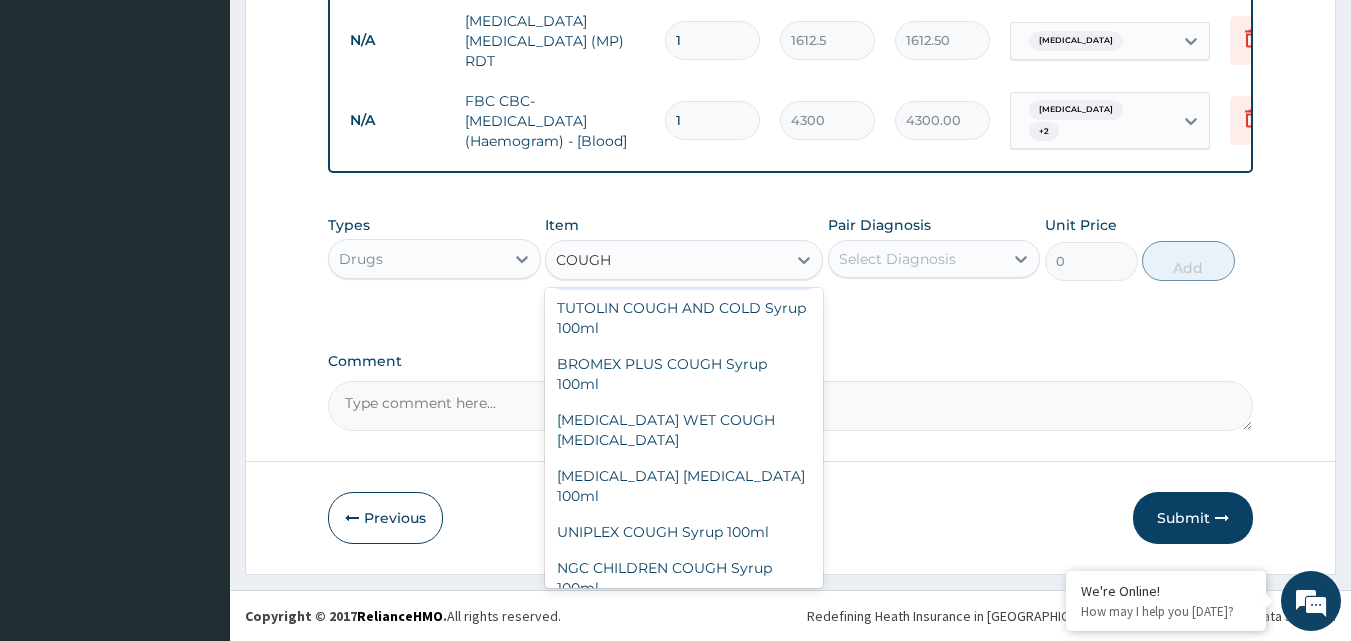 scroll, scrollTop: 276, scrollLeft: 0, axis: vertical 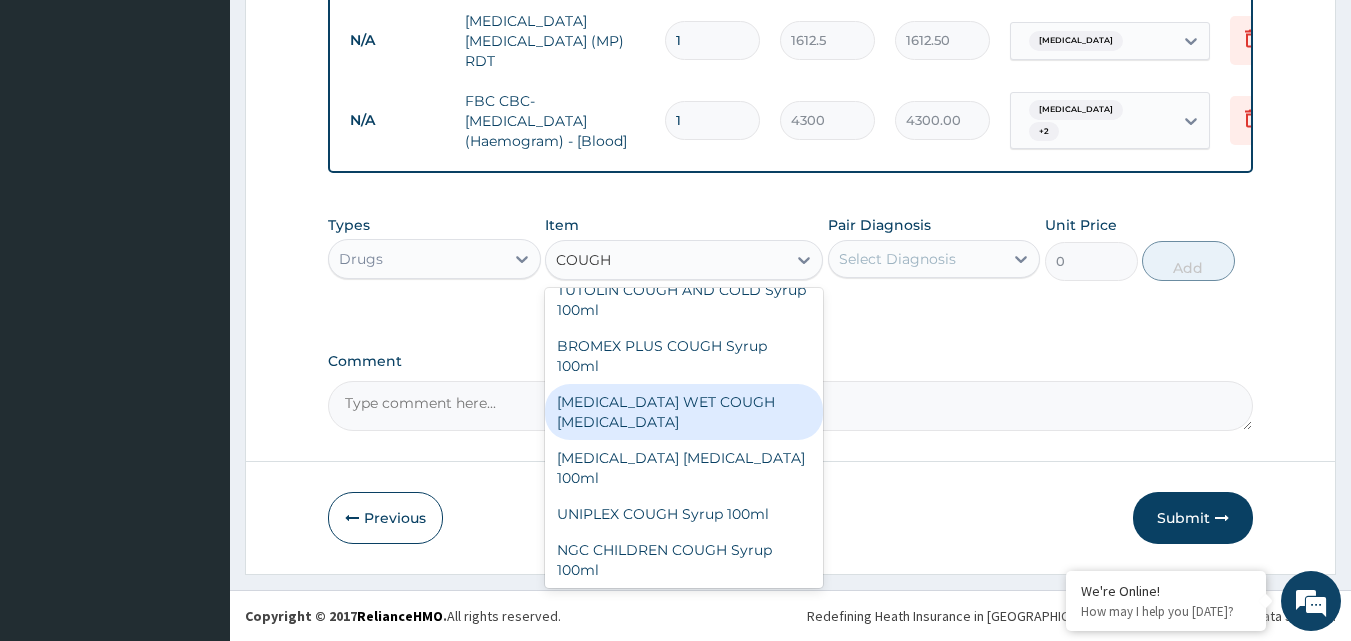 click on "BENYLIN WET COUGH MENTHOL" at bounding box center [684, 412] 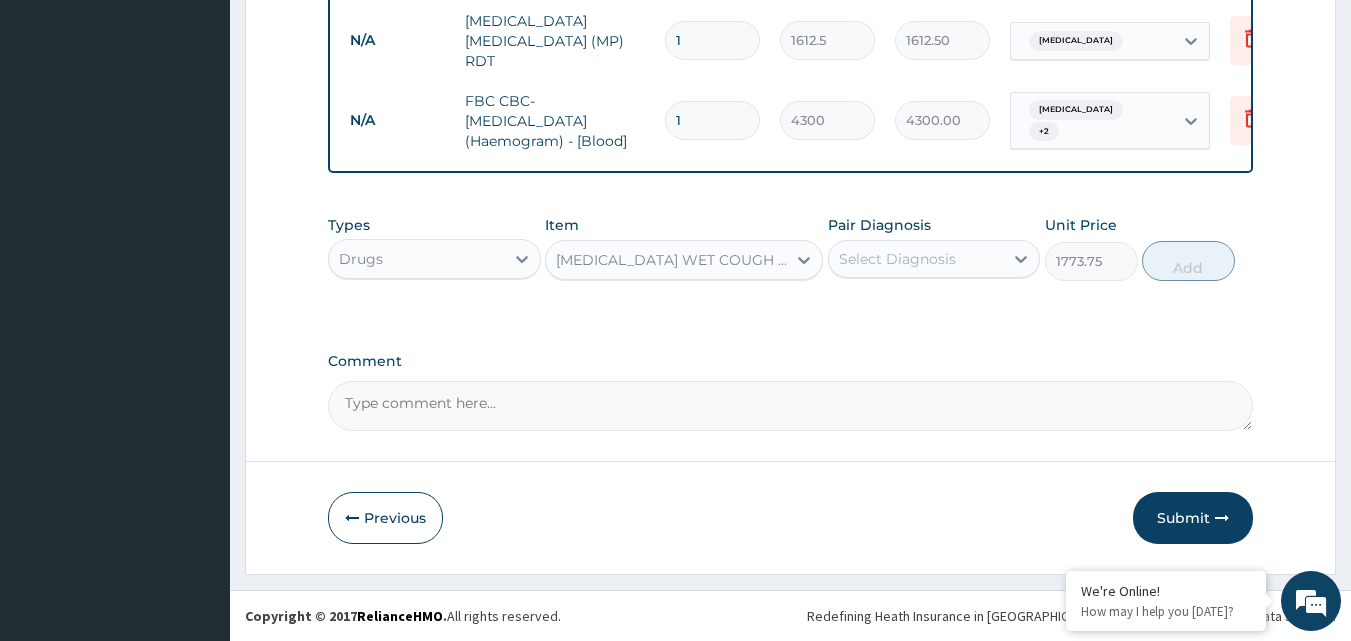 click on "Select Diagnosis" at bounding box center (897, 259) 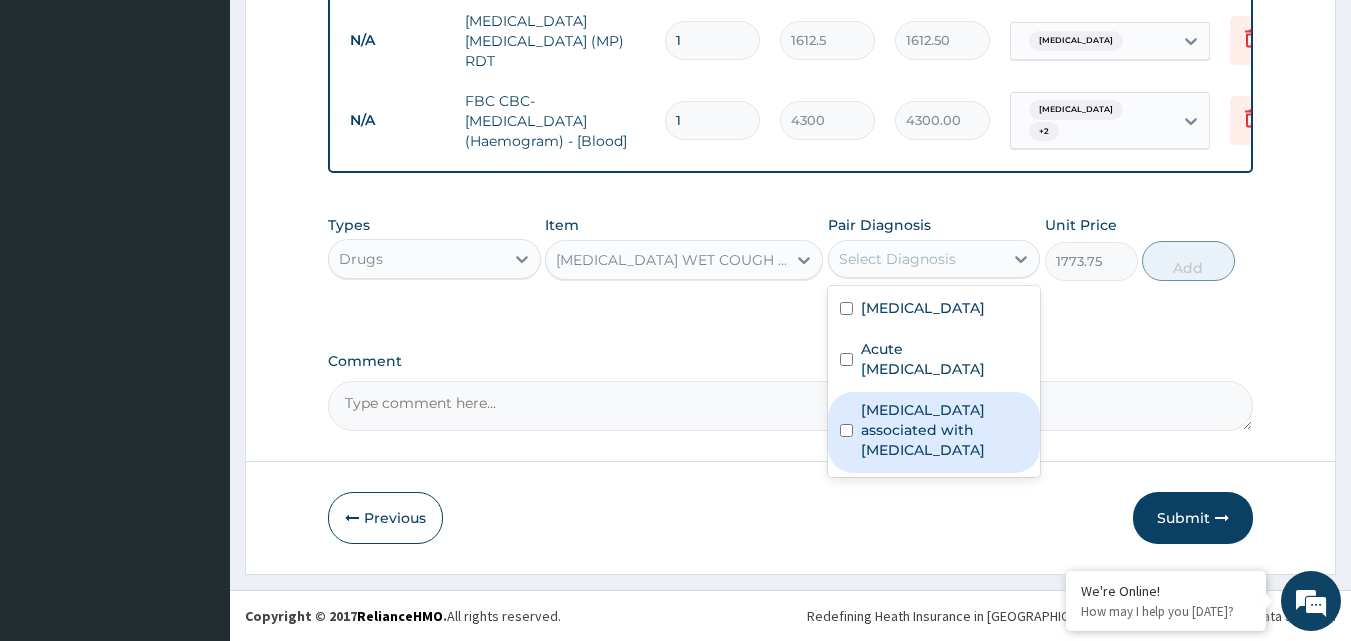 click on "Arthropathy associated with helminthiasis" at bounding box center [945, 430] 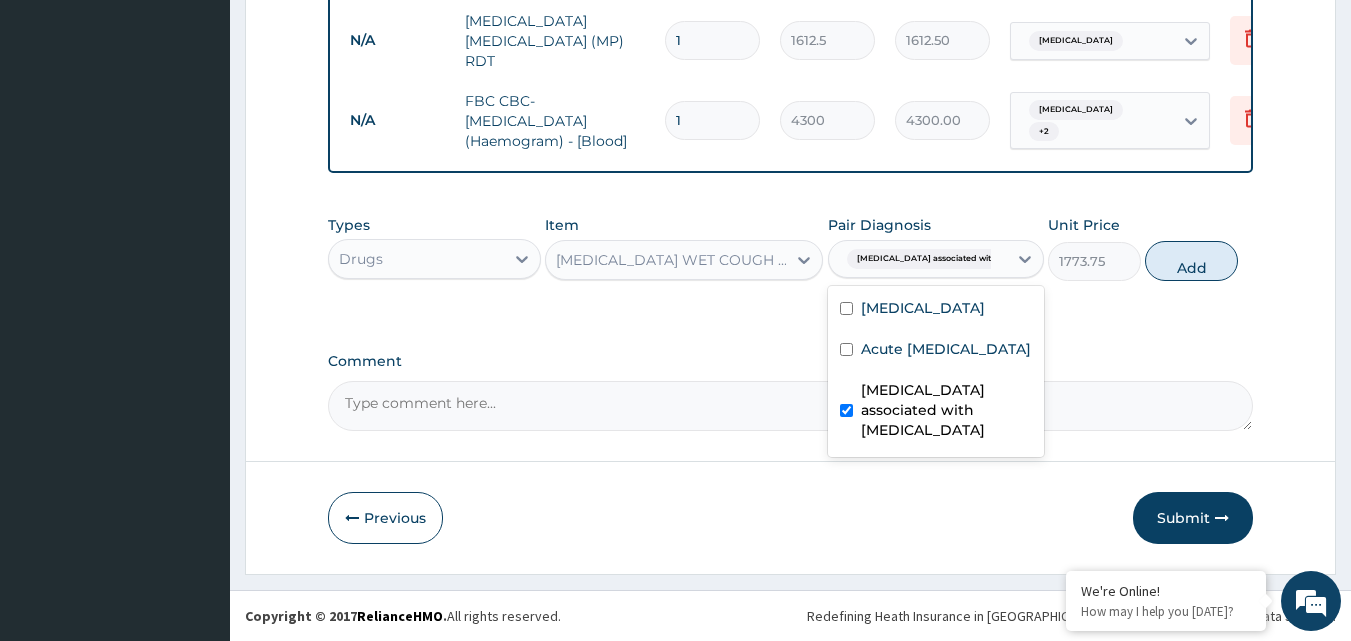 click on "Arthropathy associated with helminthiasis" at bounding box center (946, 410) 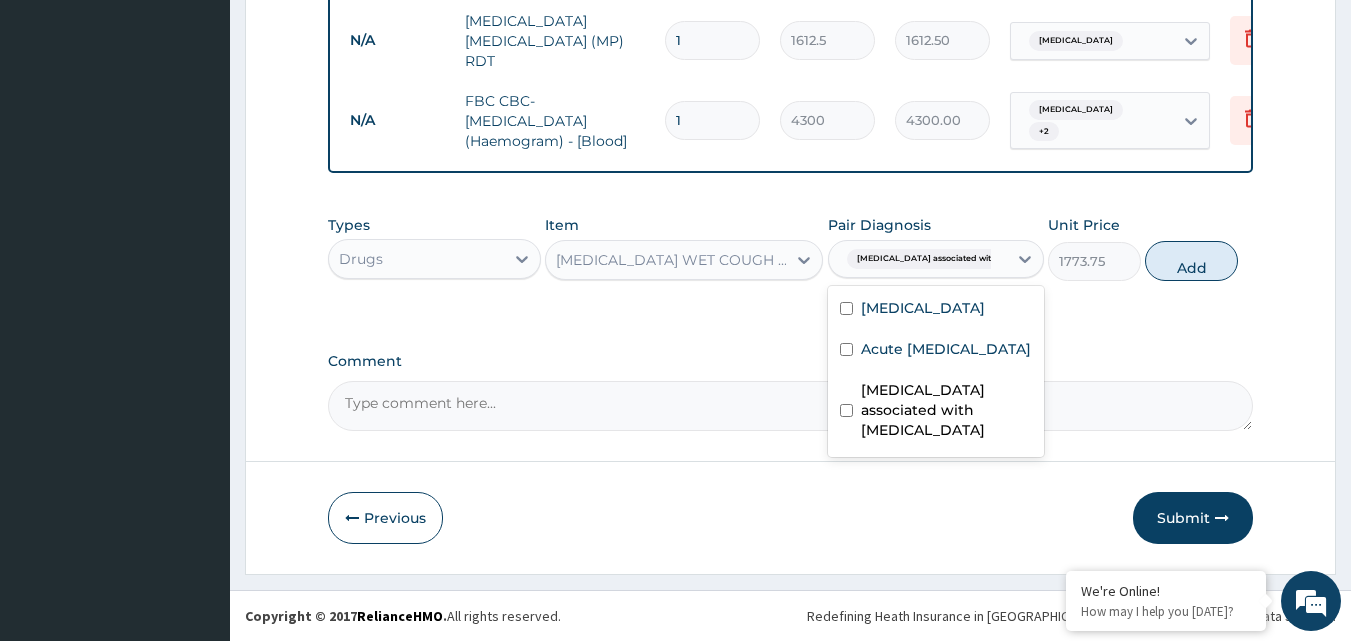 checkbox on "false" 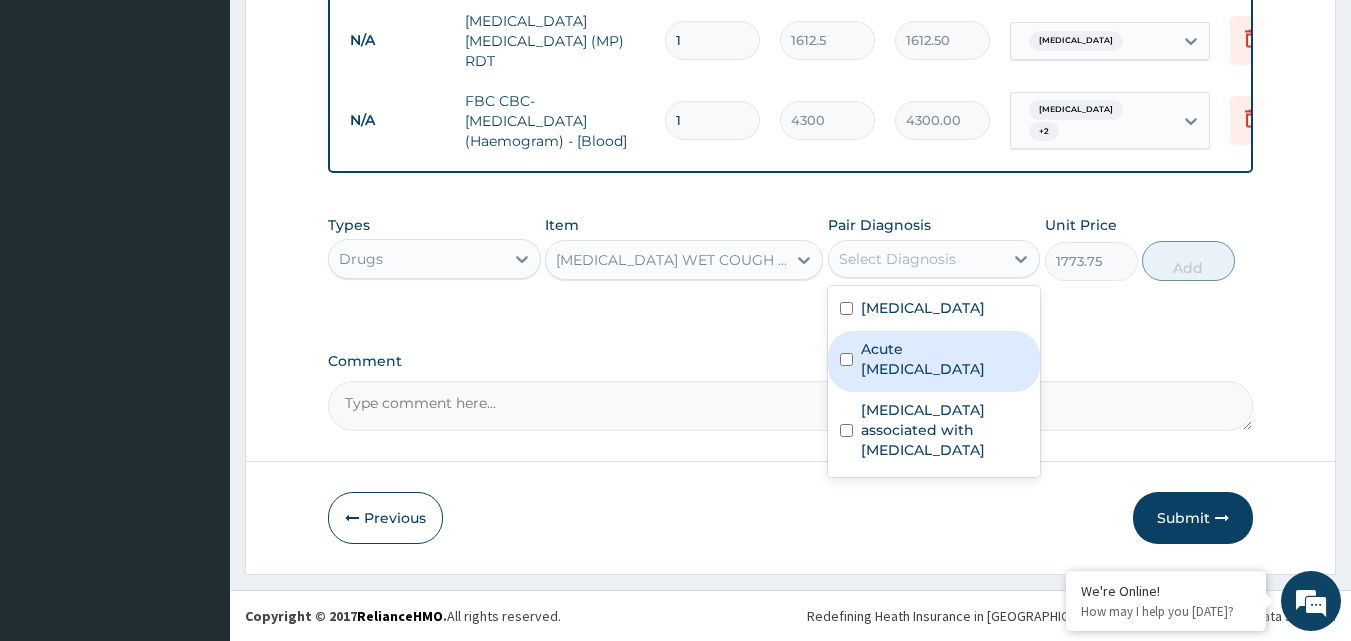 click on "Acute upper respiratory infection" at bounding box center (945, 359) 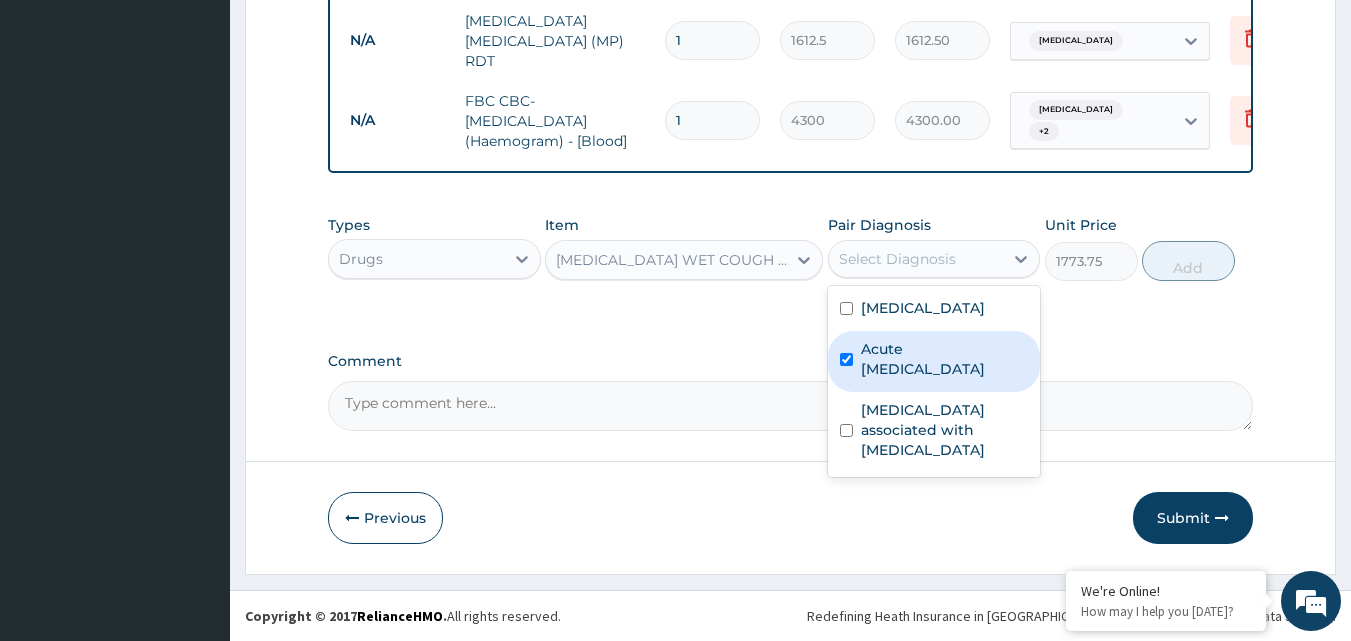 checkbox on "true" 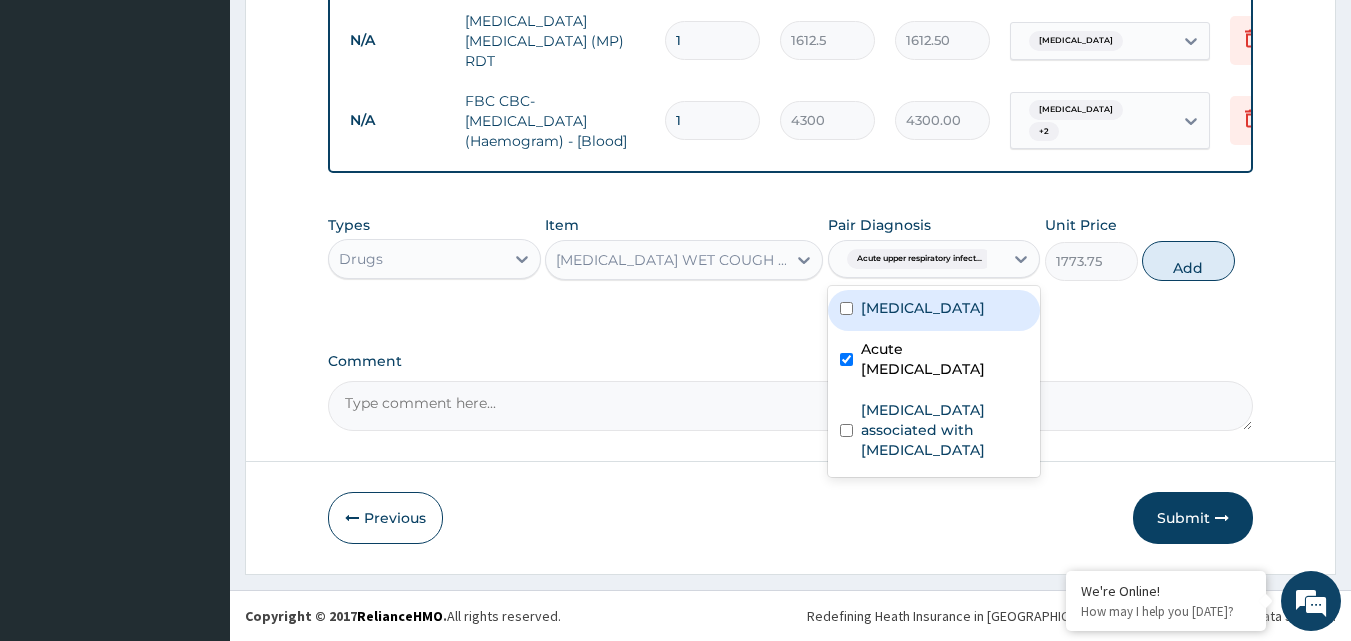 click on "Malaria" at bounding box center (923, 308) 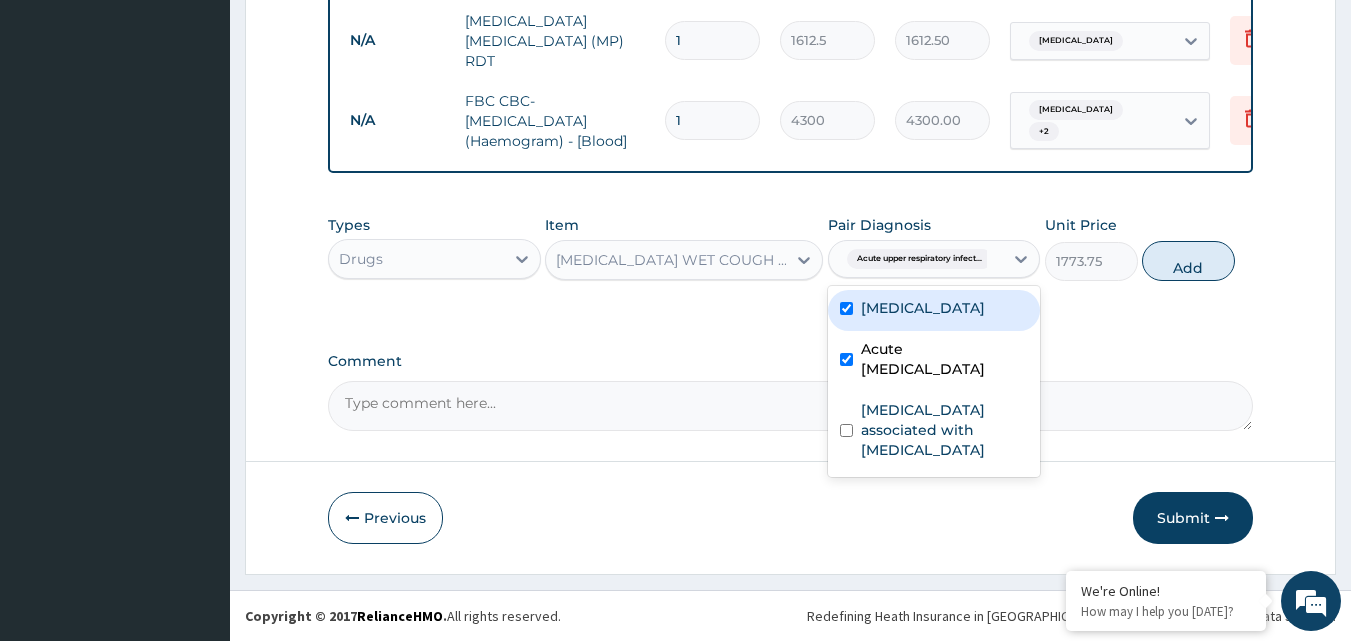 checkbox on "true" 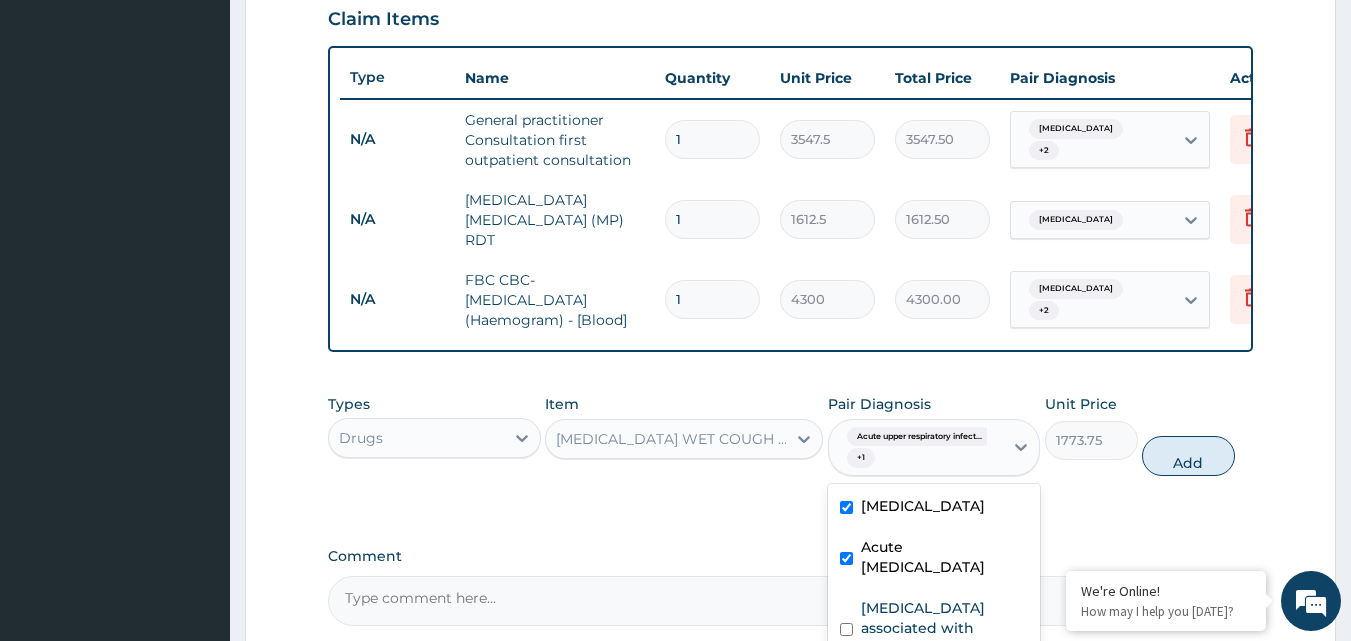 scroll, scrollTop: 481, scrollLeft: 0, axis: vertical 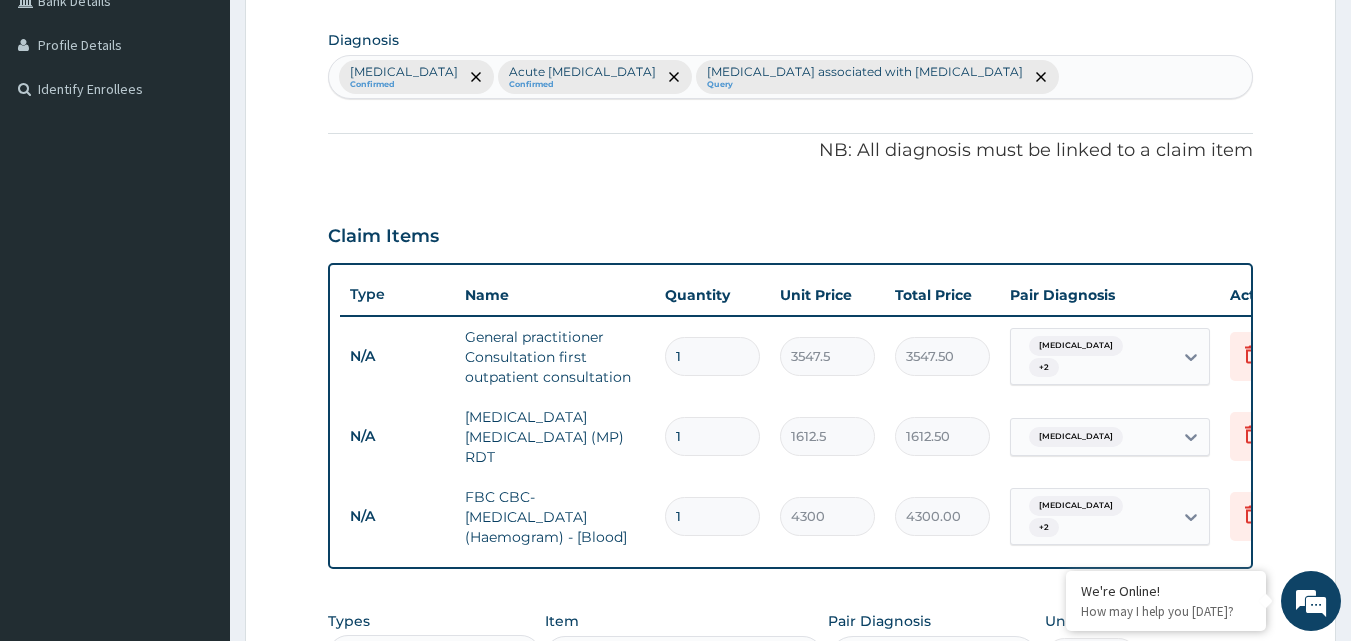 click on "Malaria Confirmed Acute upper respiratory infection Confirmed Arthropathy associated with helminthiasis Query" at bounding box center (791, 77) 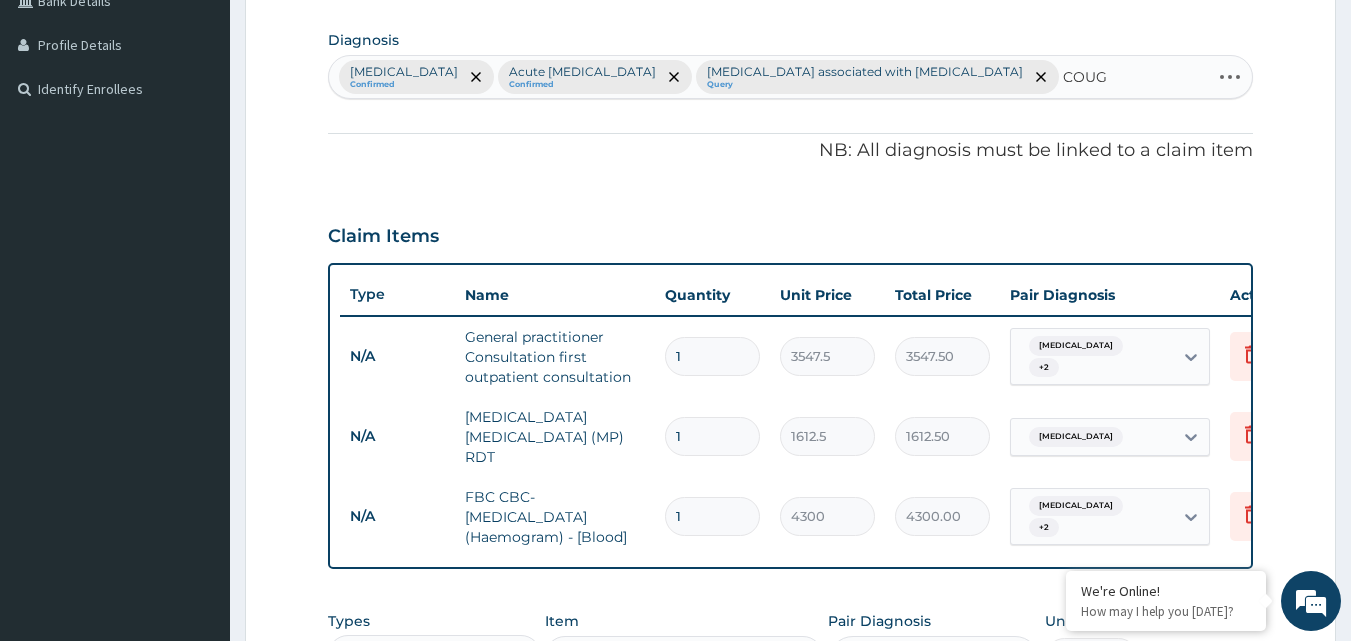 type on "COUGH" 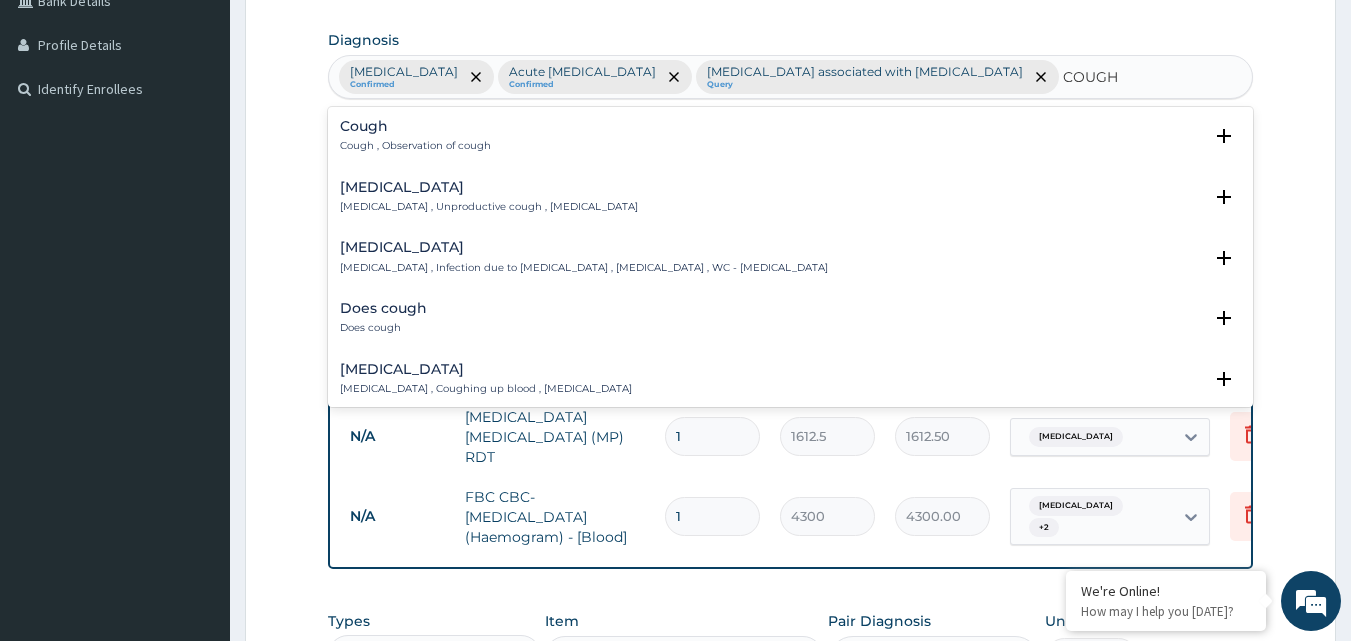 click on "Cough , Observation of cough" at bounding box center [415, 146] 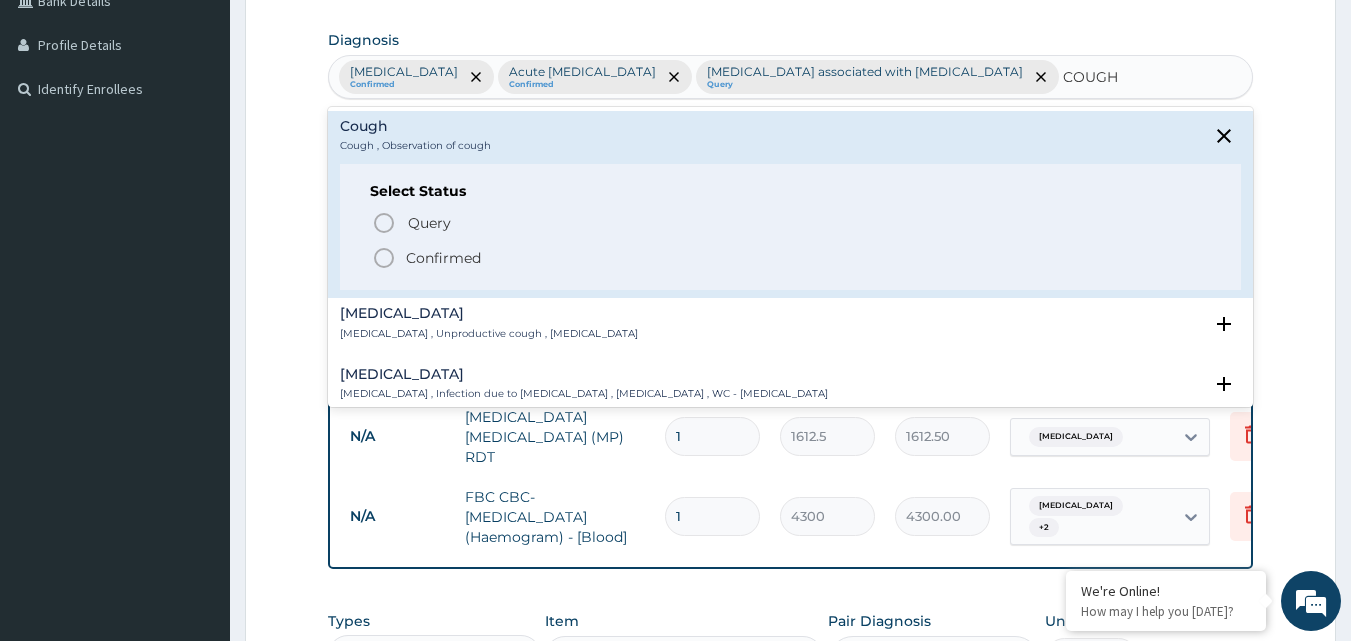 click on "Confirmed" at bounding box center (443, 258) 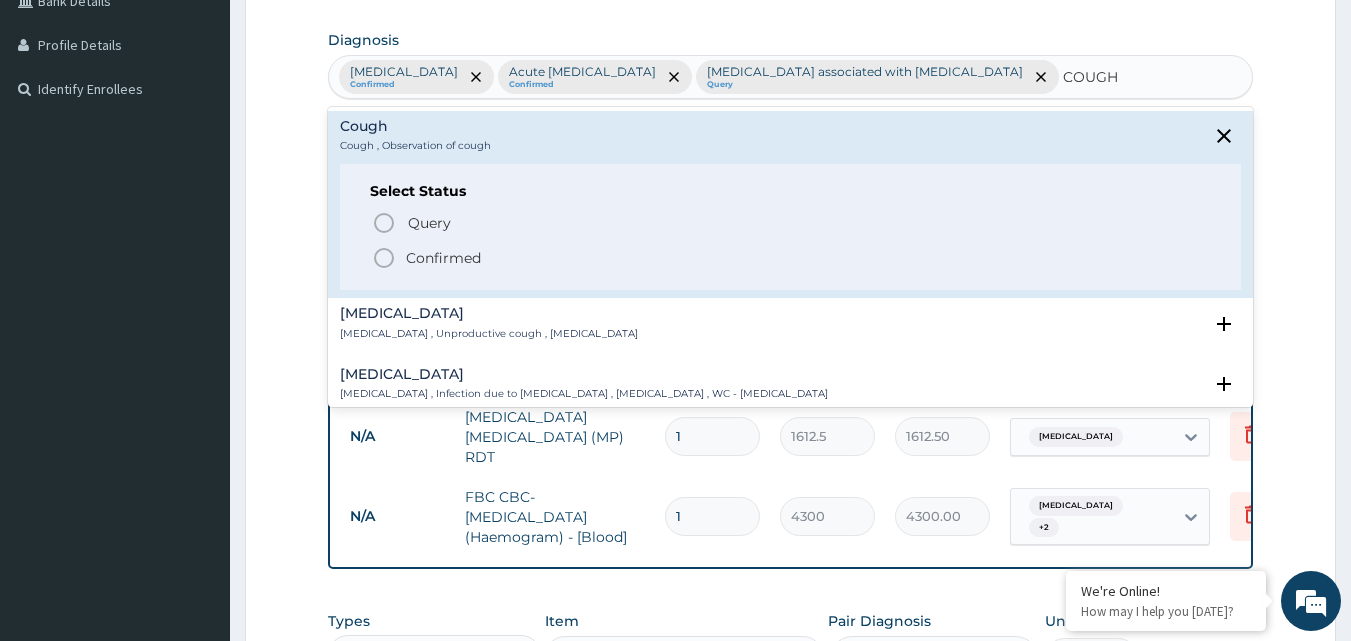 type 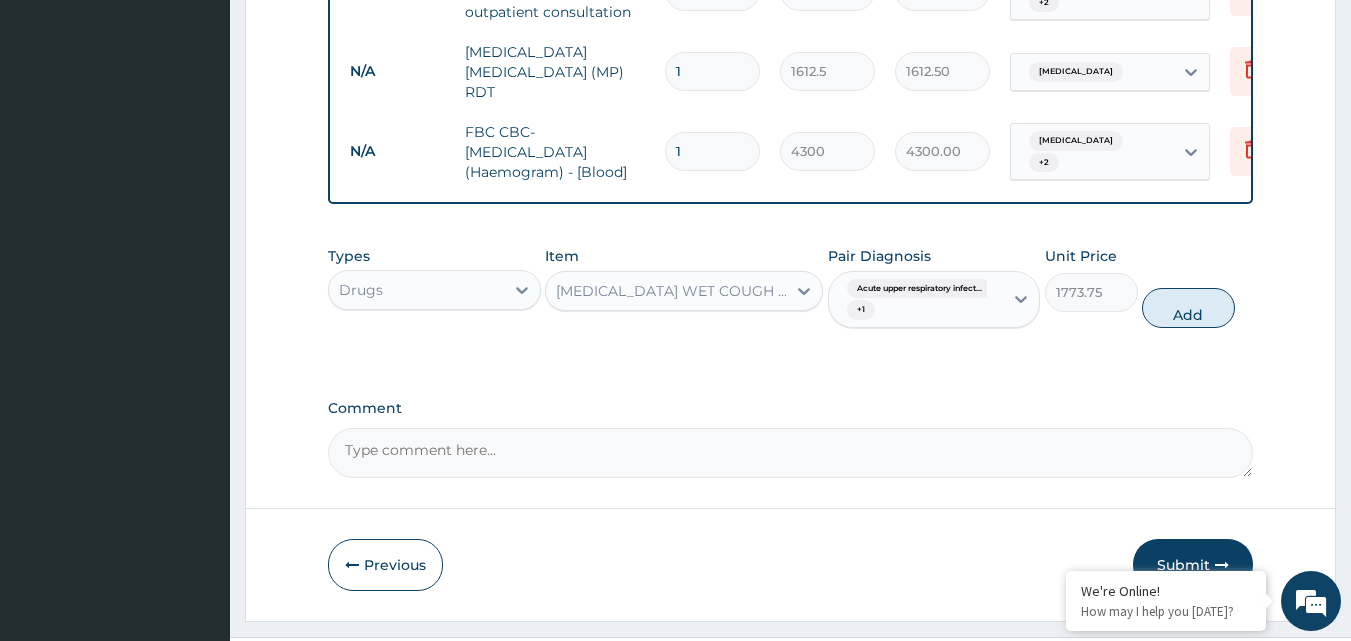scroll, scrollTop: 881, scrollLeft: 0, axis: vertical 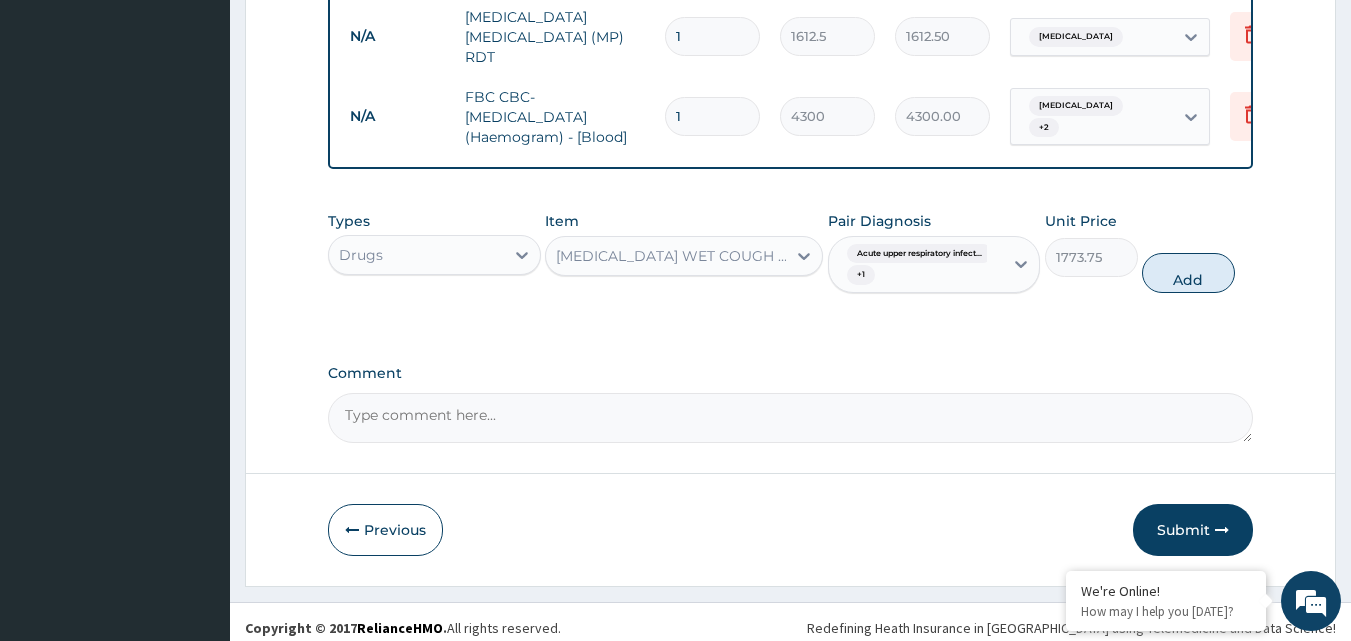 click on "Acute upper respiratory infect...  + 1" at bounding box center [913, 265] 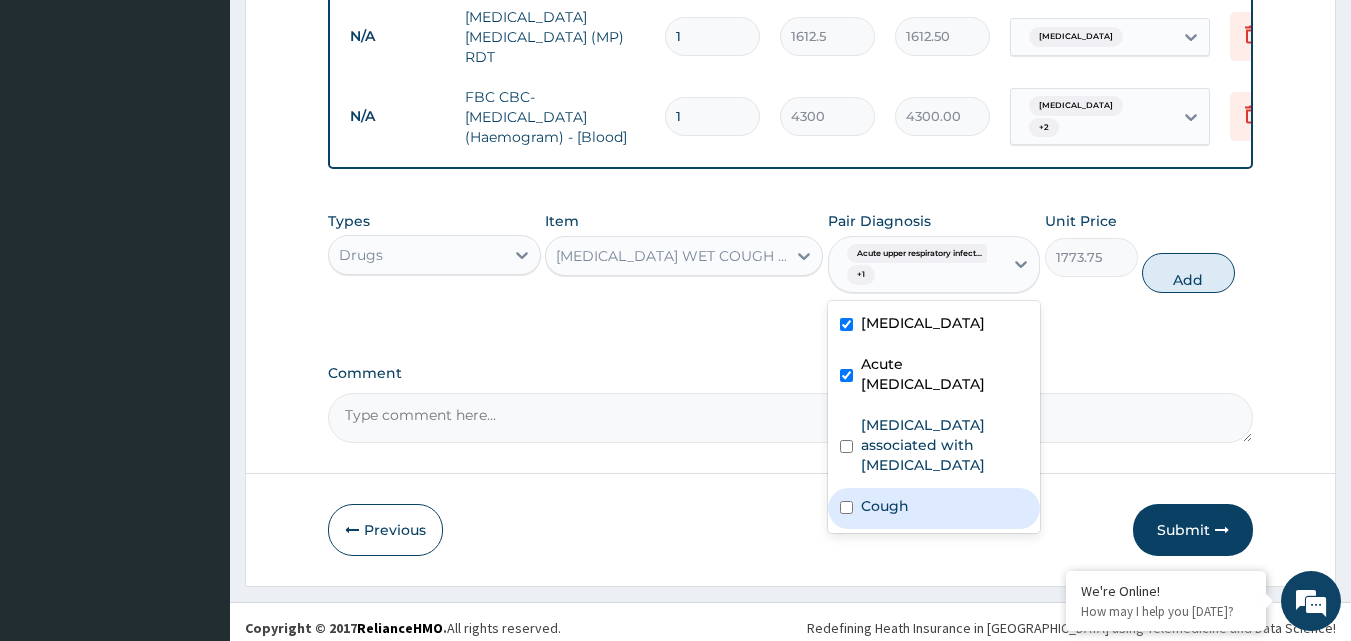click on "Cough" at bounding box center [885, 506] 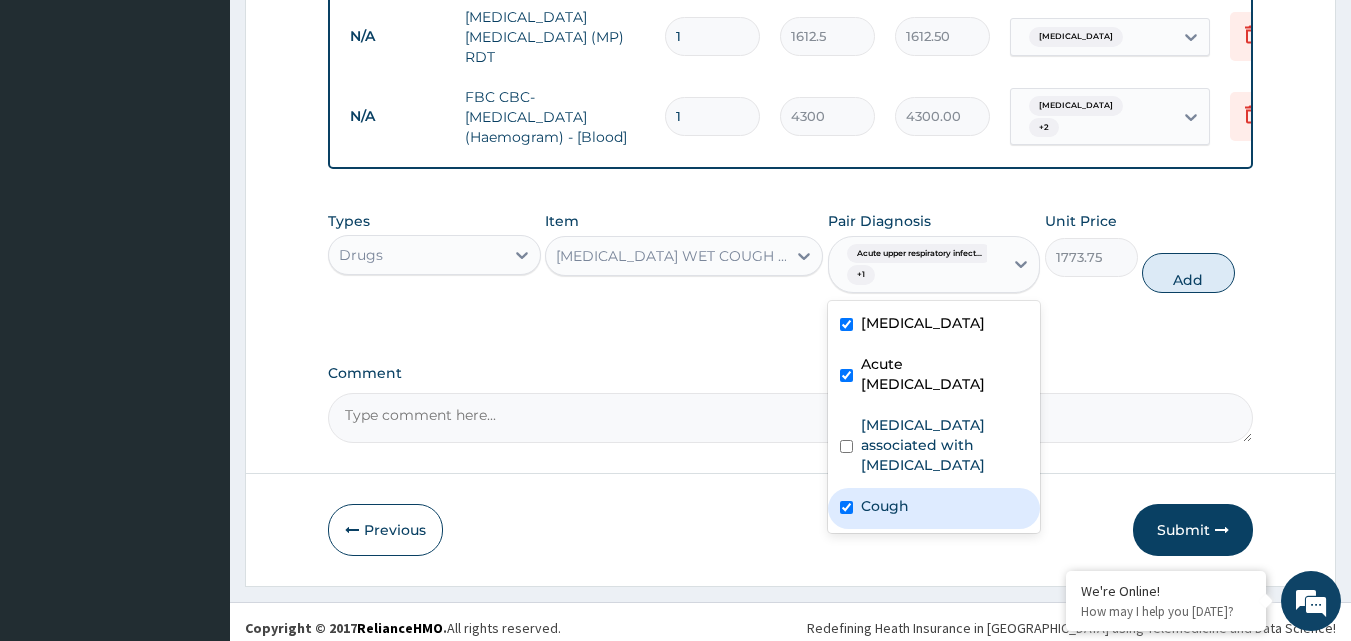 checkbox on "true" 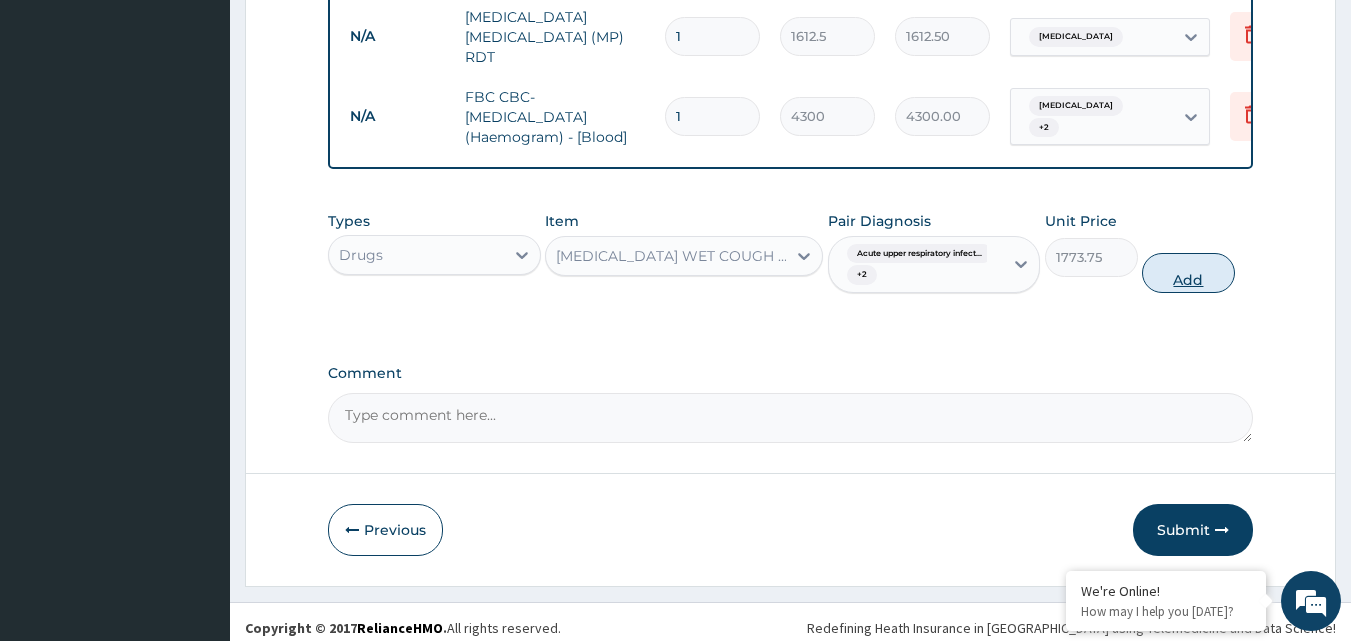 click on "Add" at bounding box center [1188, 273] 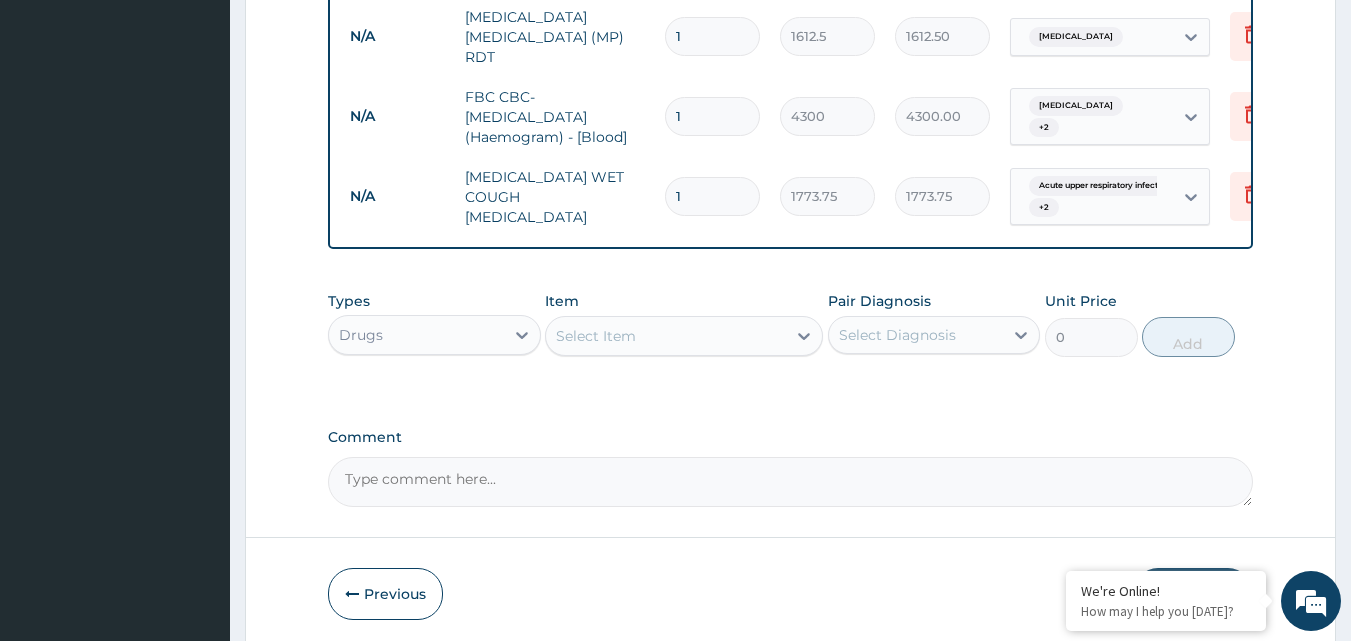 click on "Select Item" at bounding box center (596, 336) 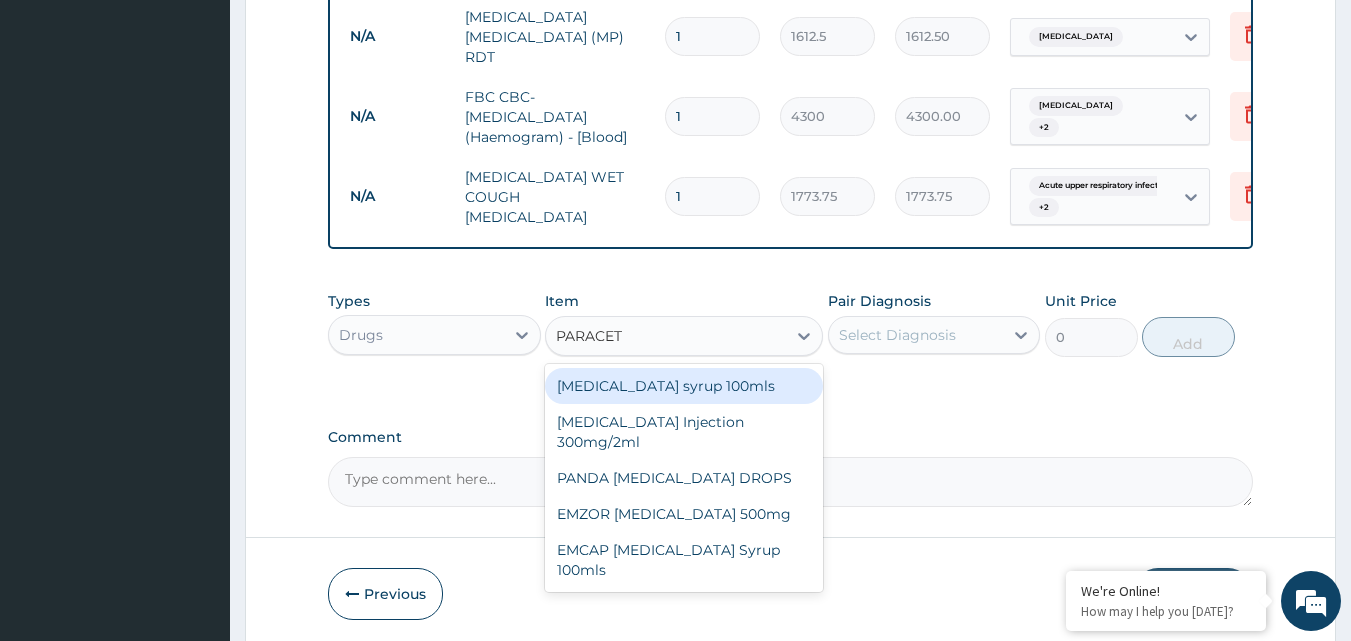 type on "PARACETA" 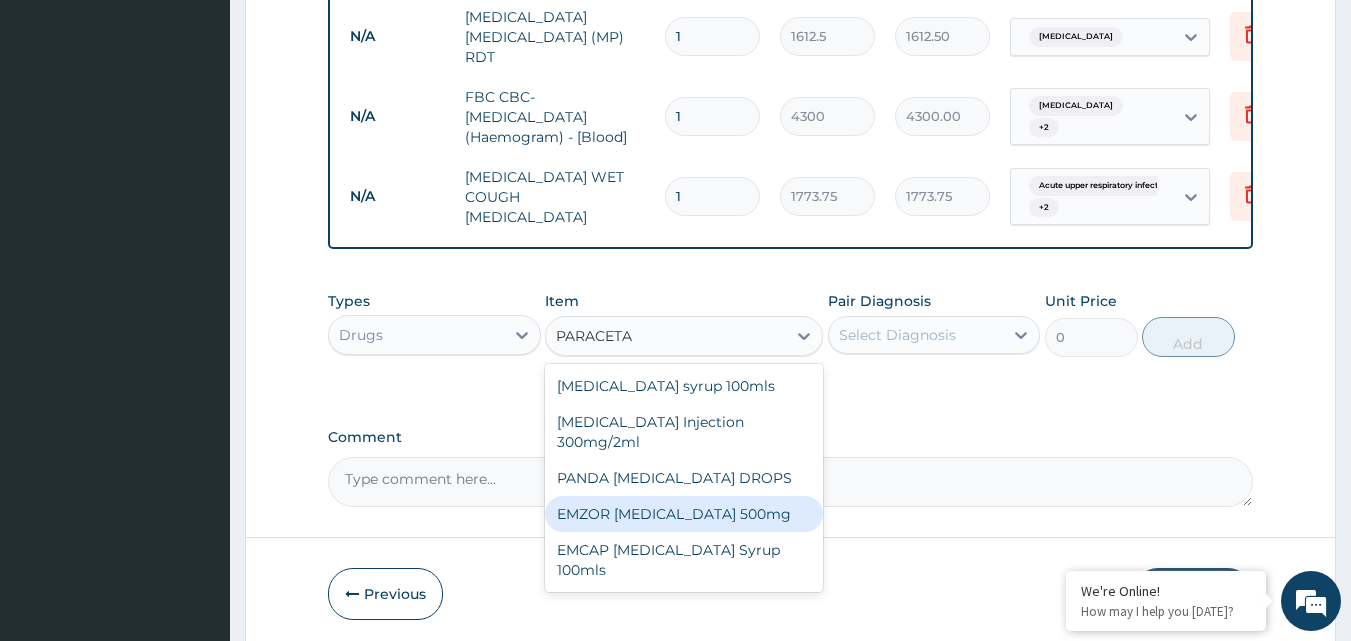 click on "EMZOR PARACETAMOL 500mg" at bounding box center [684, 514] 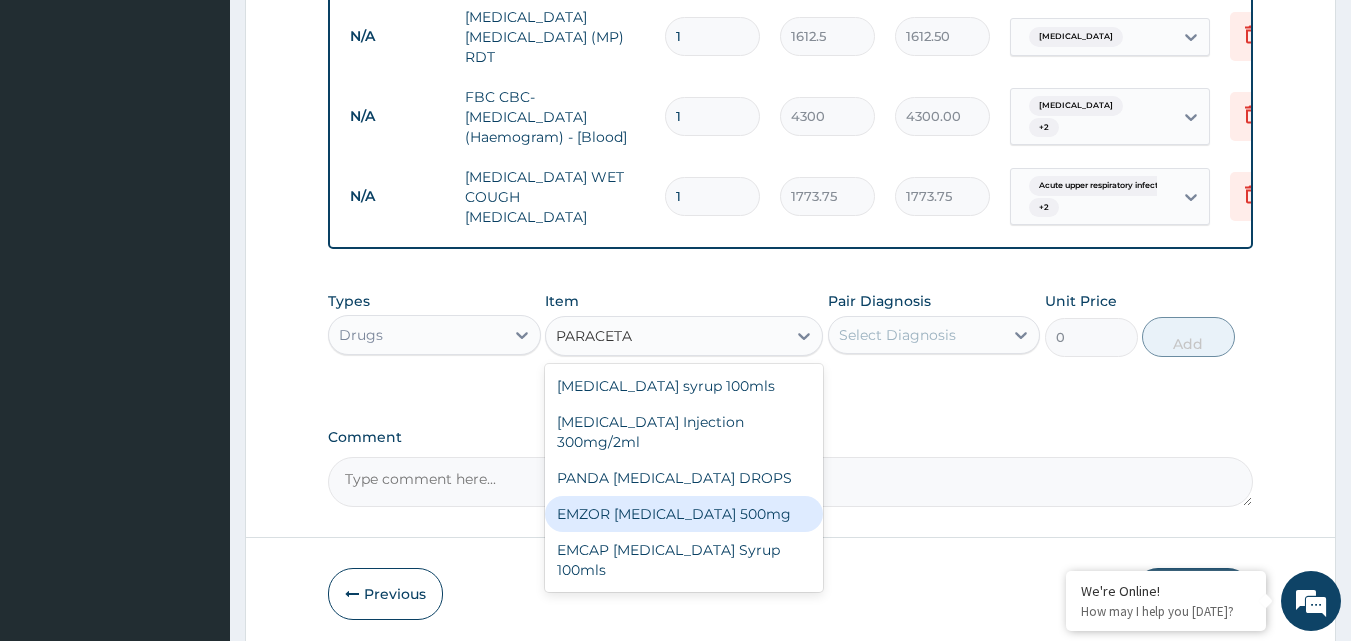 type 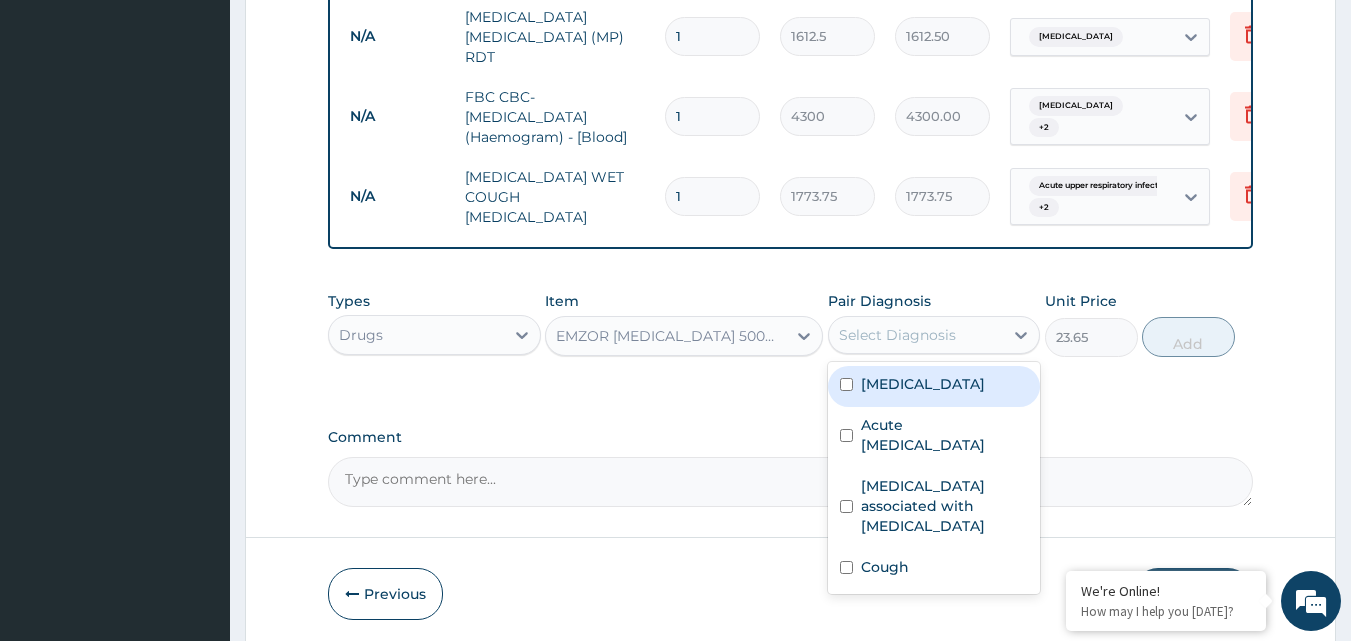 click on "Select Diagnosis" at bounding box center (916, 335) 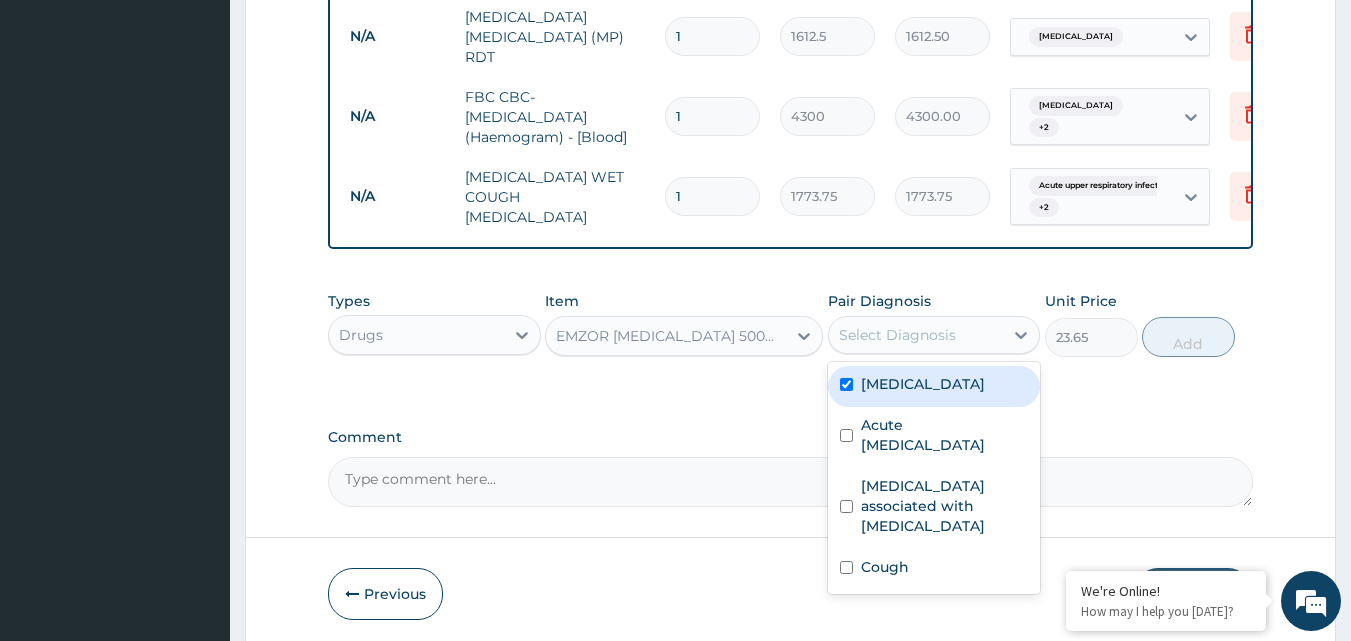 checkbox on "true" 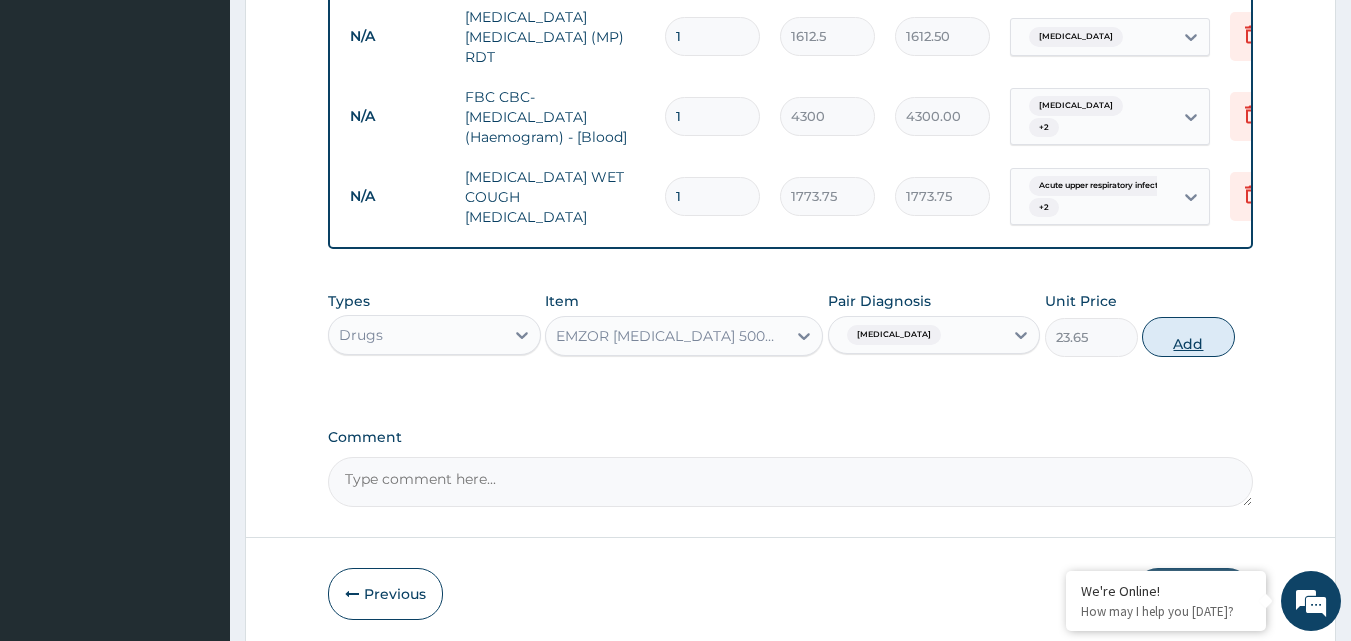 click on "Add" at bounding box center [1188, 337] 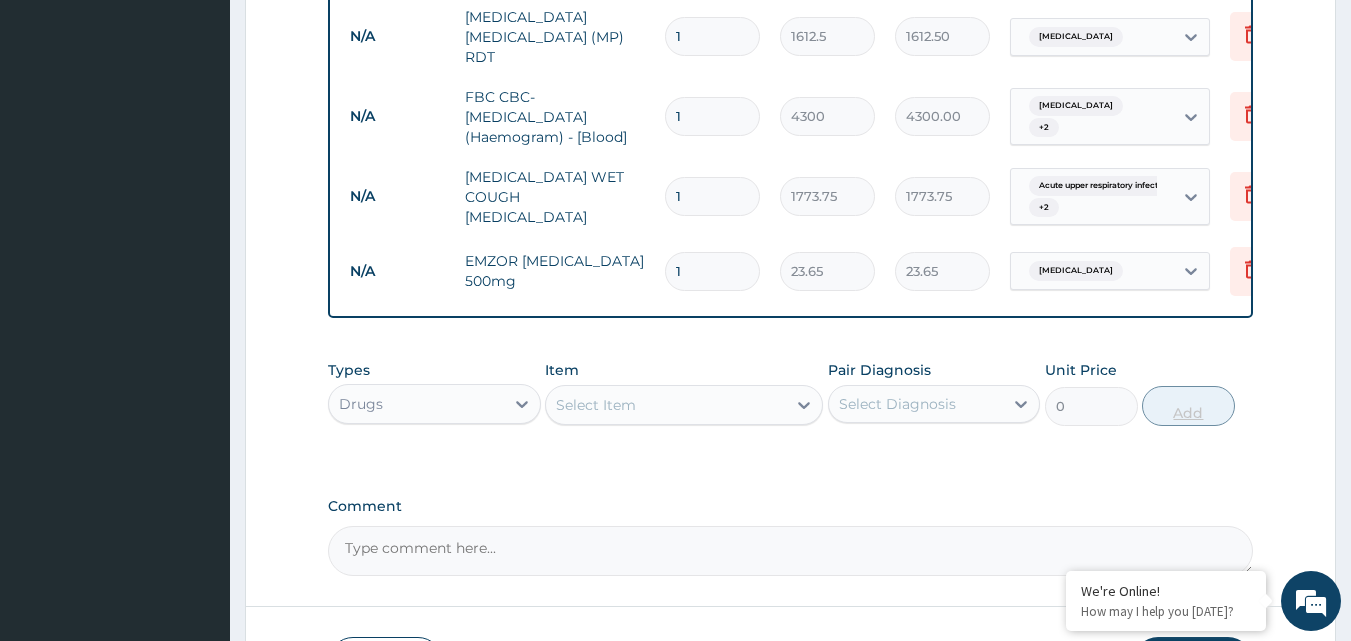 type on "18" 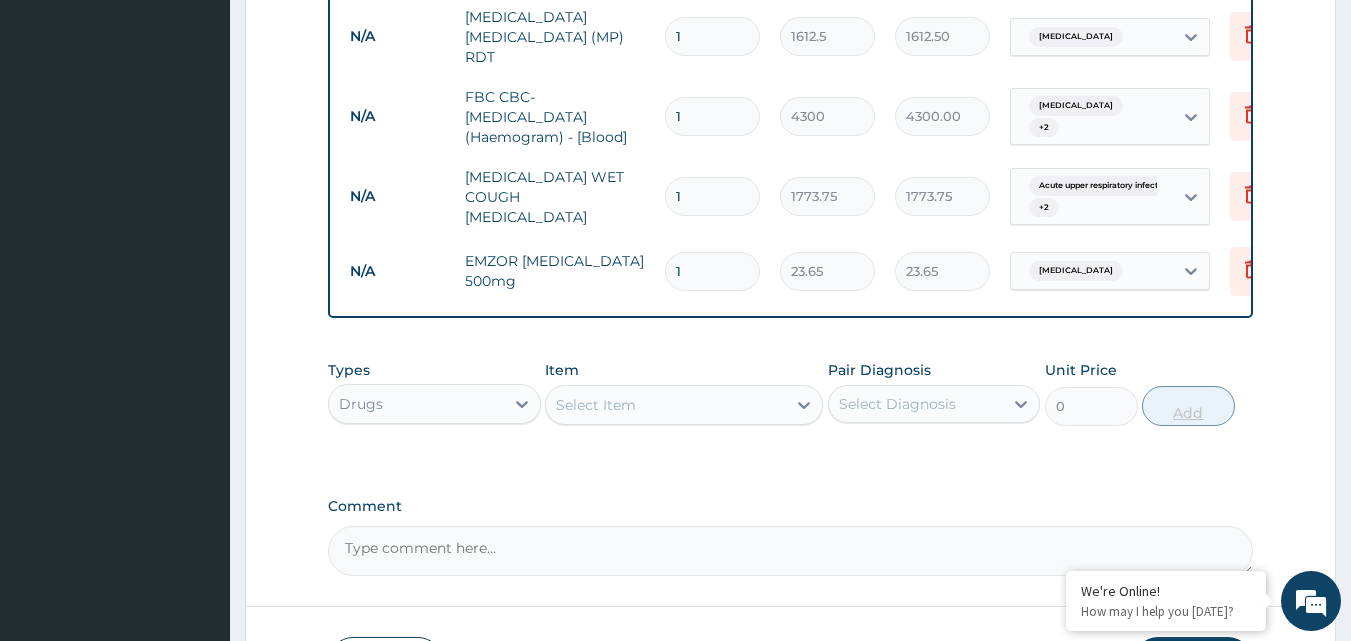 type on "425.70" 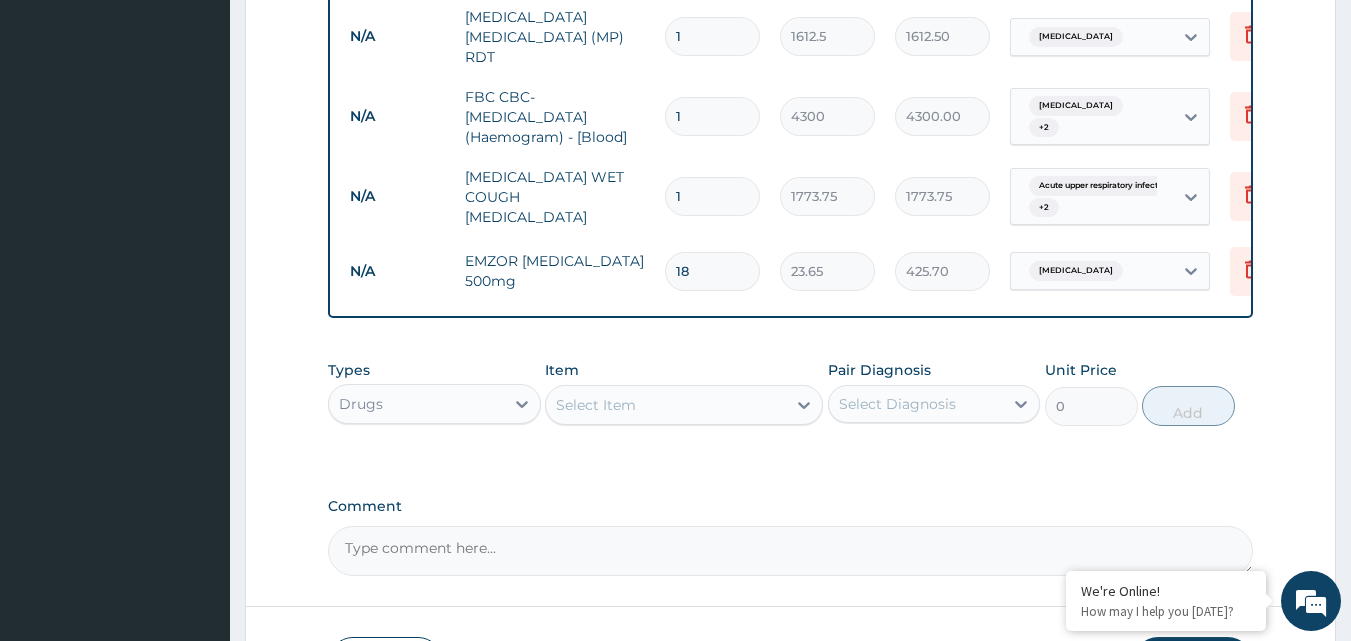 type on "18" 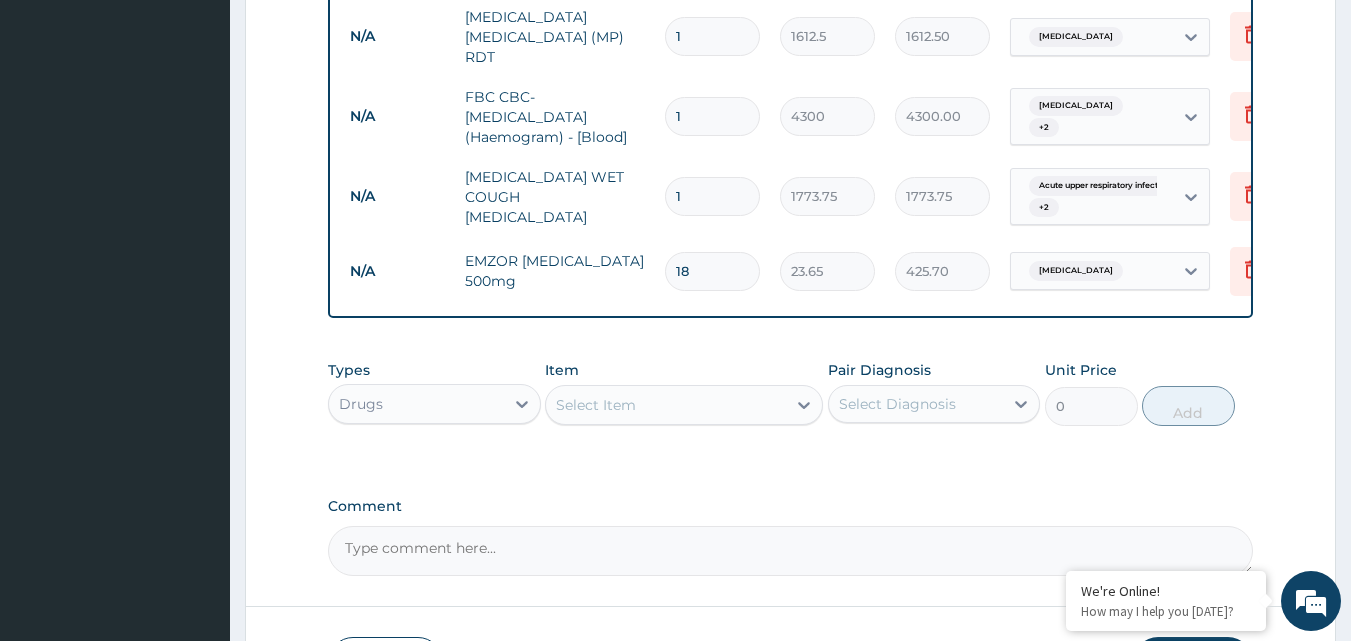 click on "Select Item" at bounding box center [666, 405] 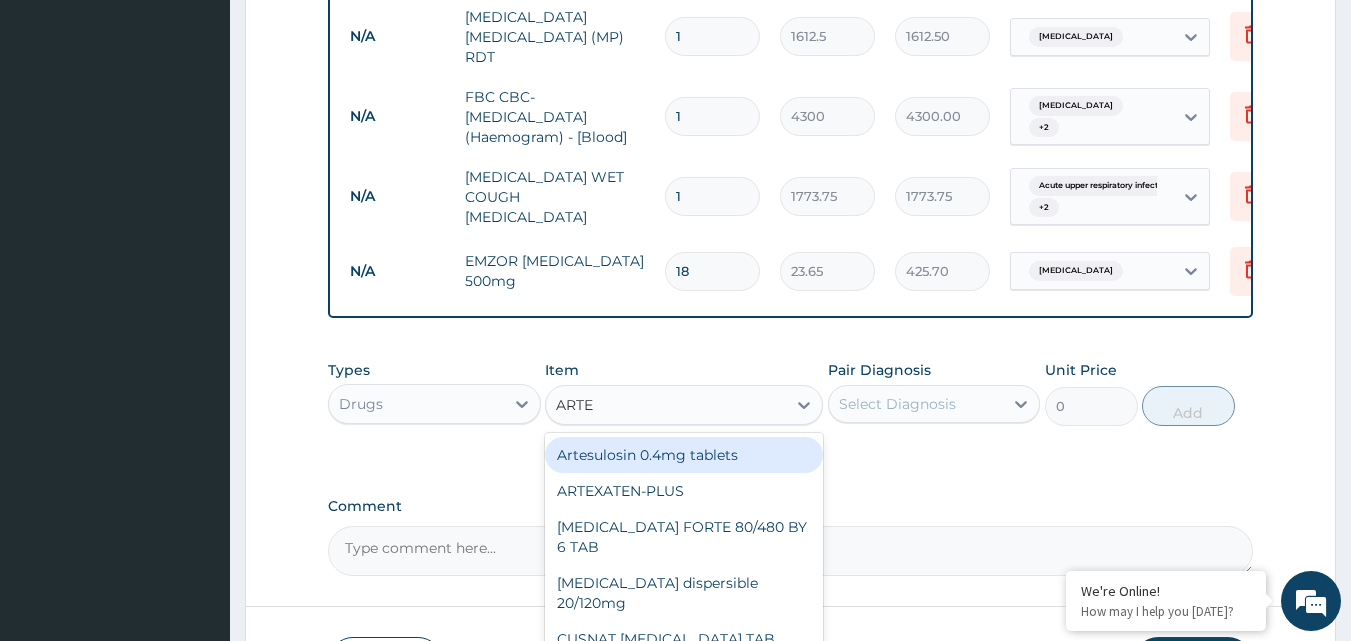 type on "ARTEM" 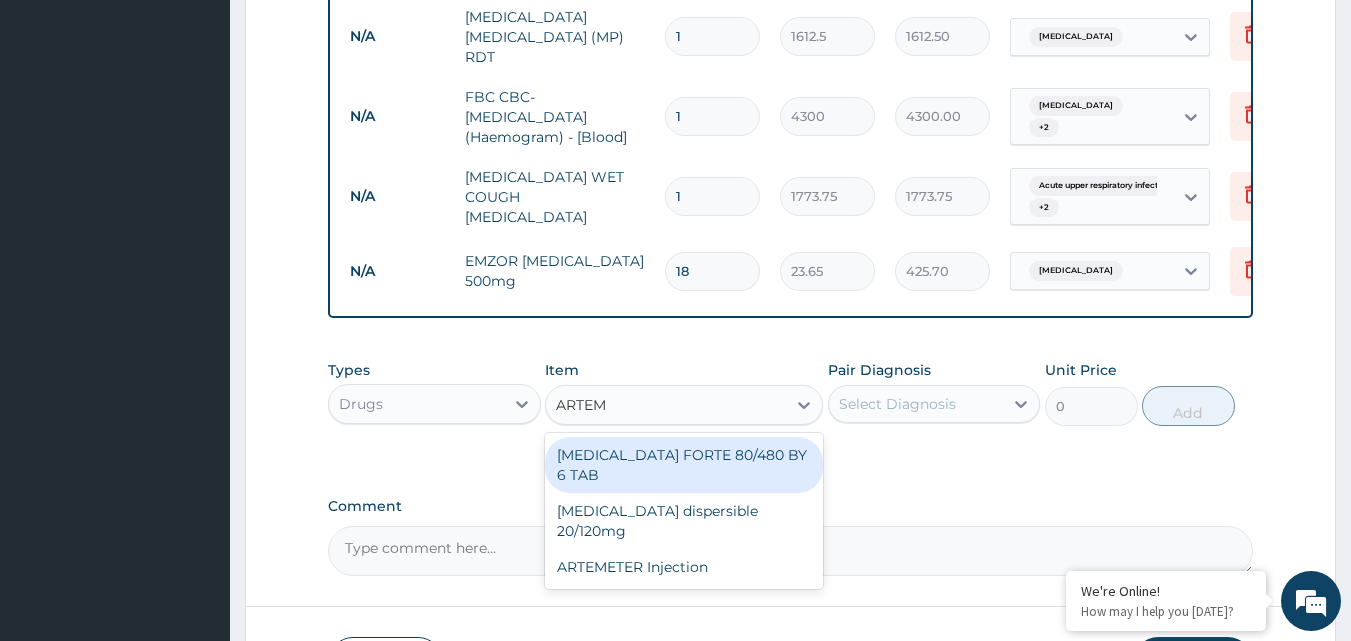 click on "COARTEM FORTE 80/480 BY 6 TAB" at bounding box center (684, 465) 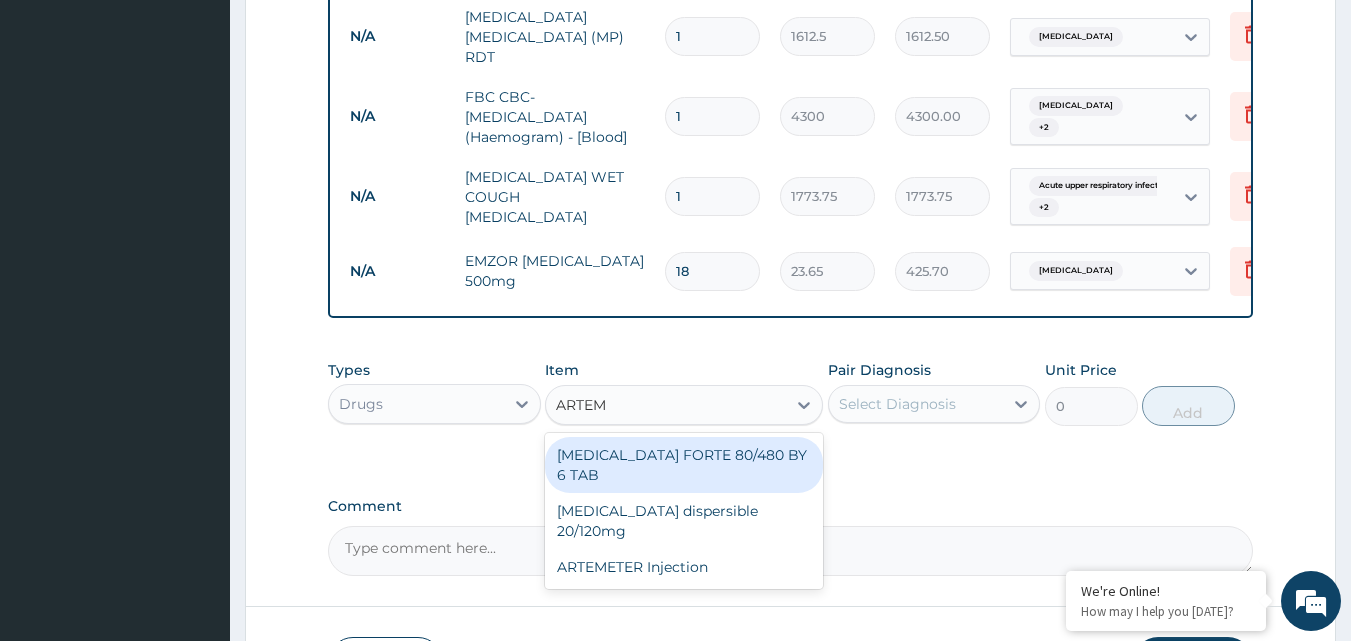 type 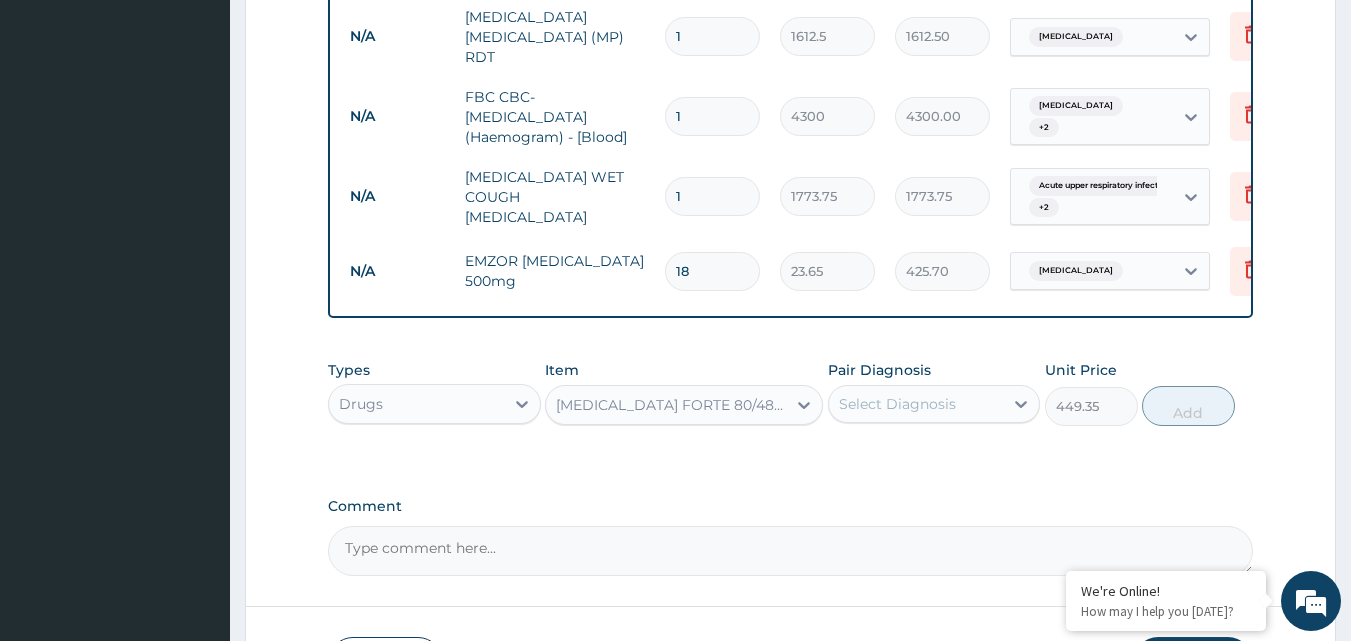 click on "Select Diagnosis" at bounding box center [897, 404] 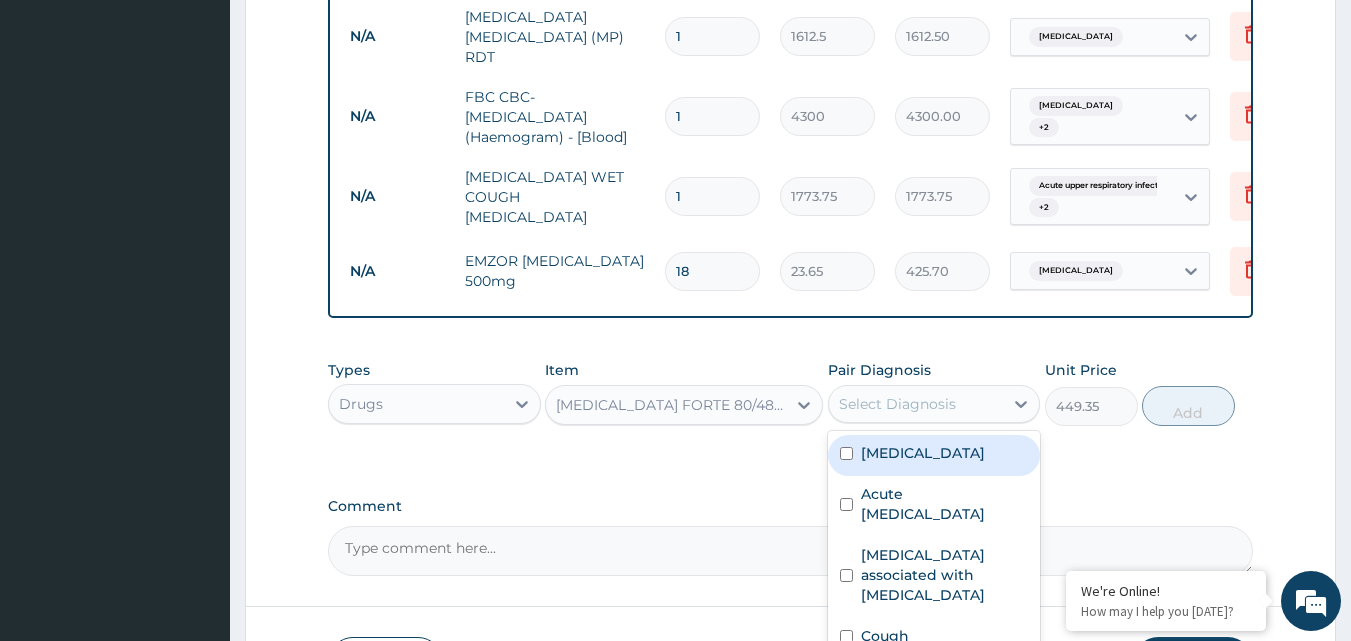 click on "Malaria" at bounding box center [923, 453] 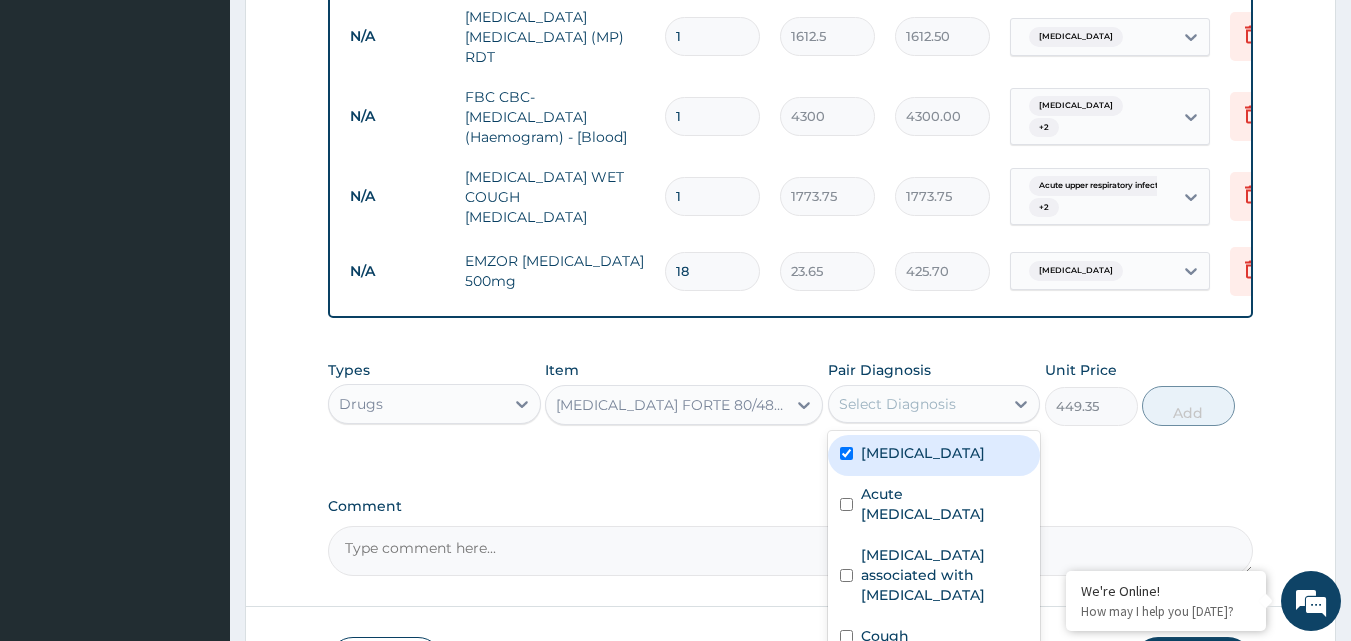 checkbox on "true" 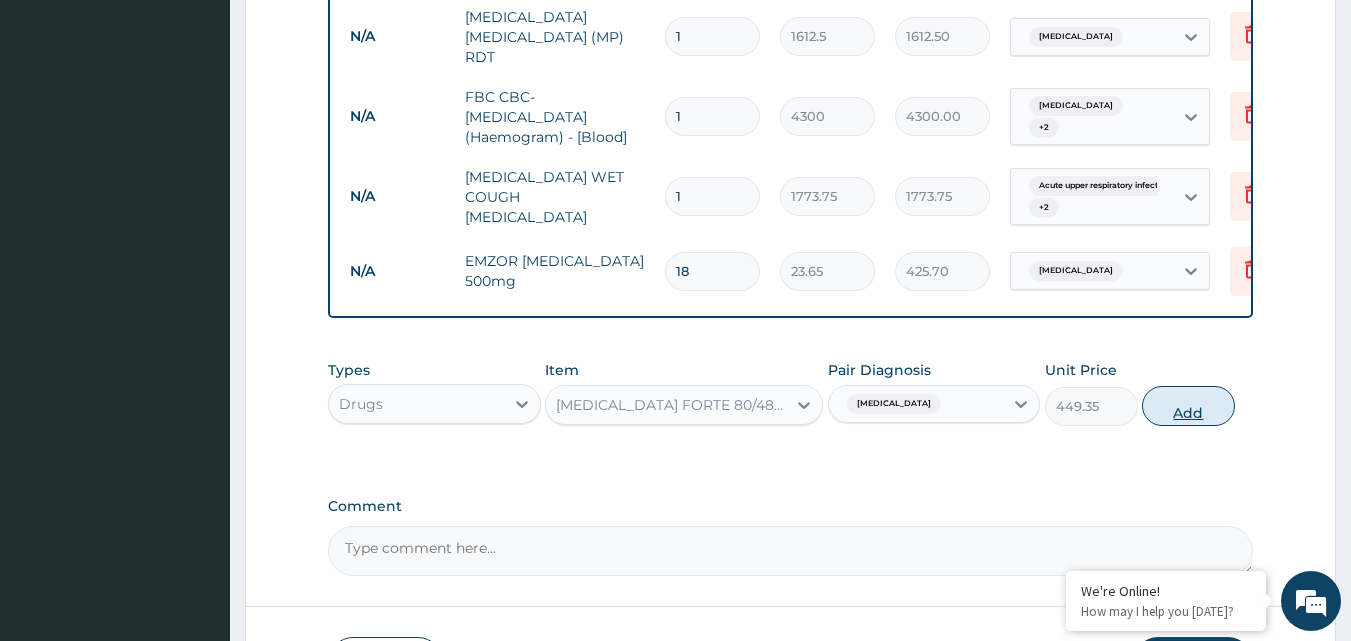 click on "Add" at bounding box center (1188, 406) 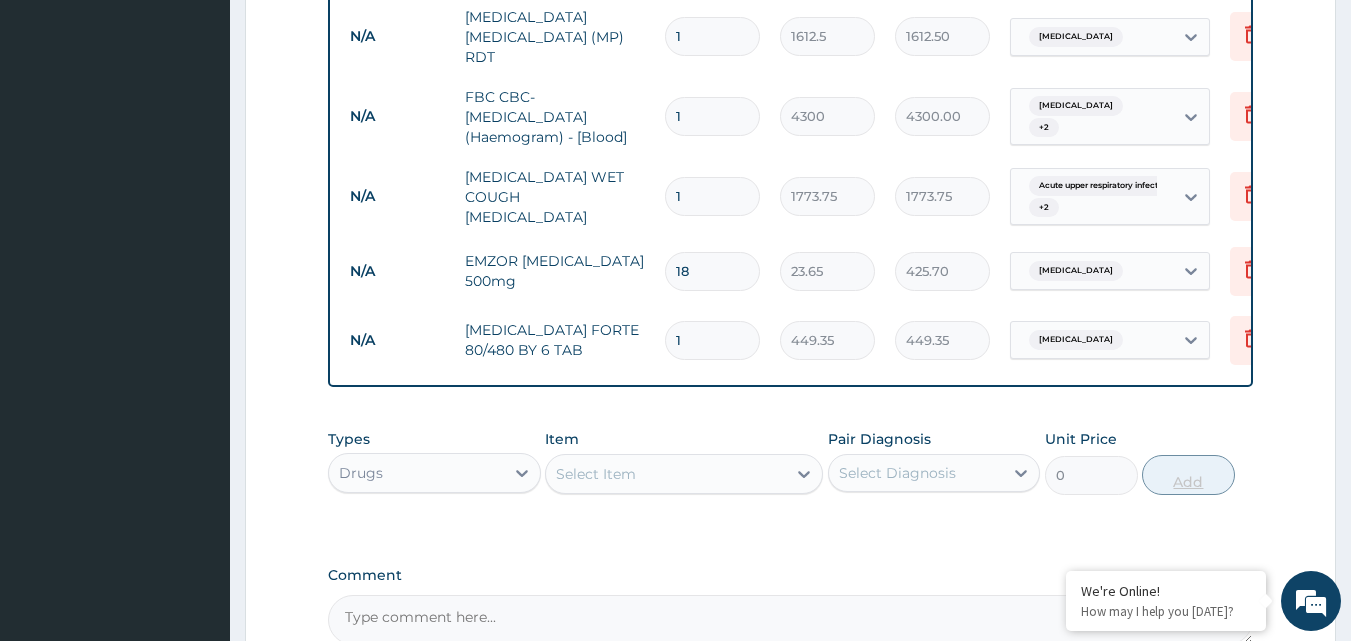 type 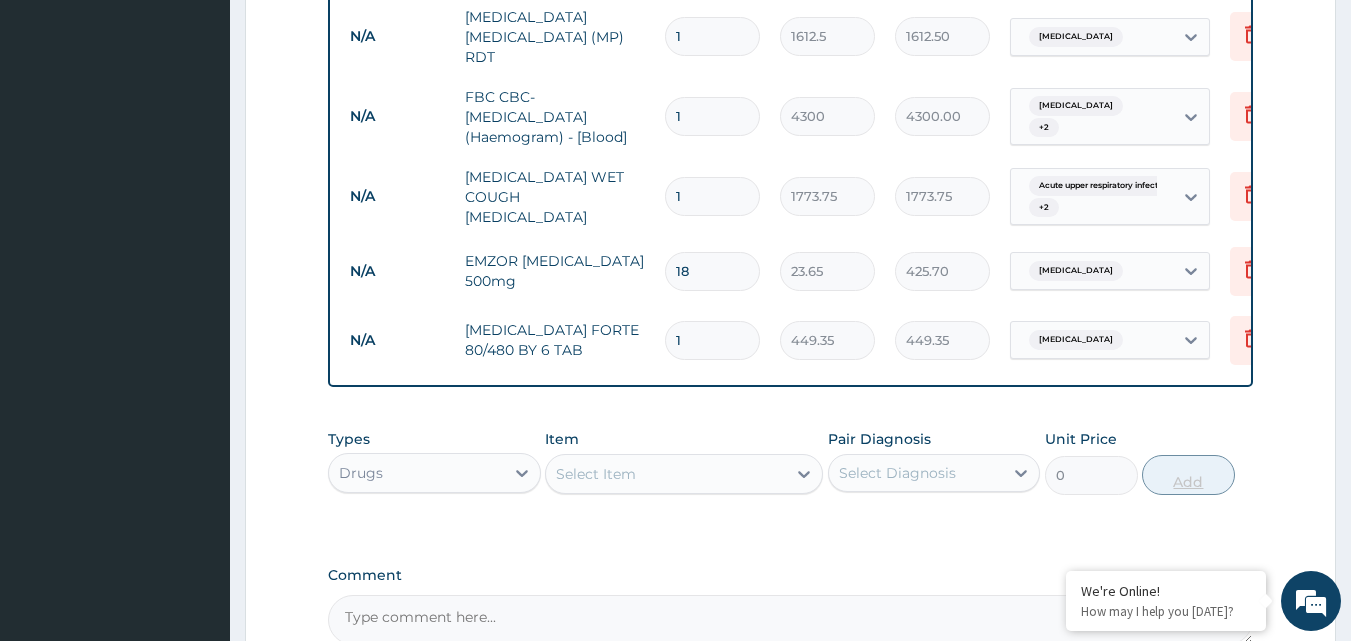 type on "0.00" 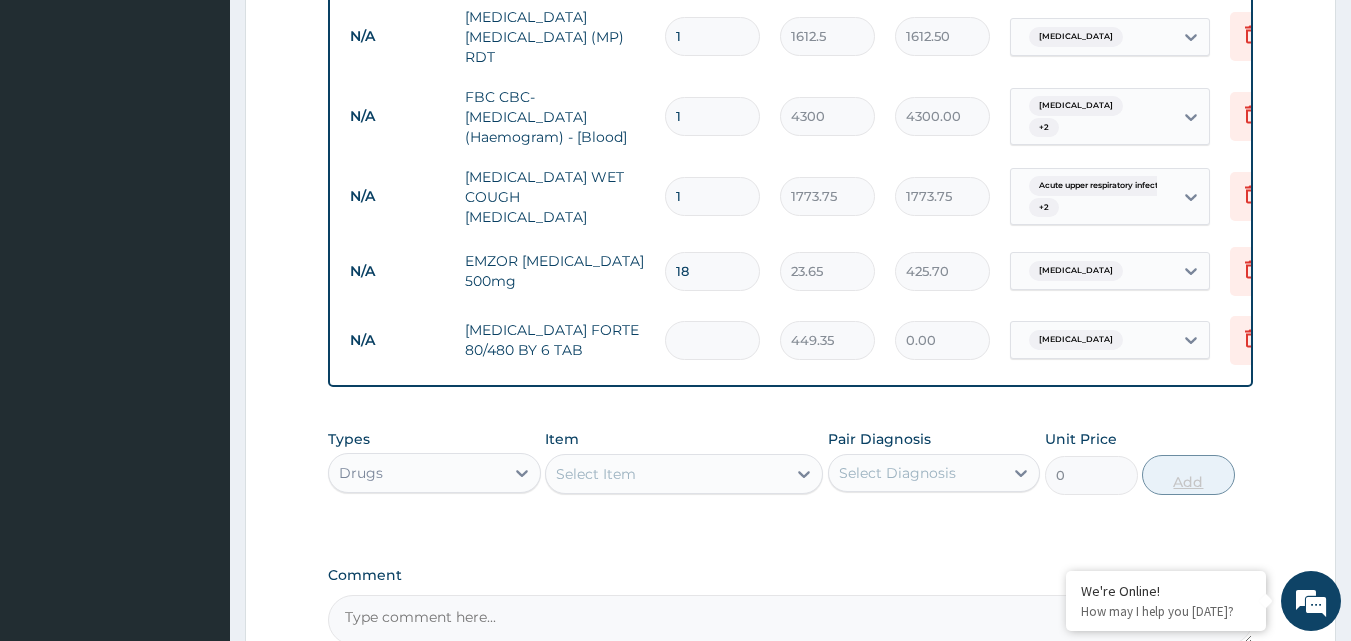 type on "6" 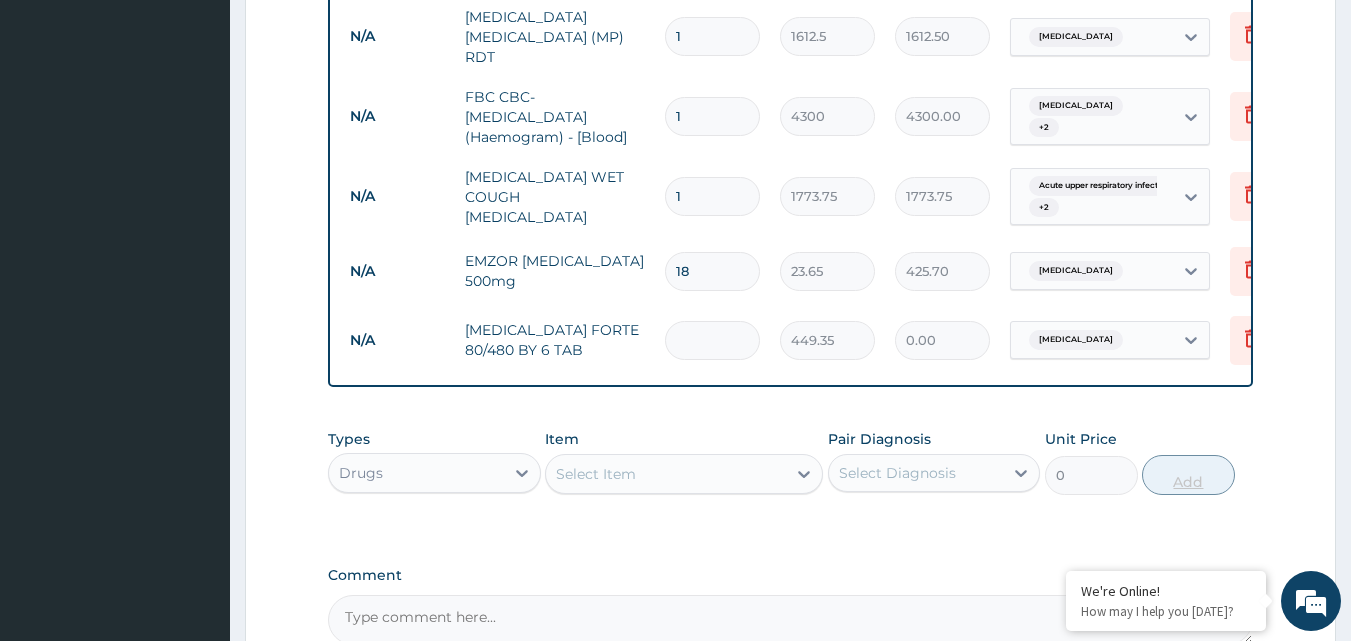 type on "2696.10" 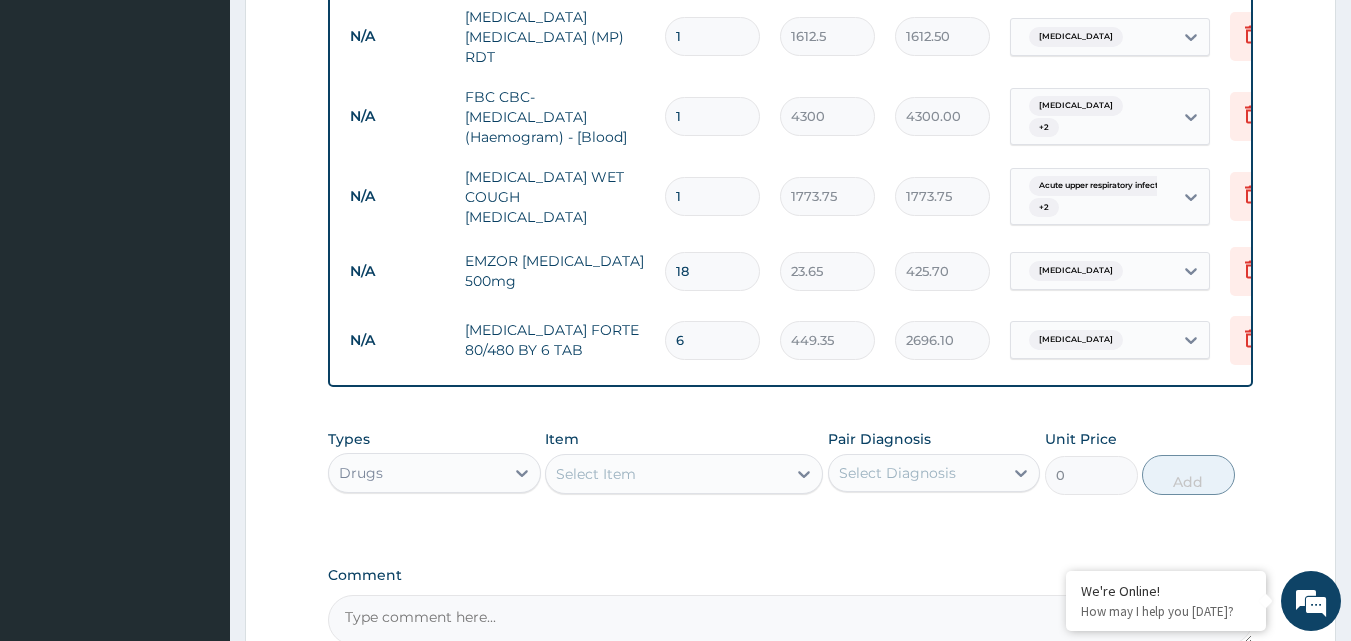 type on "6" 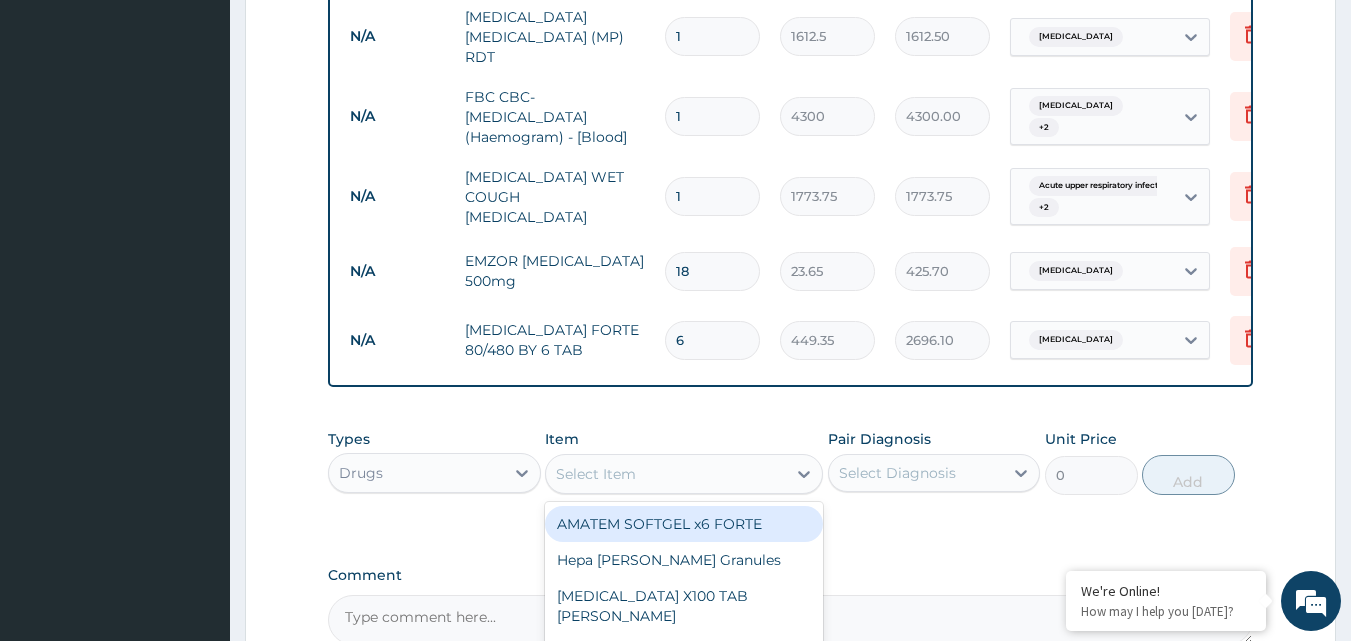click on "Select Item" at bounding box center [596, 474] 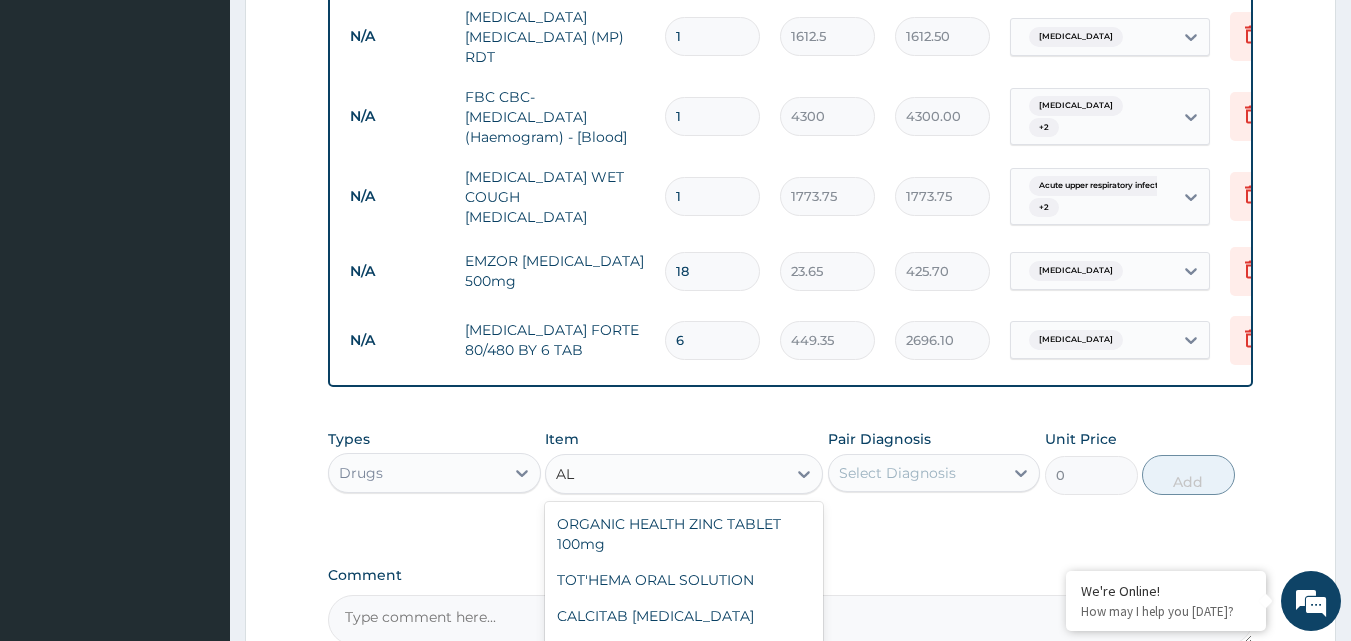 type on "A" 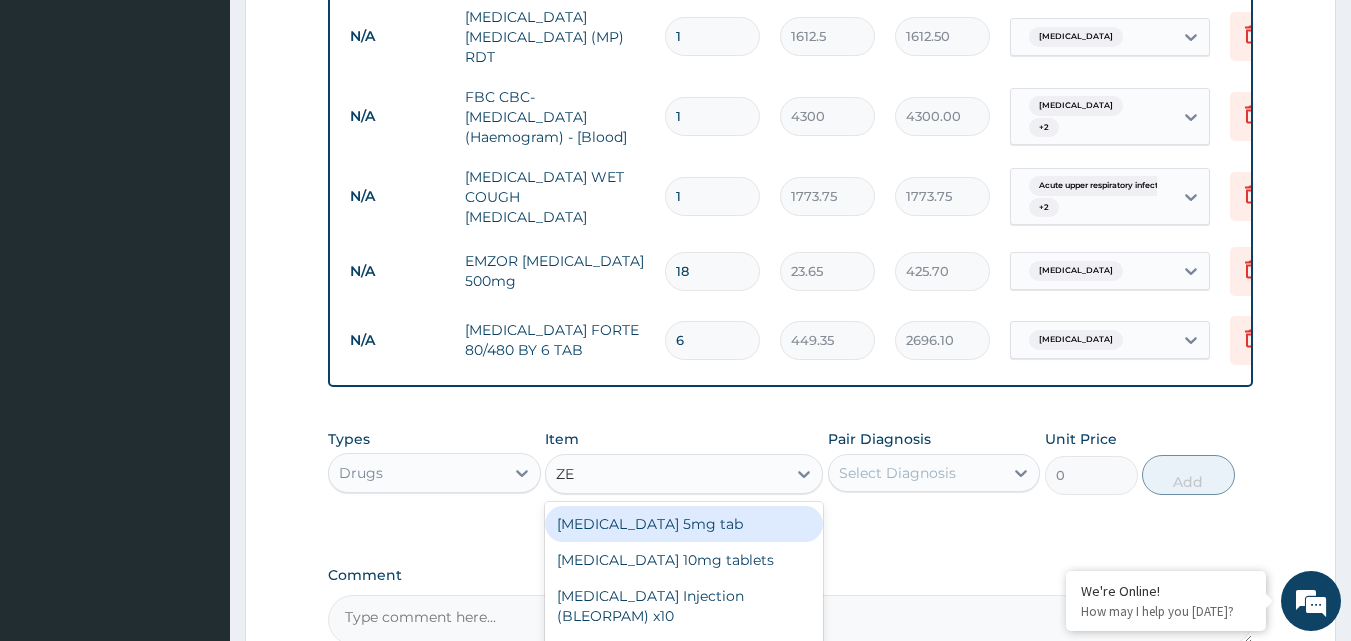 type on "Z" 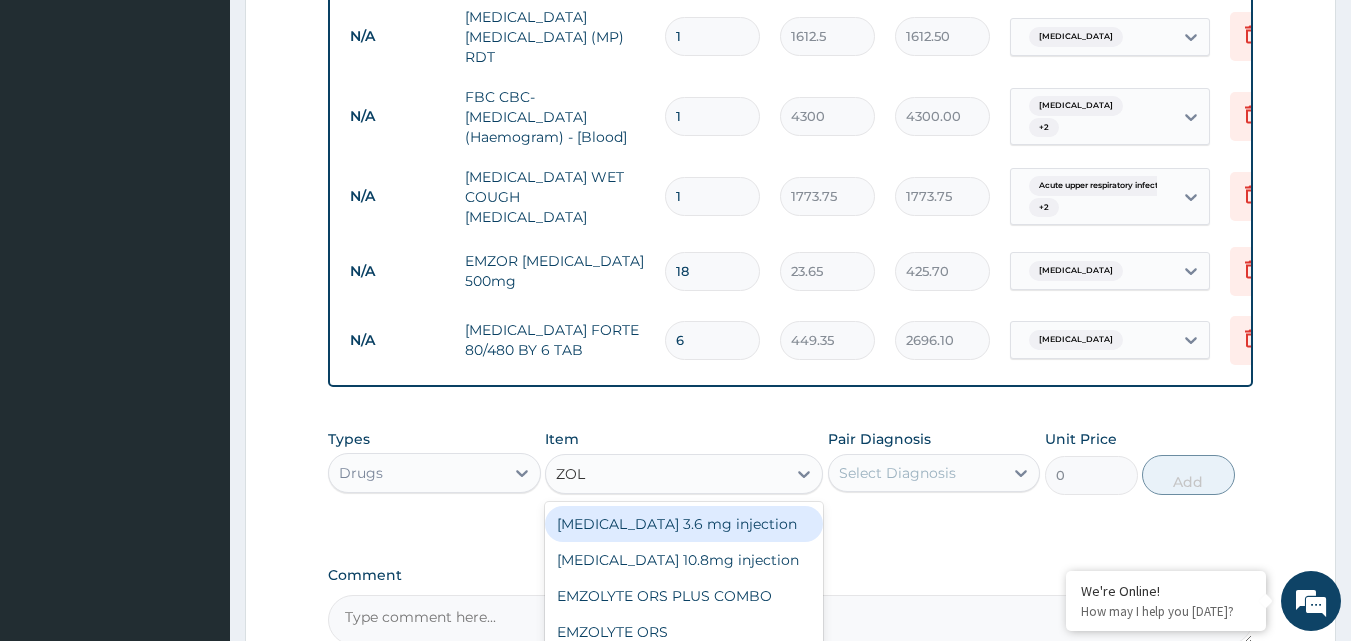 type on "ZOLA" 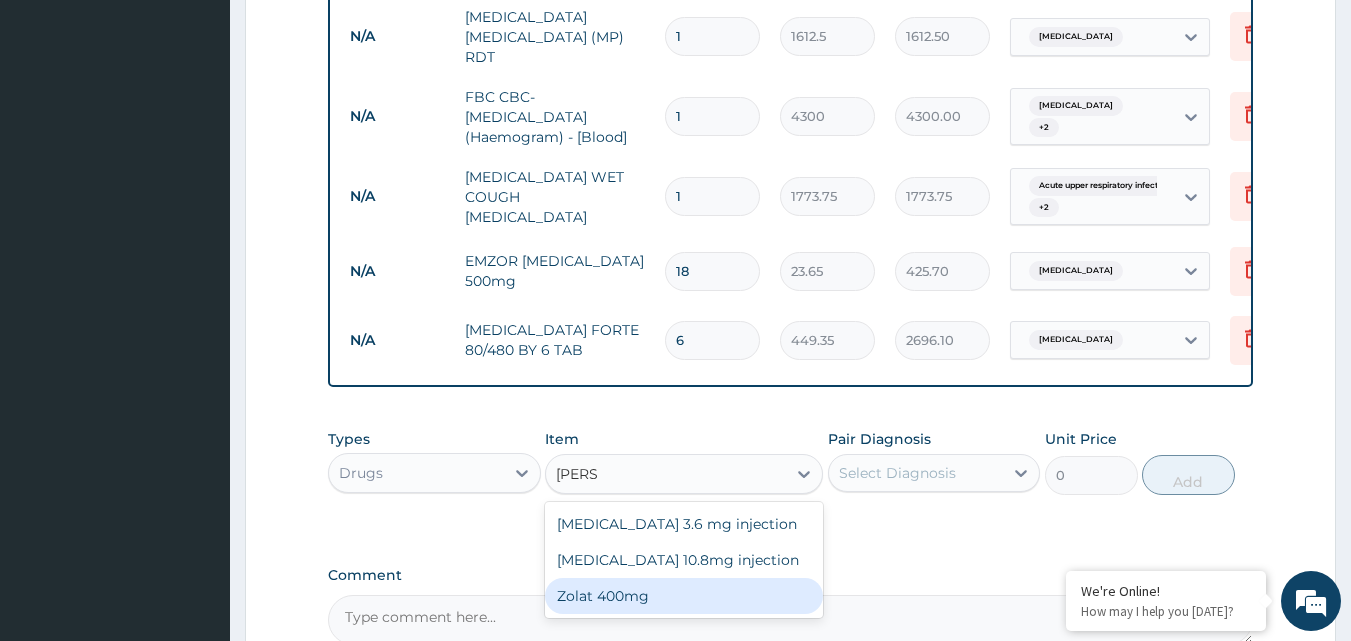 click on "Zolat 400mg" at bounding box center (684, 596) 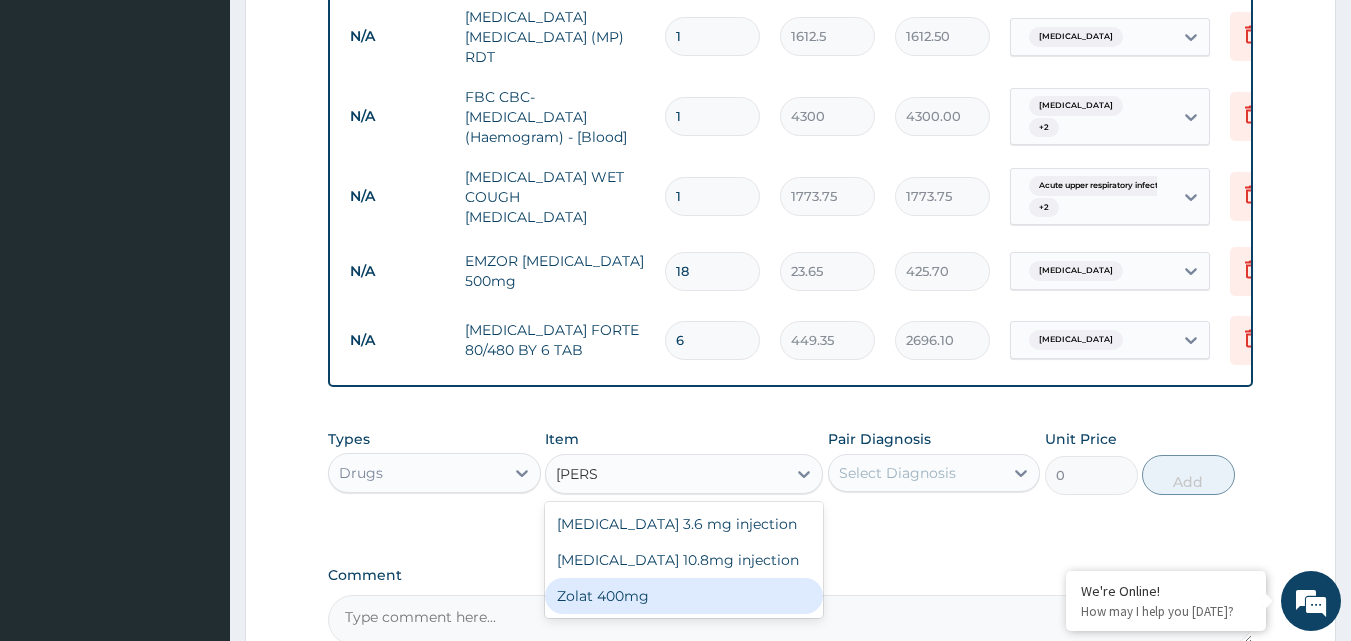 type 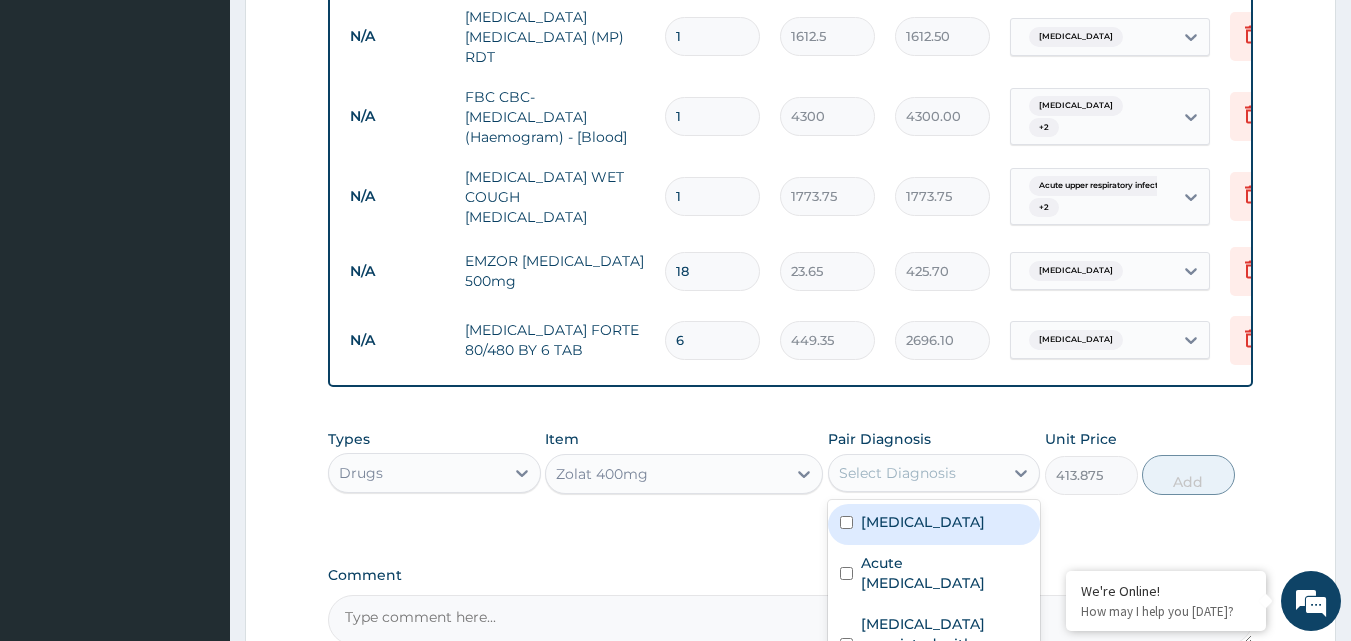 click on "Select Diagnosis" at bounding box center [897, 473] 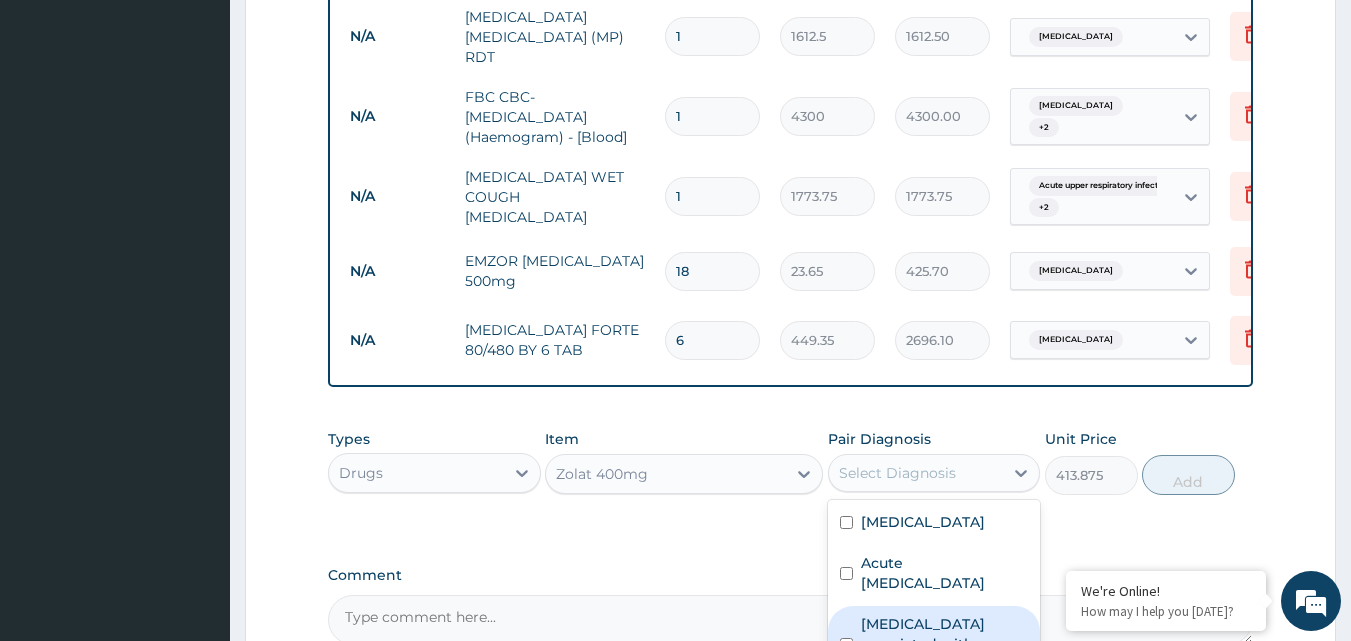 click on "Arthropathy associated with helminthiasis" at bounding box center [945, 644] 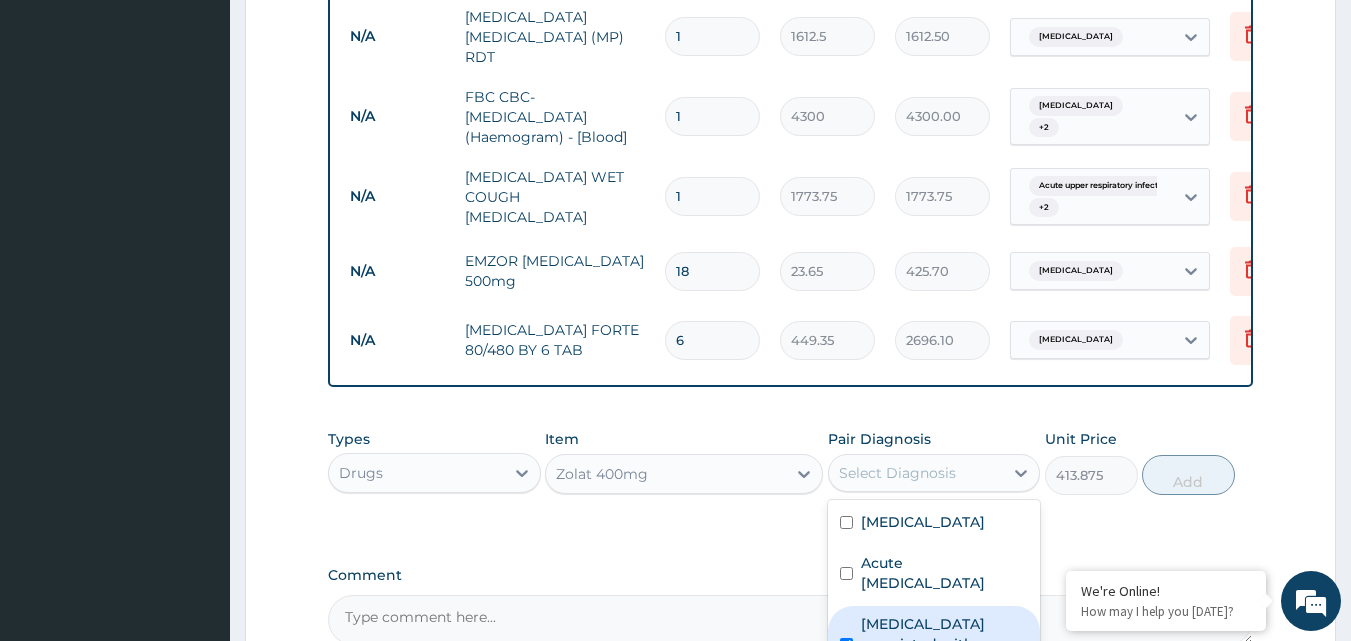 checkbox on "true" 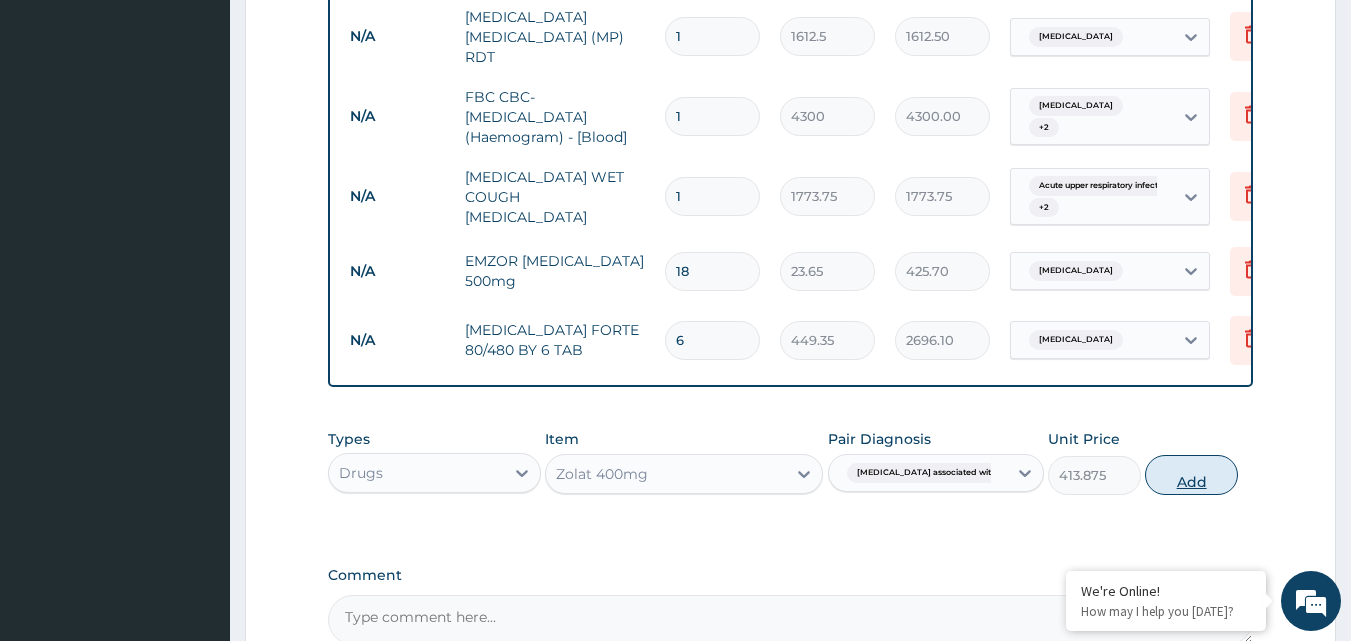 click on "Add" at bounding box center (1191, 475) 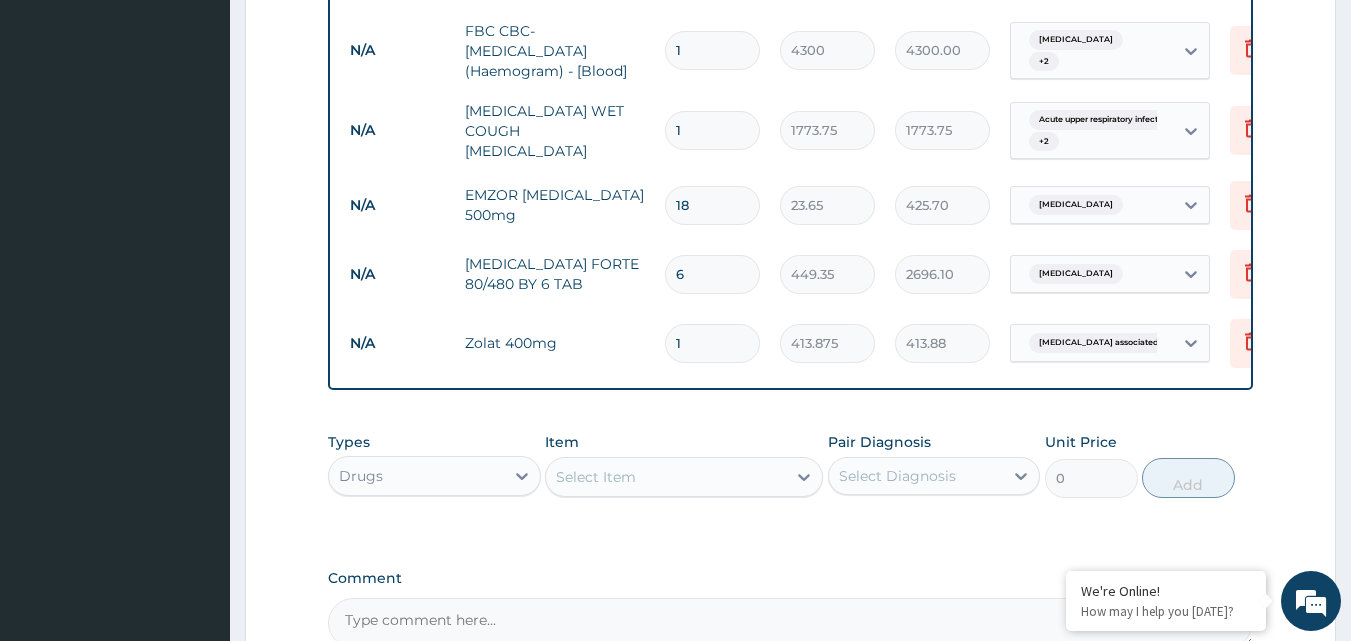 scroll, scrollTop: 981, scrollLeft: 0, axis: vertical 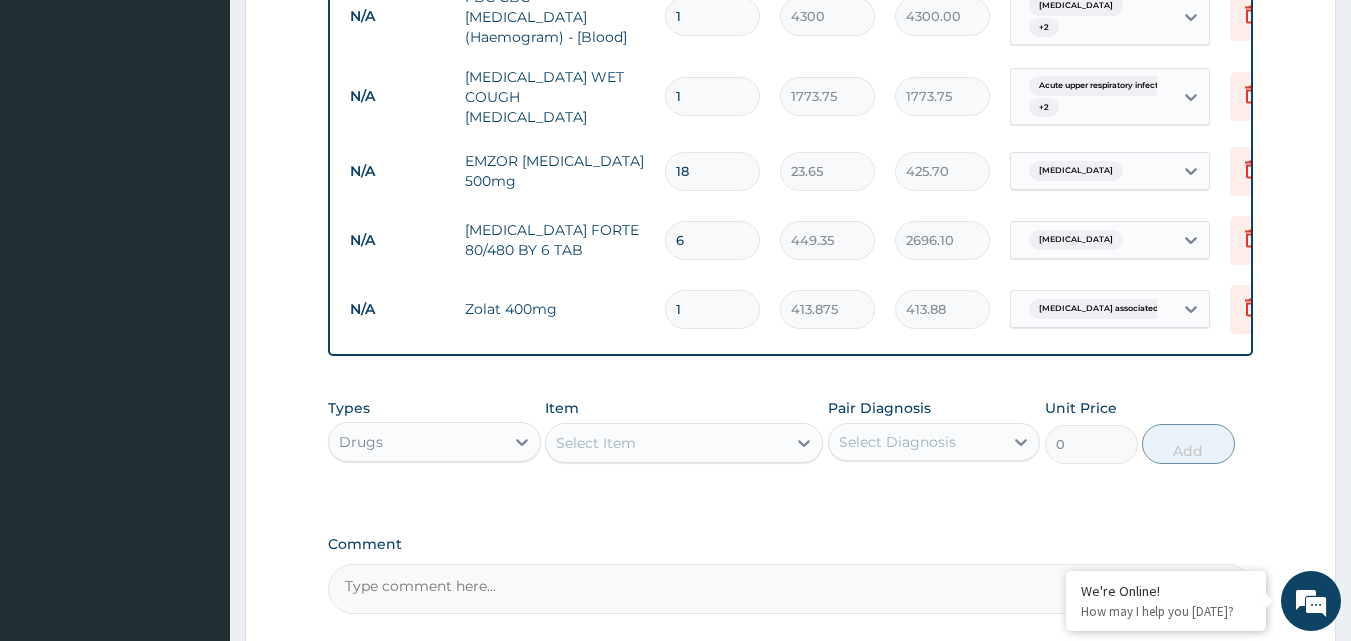 click on "Select Item" at bounding box center [666, 443] 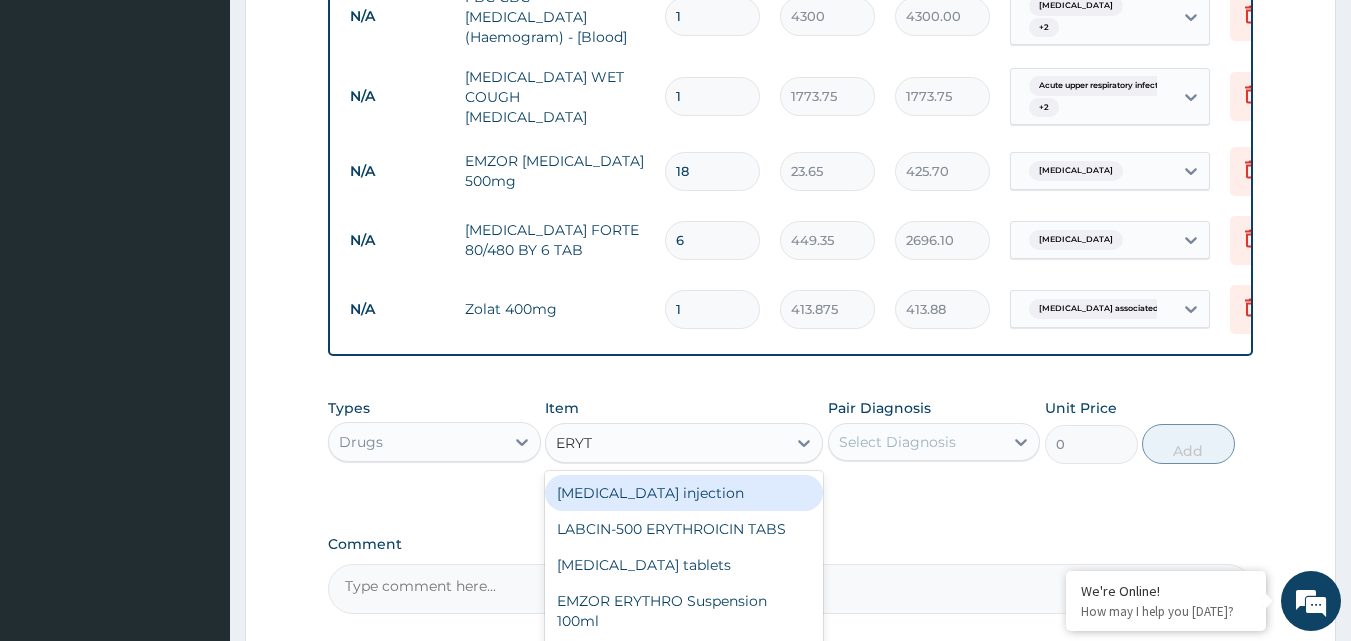 type on "ERYTH" 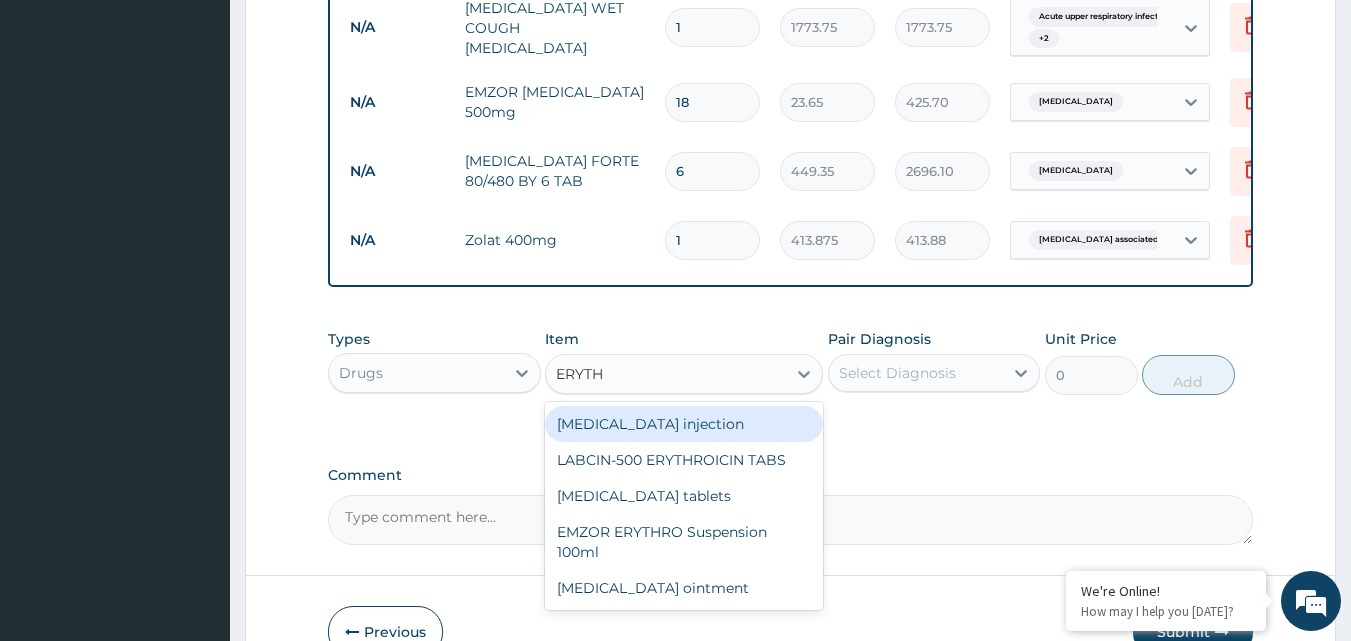 scroll, scrollTop: 1081, scrollLeft: 0, axis: vertical 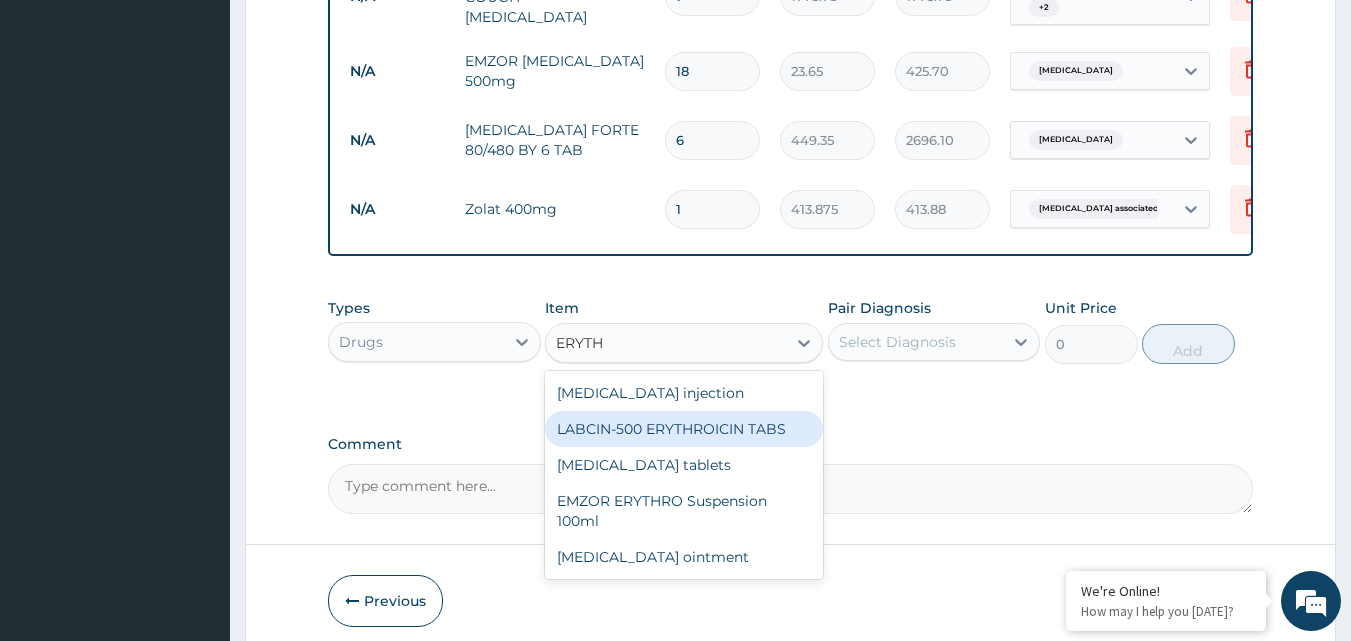 click on "LABCIN-500 ERYTHROICIN TABS" at bounding box center (684, 429) 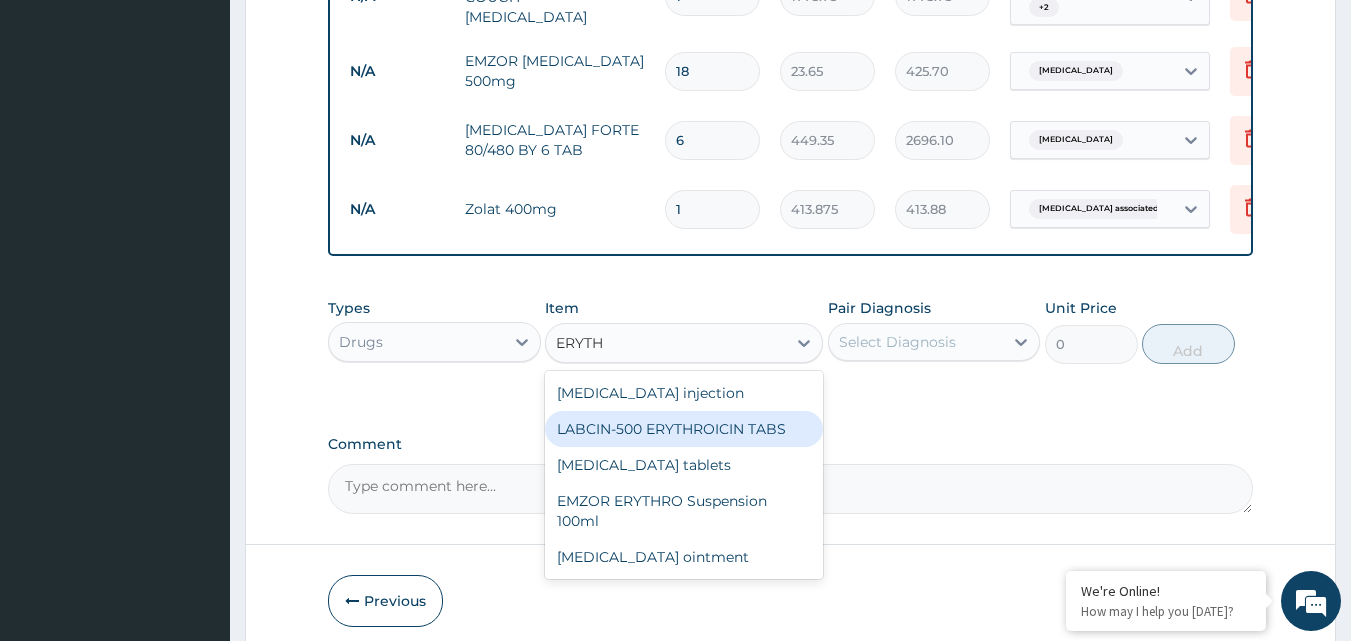 type 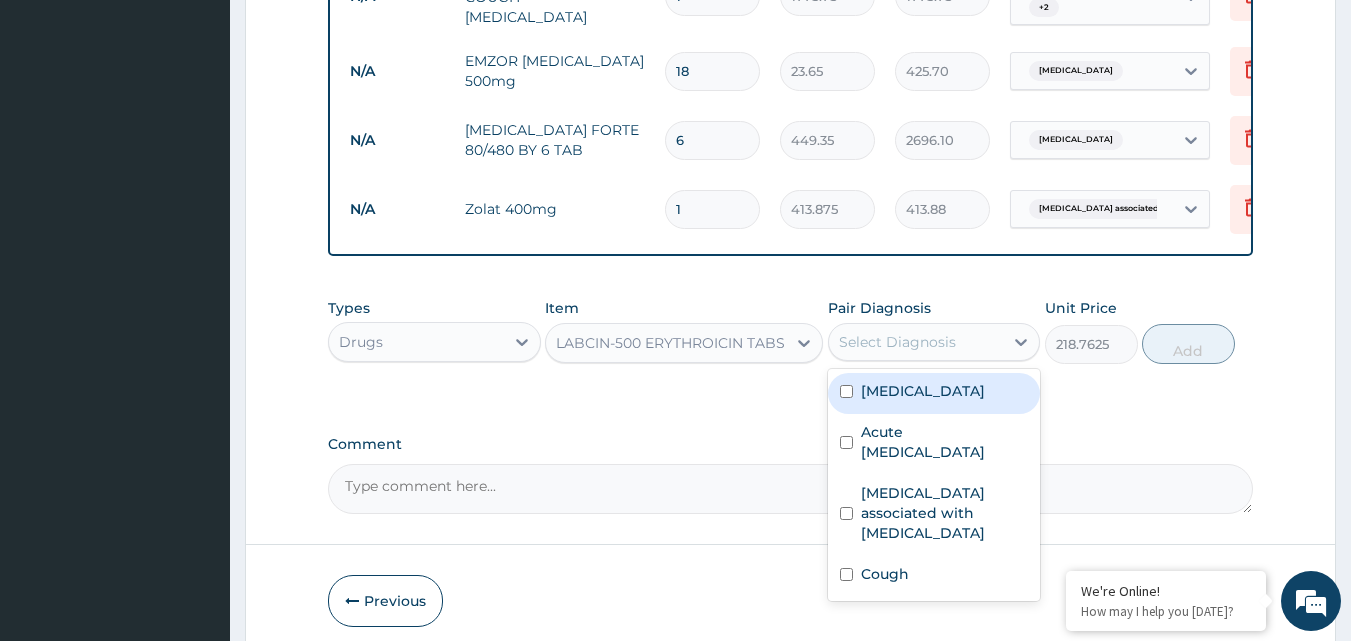 click on "Select Diagnosis" at bounding box center (897, 342) 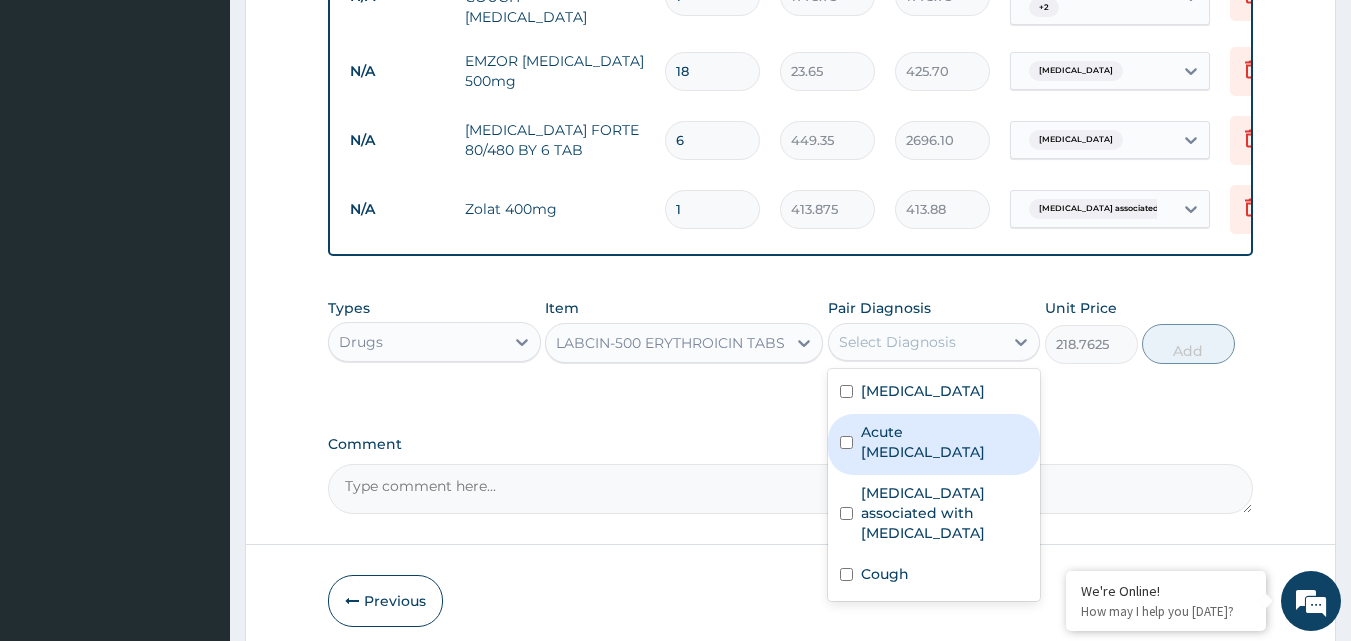 click on "Acute upper respiratory infection" at bounding box center (945, 442) 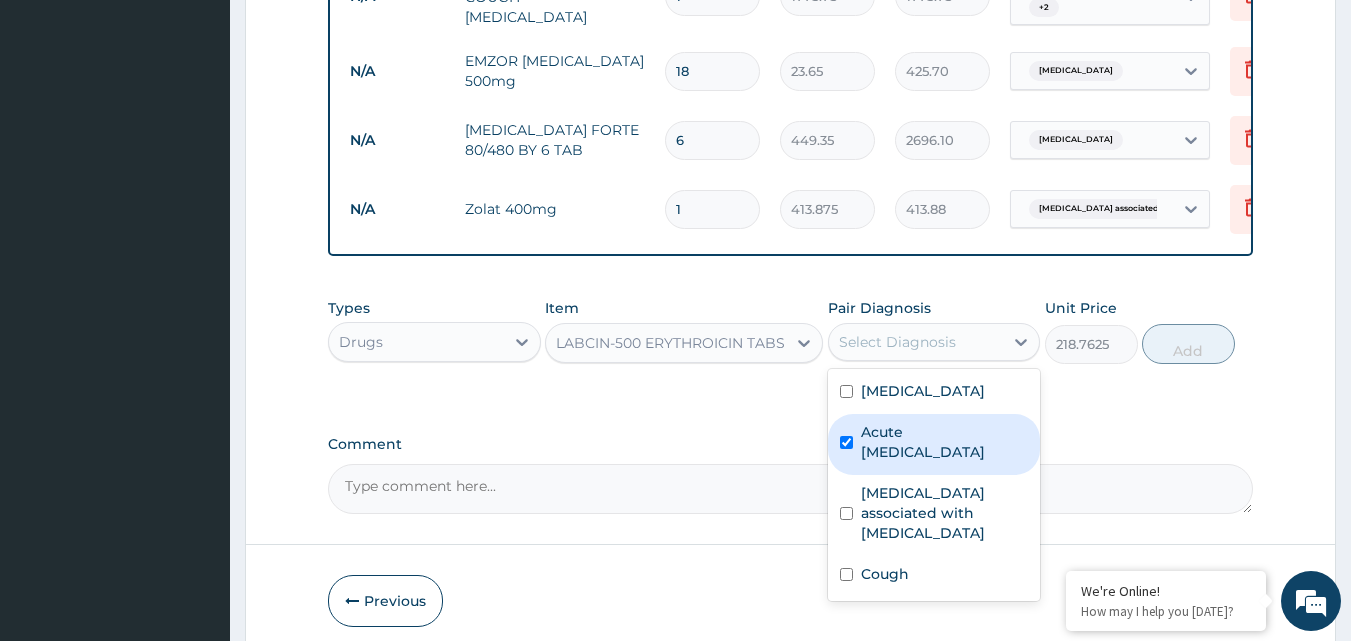 checkbox on "true" 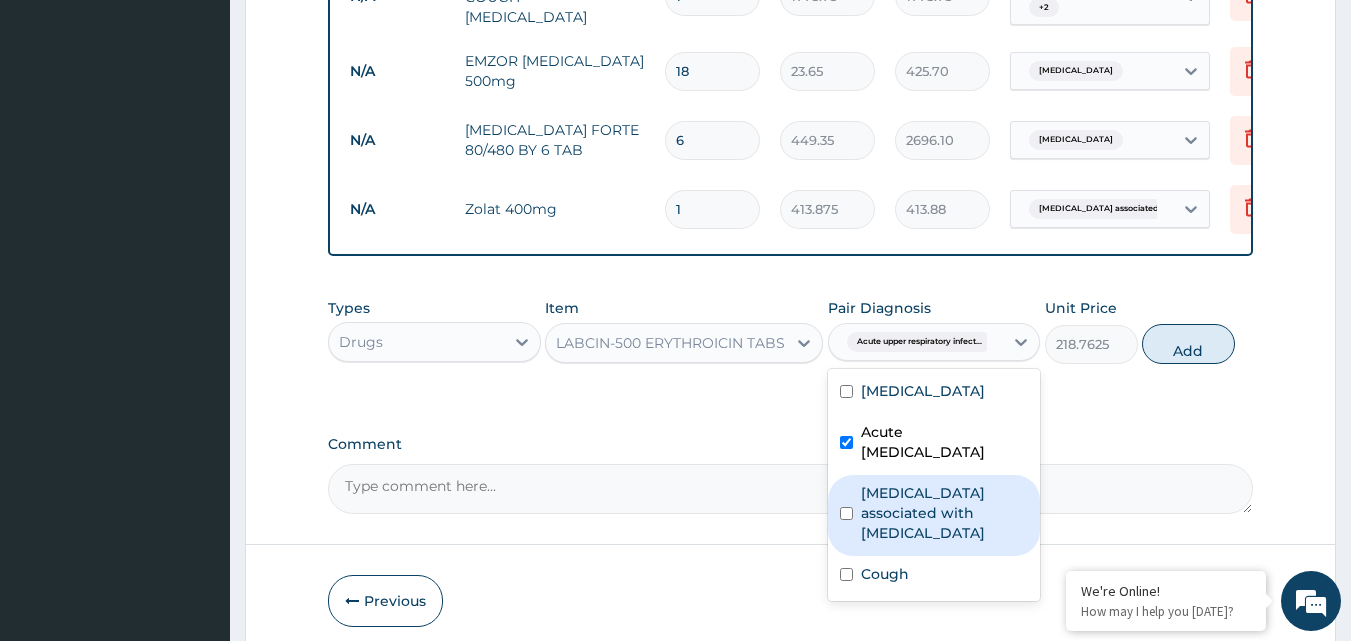 click on "Arthropathy associated with helminthiasis" at bounding box center (945, 513) 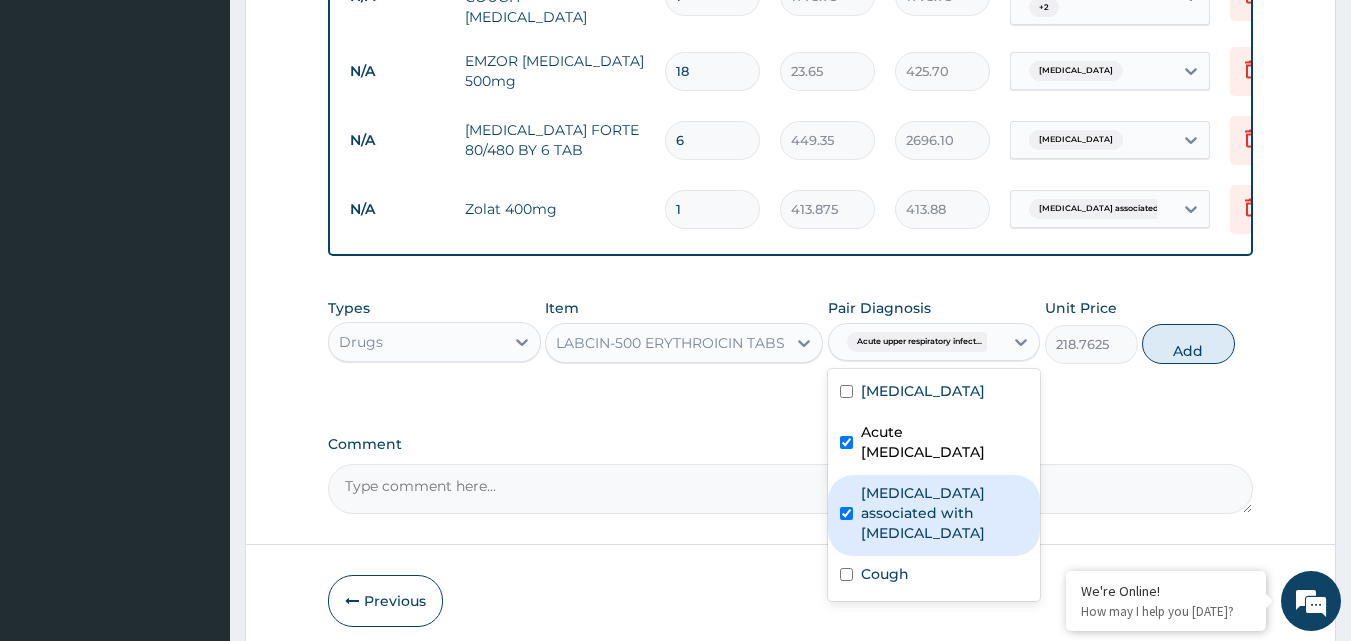 checkbox on "true" 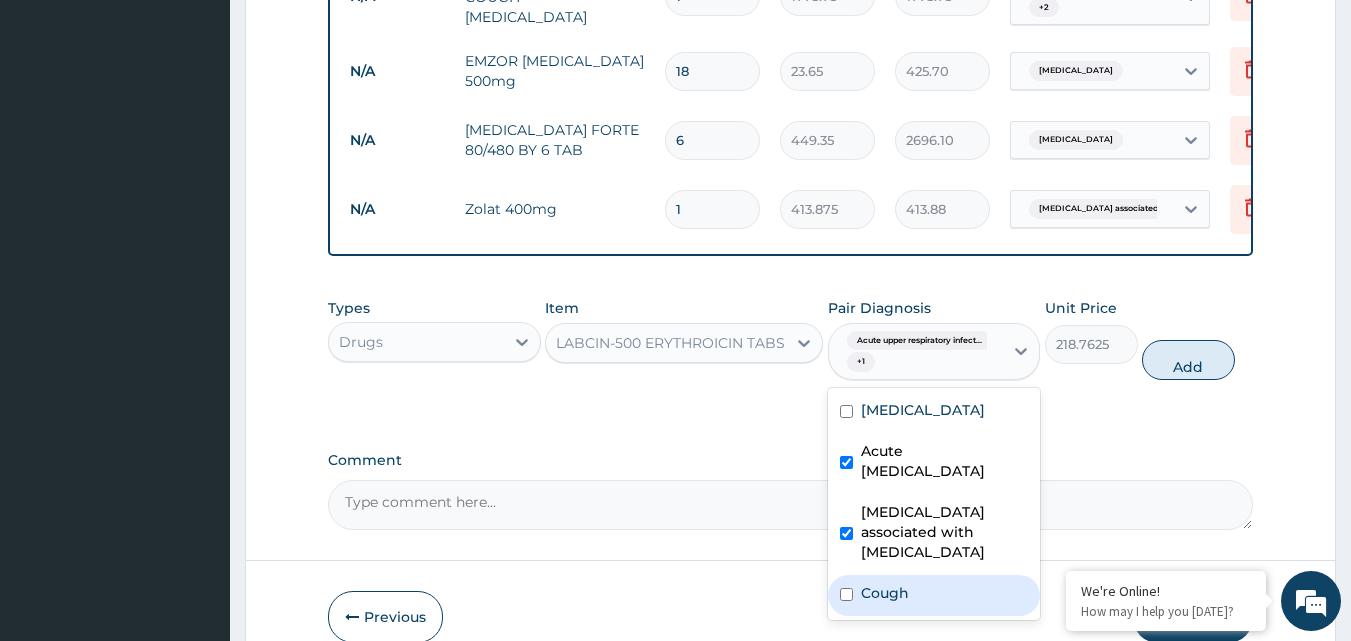 click on "Cough" at bounding box center (934, 595) 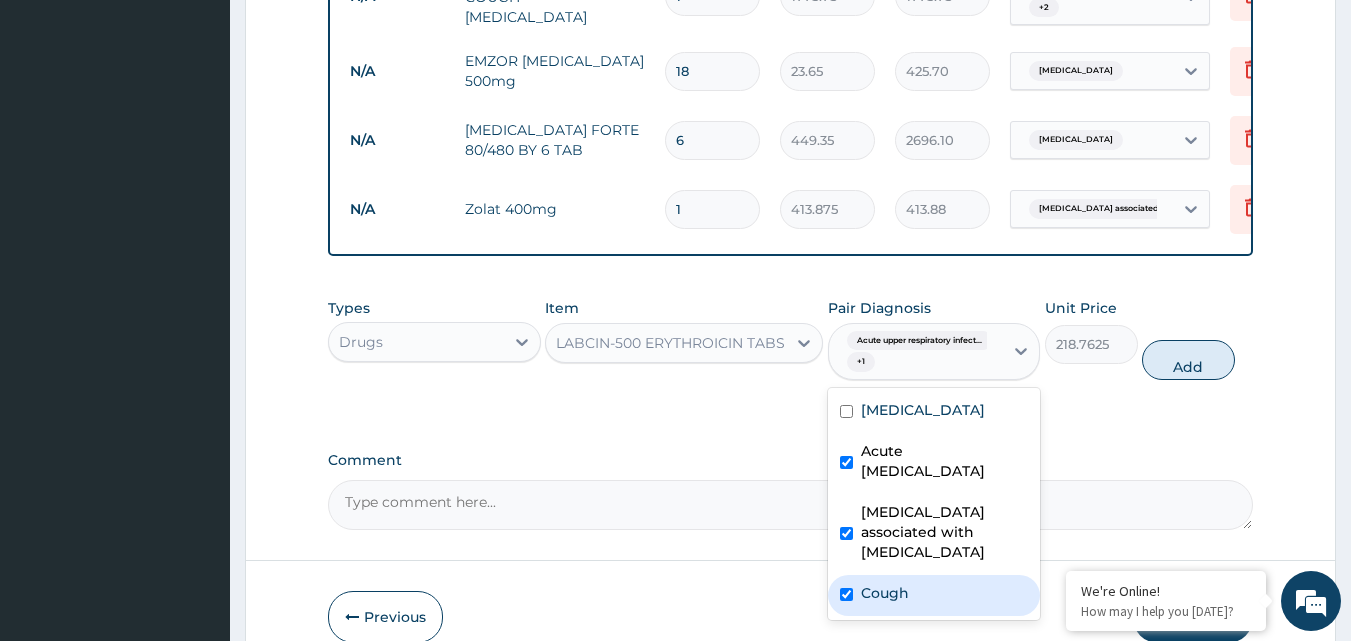 checkbox on "true" 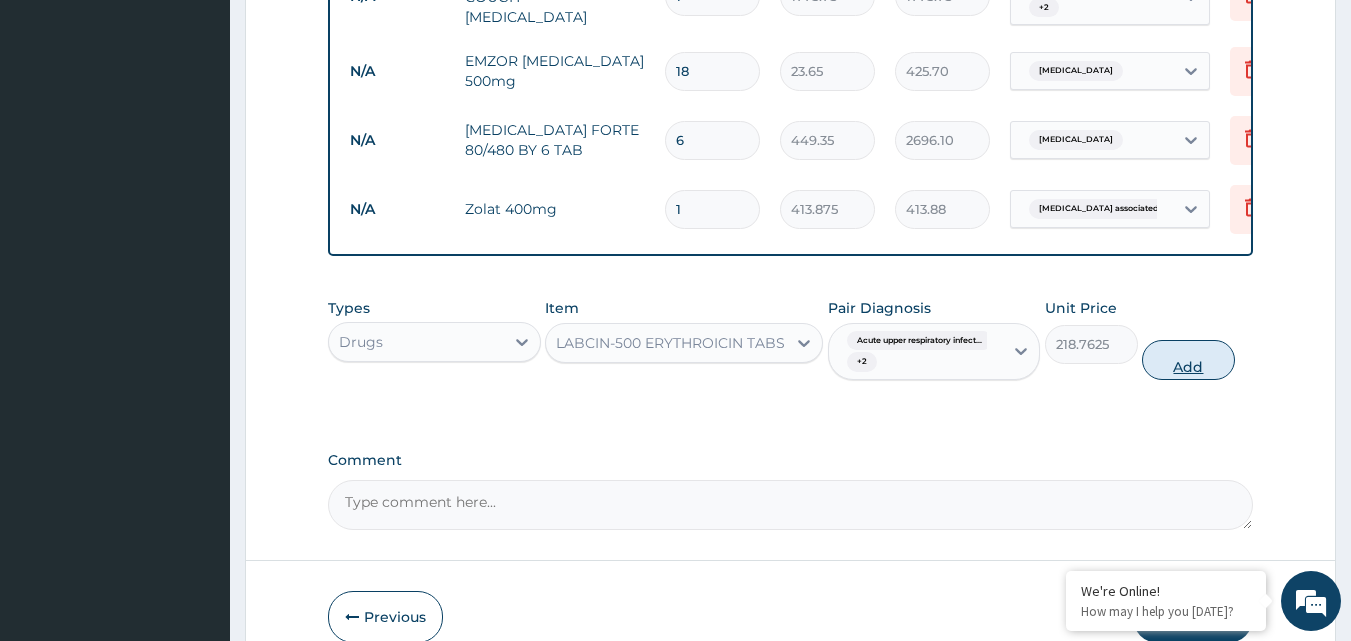 click on "Add" at bounding box center [1188, 360] 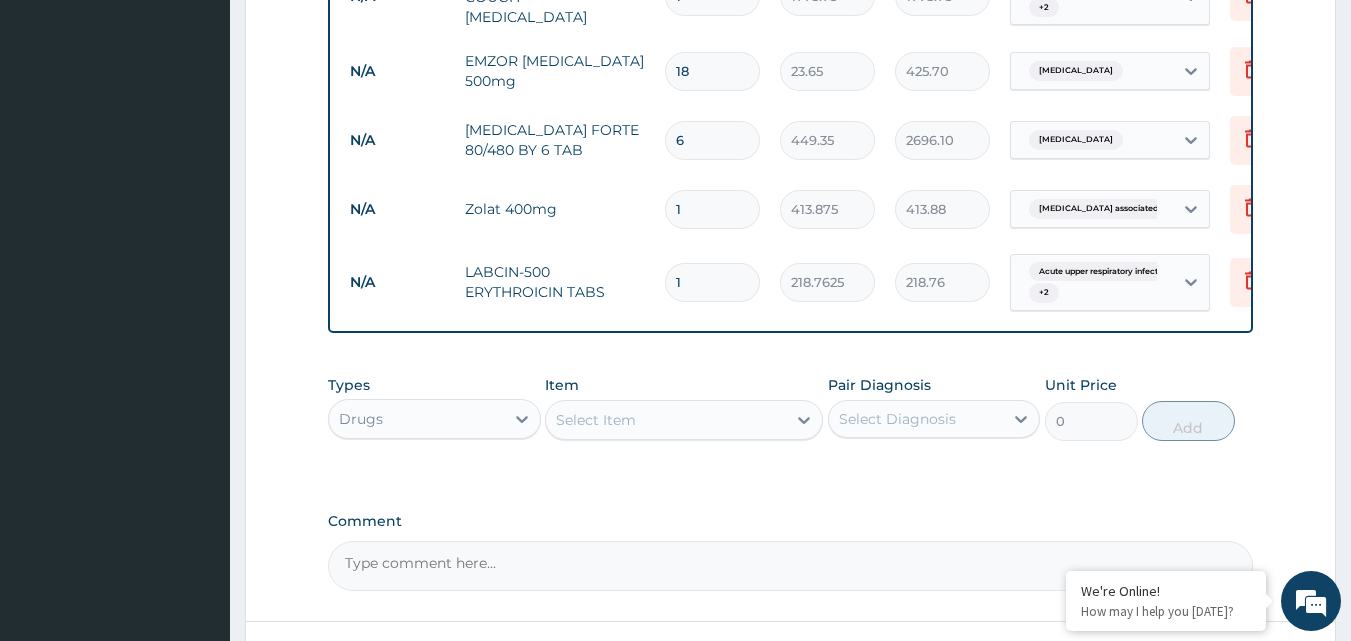 click on "1" at bounding box center [712, 282] 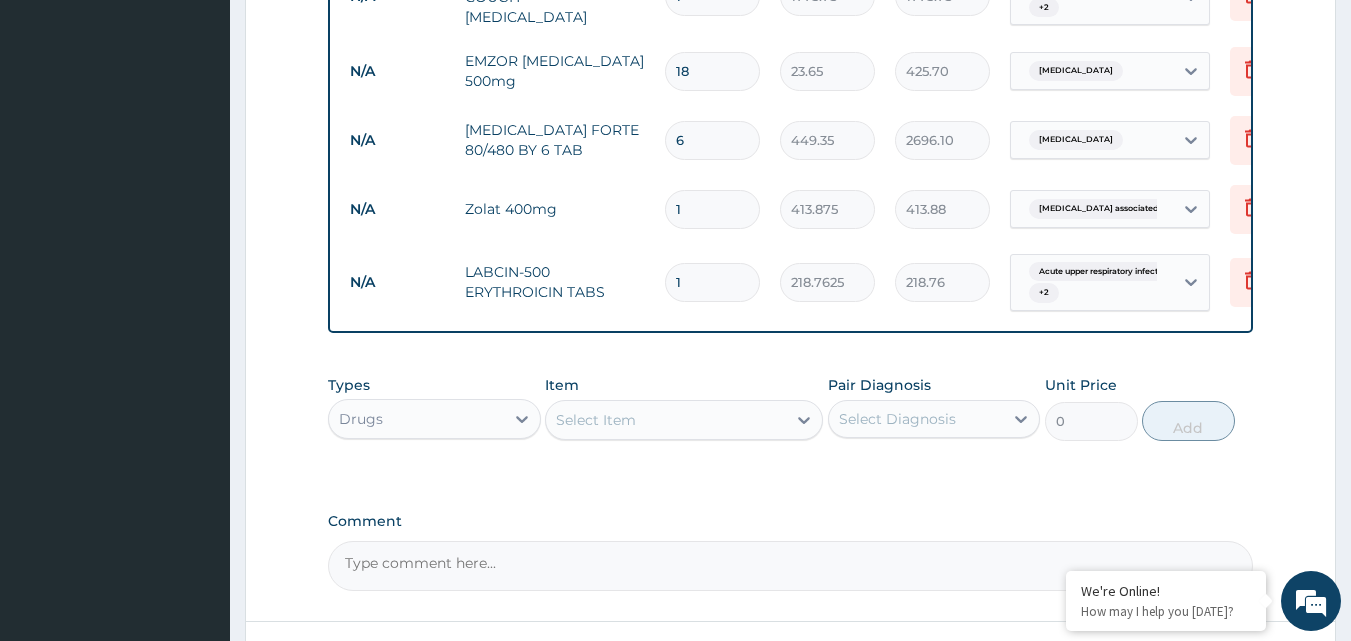 type on "3281.44" 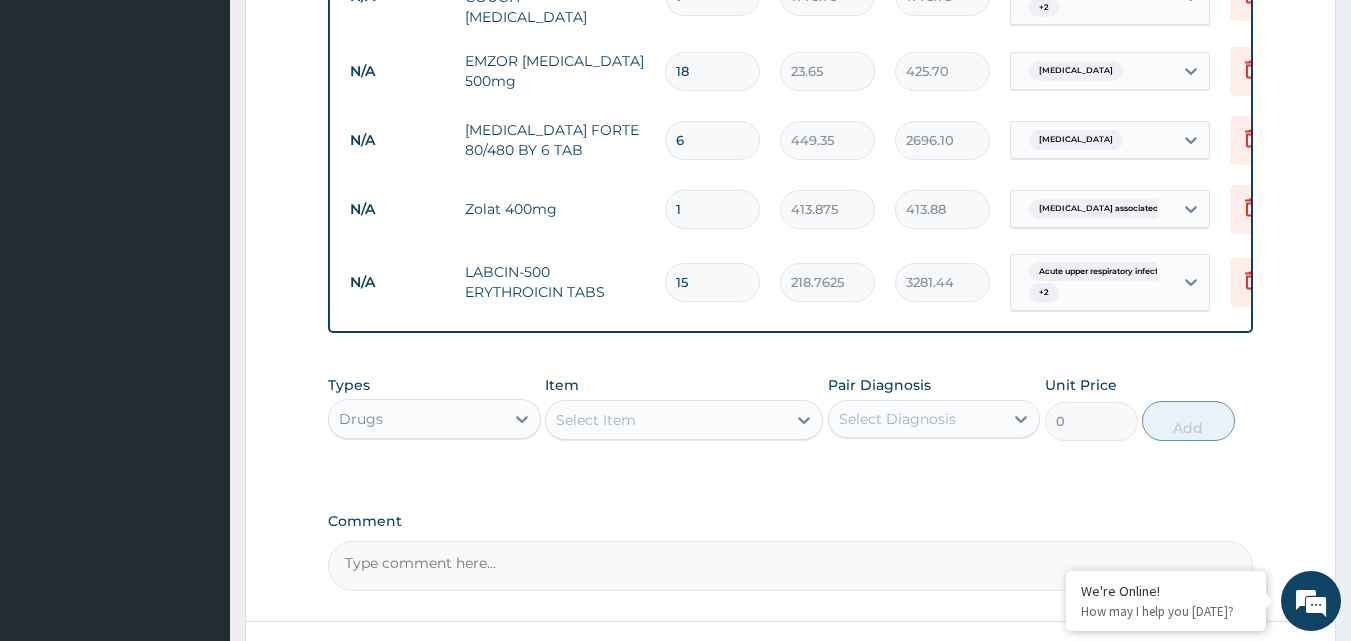 type on "15" 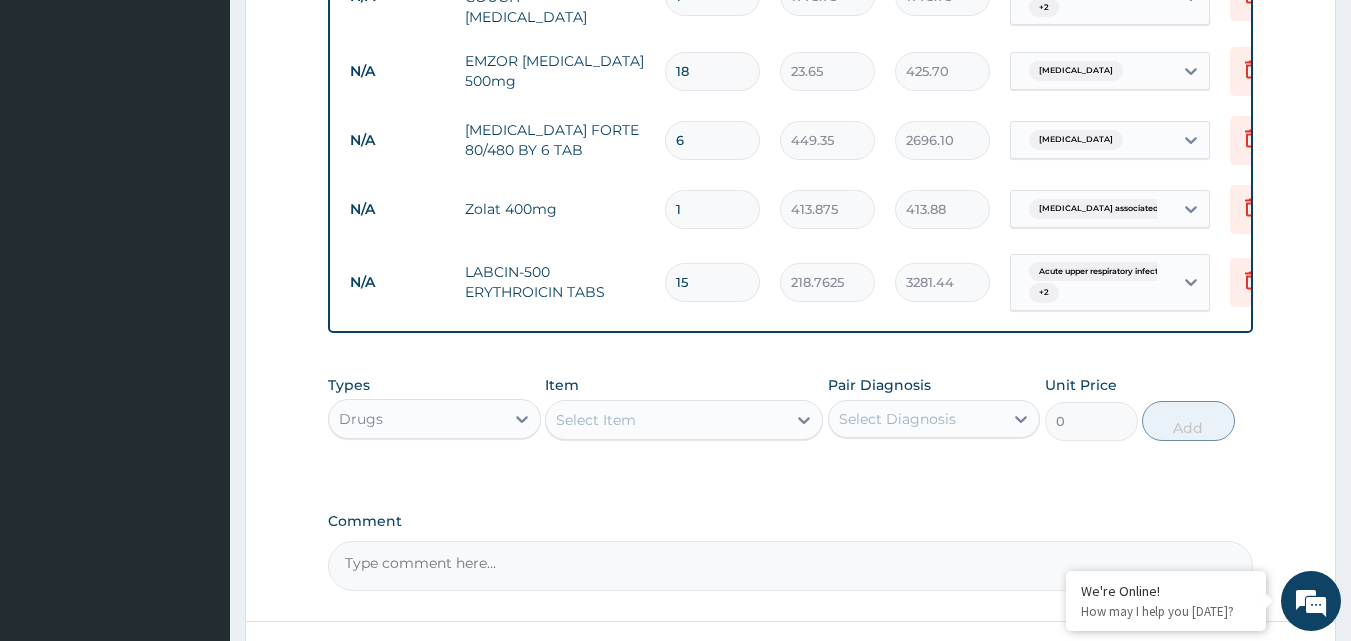 click on "PA Code / Prescription Code Enter Code(Secondary Care Only) Encounter Date 10-07-2025 Important Notice Please enter PA codes before entering items that are not attached to a PA code   All diagnoses entered must be linked to a claim item. Diagnosis & Claim Items that are visible but inactive cannot be edited because they were imported from an already approved PA code. Diagnosis Malaria Confirmed Acute upper respiratory infection Confirmed Arthropathy associated with helminthiasis Query Cough Confirmed NB: All diagnosis must be linked to a claim item Claim Items Type Name Quantity Unit Price Total Price Pair Diagnosis Actions N/A General practitioner Consultation first outpatient consultation 1 3547.5 3547.50 Malaria  + 2 Delete N/A MALARIA PARASITE (MP) RDT 1 1612.5 1612.50 Malaria Delete N/A FBC CBC-Complete Blood Count (Haemogram) - [Blood] 1 4300 4300.00 Malaria  + 2 Delete N/A BENYLIN WET COUGH MENTHOL 1 1773.75 1773.75 Acute upper respiratory infect...  + 2 Delete N/A EMZOR PARACETAMOL 500mg 18 23.65 N/A" at bounding box center [791, -150] 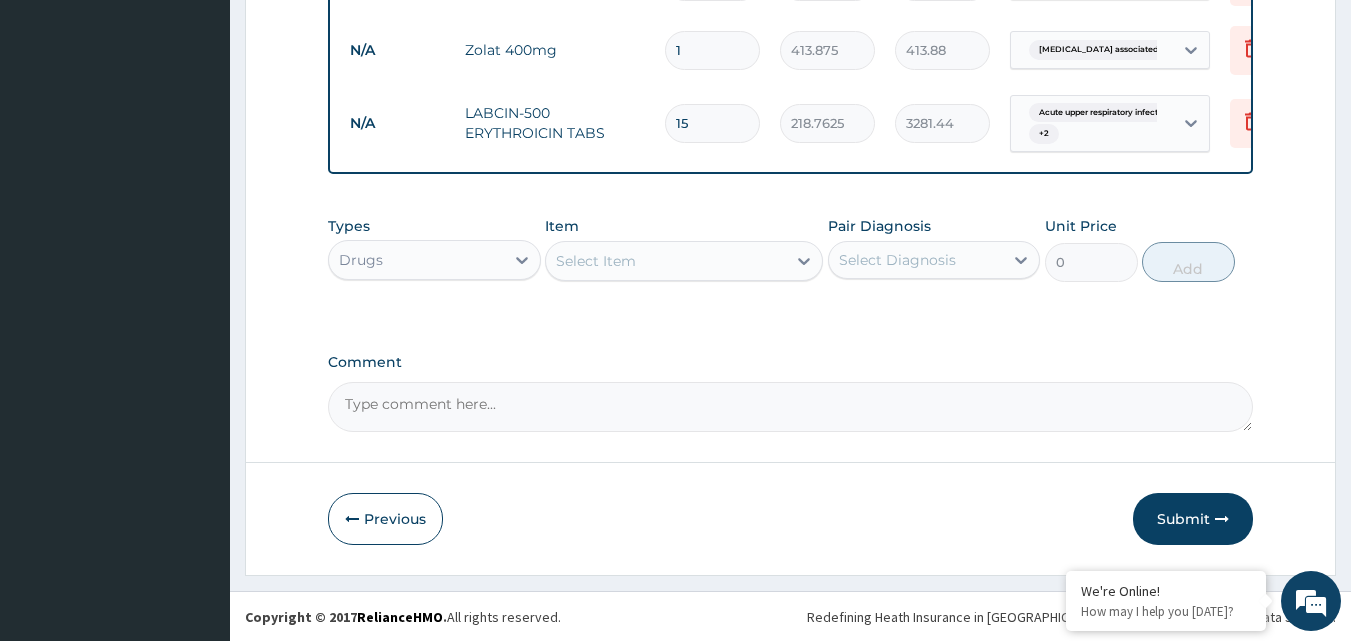 scroll, scrollTop: 1243, scrollLeft: 0, axis: vertical 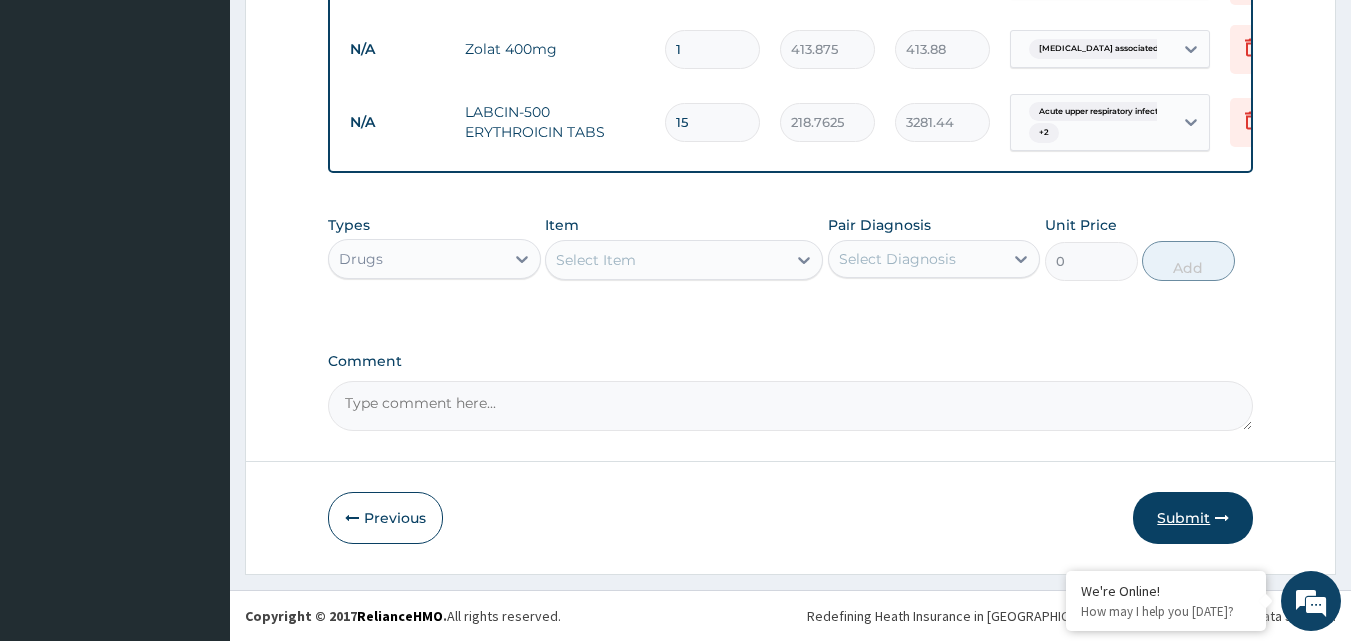 click on "Submit" at bounding box center [1193, 518] 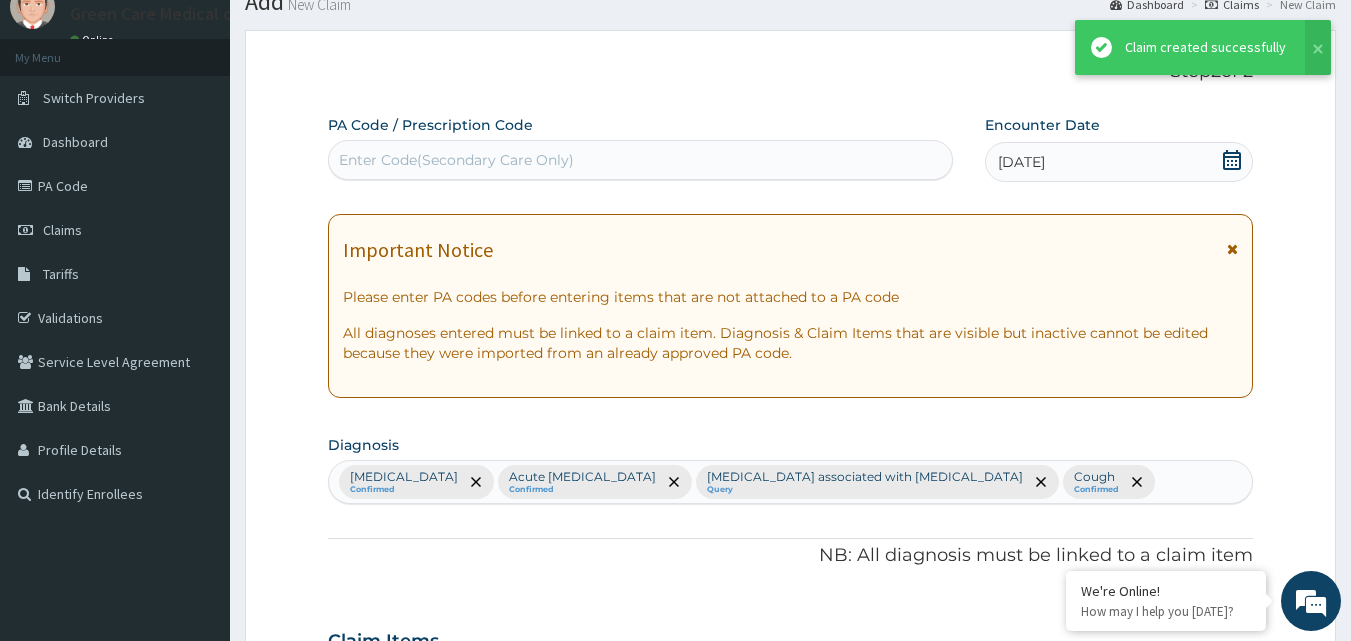 scroll, scrollTop: 1243, scrollLeft: 0, axis: vertical 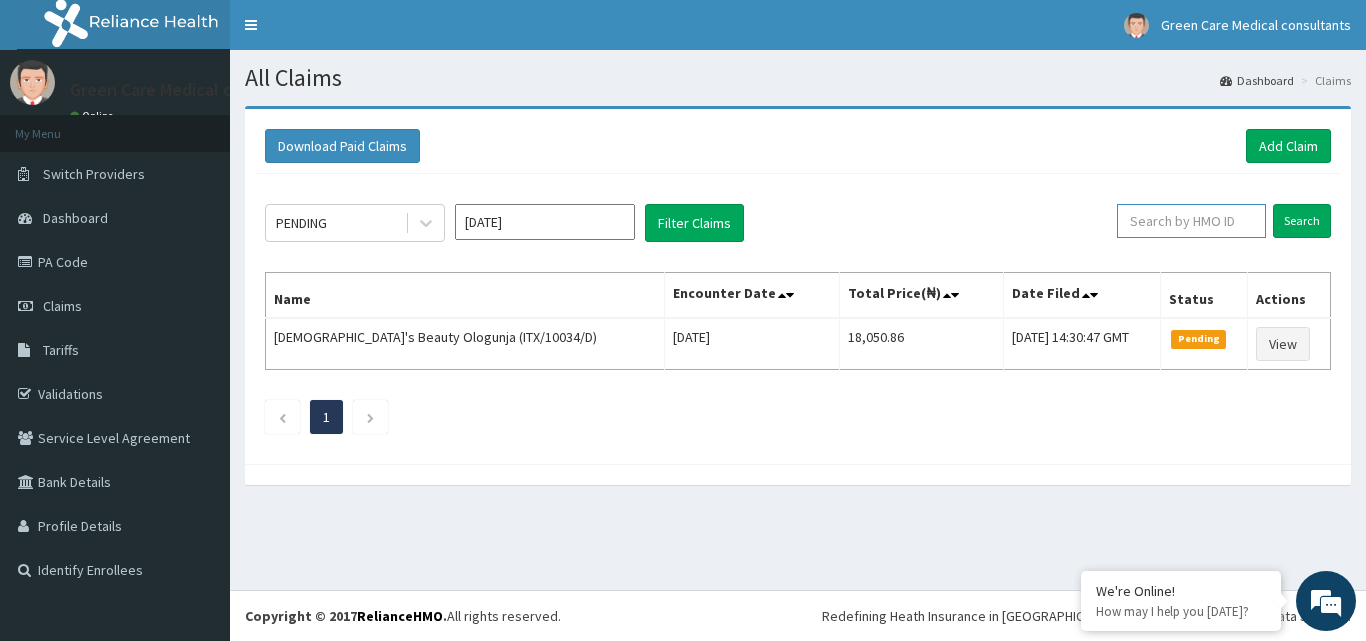 click at bounding box center (1191, 221) 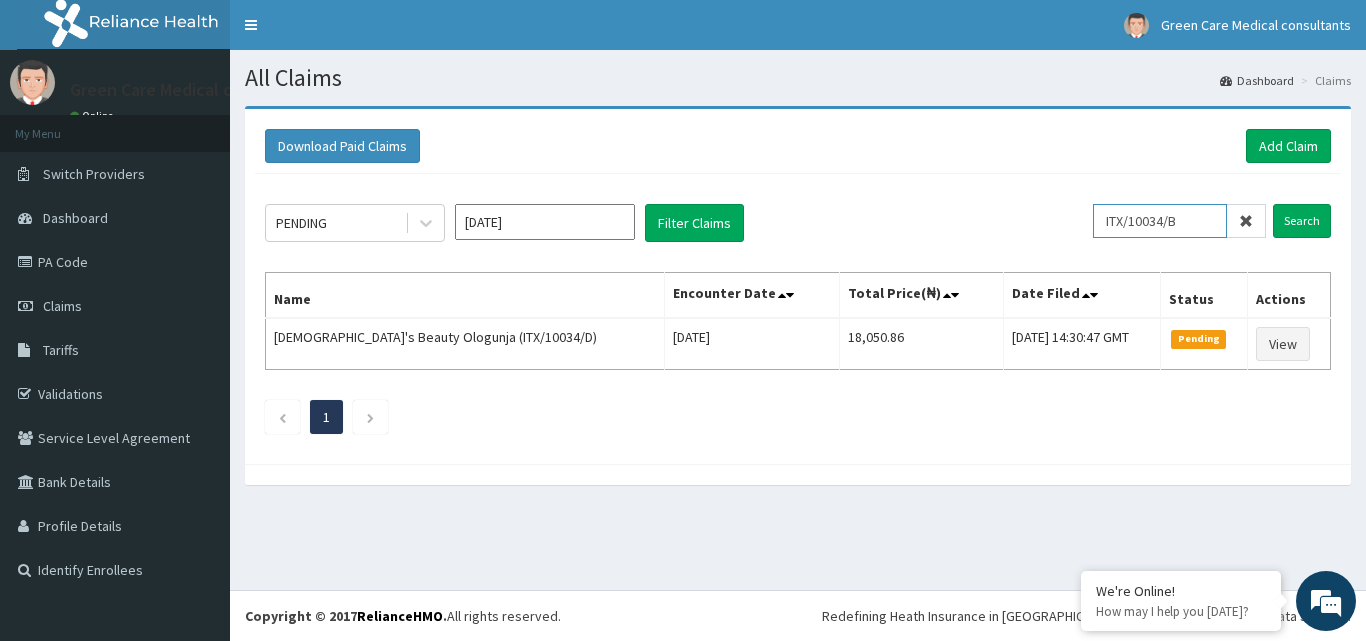 type on "ITX/10034/B" 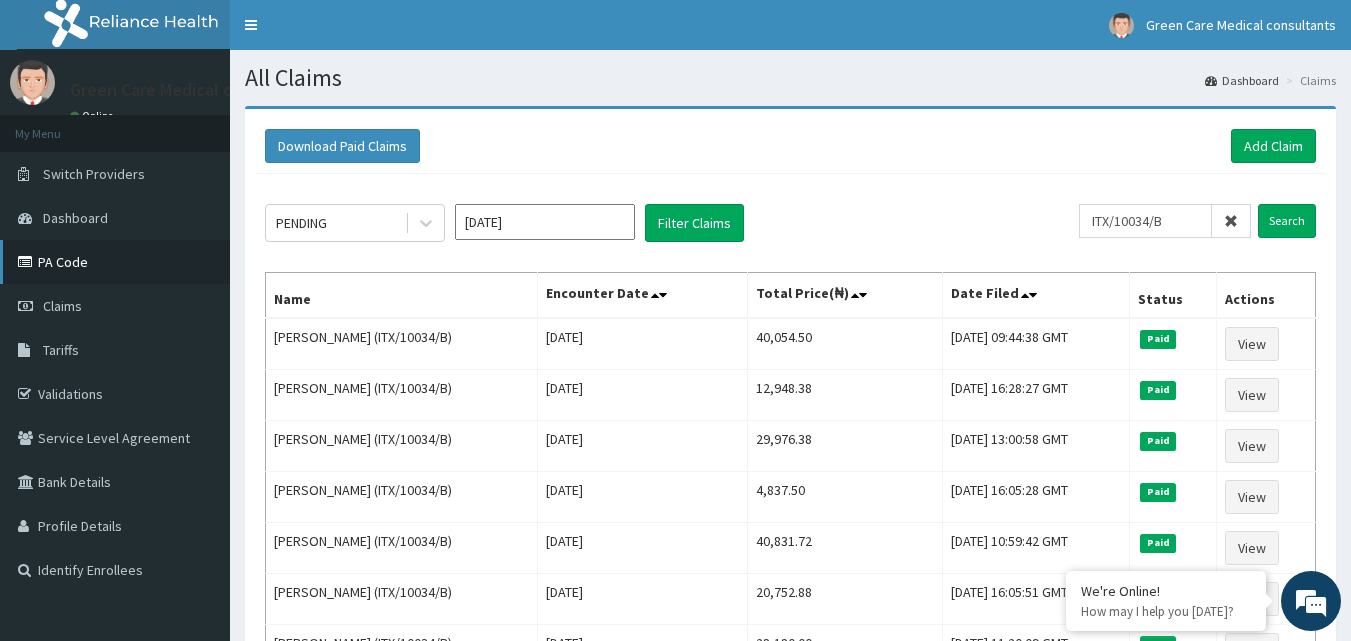 click on "PA Code" at bounding box center [115, 262] 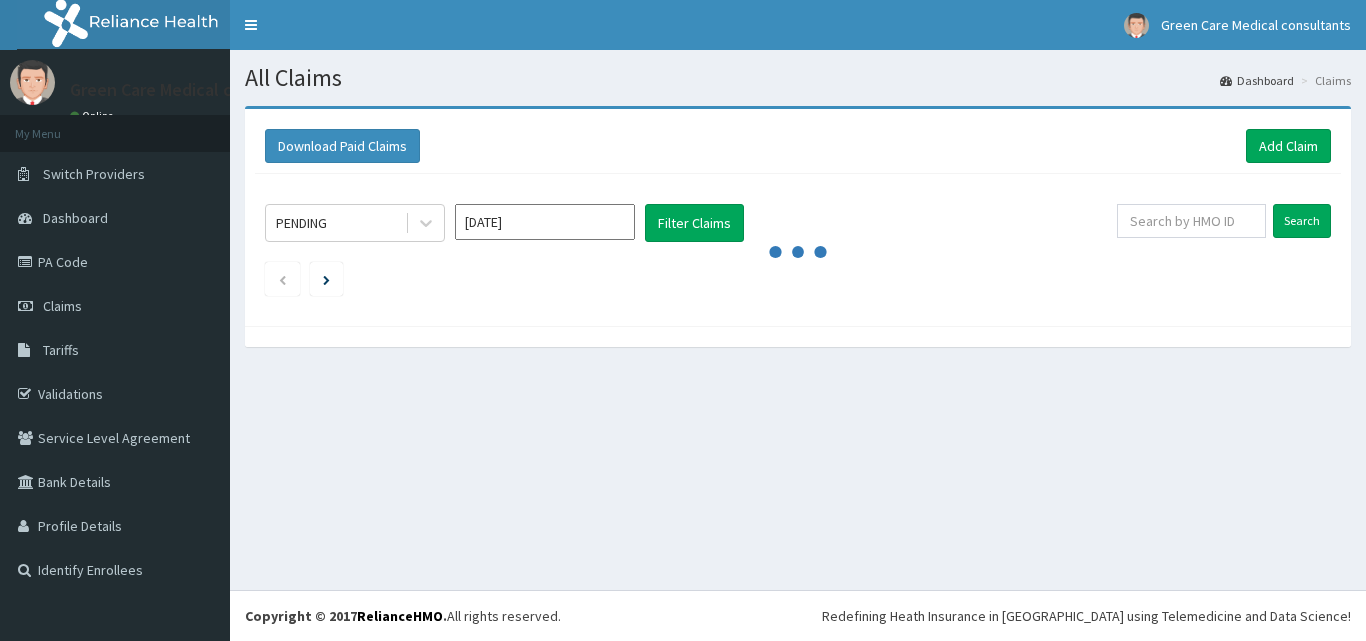 scroll, scrollTop: 0, scrollLeft: 0, axis: both 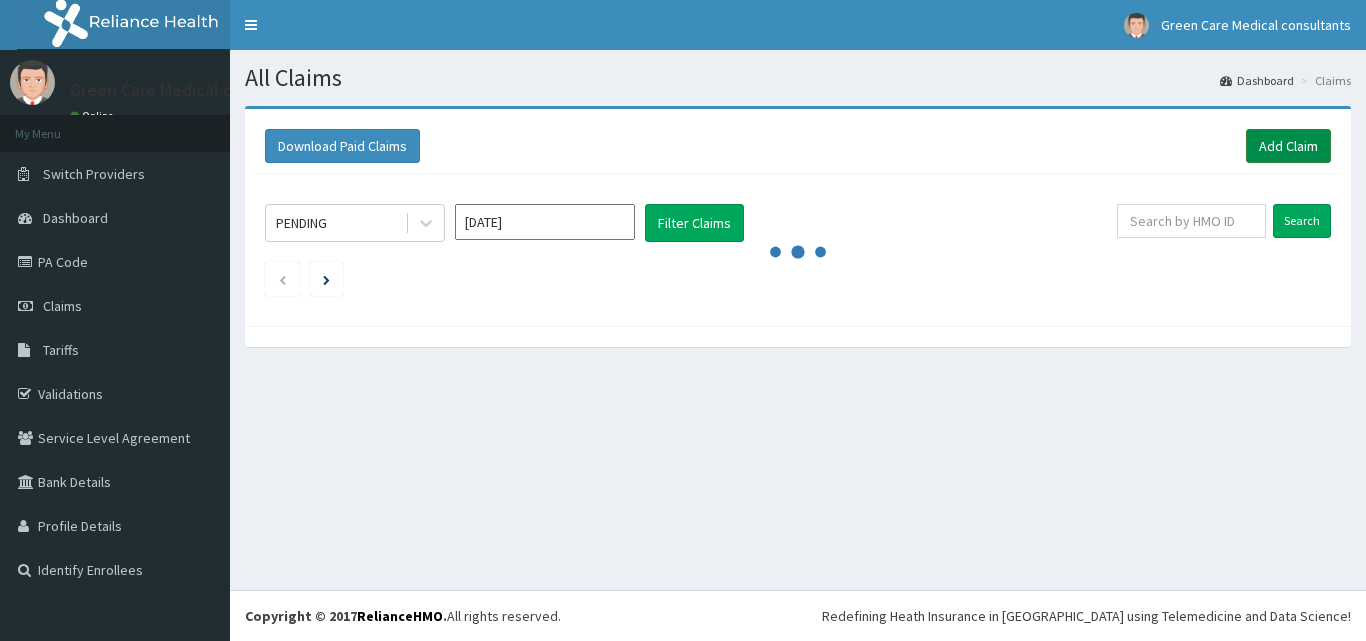 click on "Add Claim" at bounding box center (1288, 146) 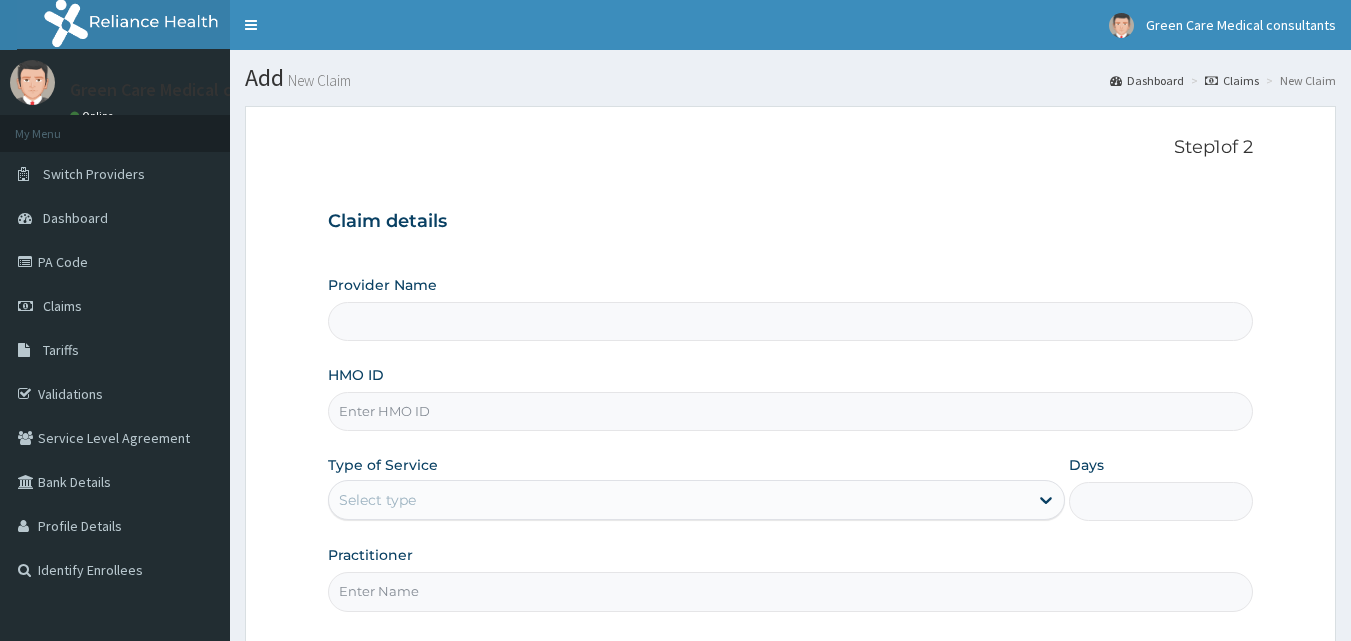 scroll, scrollTop: 0, scrollLeft: 0, axis: both 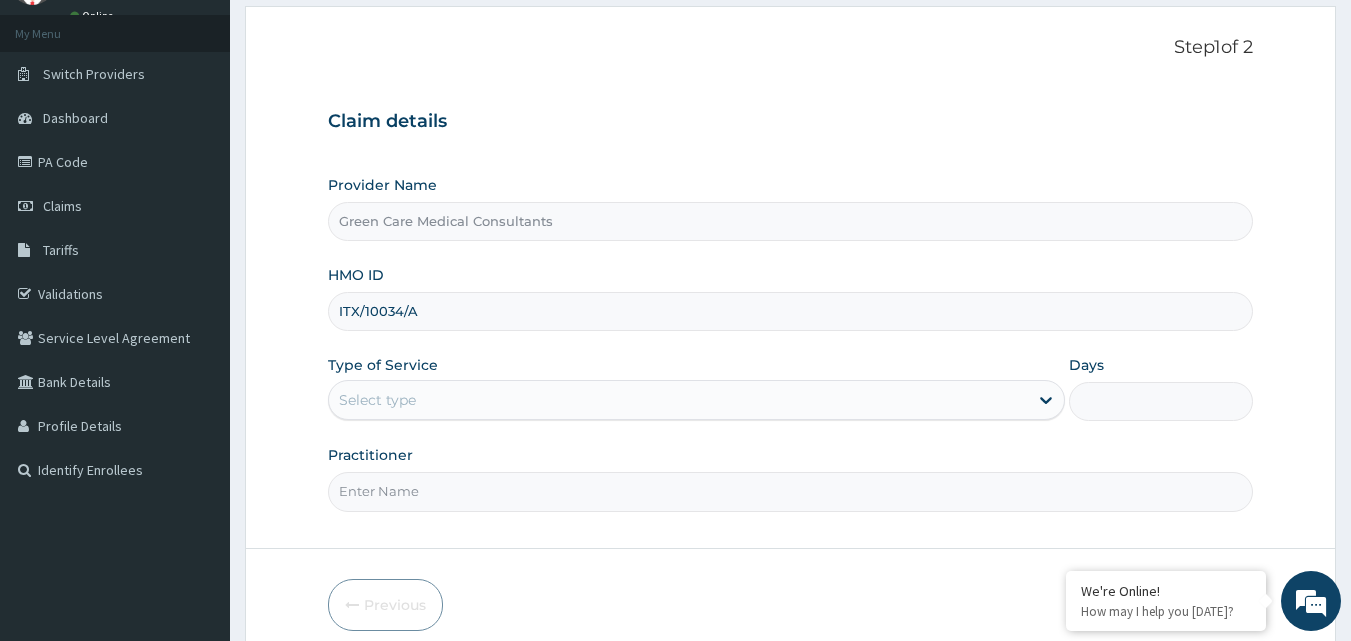 type on "ITX/10034/A" 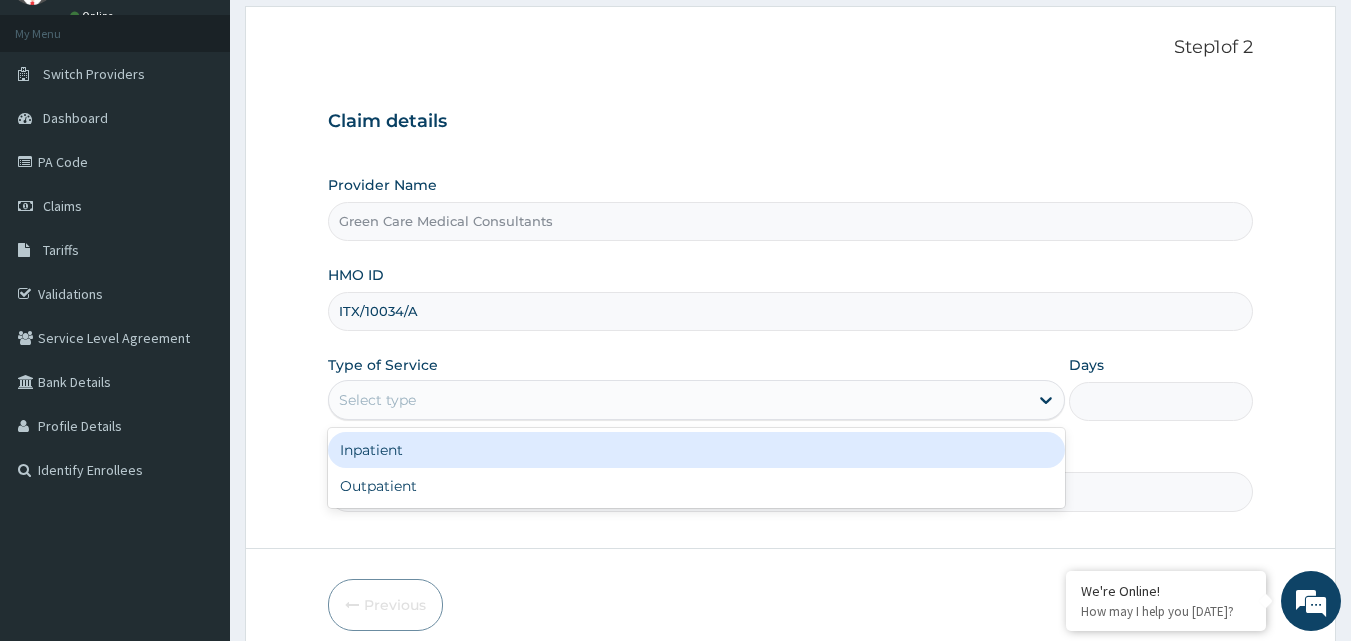 click on "Select type" at bounding box center (678, 400) 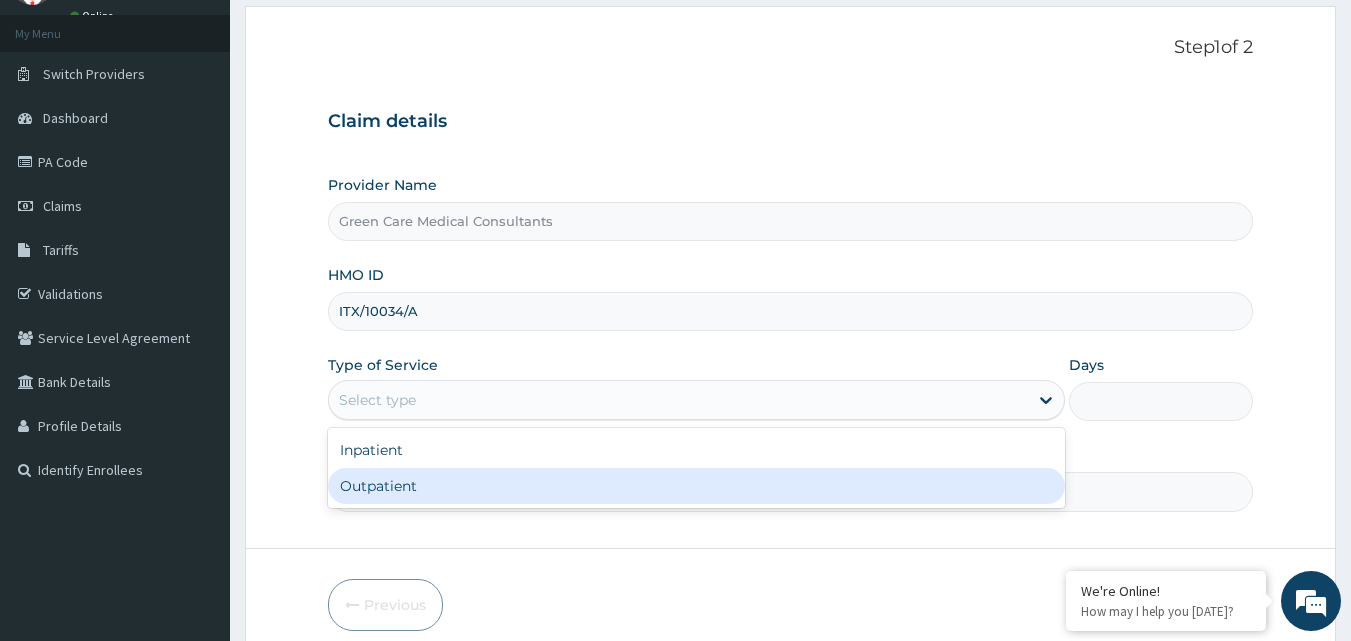 click on "Outpatient" at bounding box center [696, 486] 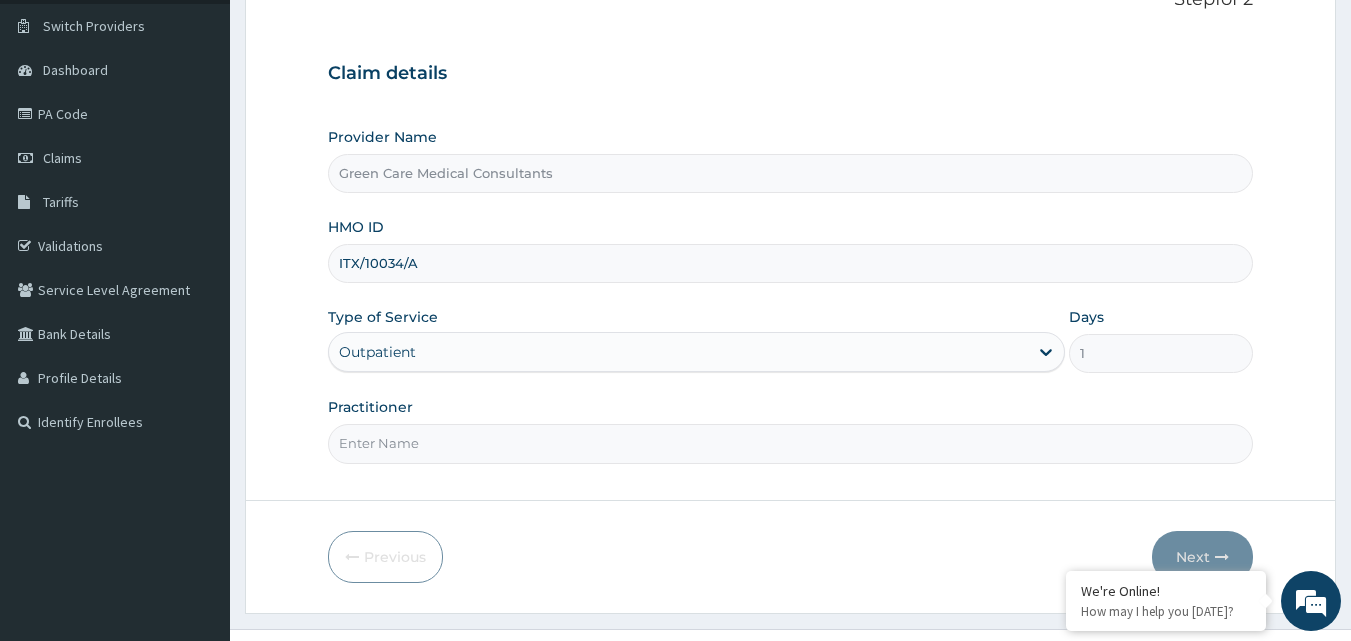 scroll, scrollTop: 187, scrollLeft: 0, axis: vertical 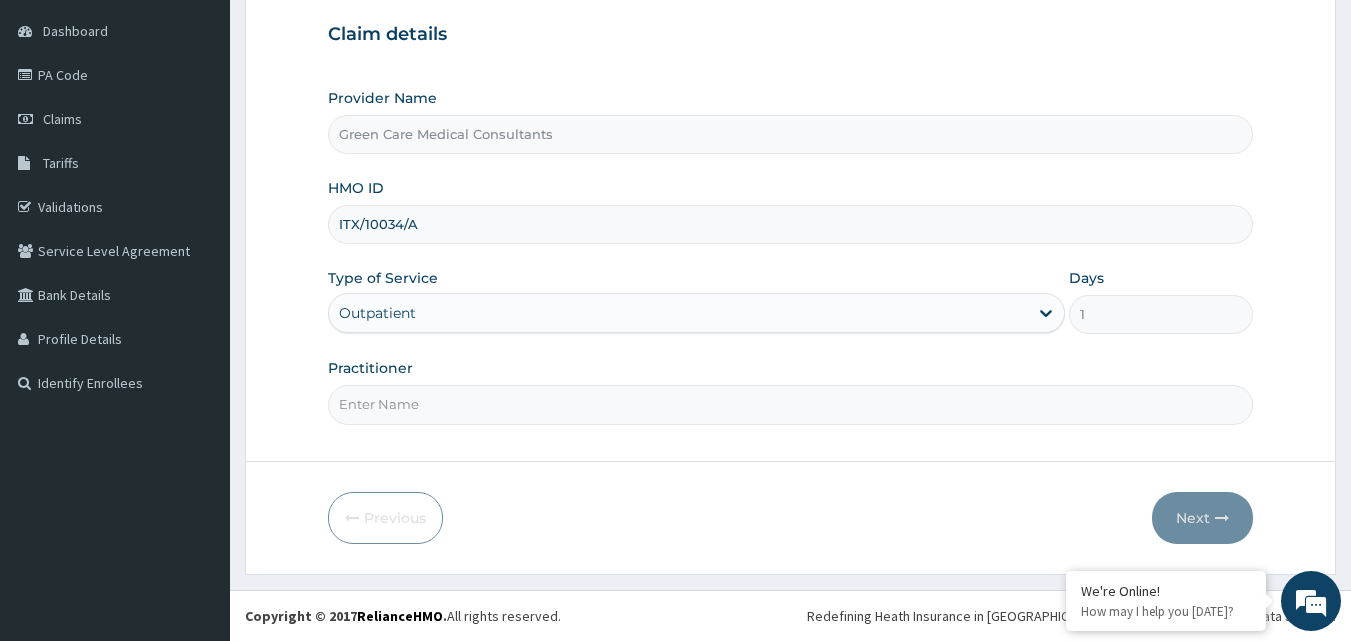 click on "Practitioner" at bounding box center (791, 404) 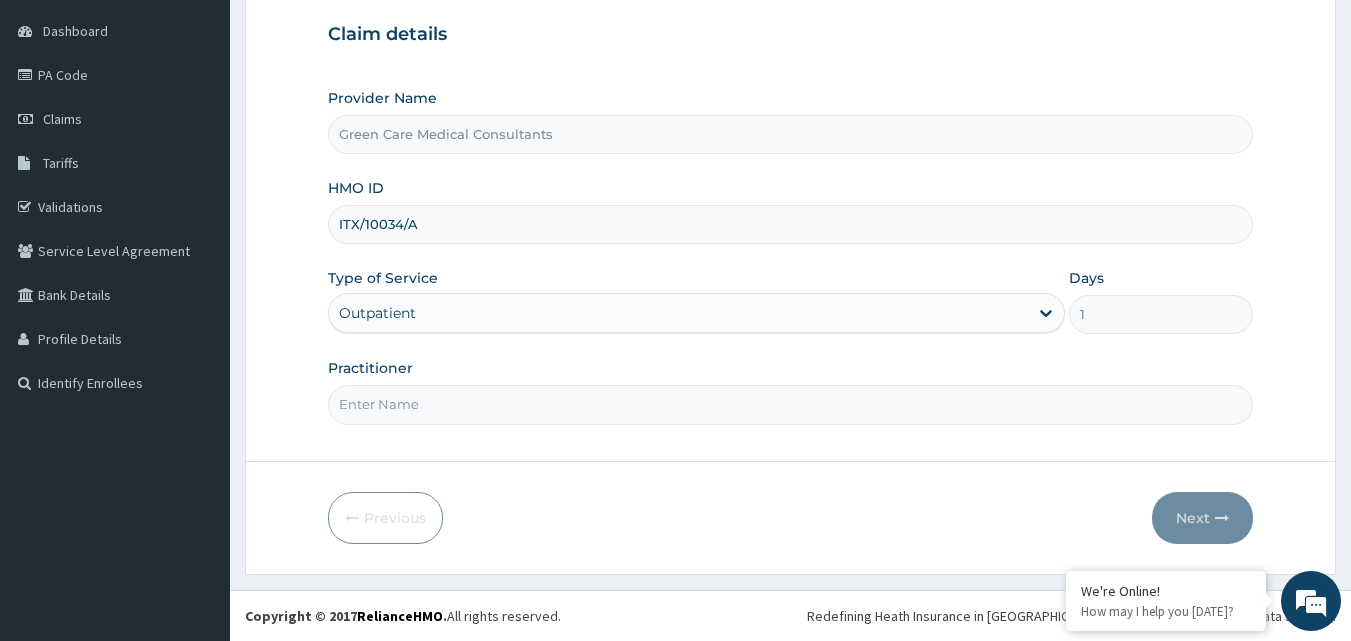 scroll, scrollTop: 0, scrollLeft: 0, axis: both 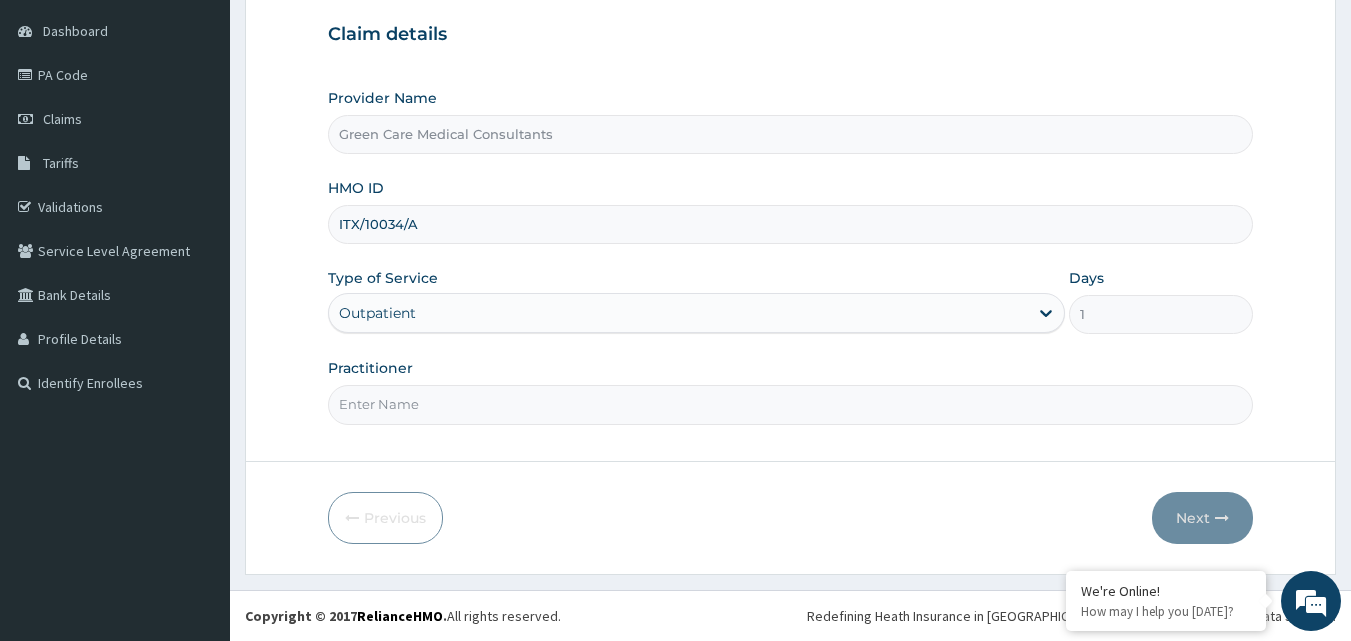 type on "DR. PAMELA" 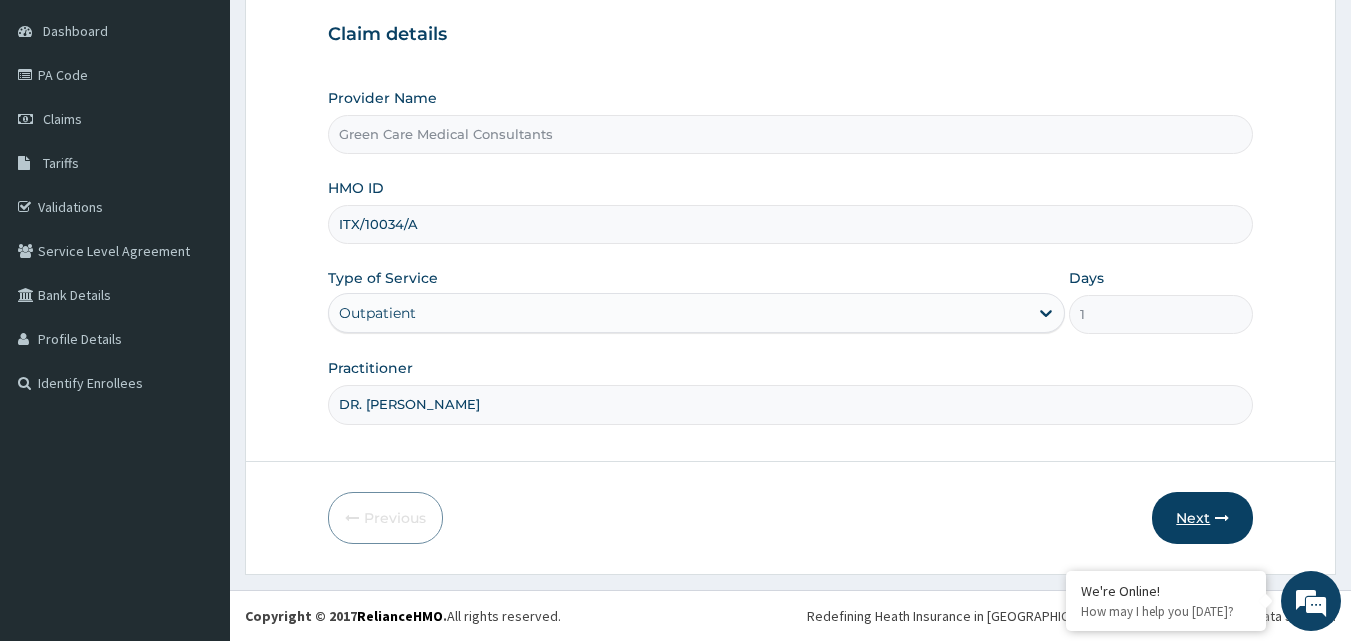 click on "Next" at bounding box center [1202, 518] 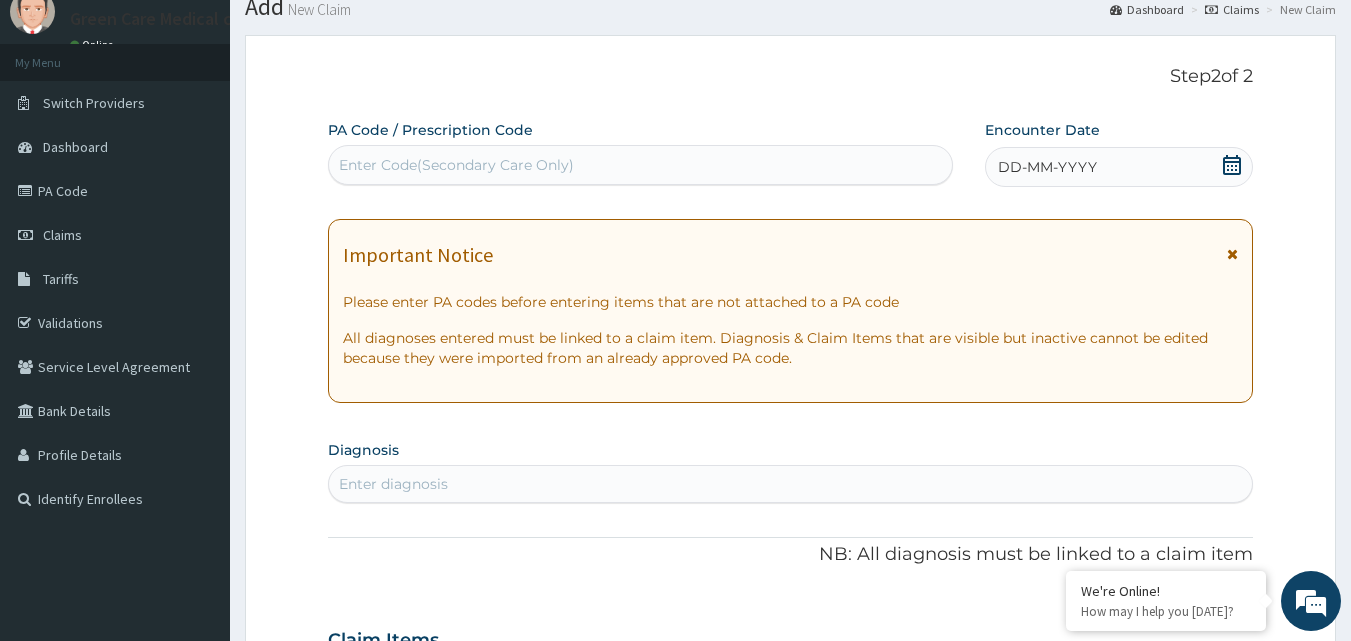 scroll, scrollTop: 0, scrollLeft: 0, axis: both 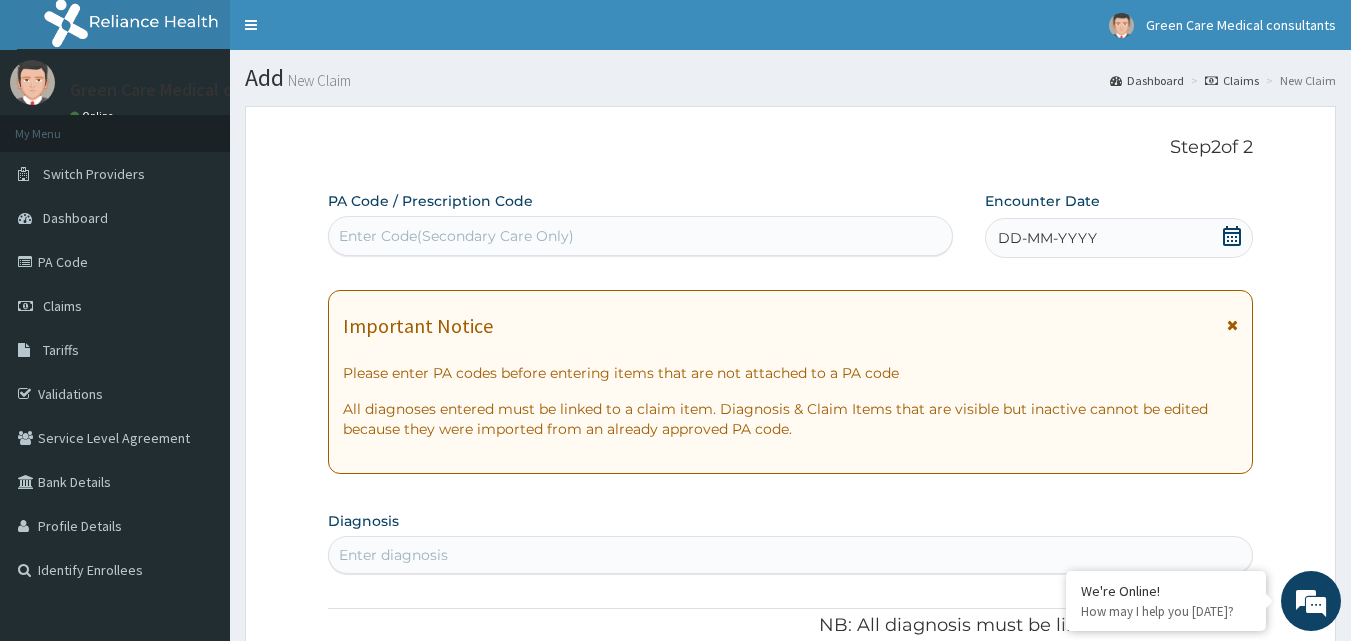 click on "Enter Code(Secondary Care Only)" at bounding box center (641, 236) 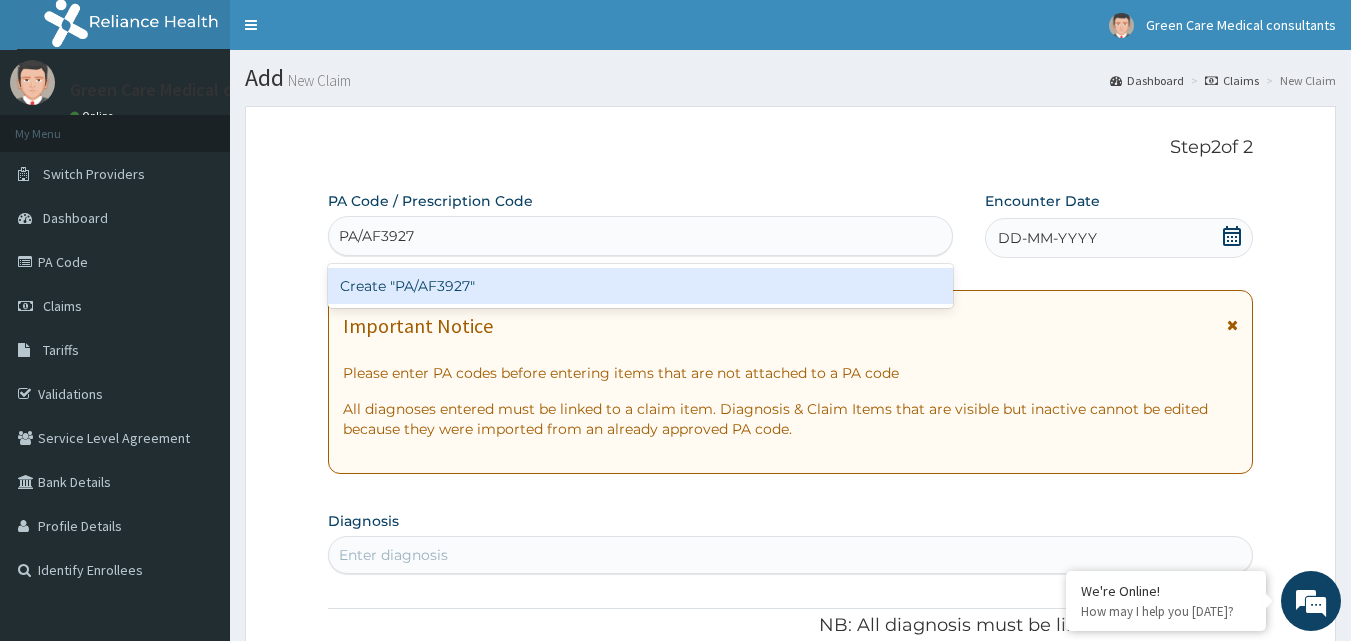 type on "PA/AF3927" 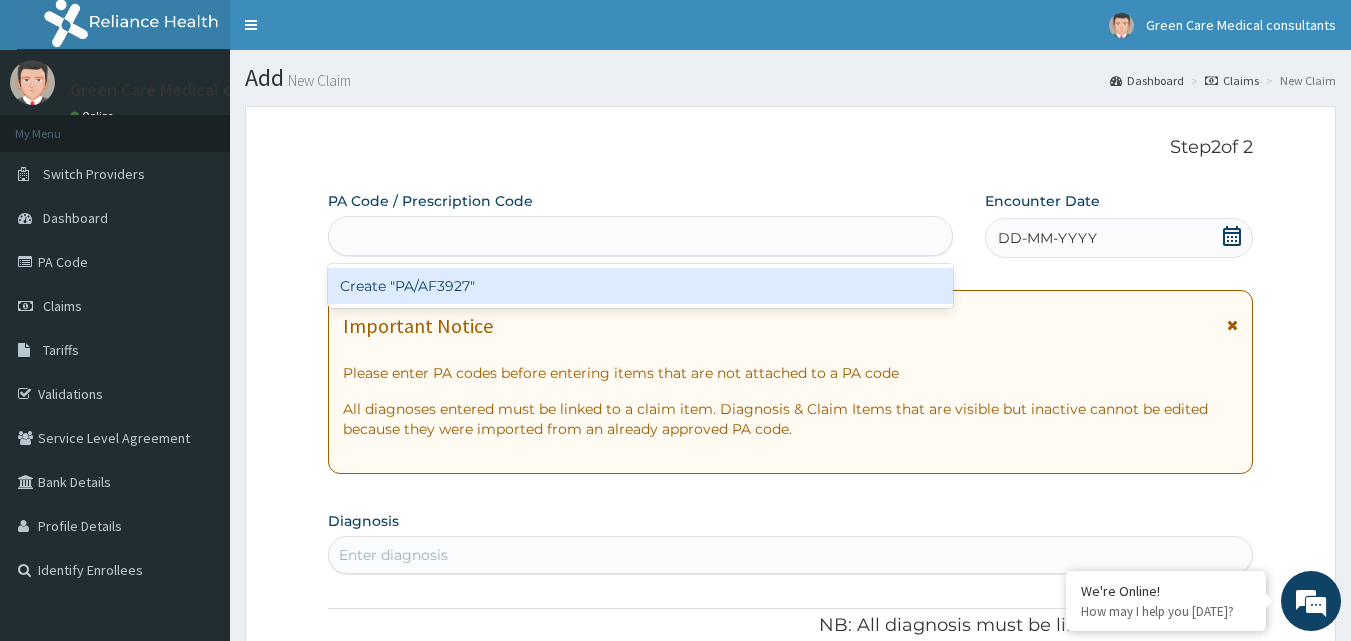 click on "PA Code / Prescription Code option Create "PA/AF3927" focused, 1 of 1. 1 result available for search term PA/AF3927. Use Up and Down to choose options, press Enter to select the currently focused option, press Escape to exit the menu, press Tab to select the option and exit the menu. PA/AF3927 Create "PA/AF3927" Encounter Date DD-MM-YYYY Important Notice Please enter PA codes before entering items that are not attached to a PA code   All diagnoses entered must be linked to a claim item. Diagnosis & Claim Items that are visible but inactive cannot be edited because they were imported from an already approved PA code. Diagnosis Enter diagnosis NB: All diagnosis must be linked to a claim item Claim Items No claim item Types Select Type Item Select Item Pair Diagnosis Select Diagnosis Unit Price 0 Add Comment" at bounding box center [791, 708] 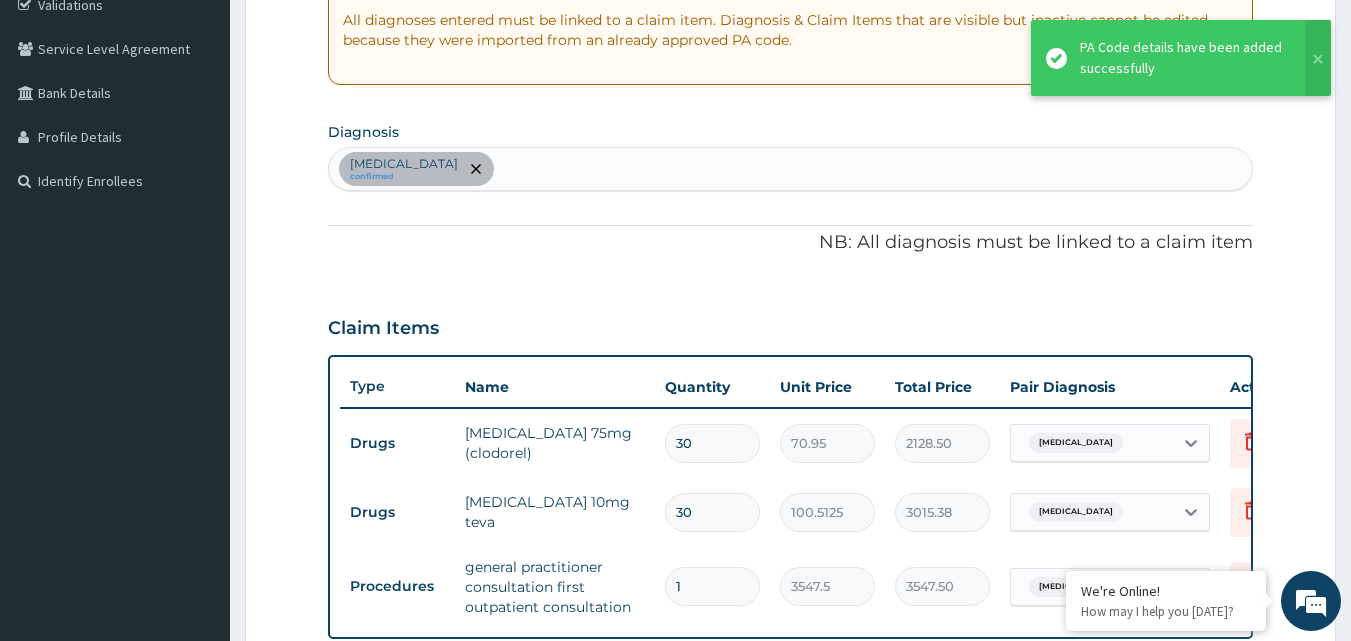 scroll, scrollTop: 355, scrollLeft: 0, axis: vertical 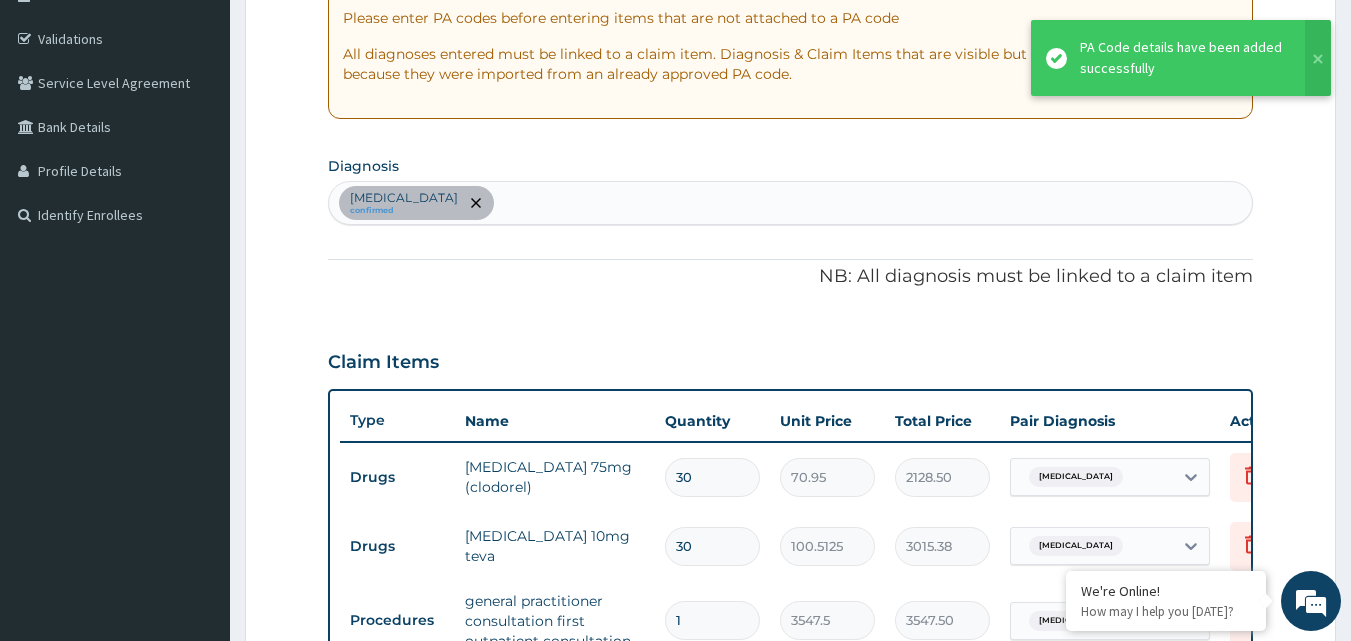 click on "Hypertensive heart disease confirmed" at bounding box center [791, 203] 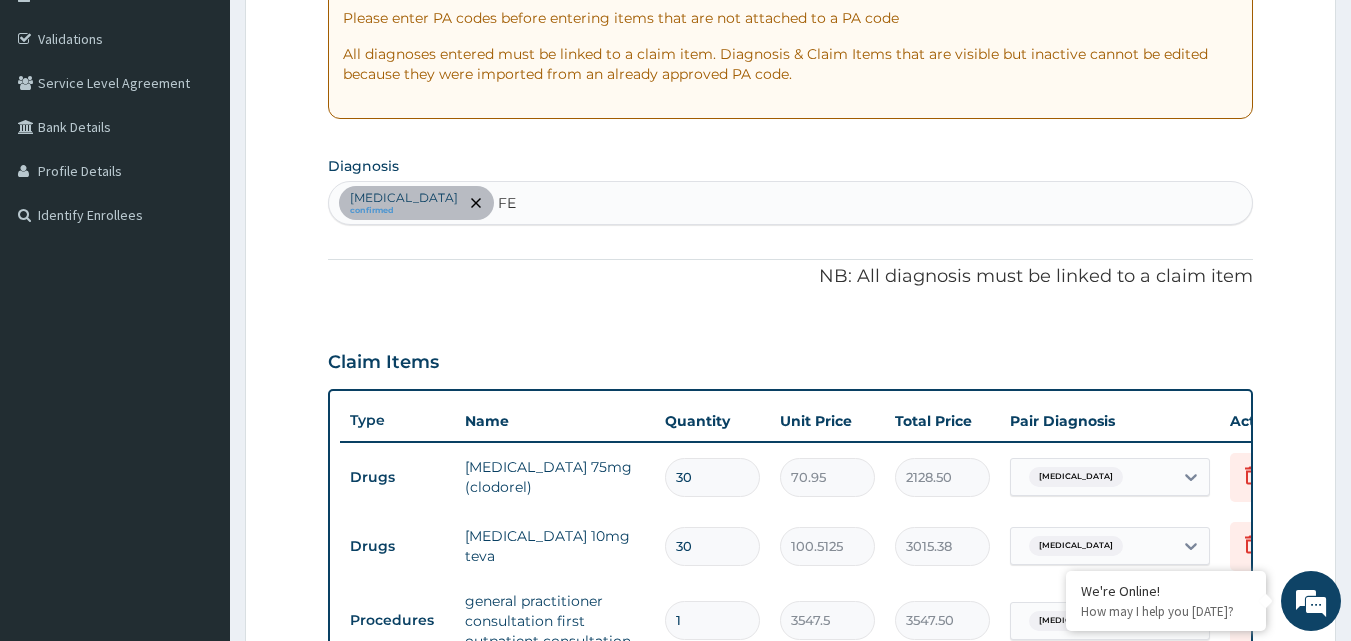 type on "F" 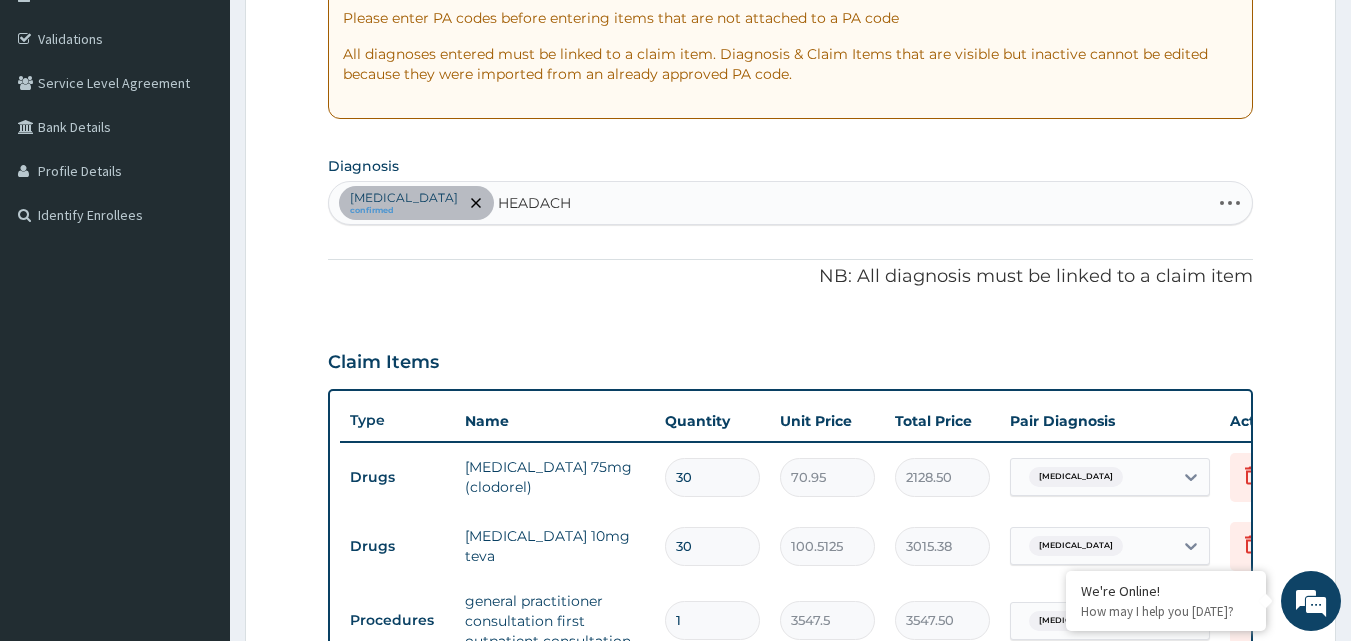 type on "HEADACHE" 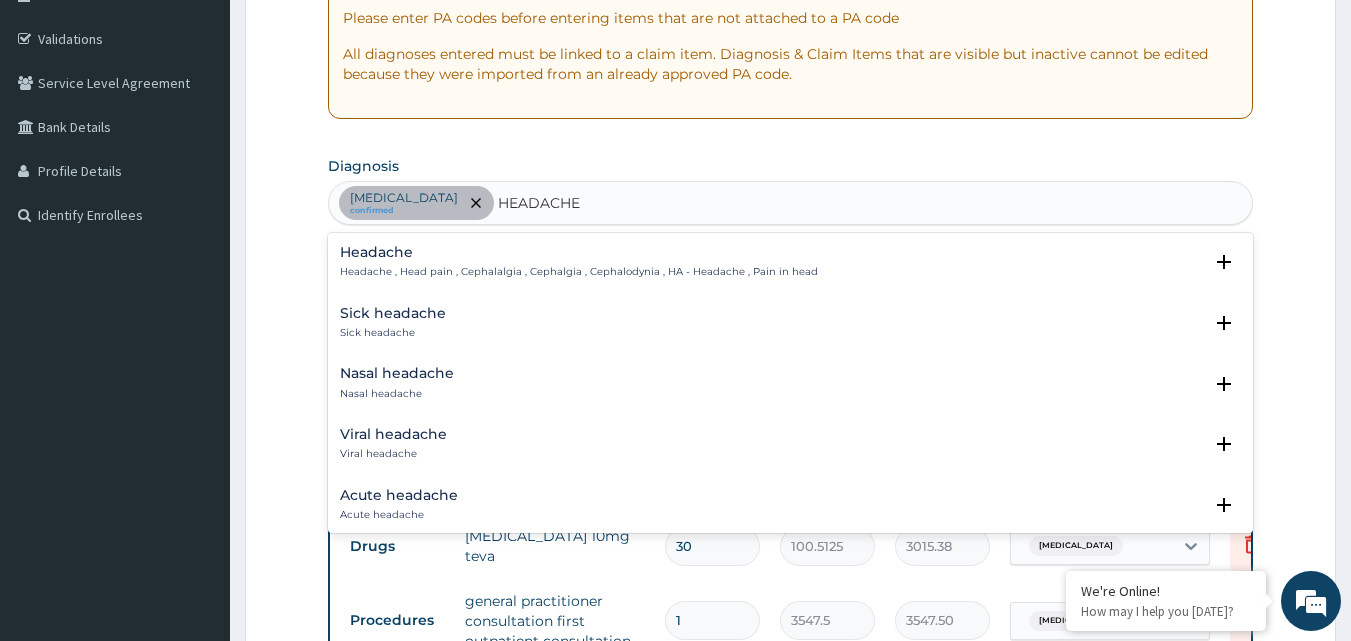 click on "Headache Headache , Head pain , Cephalalgia , Cephalgia , Cephalodynia , HA - Headache , Pain in head" at bounding box center (579, 262) 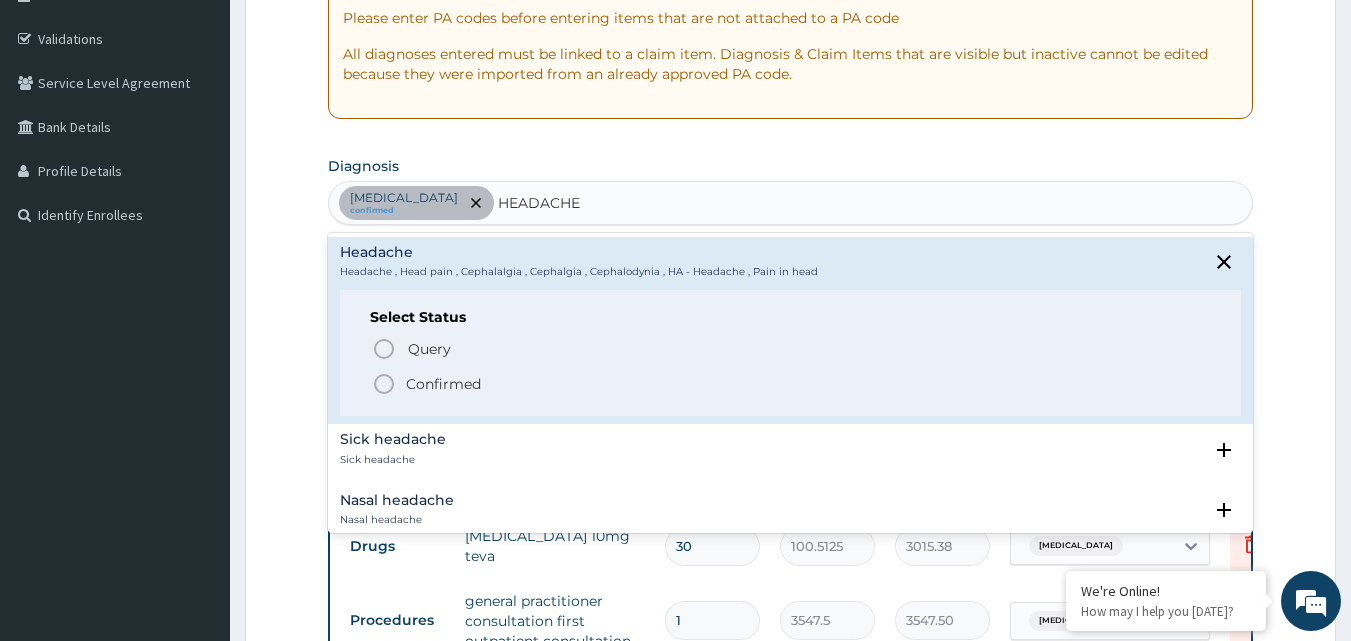click on "Confirmed" at bounding box center (443, 384) 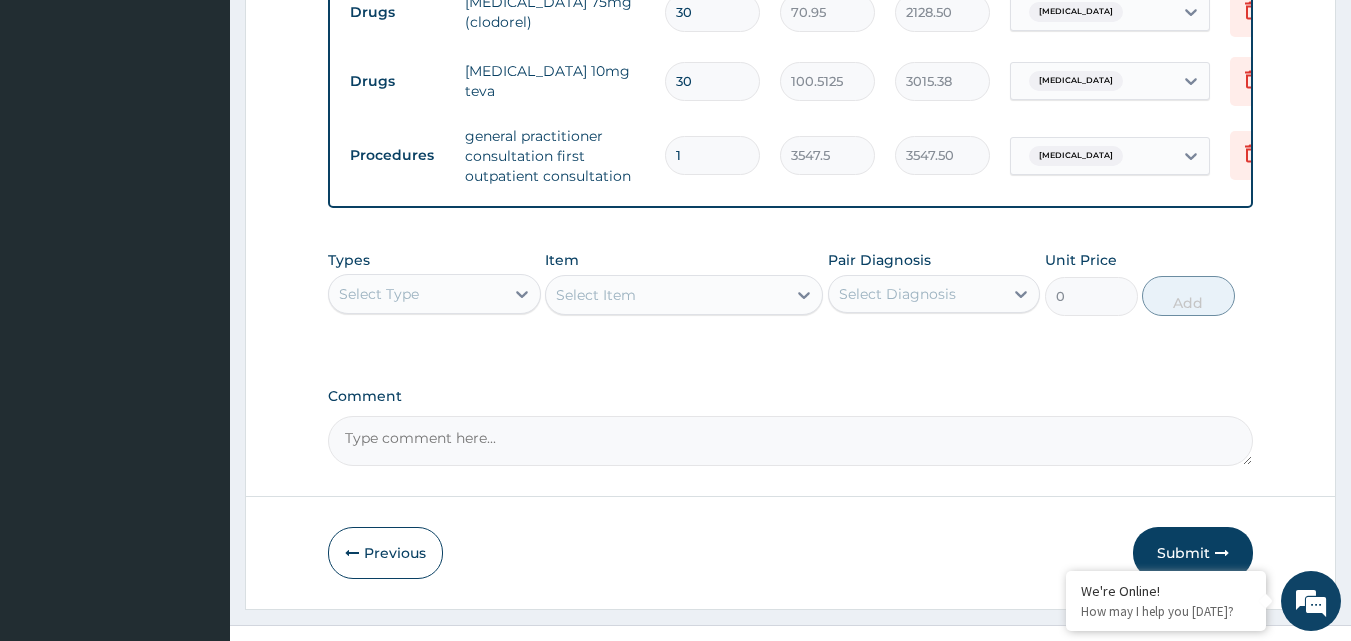 scroll, scrollTop: 855, scrollLeft: 0, axis: vertical 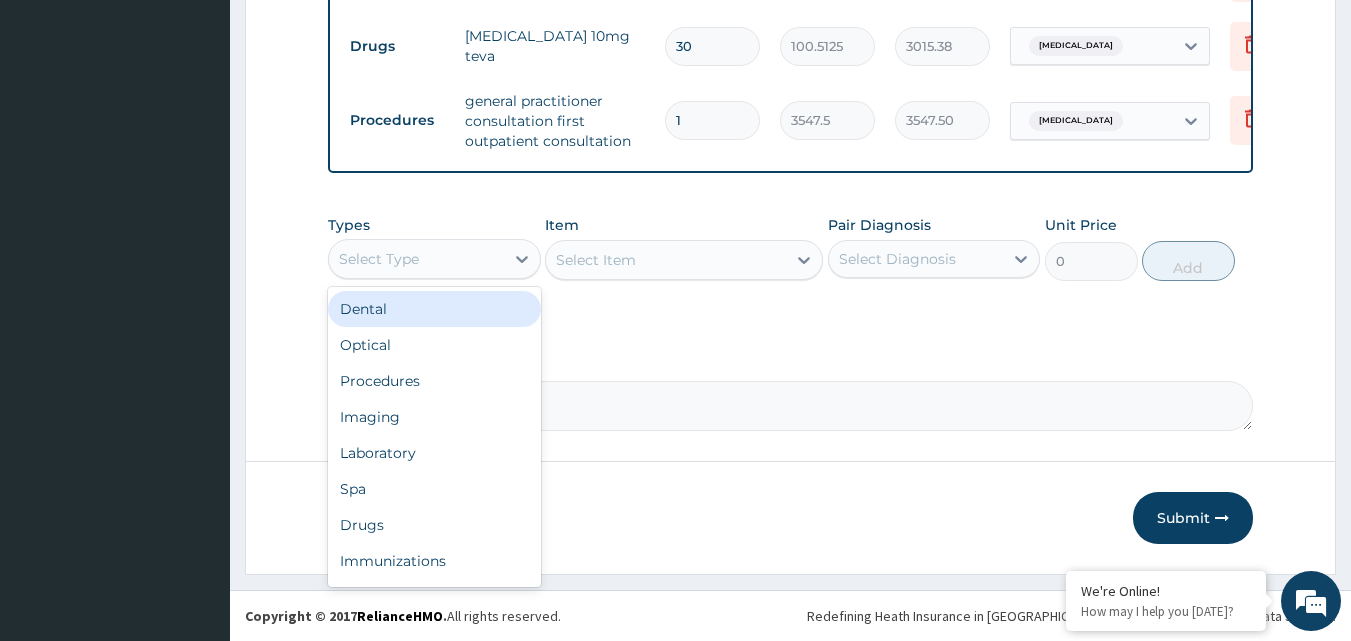 click on "Select Type" at bounding box center (416, 259) 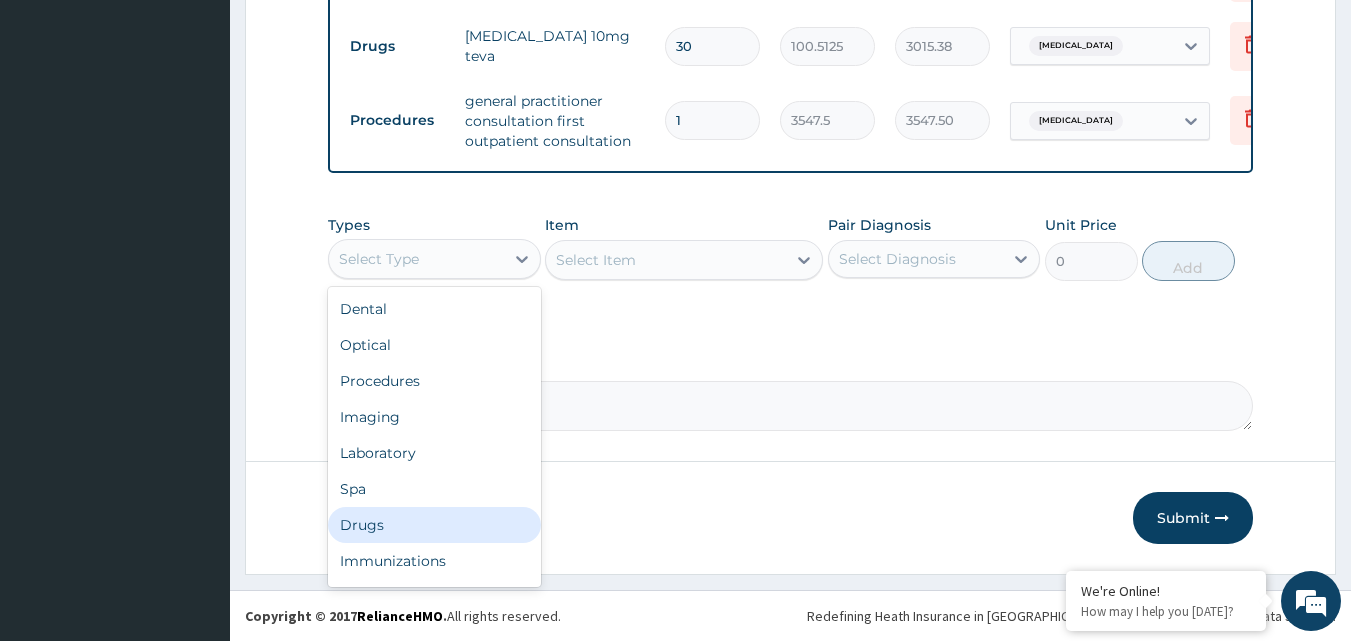click on "Drugs" at bounding box center (434, 525) 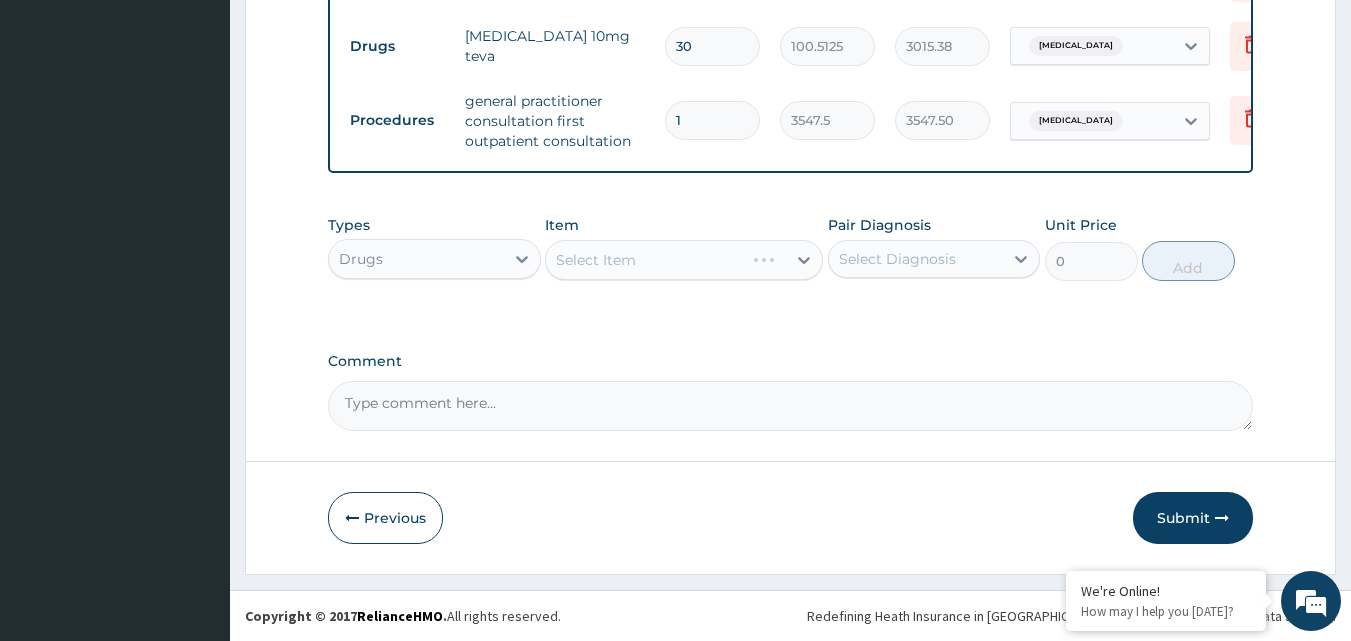 scroll, scrollTop: 870, scrollLeft: 0, axis: vertical 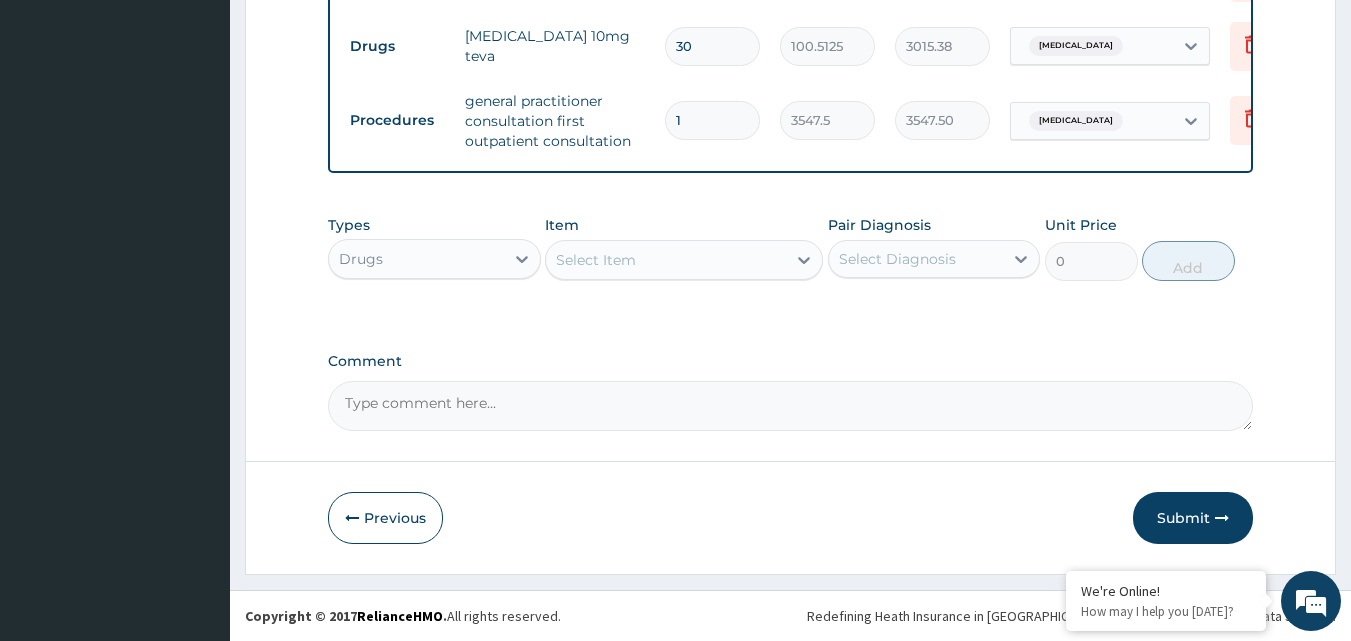 click on "Select Item" at bounding box center [666, 260] 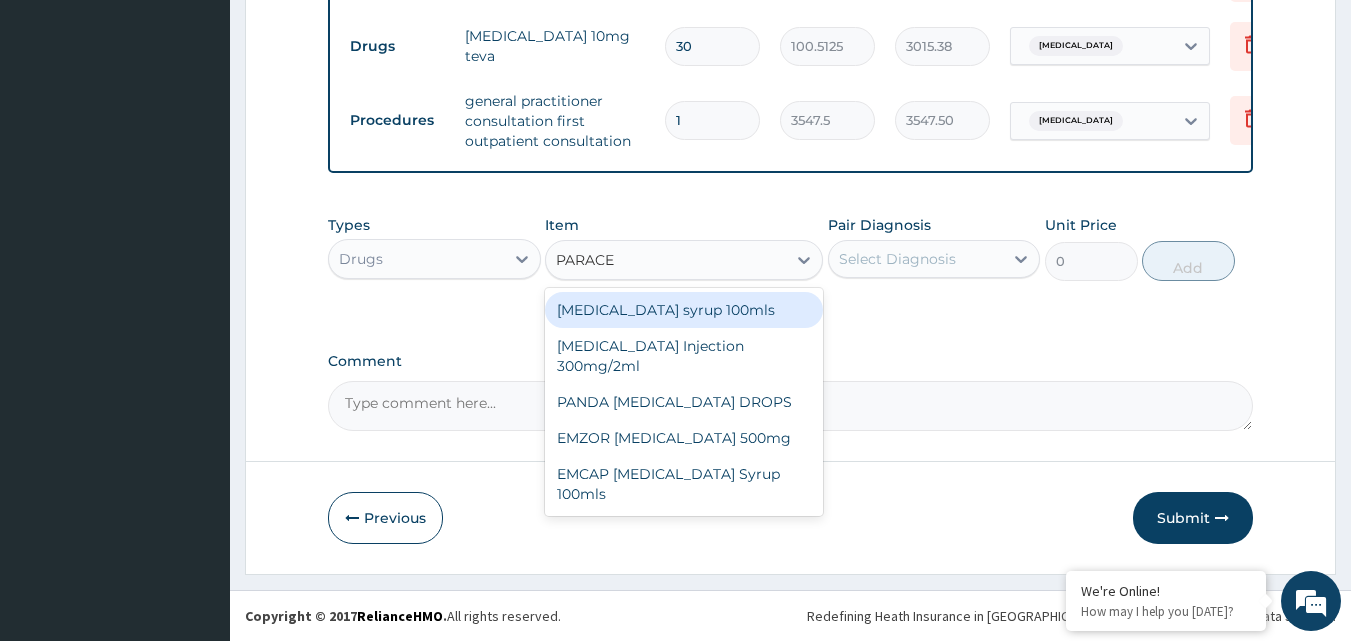 type on "PARACET" 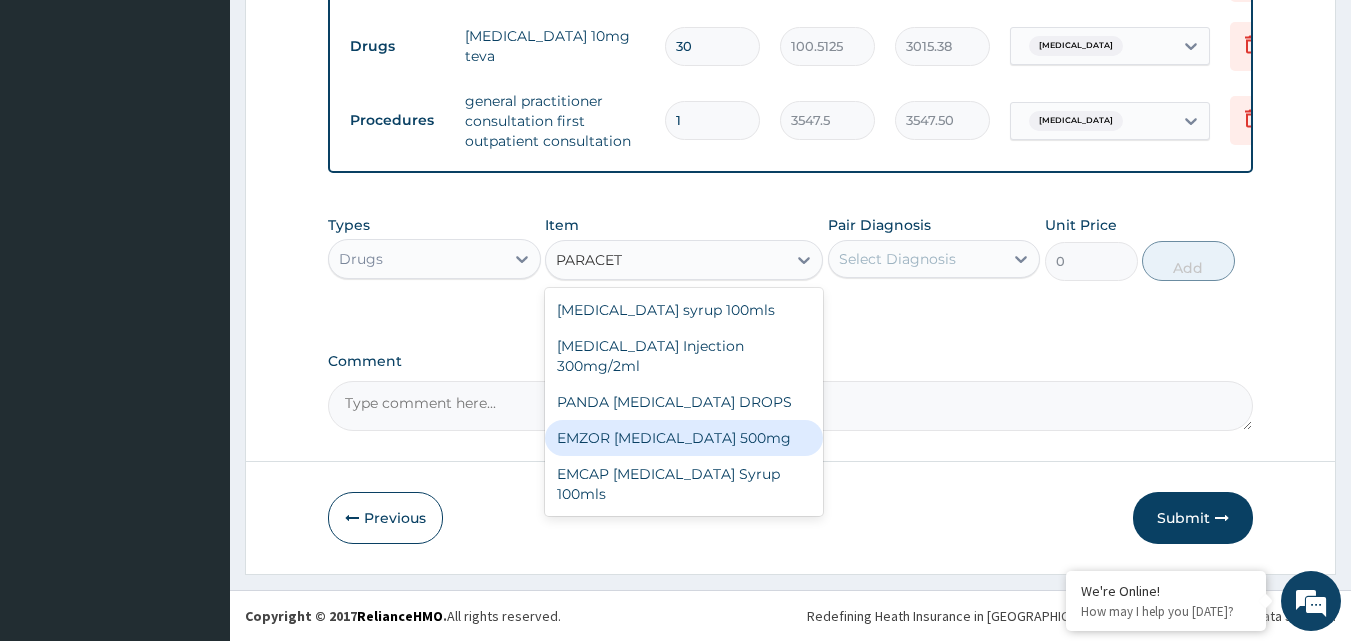 click on "EMZOR PARACETAMOL 500mg" at bounding box center [684, 438] 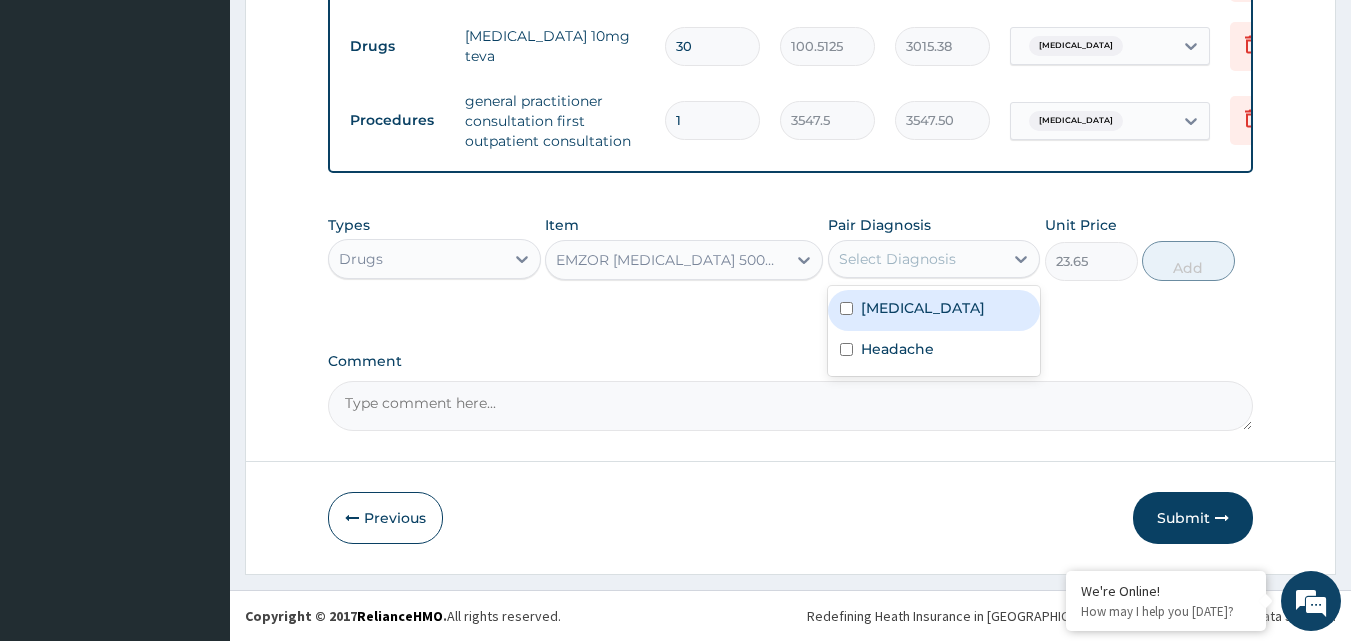 click on "Select Diagnosis" at bounding box center (897, 259) 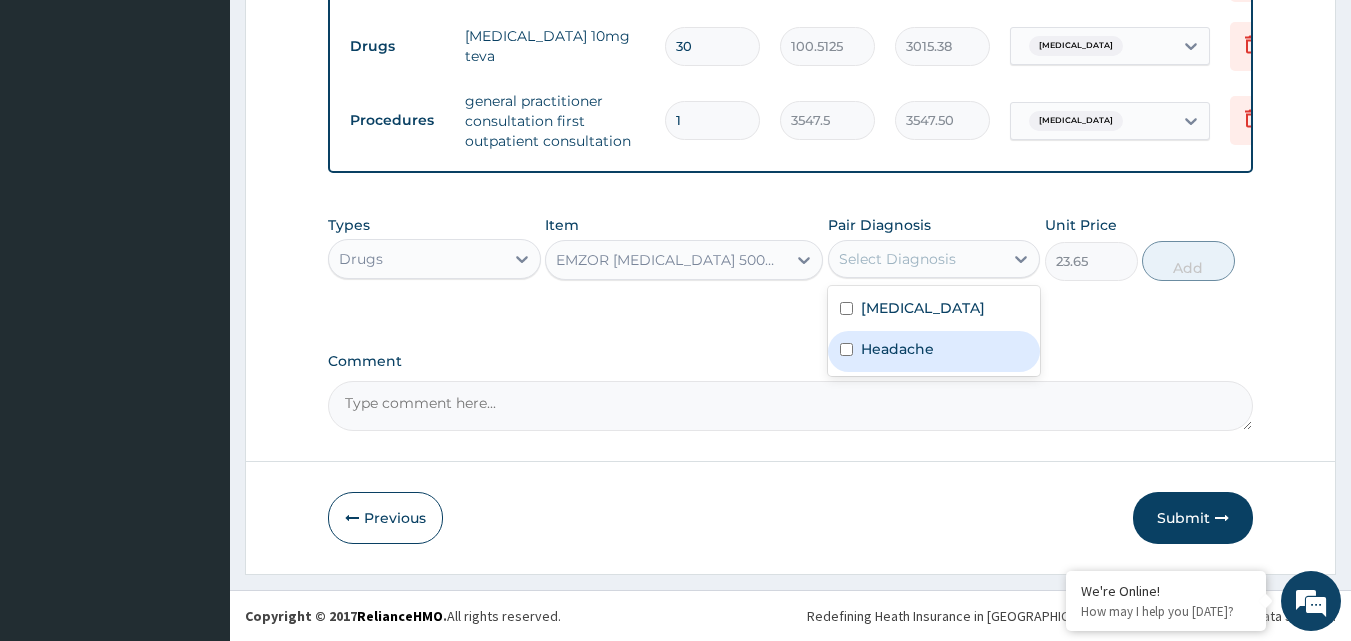 click on "Headache" at bounding box center (897, 349) 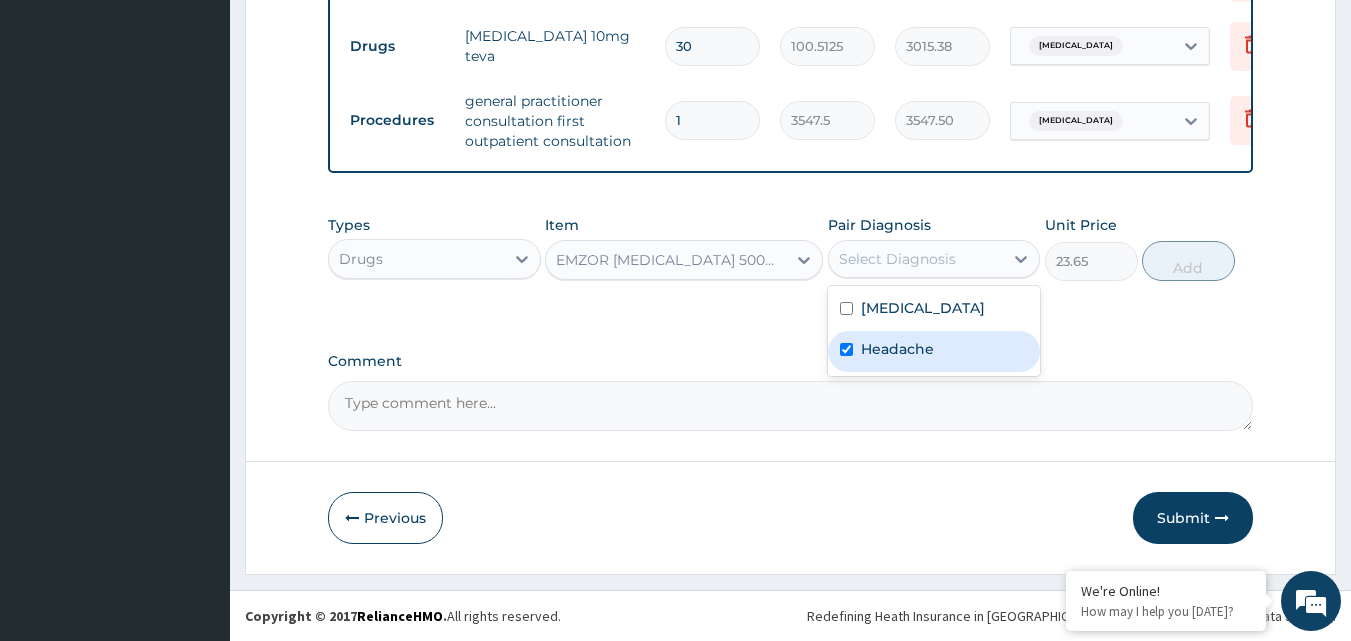 checkbox on "true" 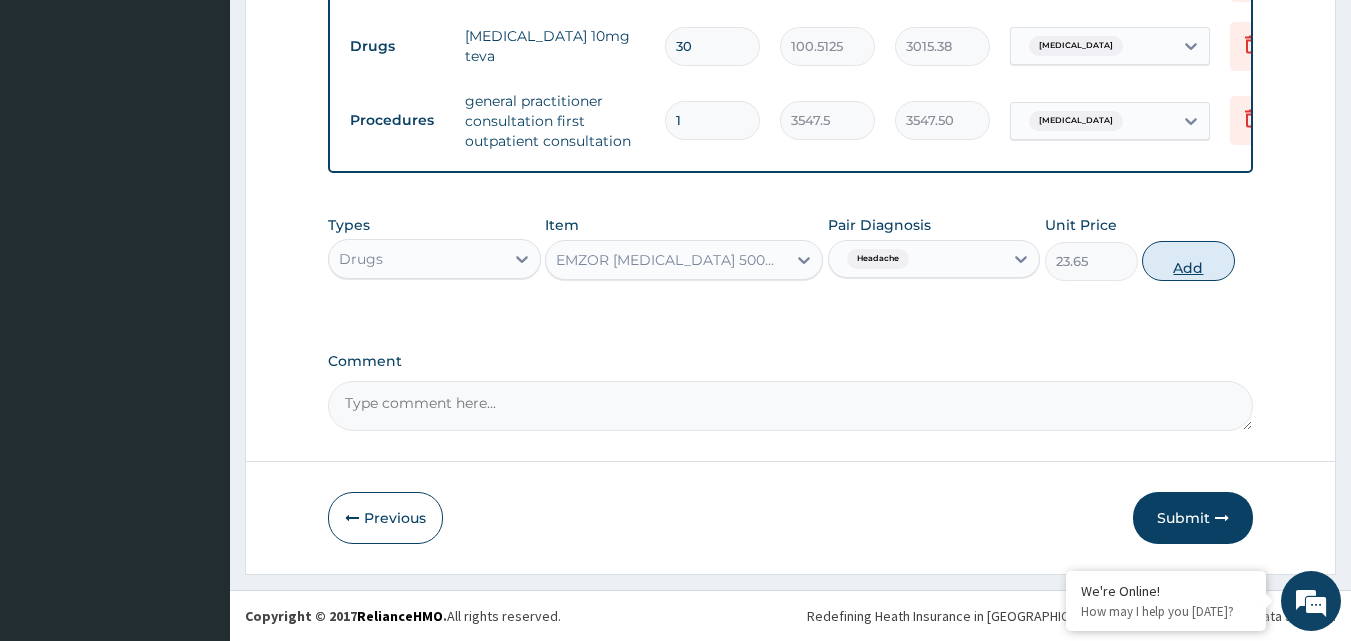 click on "Add" at bounding box center [1188, 261] 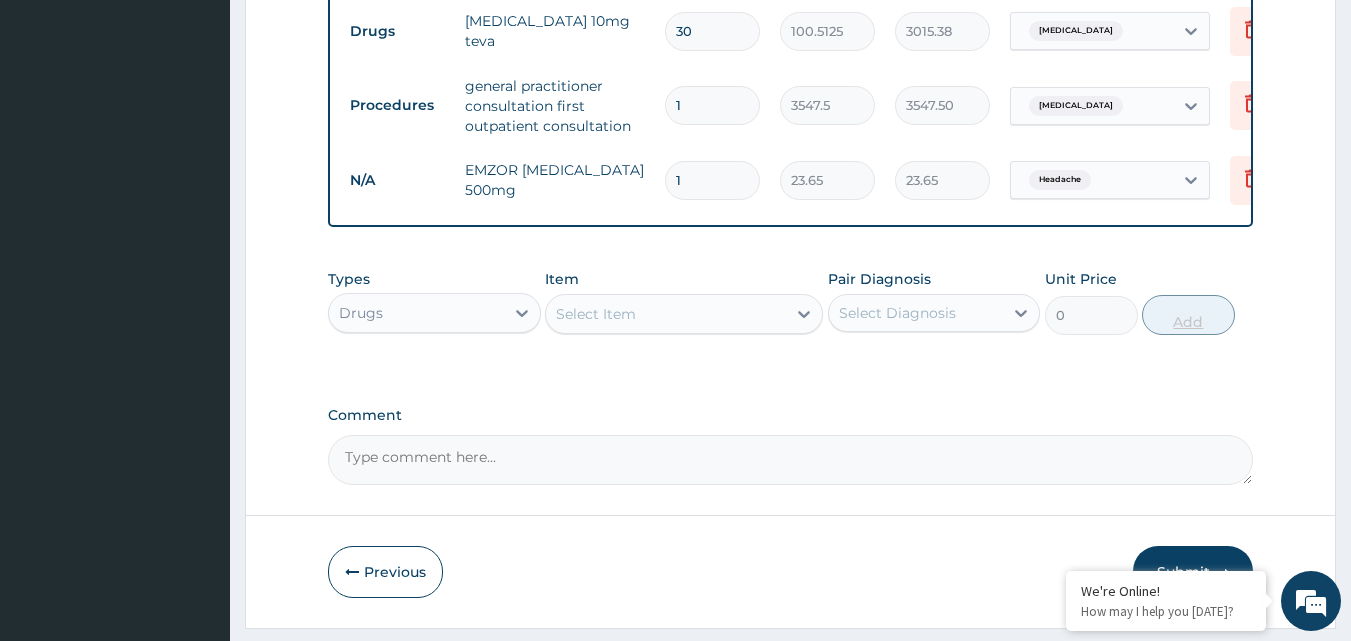 type on "18" 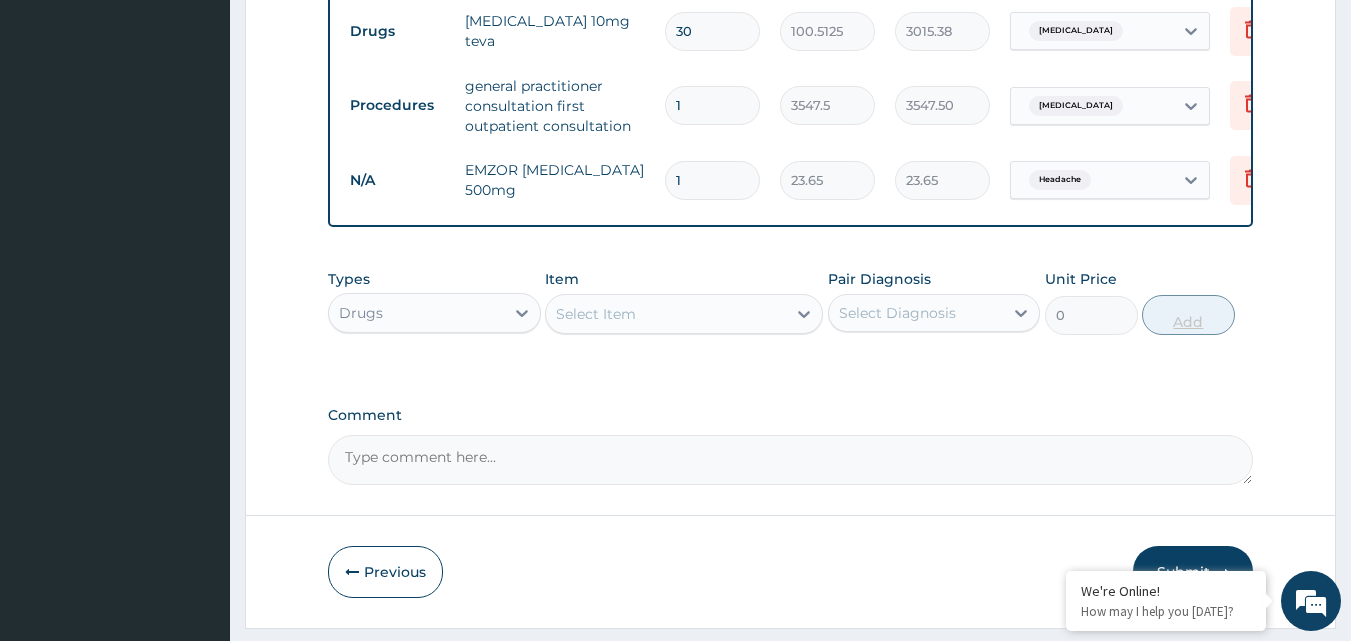 type on "425.70" 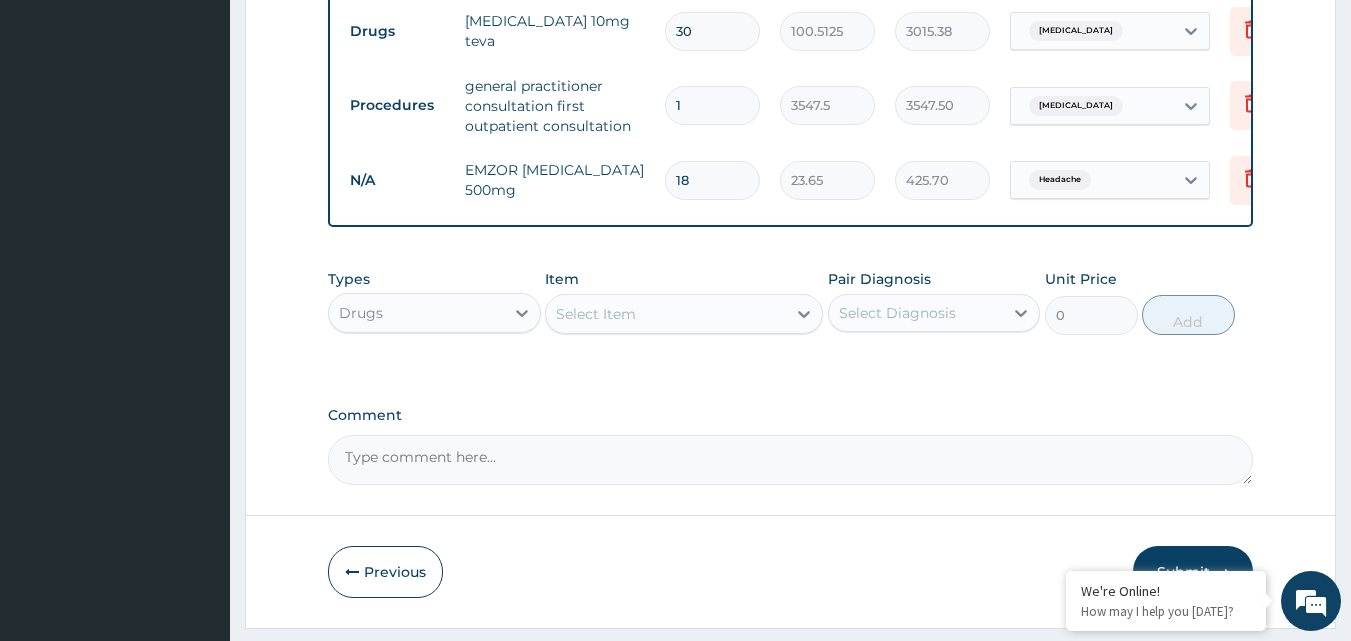type on "18" 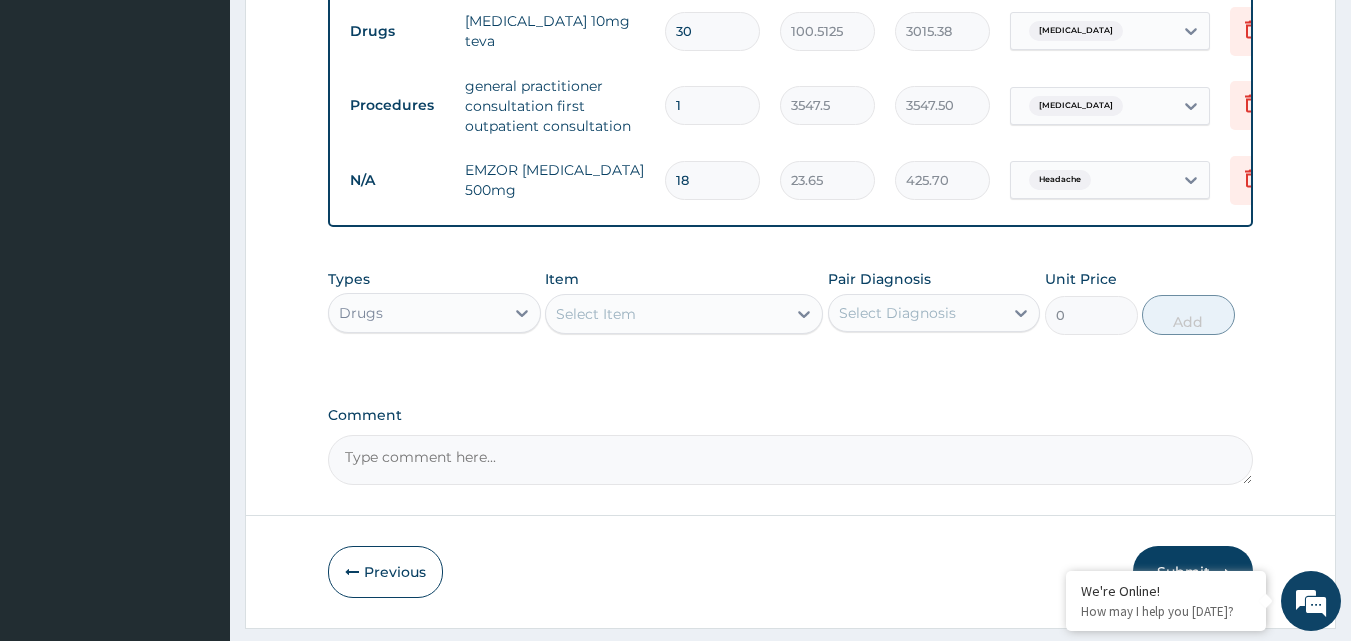click on "Comment" at bounding box center (791, 446) 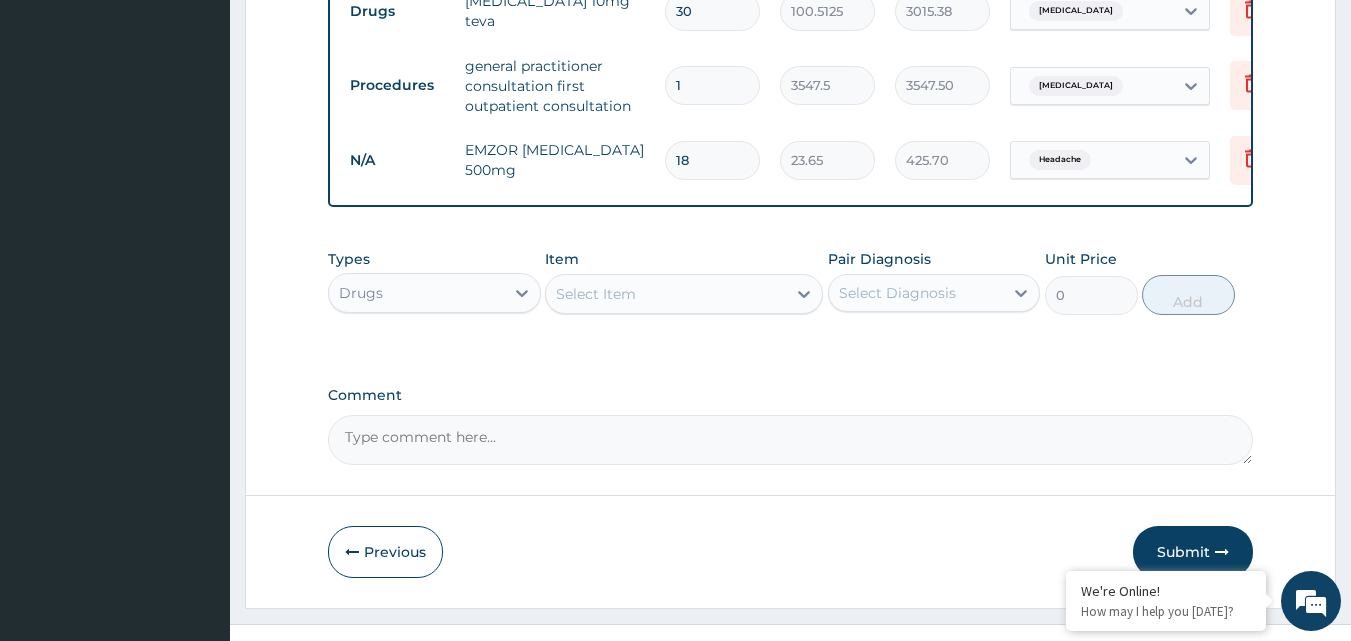 scroll, scrollTop: 939, scrollLeft: 0, axis: vertical 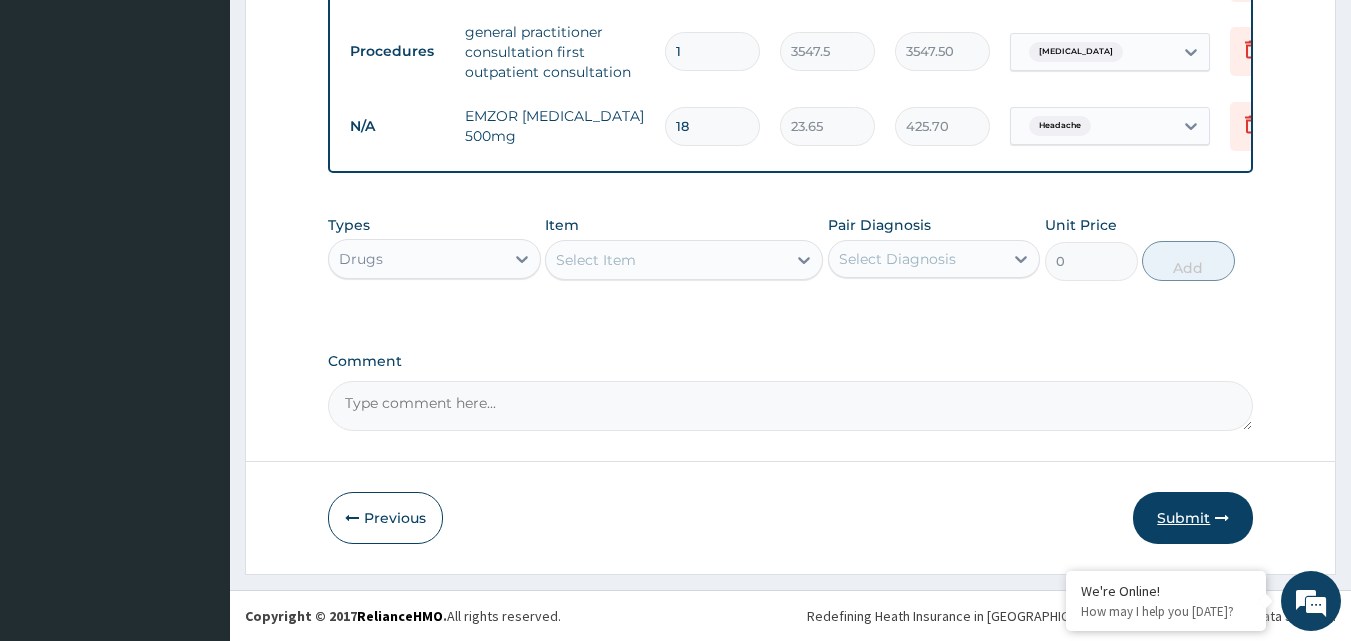 click on "Submit" at bounding box center (1193, 518) 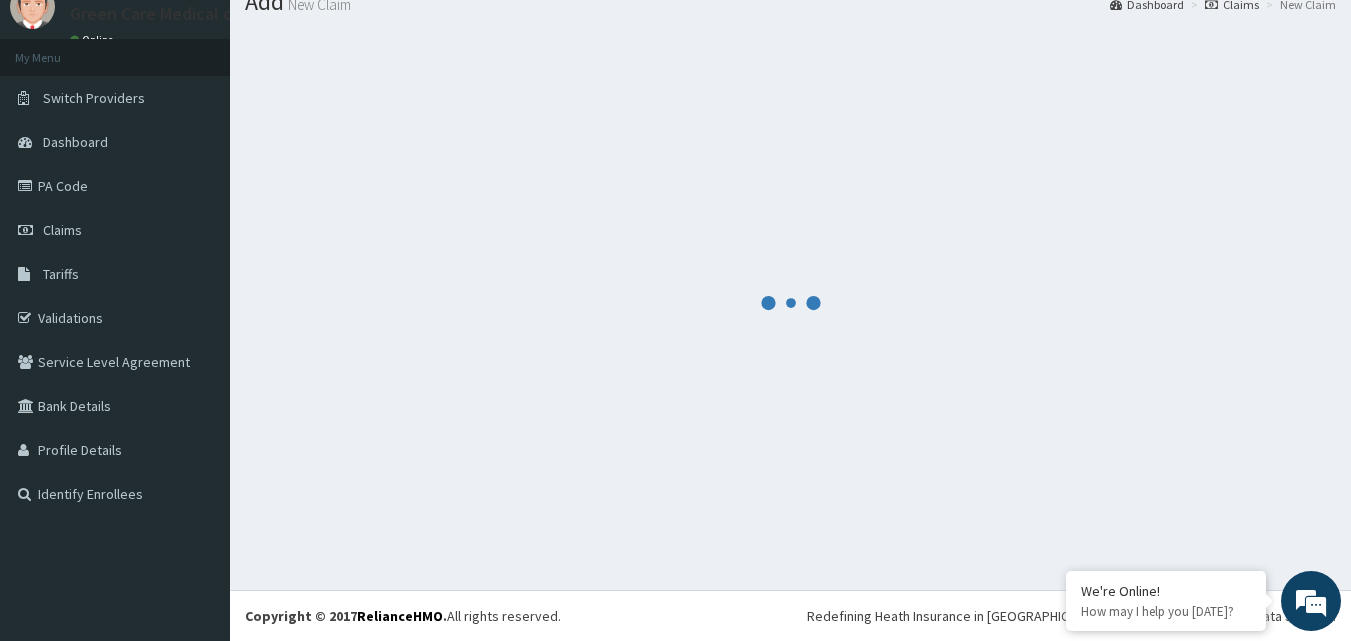 scroll, scrollTop: 939, scrollLeft: 0, axis: vertical 